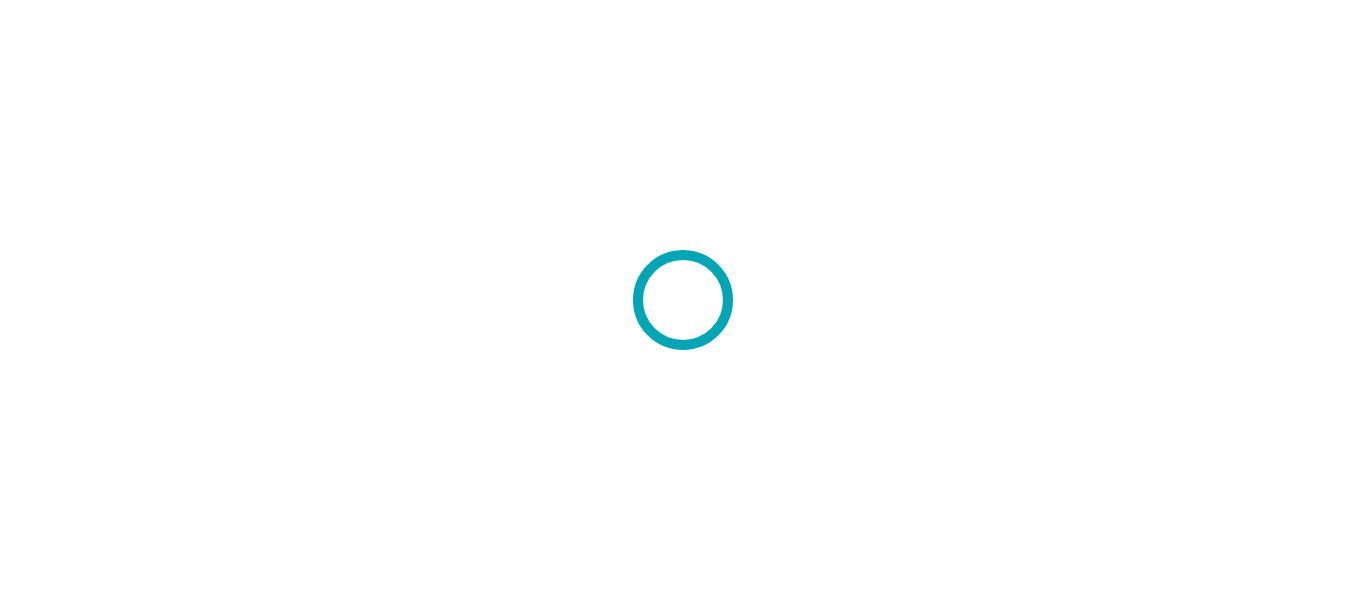 scroll, scrollTop: 0, scrollLeft: 0, axis: both 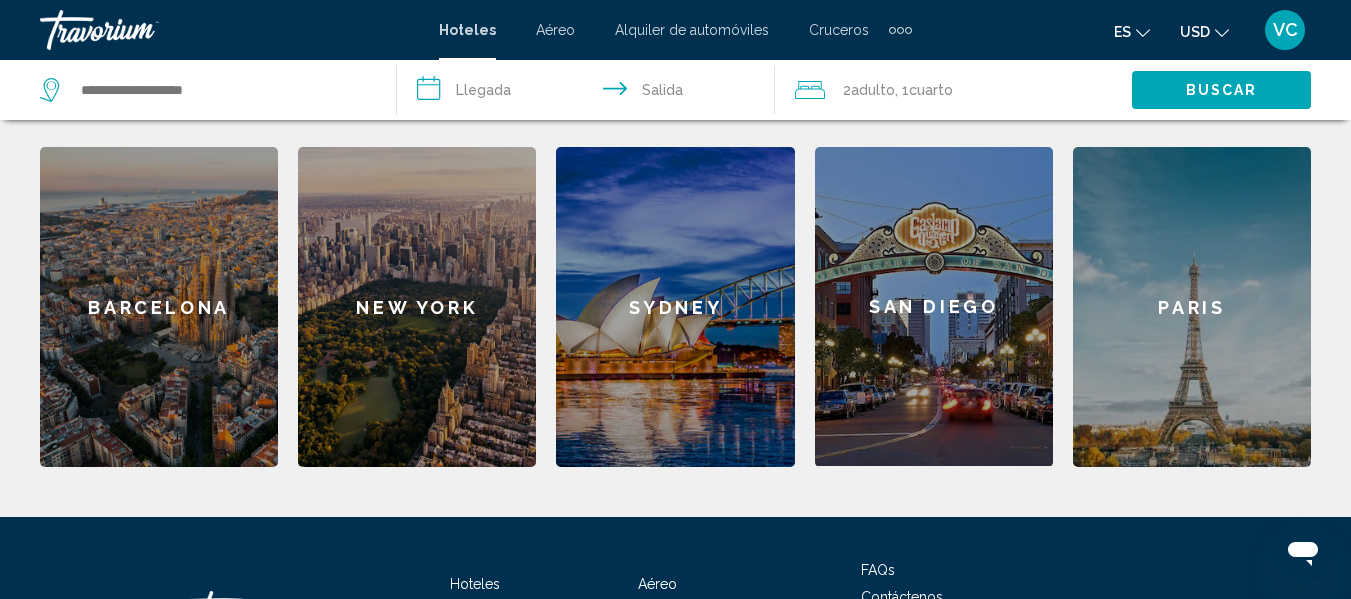 click on "Paris" at bounding box center (1192, 307) 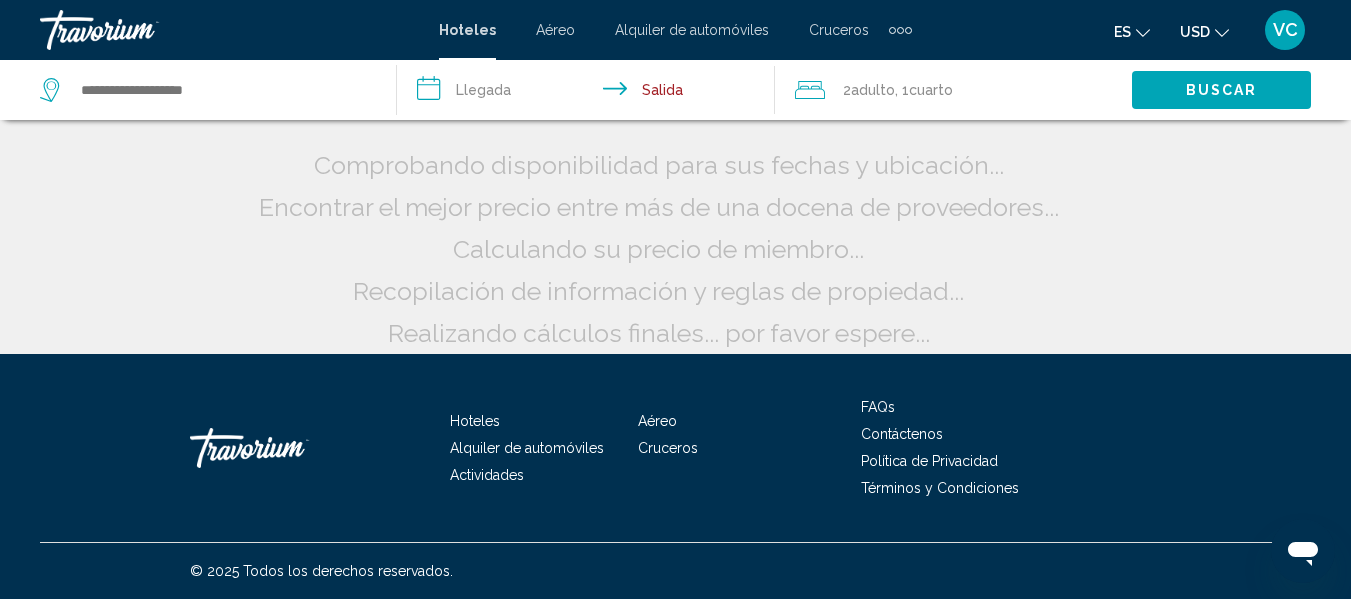 scroll, scrollTop: 0, scrollLeft: 0, axis: both 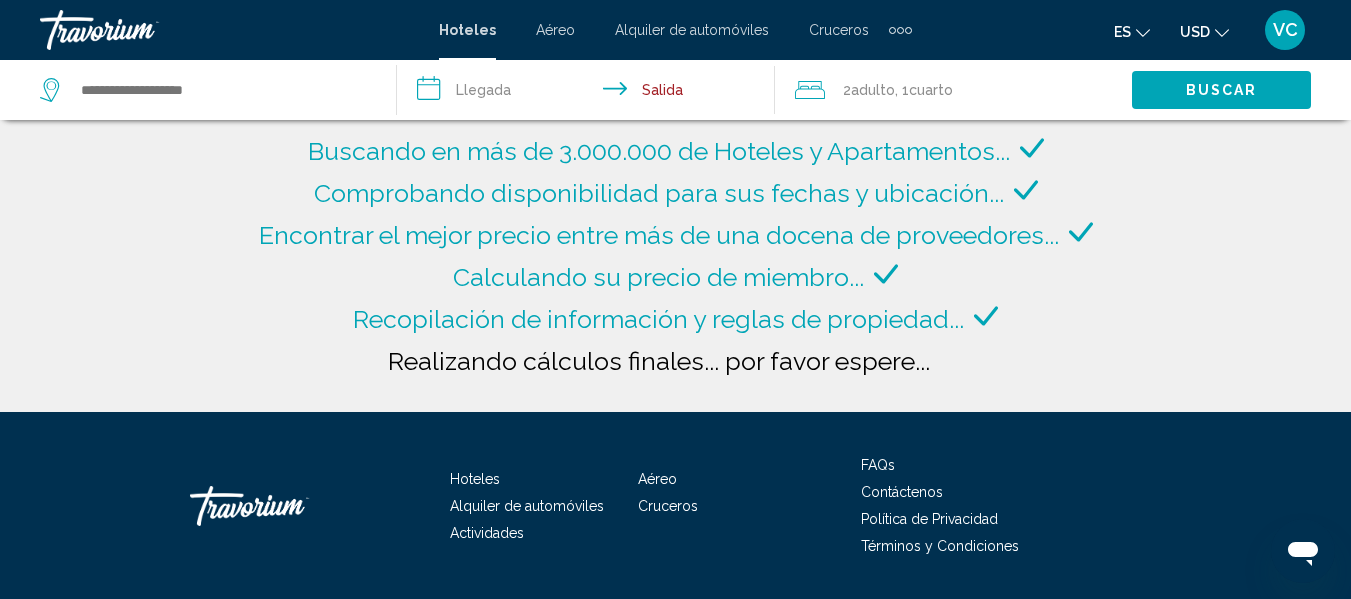 click on "Buscando en más de 3.000.000 de Hoteles y Apartamentos...
Comprobando disponibilidad para sus fechas y ubicación..." 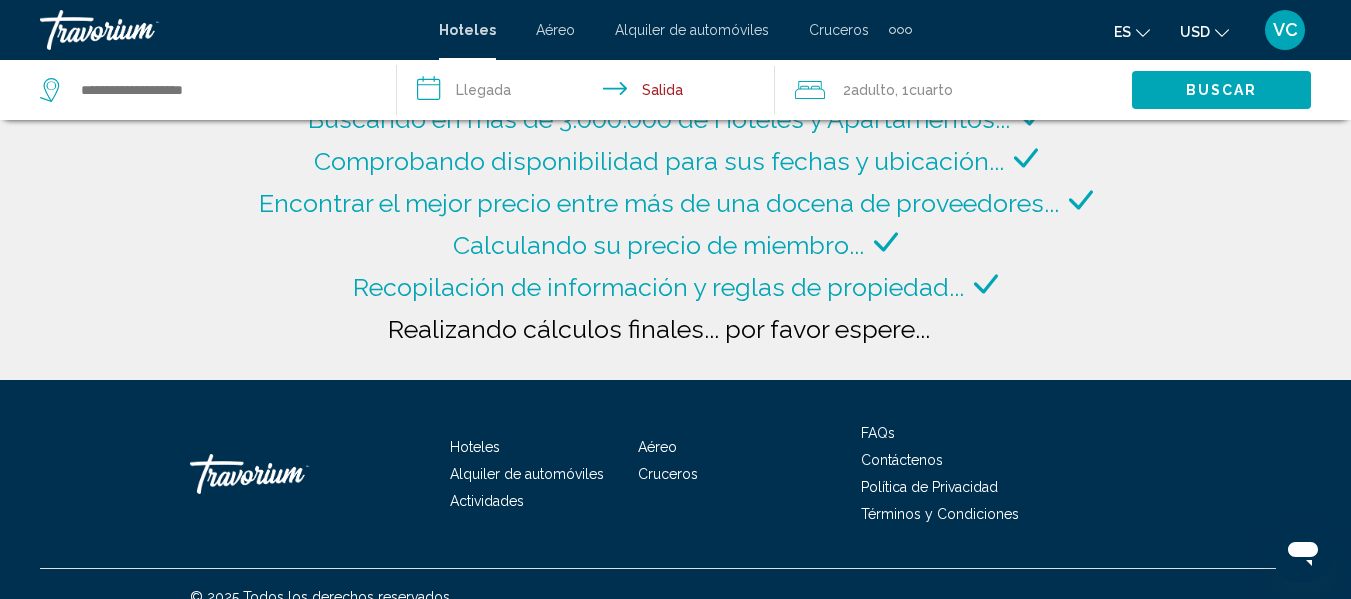 scroll, scrollTop: 33, scrollLeft: 0, axis: vertical 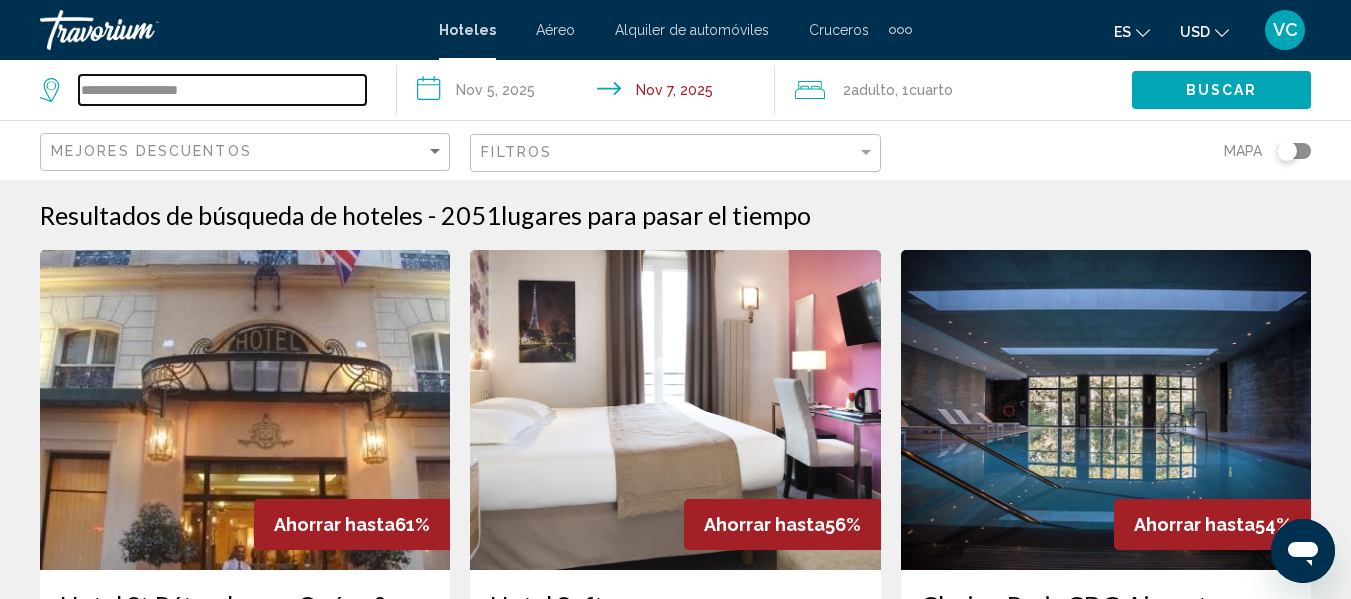 click on "**********" at bounding box center (222, 90) 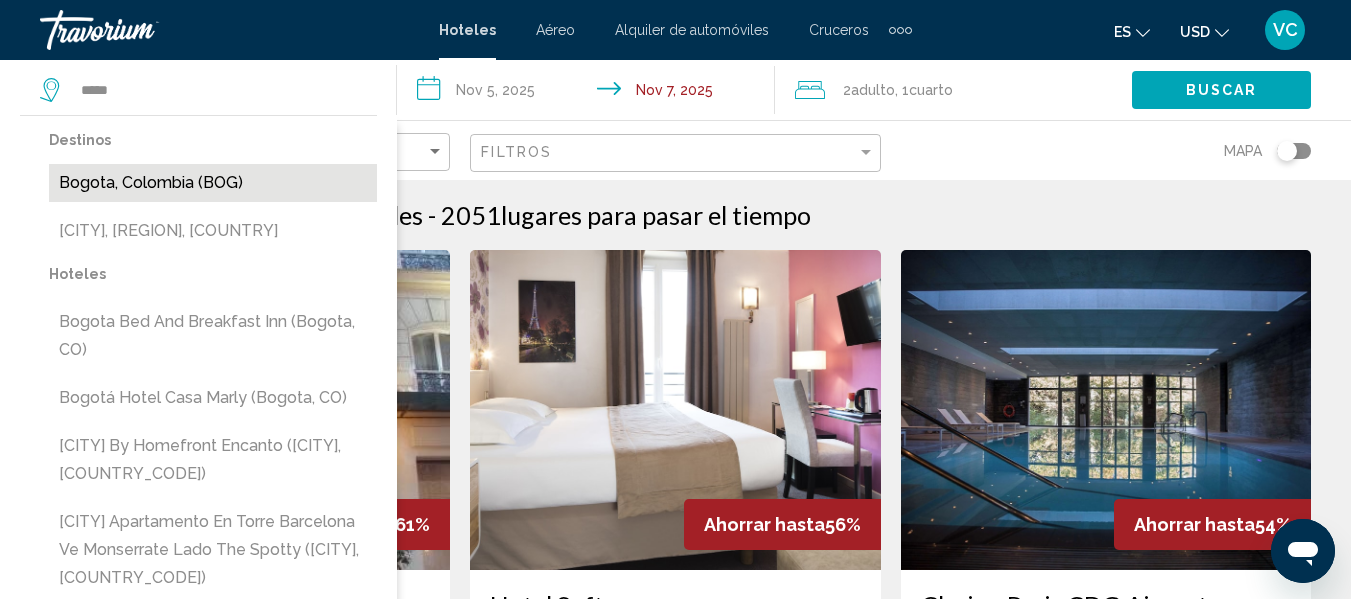 click on "Bogota, Colombia (BOG)" at bounding box center [213, 183] 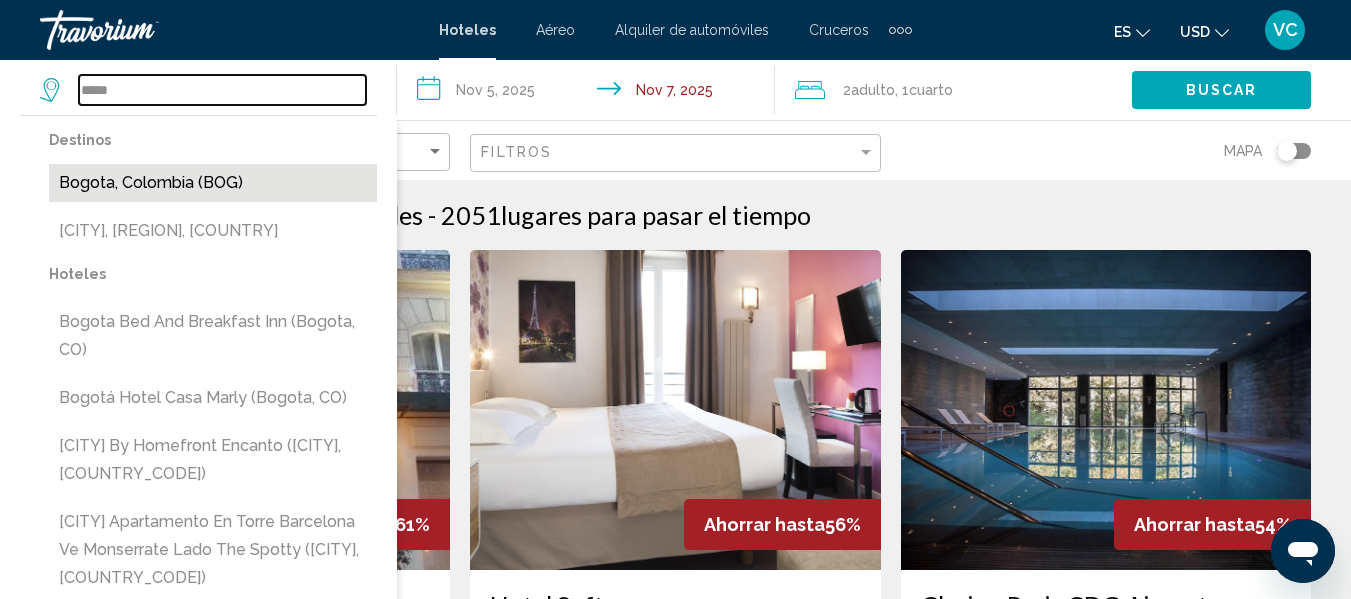 type on "**********" 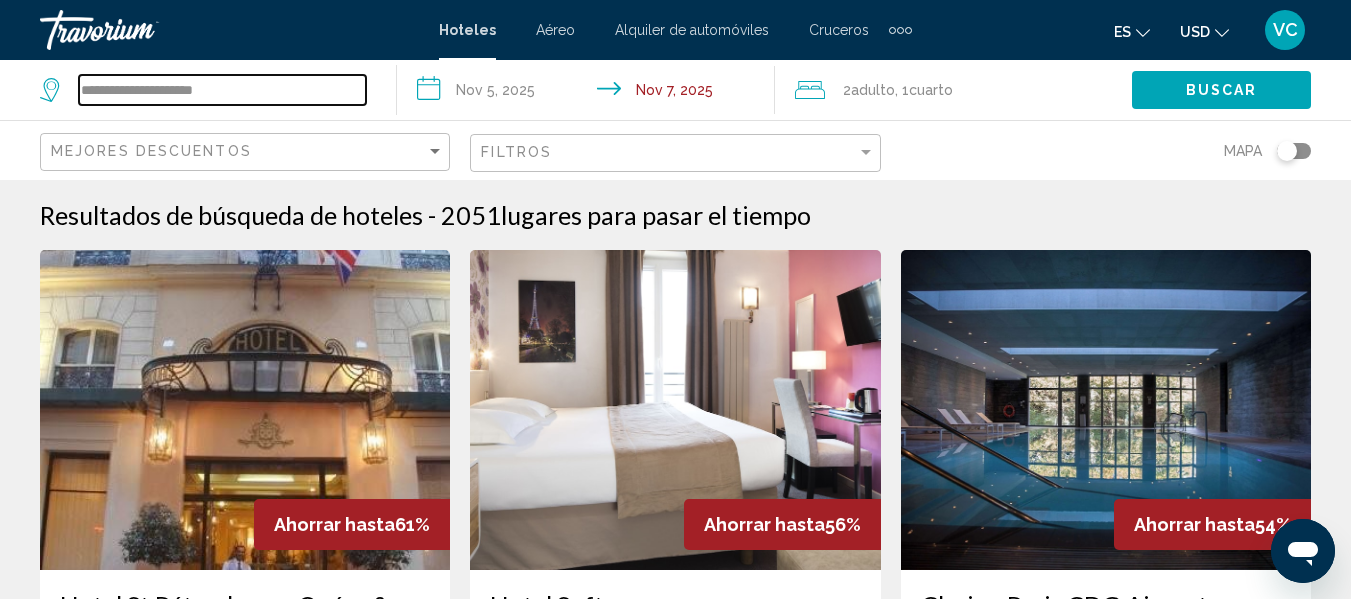 click on "**********" at bounding box center [222, 90] 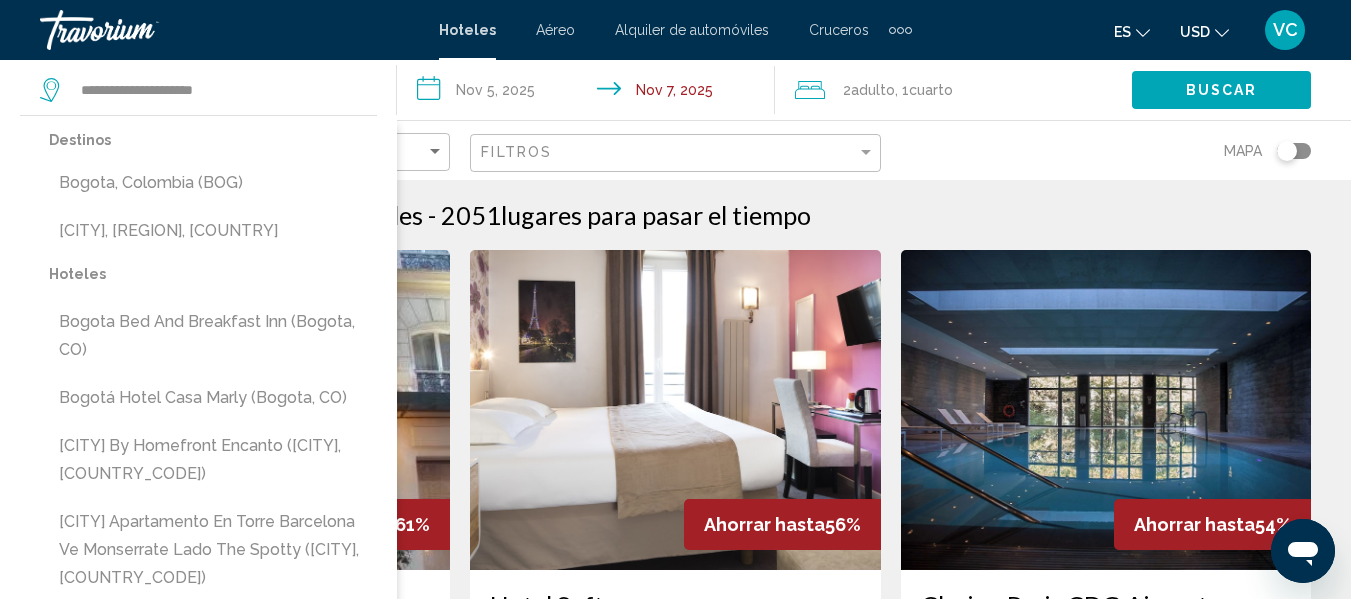 click on "**********" at bounding box center [589, 93] 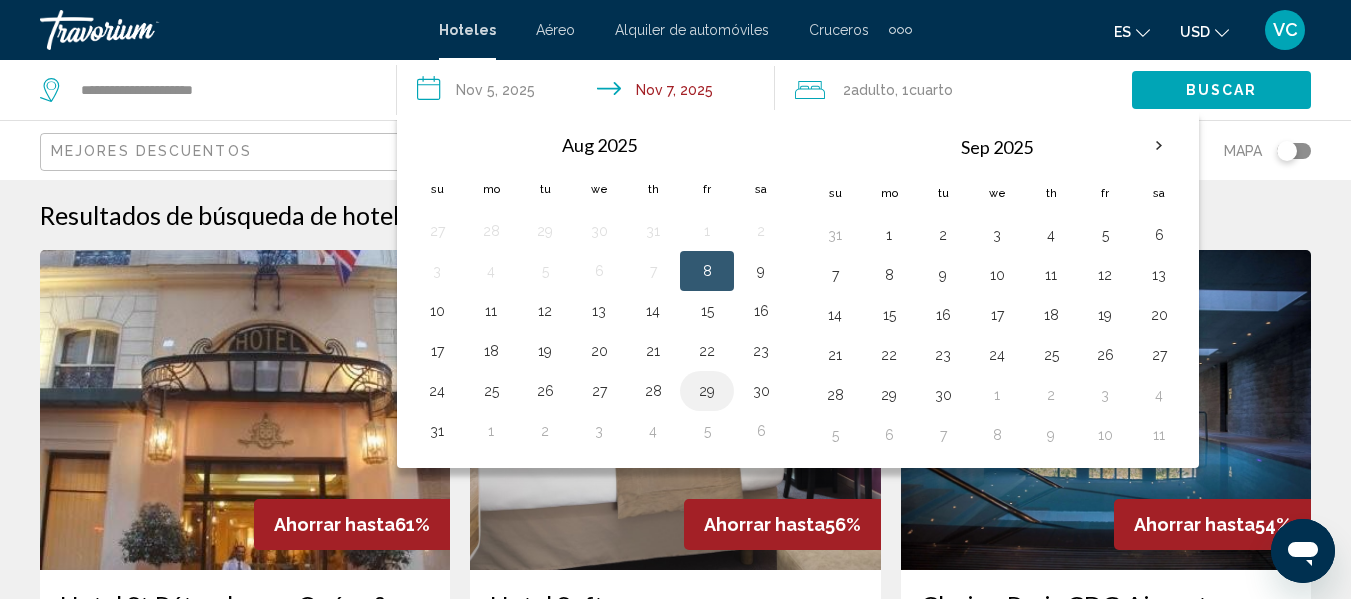 click on "29" at bounding box center [707, 391] 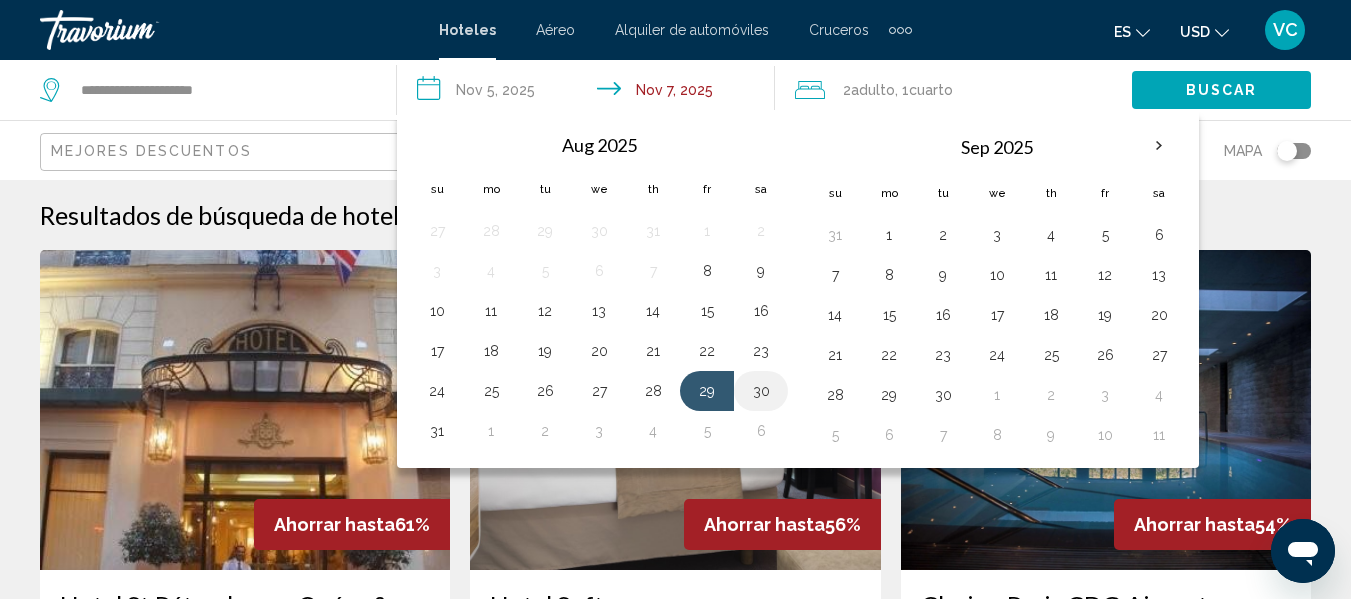 click on "30" at bounding box center (761, 391) 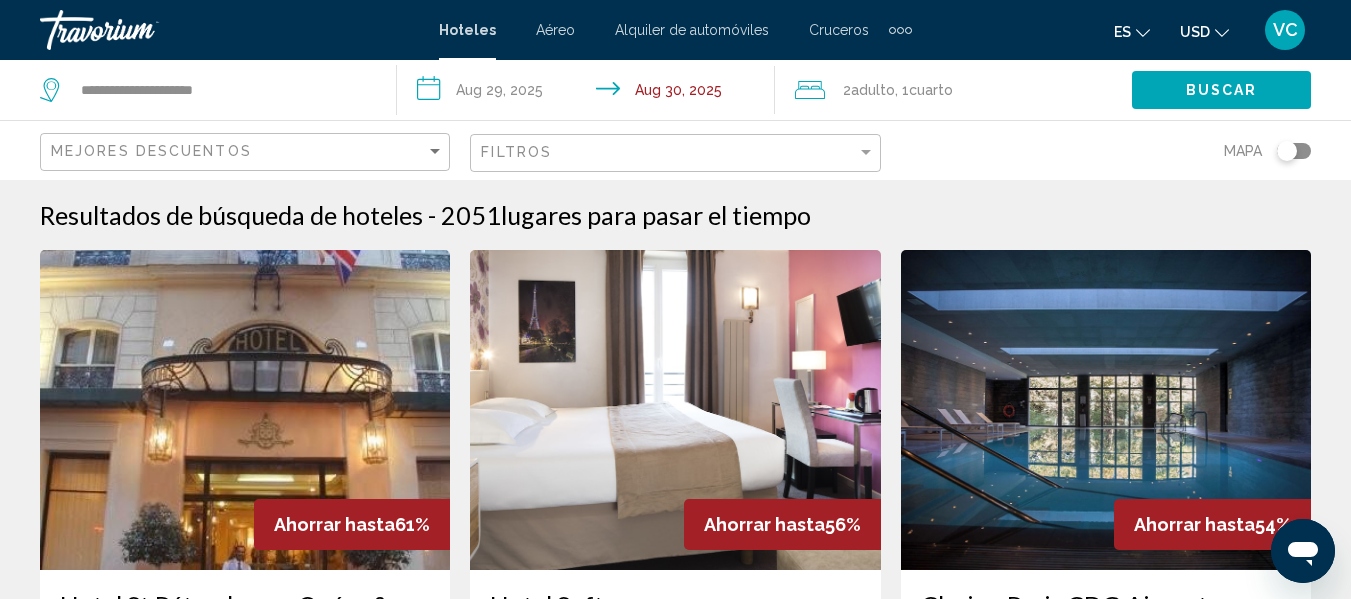 click on "Cuarto" 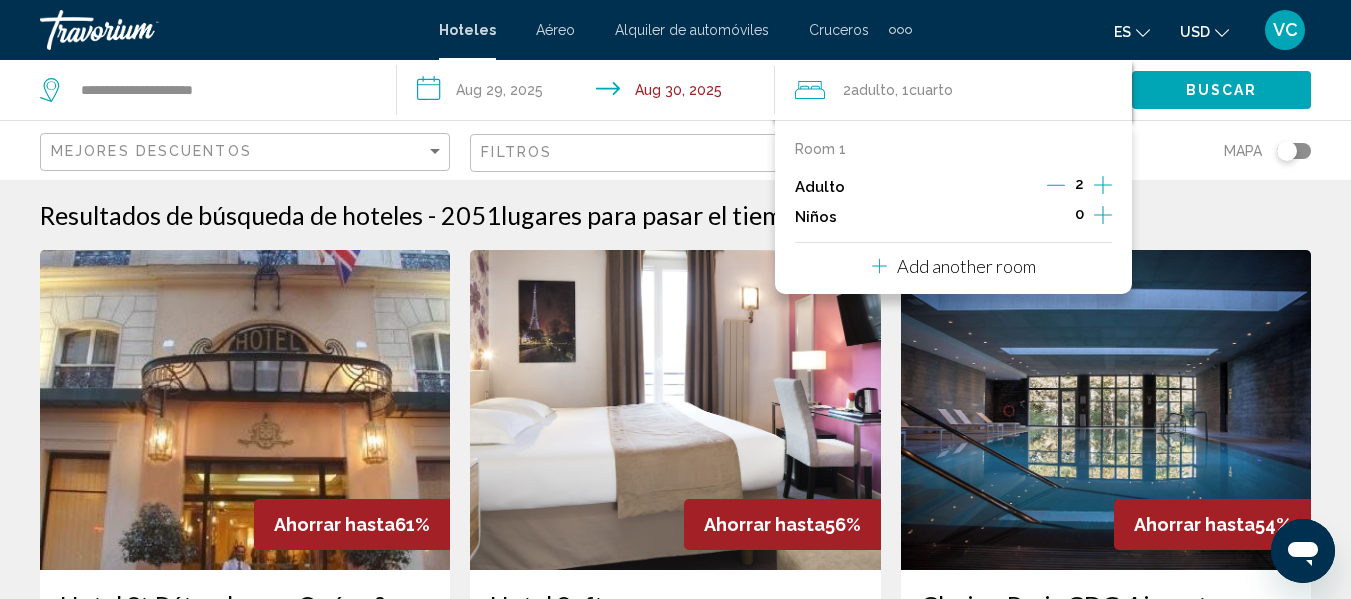 click 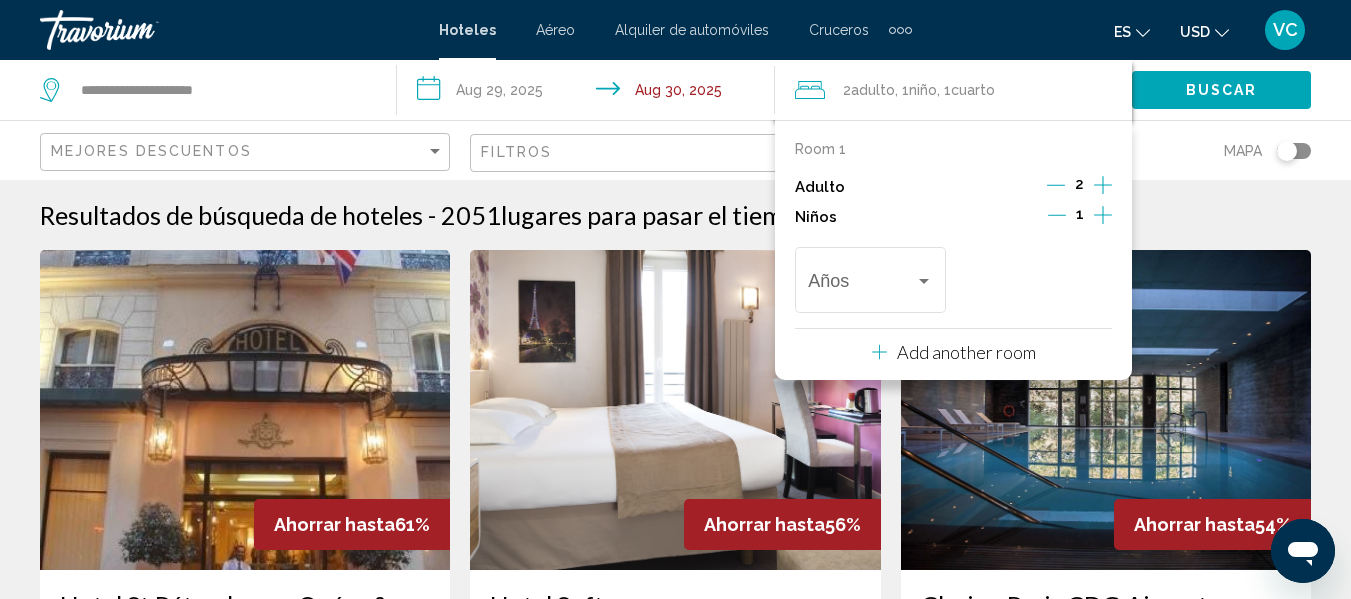 click 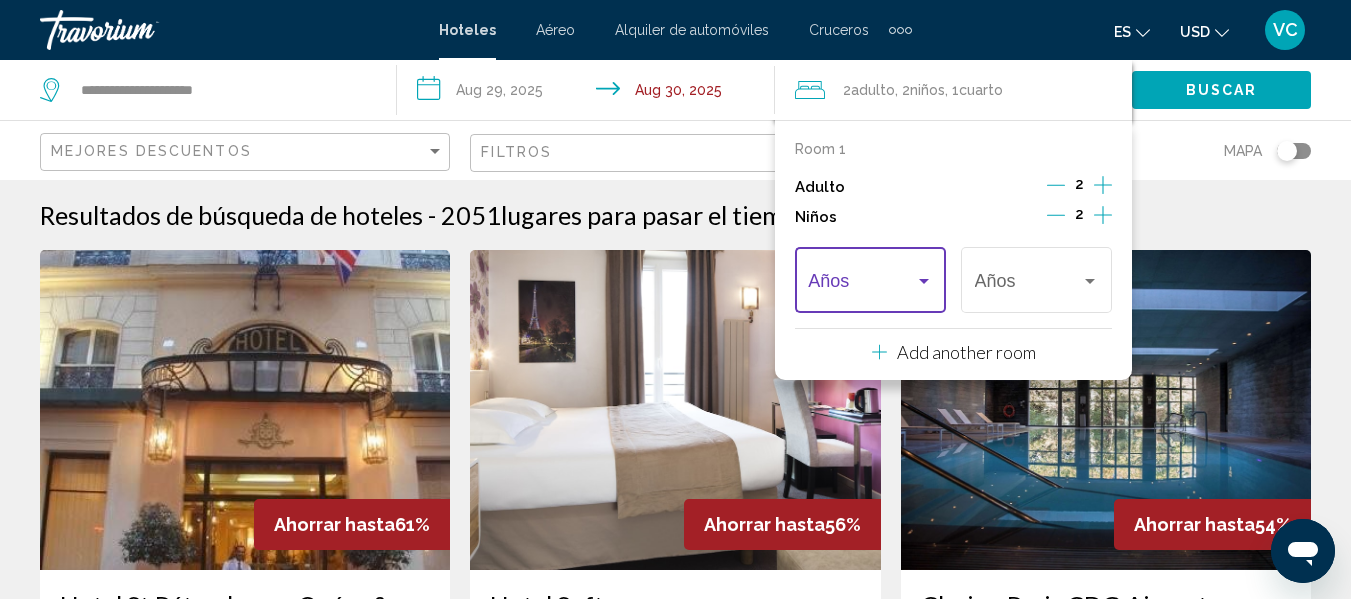 click at bounding box center (924, 281) 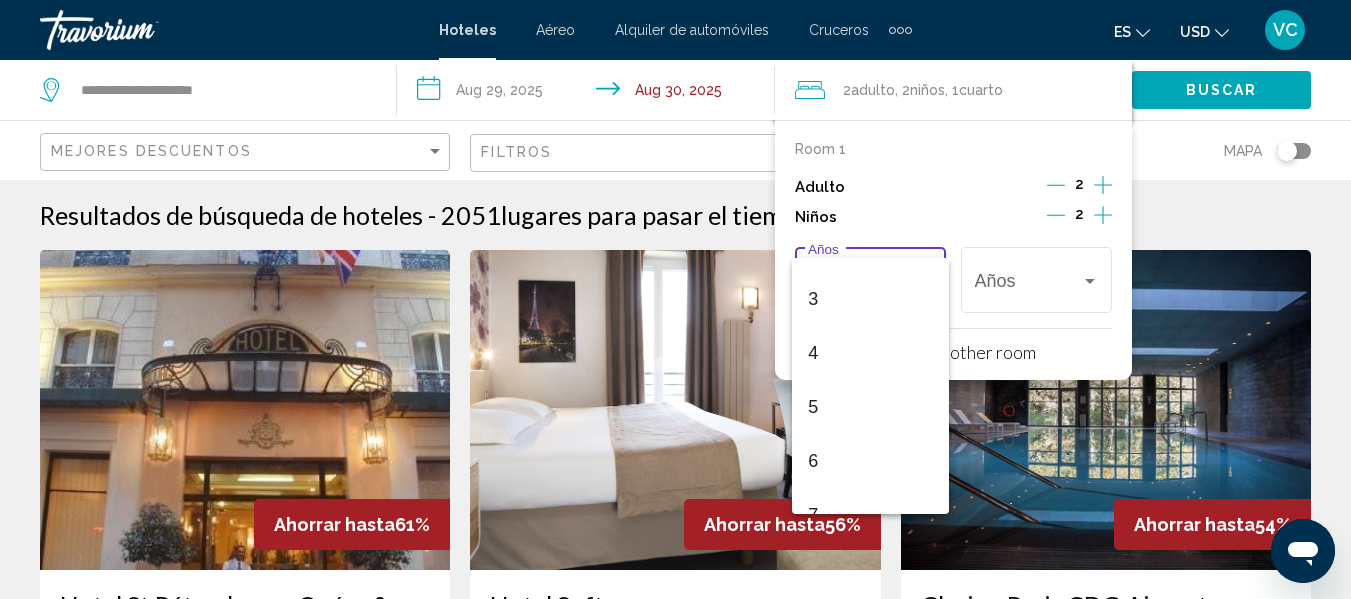 scroll, scrollTop: 160, scrollLeft: 0, axis: vertical 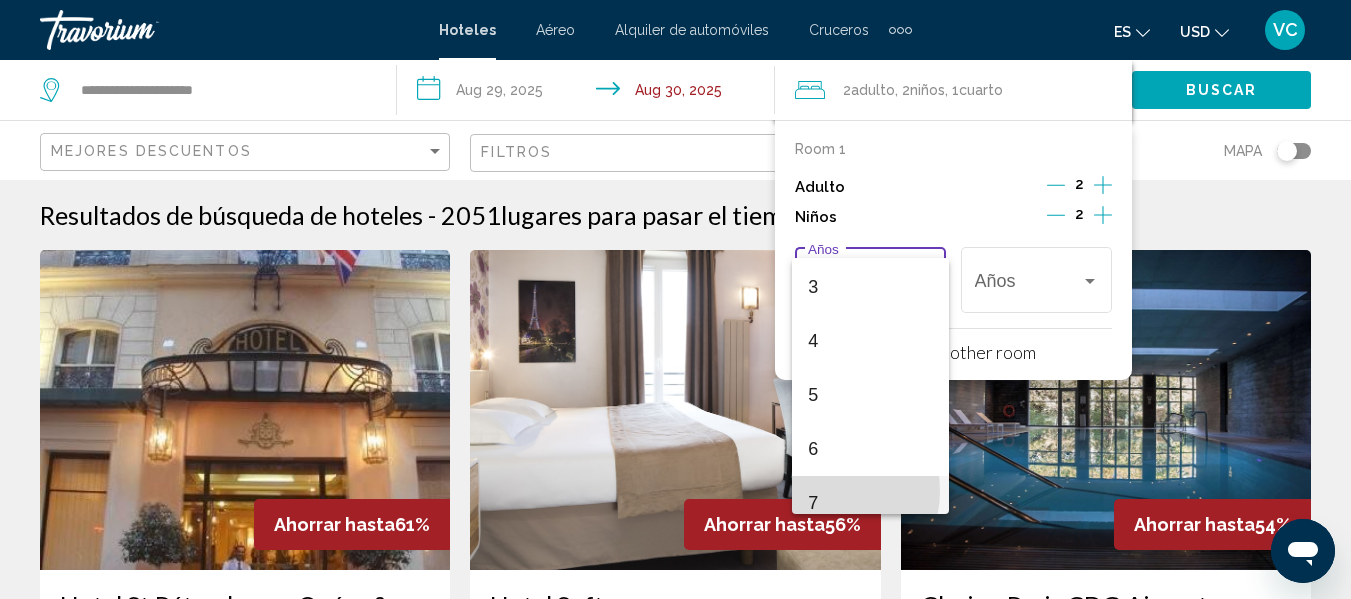 click on "7" at bounding box center [870, 503] 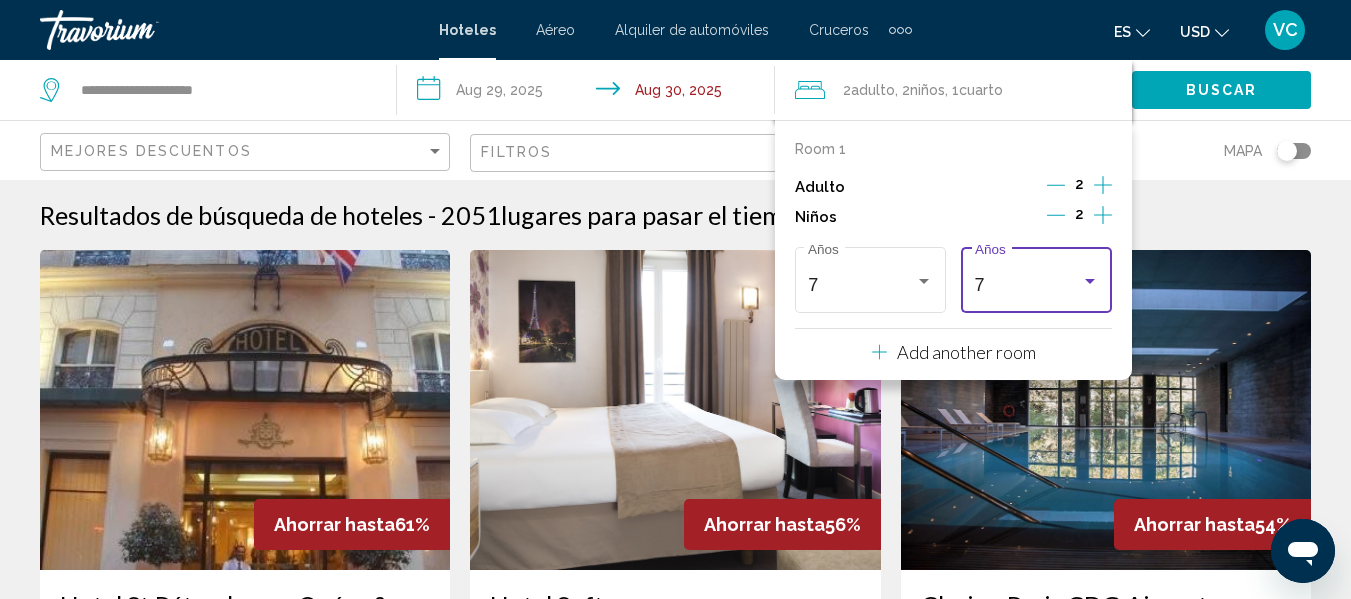 scroll, scrollTop: 176, scrollLeft: 0, axis: vertical 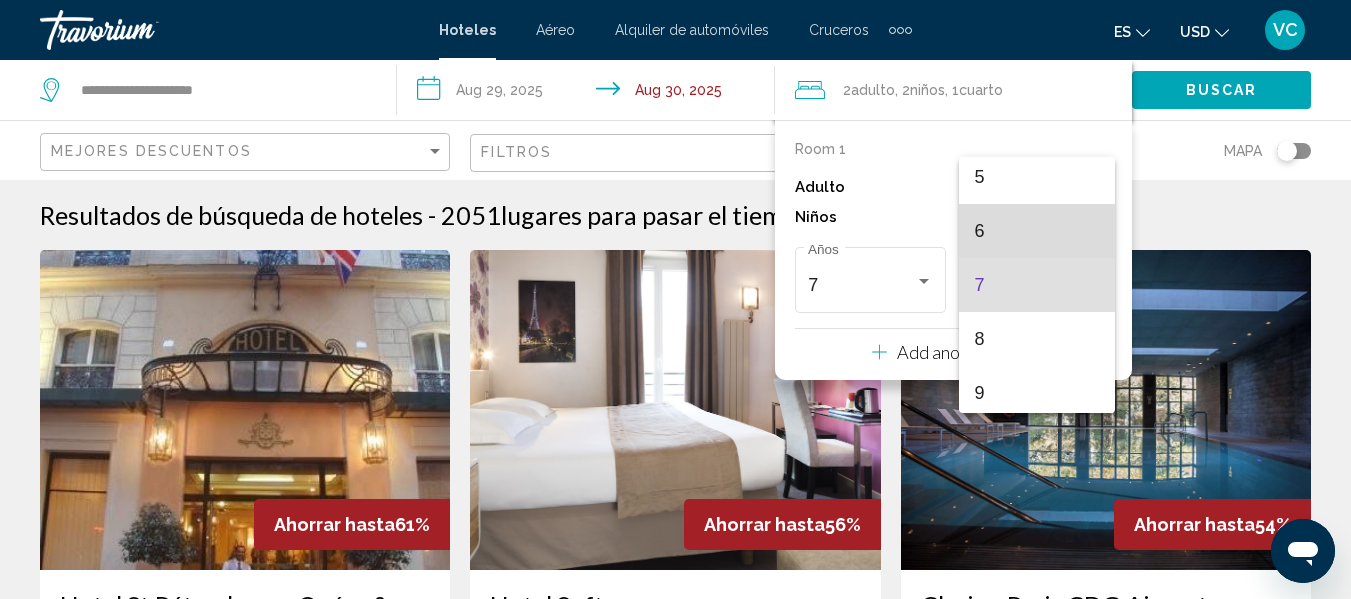click on "6" at bounding box center (1037, 231) 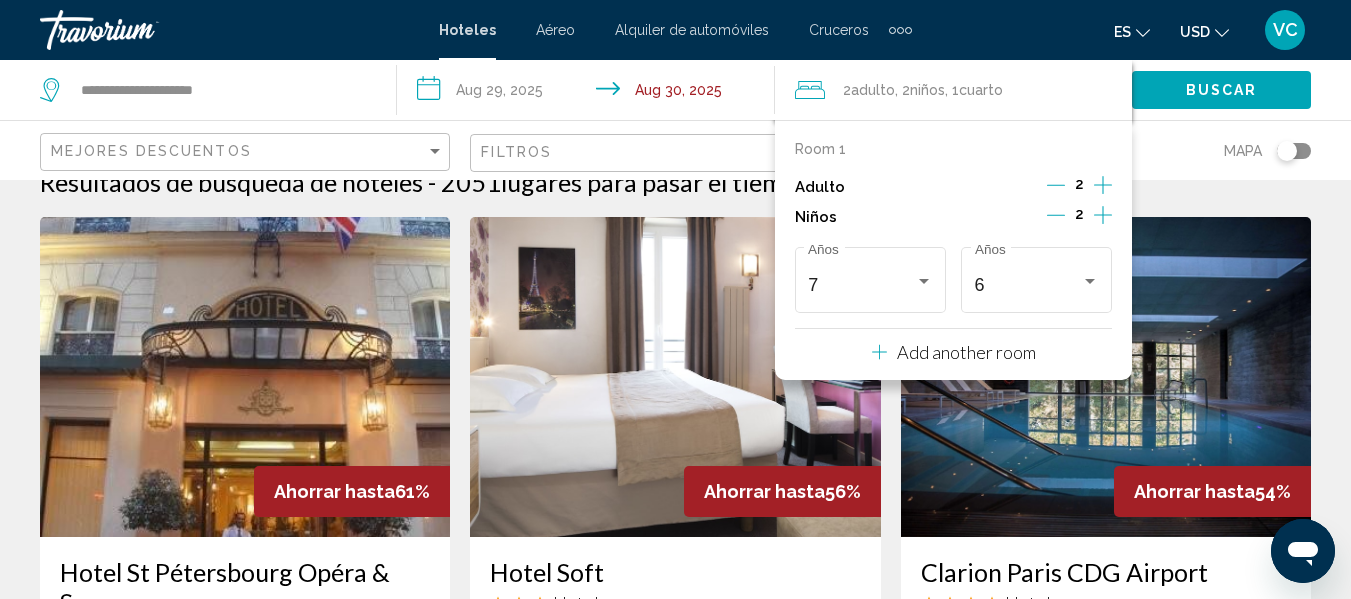 scroll, scrollTop: 20, scrollLeft: 0, axis: vertical 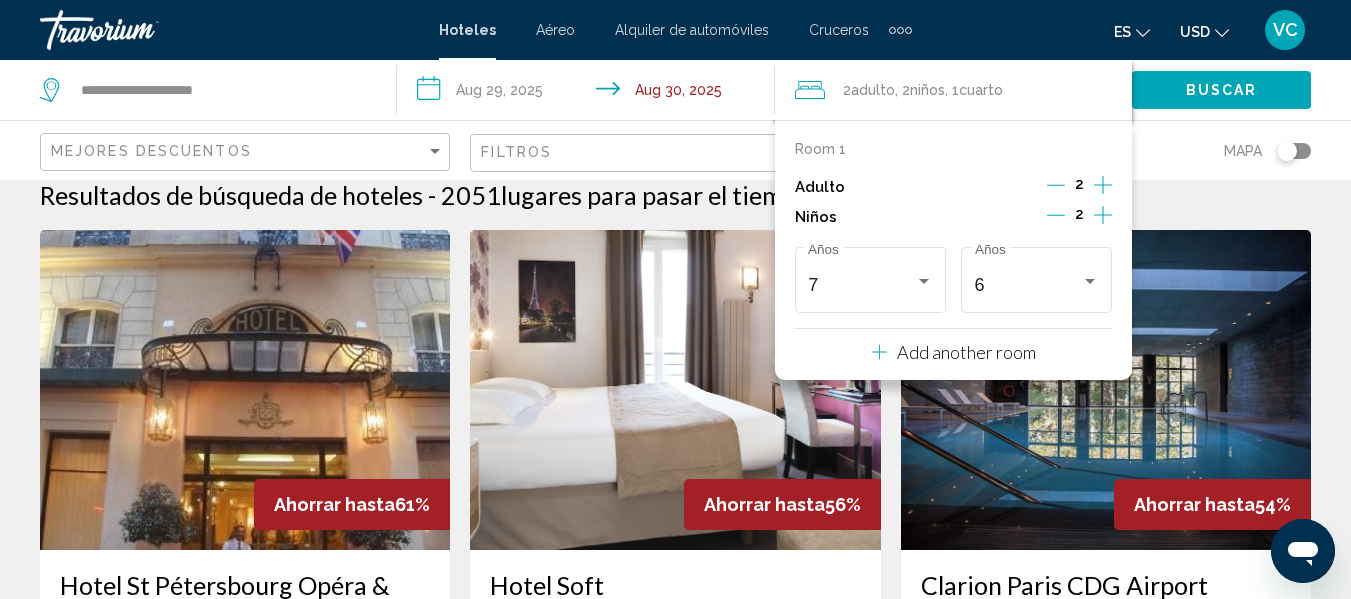 click on "Mapa" 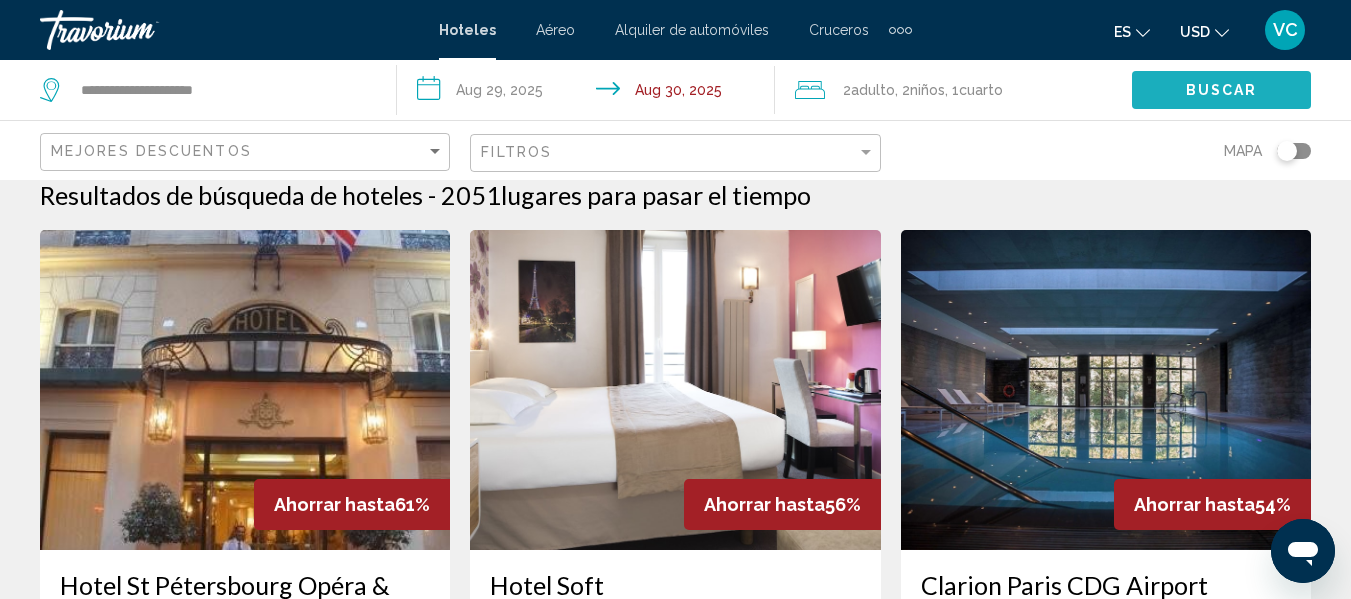 click on "Buscar" 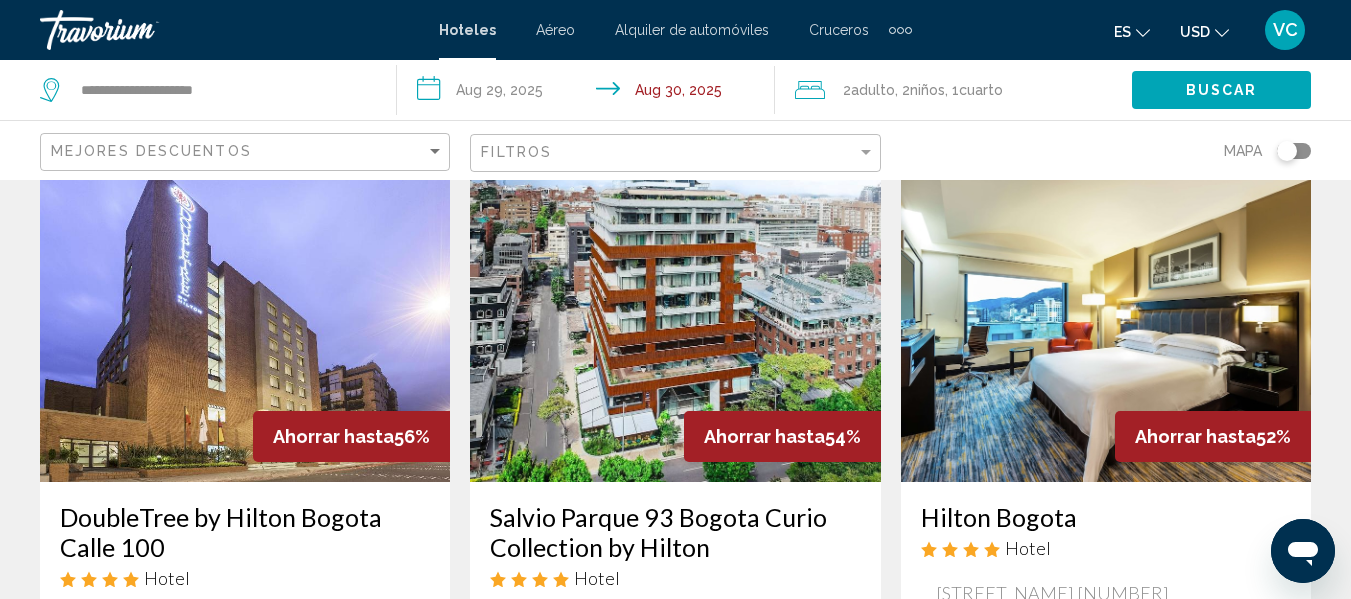 scroll, scrollTop: 0, scrollLeft: 0, axis: both 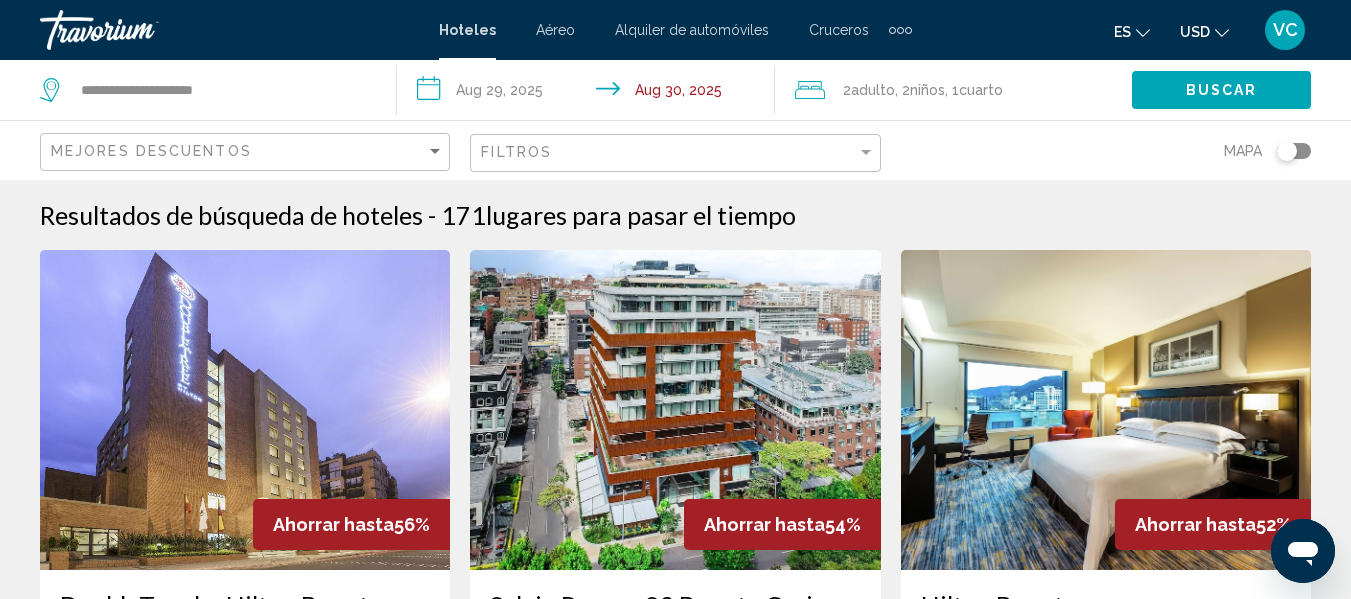 click 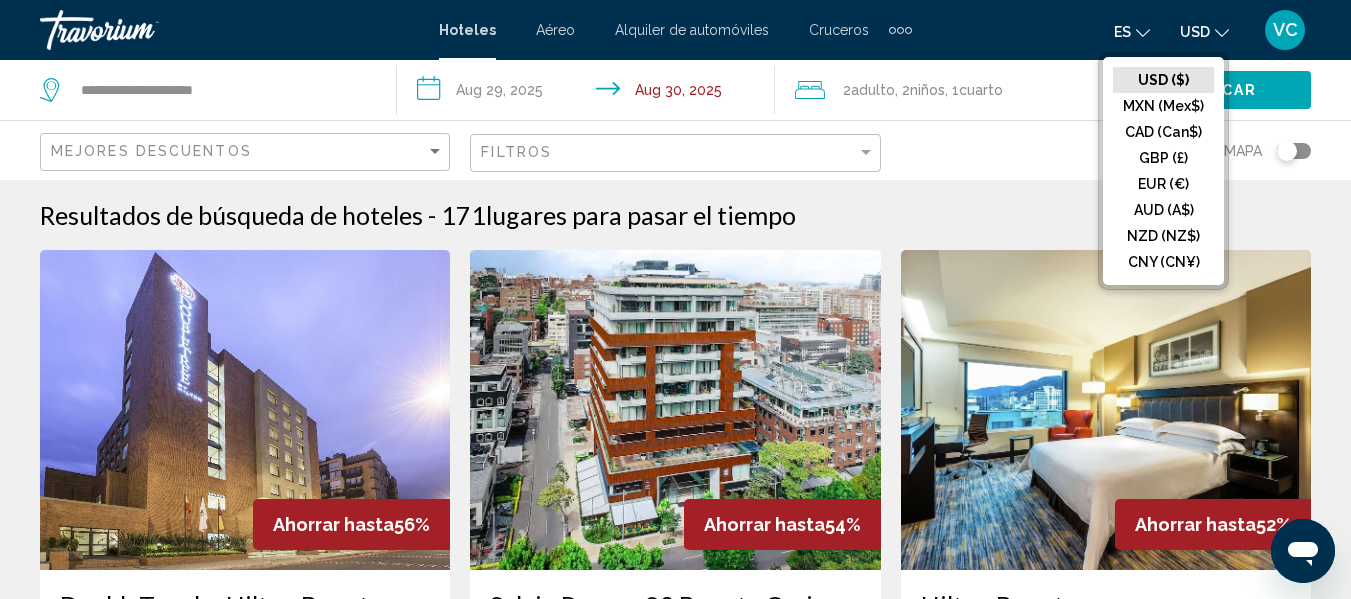 click on "es
English Español Français Italiano Português русский USD
USD ($) MXN (Mex$) CAD (Can$) GBP (£) EUR (€) AUD (A$) NZD (NZ$) CNY (CN¥) VC Iniciar sesión" at bounding box center (1121, 30) 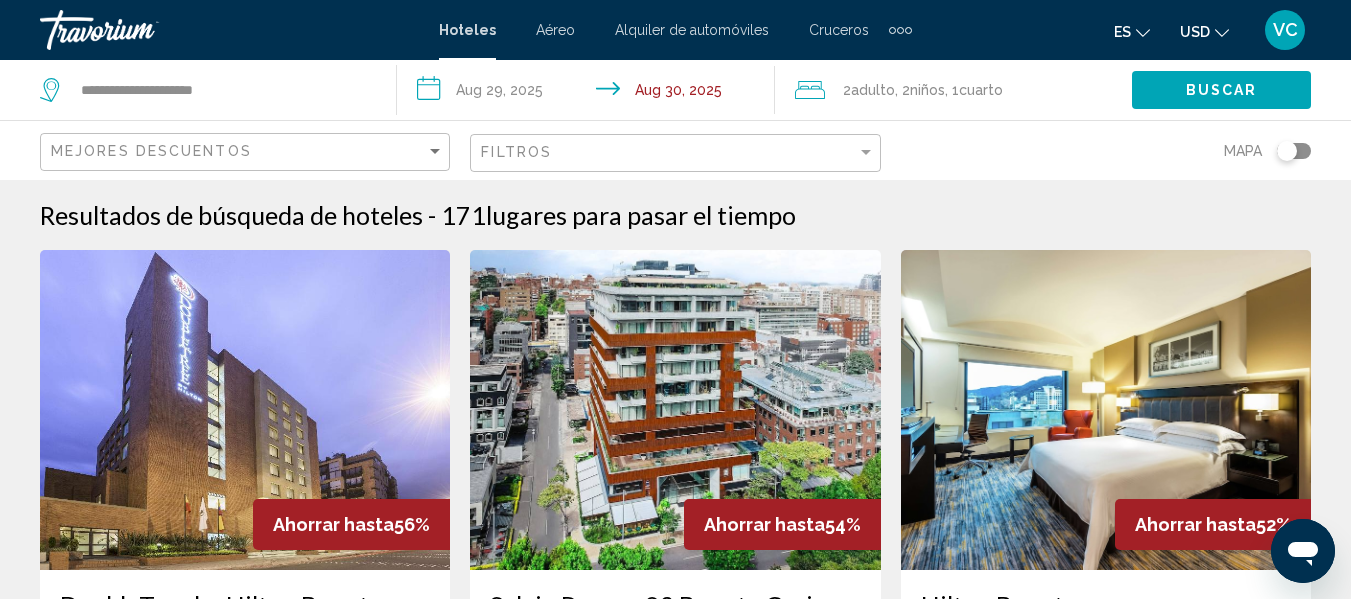 click on "USD" 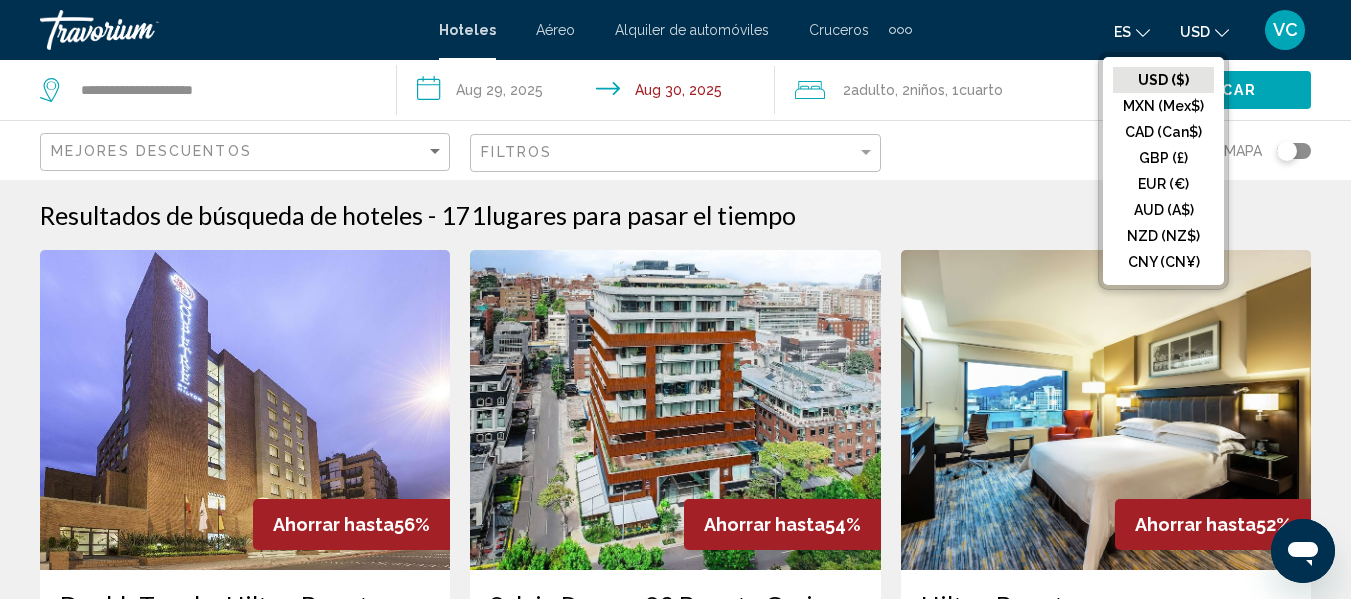 type 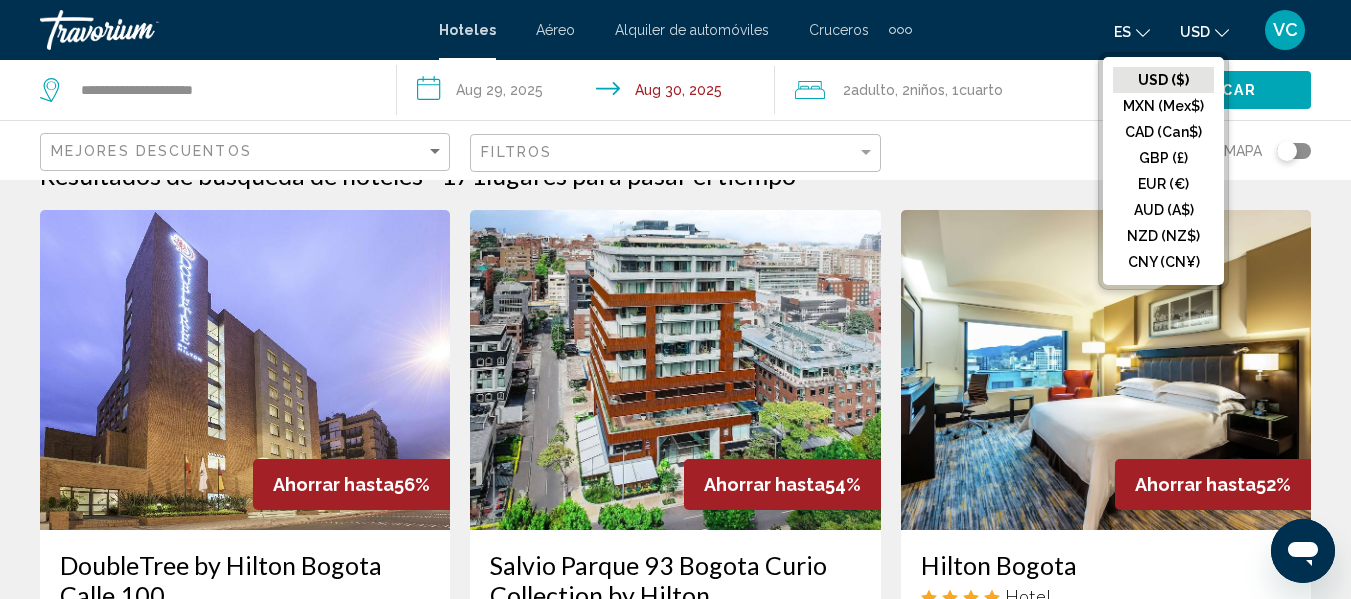 scroll, scrollTop: 80, scrollLeft: 0, axis: vertical 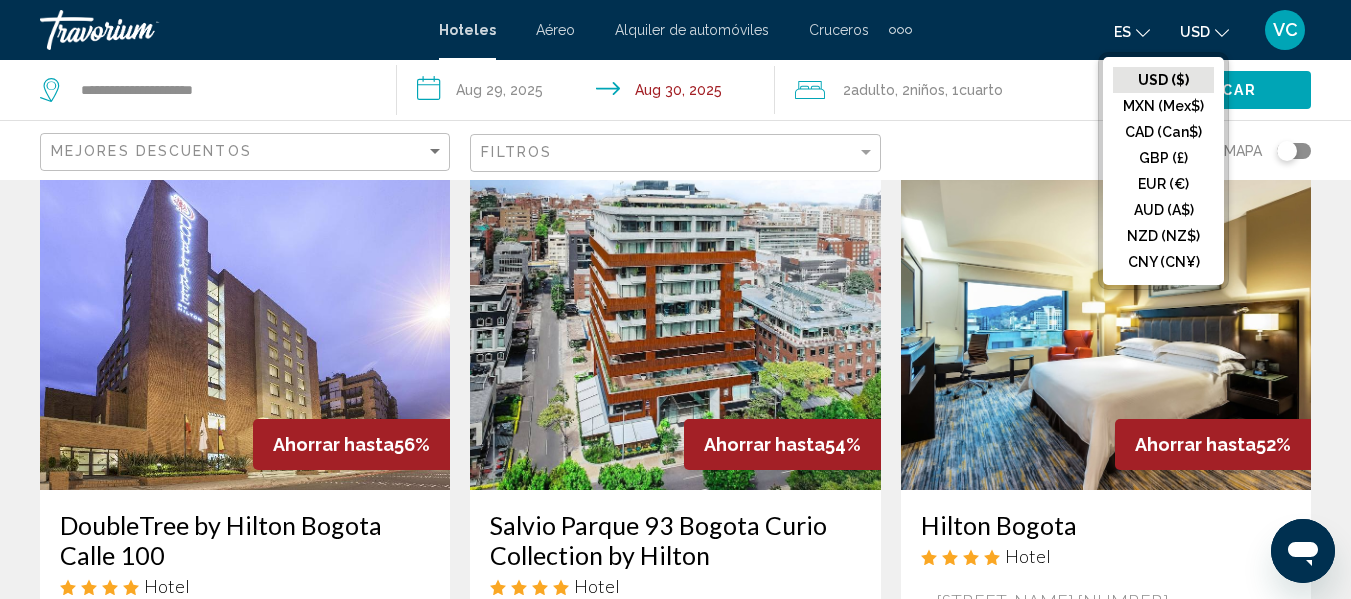 click on "Buscar" 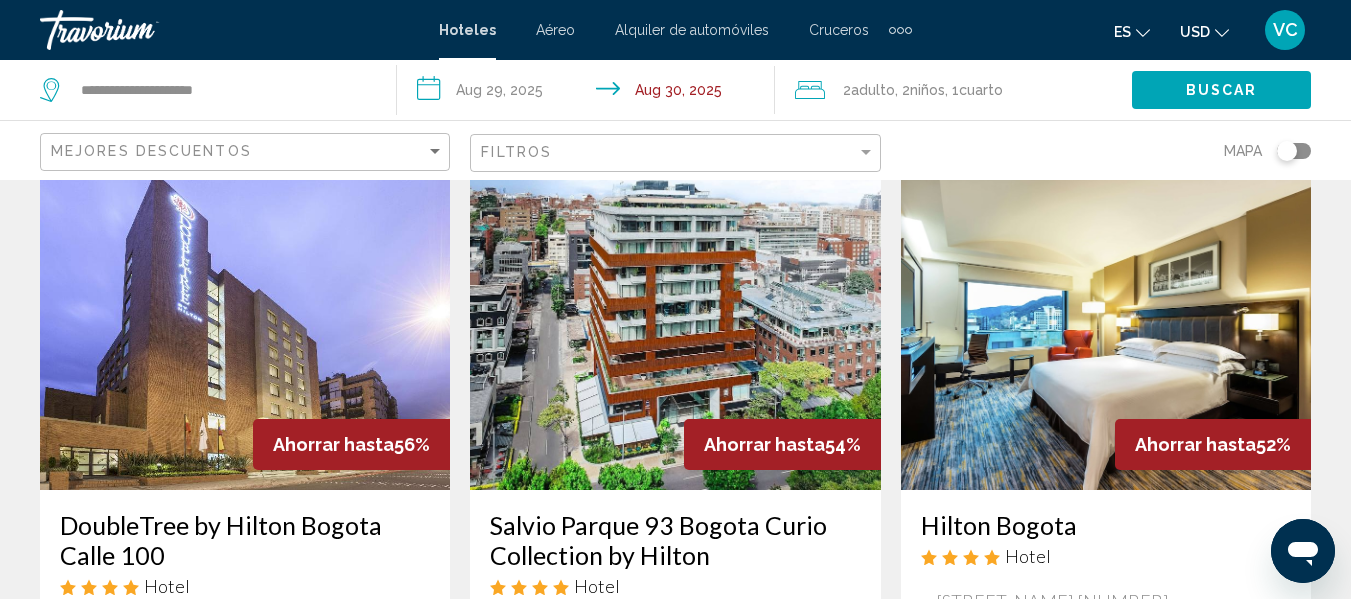 click at bounding box center (1106, 330) 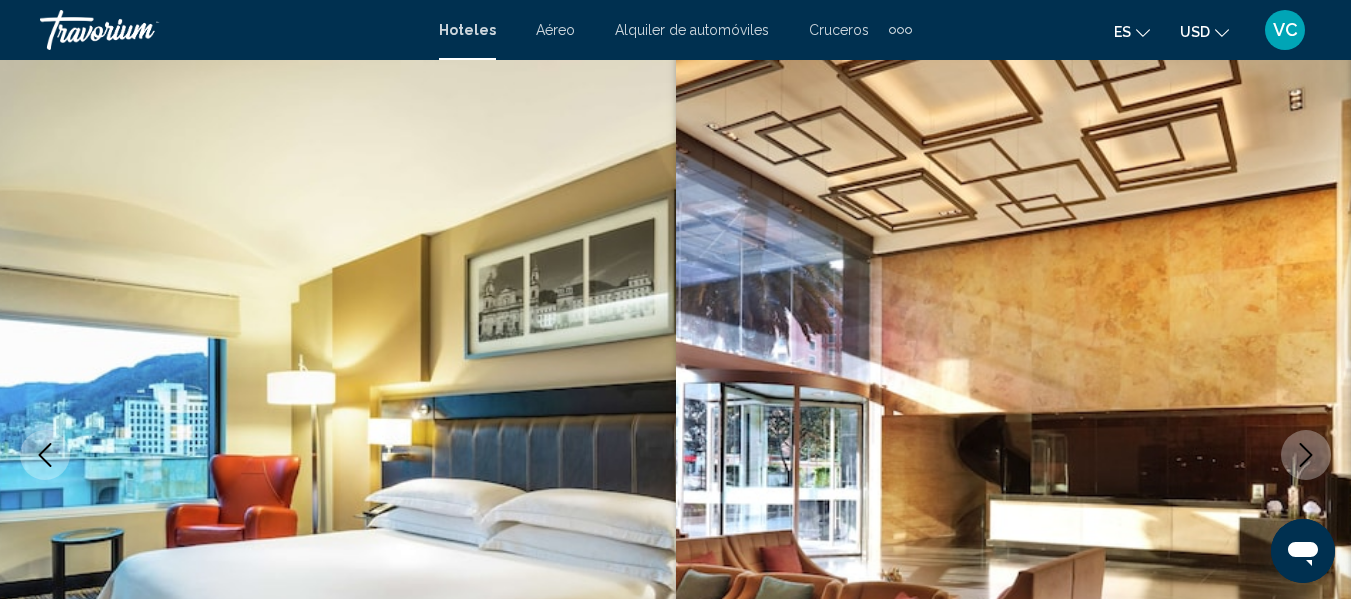 scroll, scrollTop: 236, scrollLeft: 0, axis: vertical 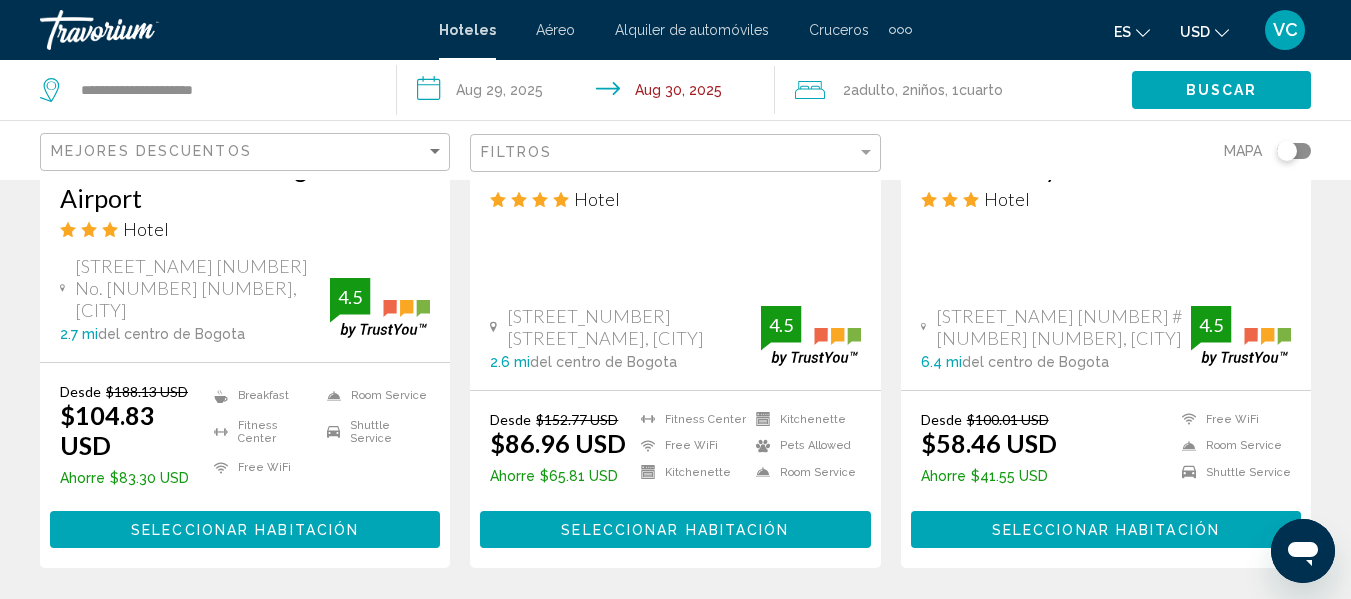 drag, startPoint x: 1293, startPoint y: 149, endPoint x: 1293, endPoint y: 164, distance: 15 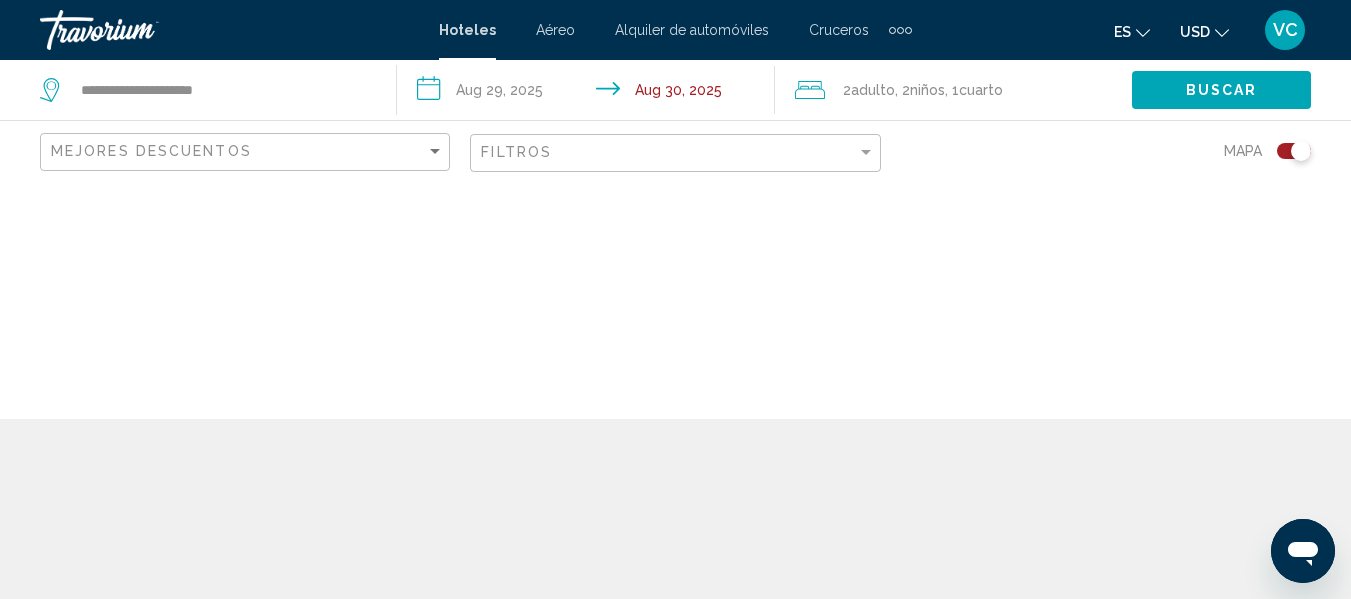 scroll, scrollTop: 0, scrollLeft: 0, axis: both 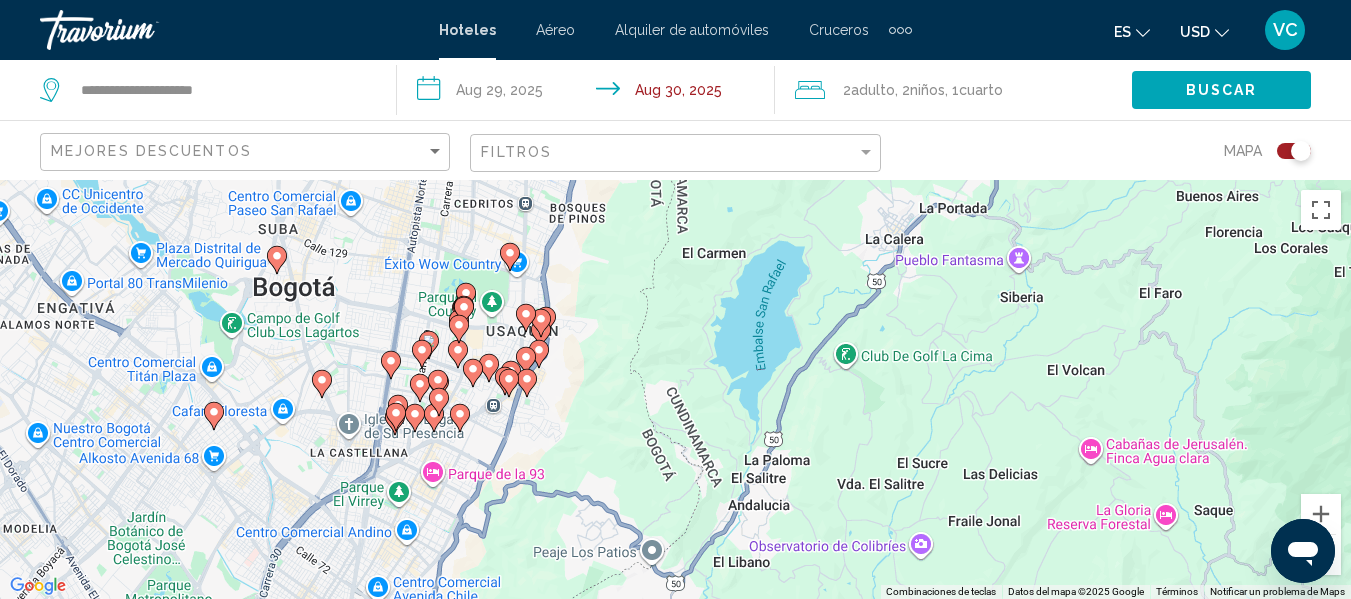drag, startPoint x: 599, startPoint y: 490, endPoint x: 830, endPoint y: 169, distance: 395.47693 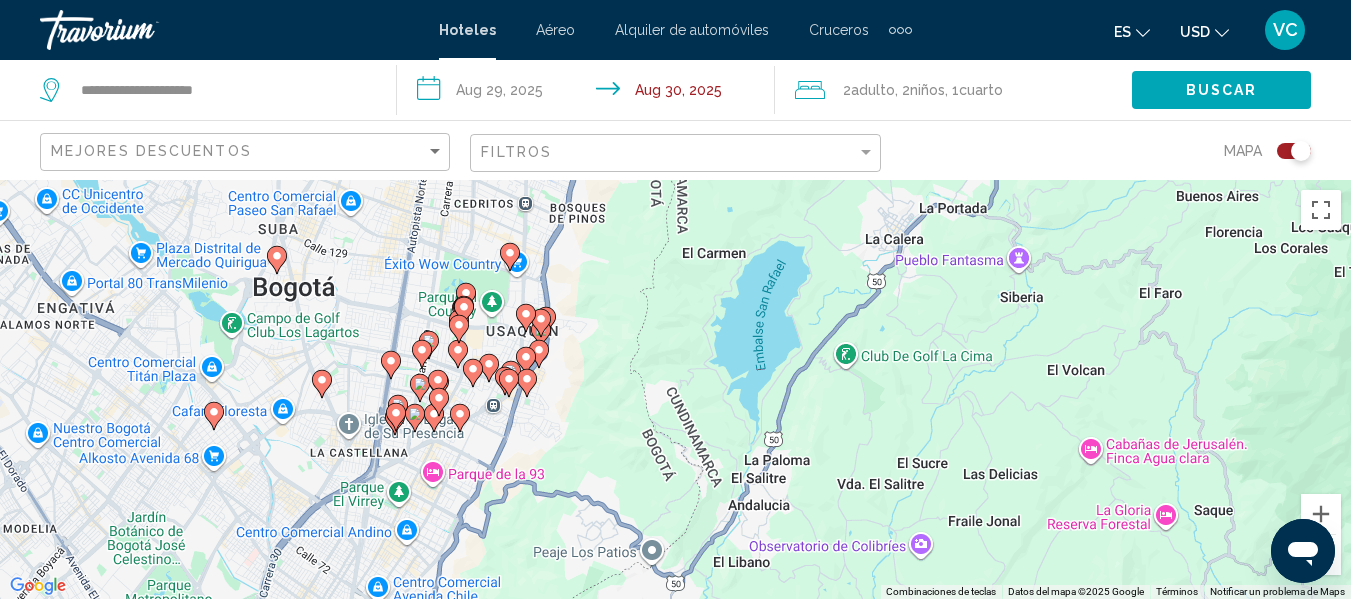 click on "**********" 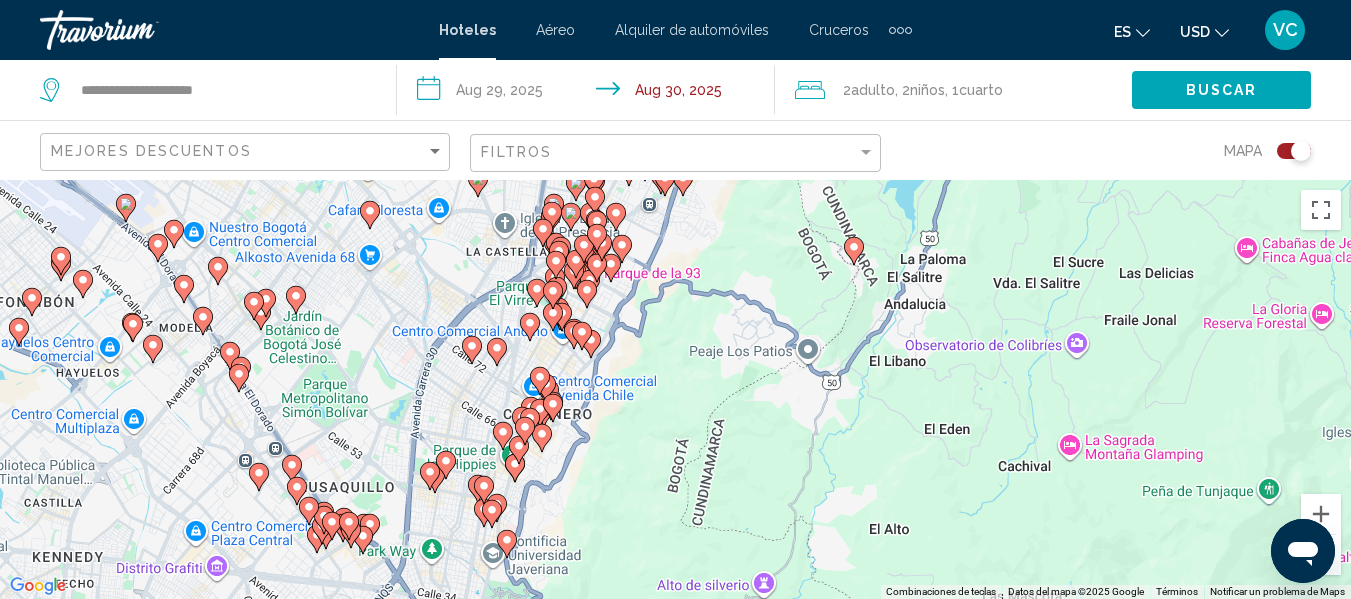 drag, startPoint x: 603, startPoint y: 413, endPoint x: 742, endPoint y: 195, distance: 258.544 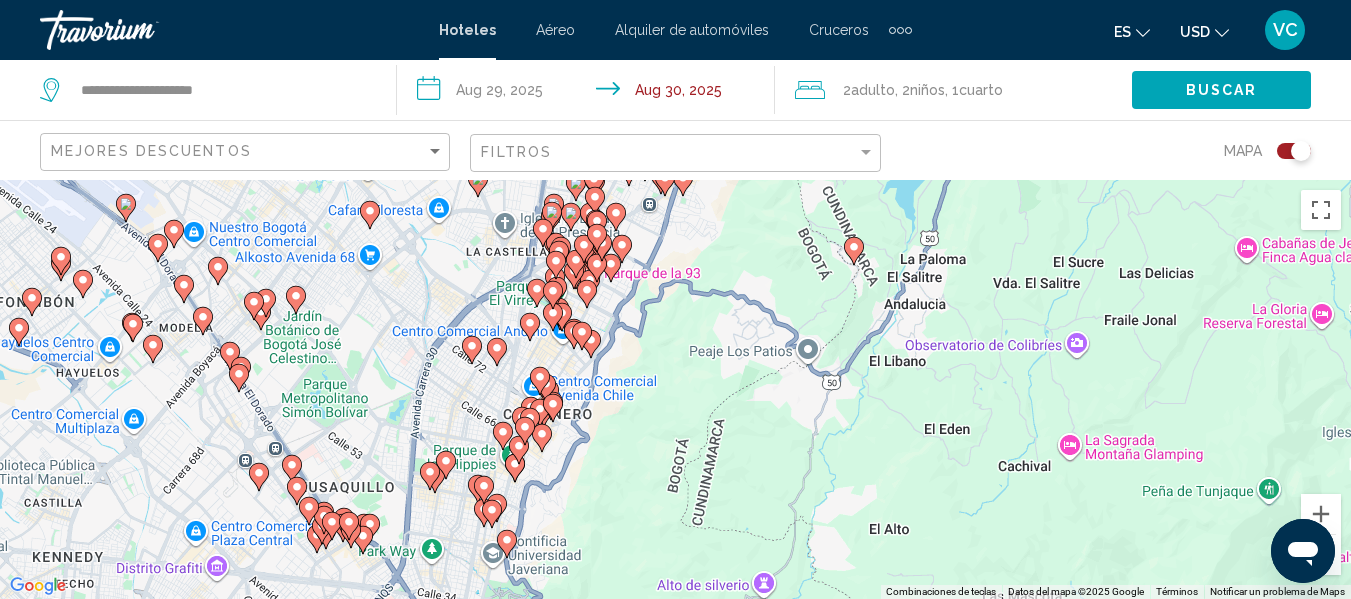 click on "Para activar la función de arrastre con el teclado, pulsa Alt + Intro. Cuando hayas habilitado esa función, usa las teclas de flecha para mover el marcador. Para completar el arrastre, pulsa Intro. Para cancelar, pulsa Escape." at bounding box center [675, 389] 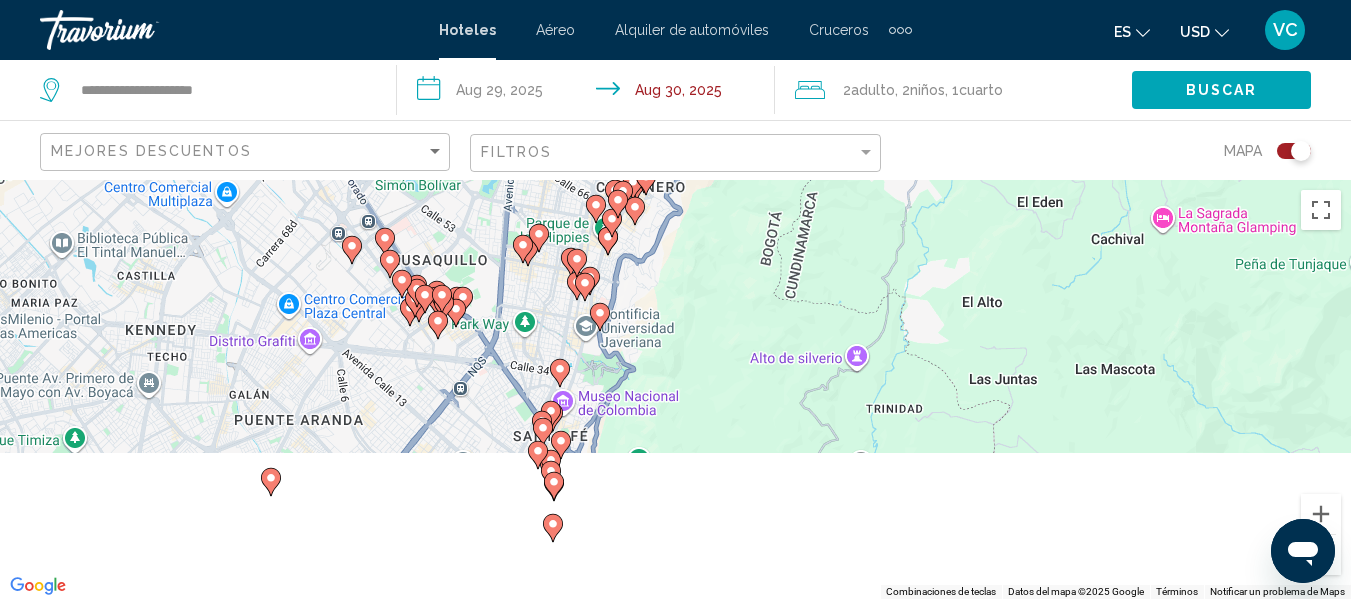 drag, startPoint x: 650, startPoint y: 493, endPoint x: 745, endPoint y: 290, distance: 224.12943 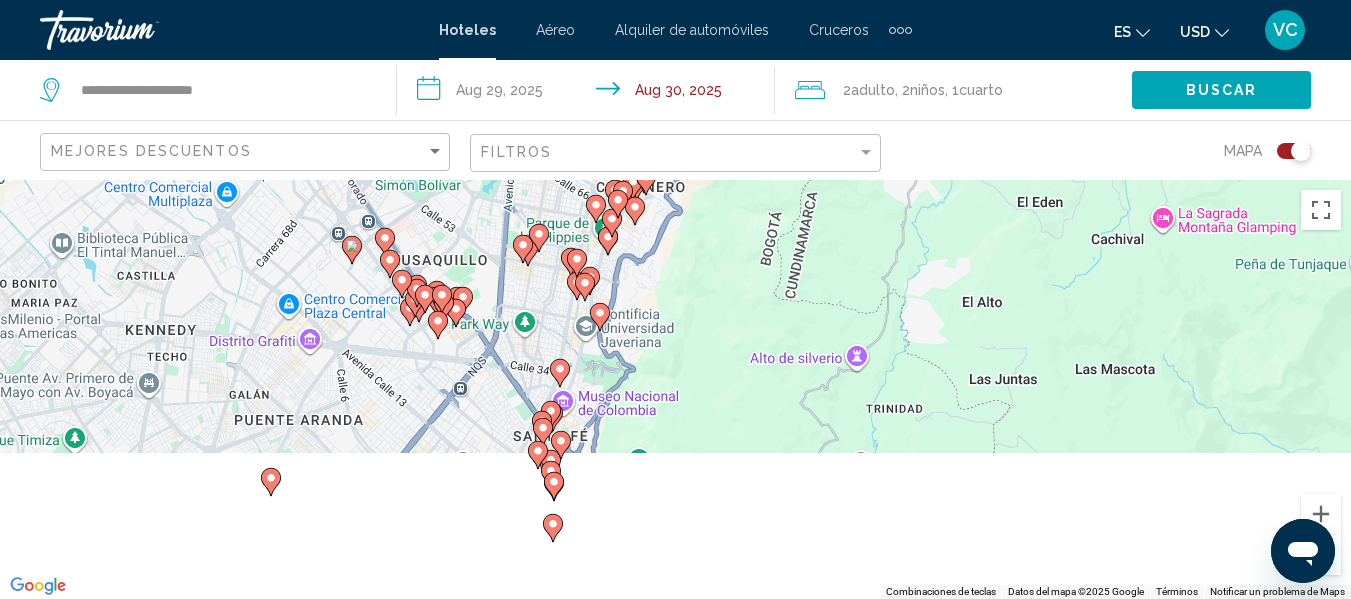 click on "Para activar la función de arrastre con el teclado, pulsa Alt + Intro. Cuando hayas habilitado esa función, usa las teclas de flecha para mover el marcador. Para completar el arrastre, pulsa Intro. Para cancelar, pulsa Escape." at bounding box center (675, 389) 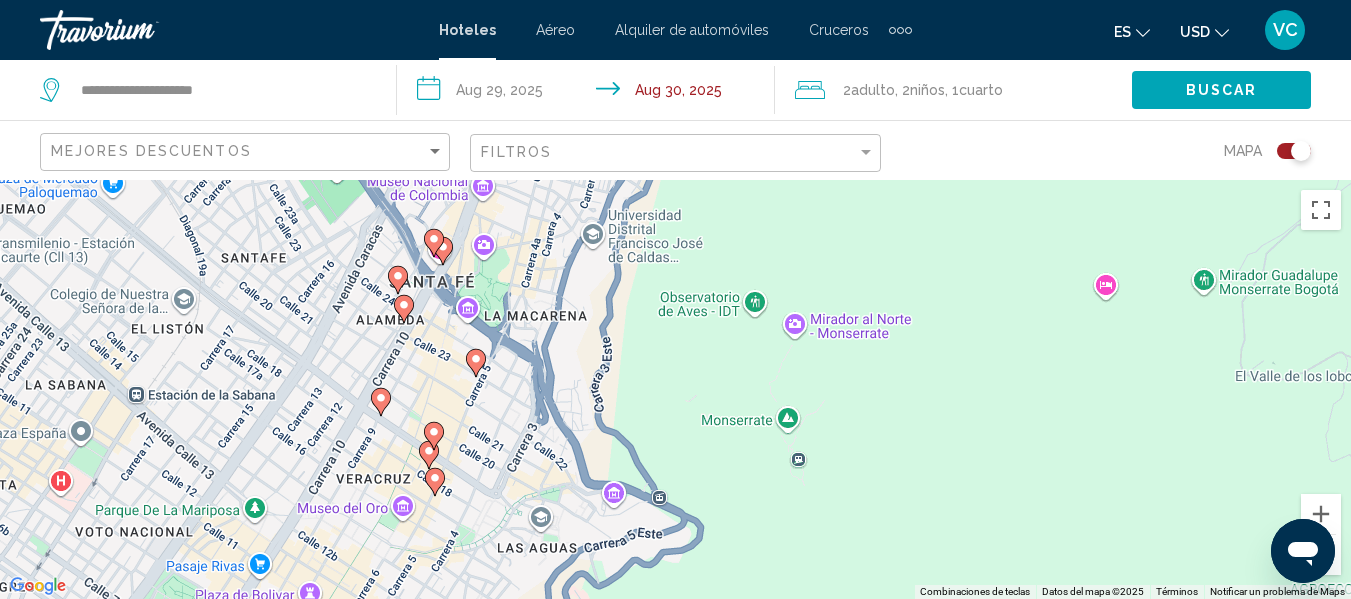 drag, startPoint x: 609, startPoint y: 465, endPoint x: 825, endPoint y: 253, distance: 302.6549 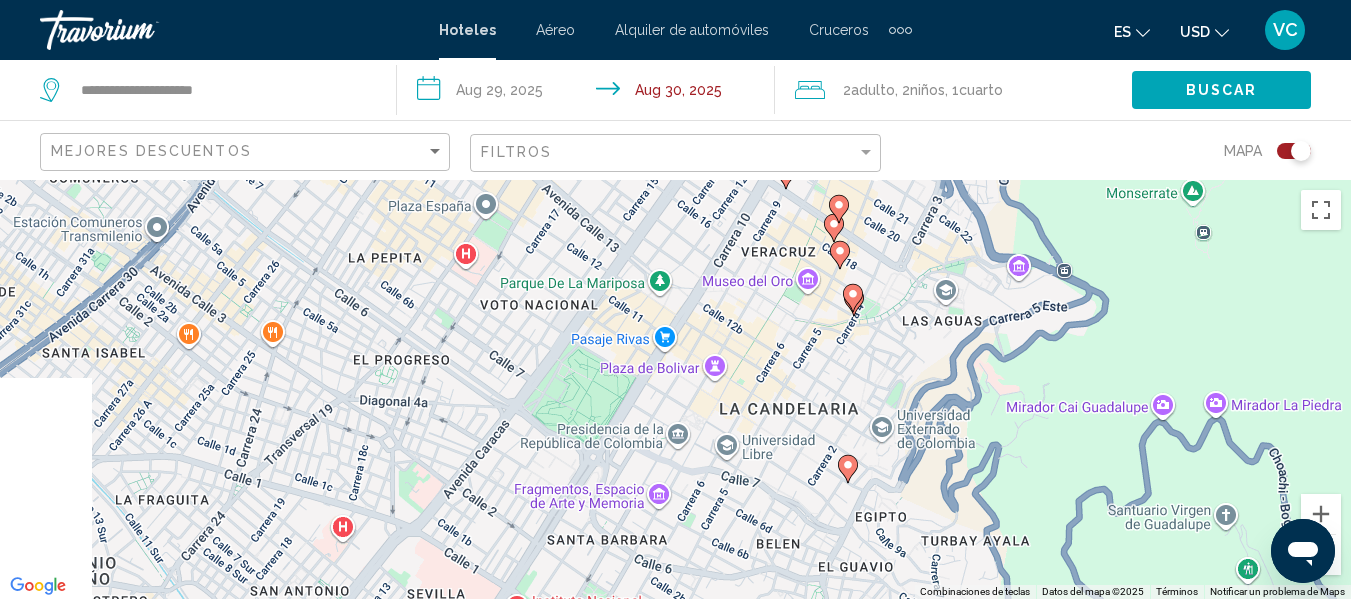 drag, startPoint x: 524, startPoint y: 470, endPoint x: 953, endPoint y: 246, distance: 483.95972 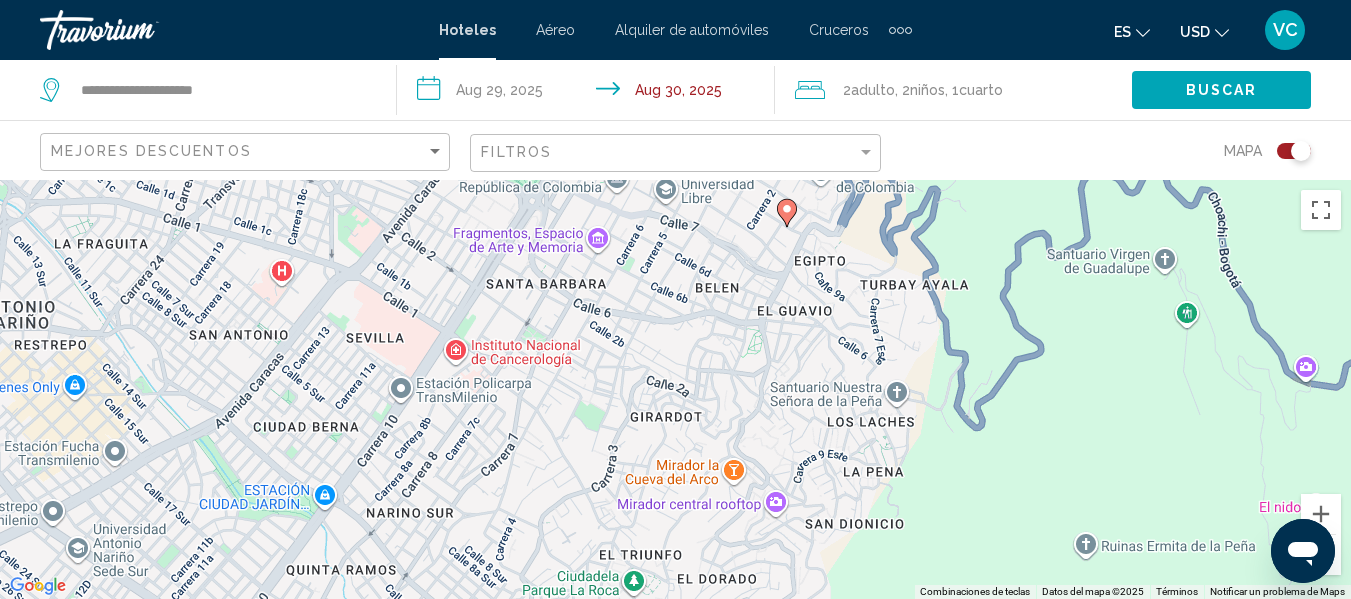drag, startPoint x: 592, startPoint y: 395, endPoint x: 501, endPoint y: 137, distance: 273.57816 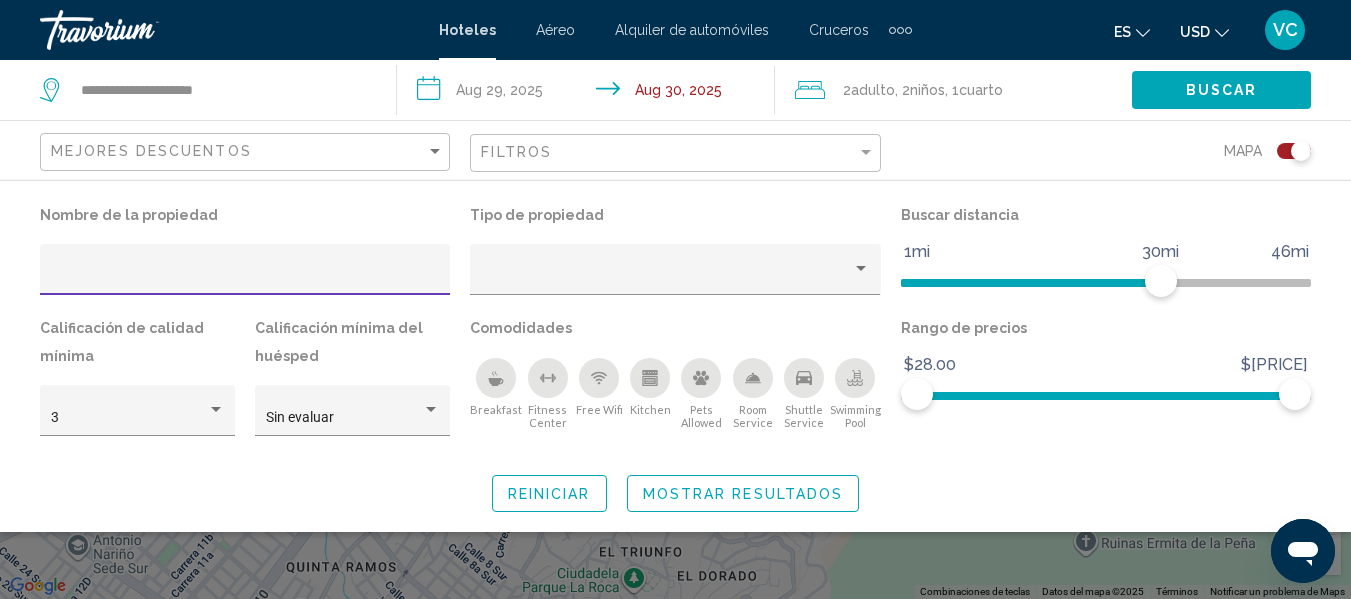 click on "Filtros" 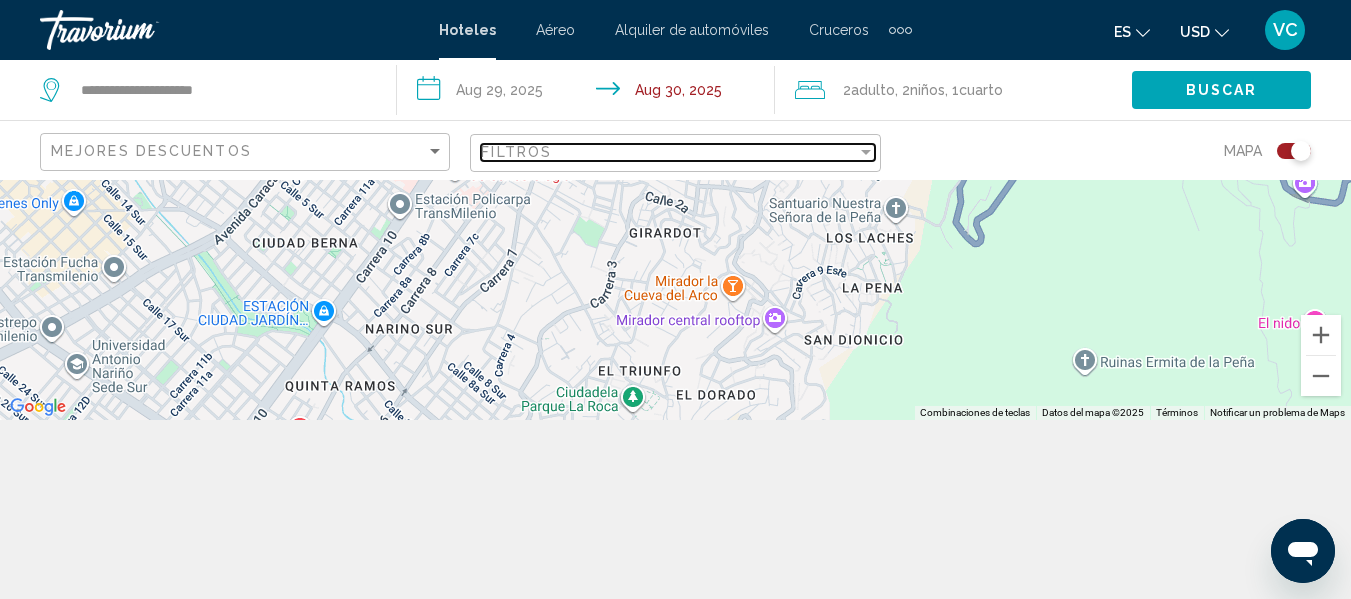 scroll, scrollTop: 180, scrollLeft: 0, axis: vertical 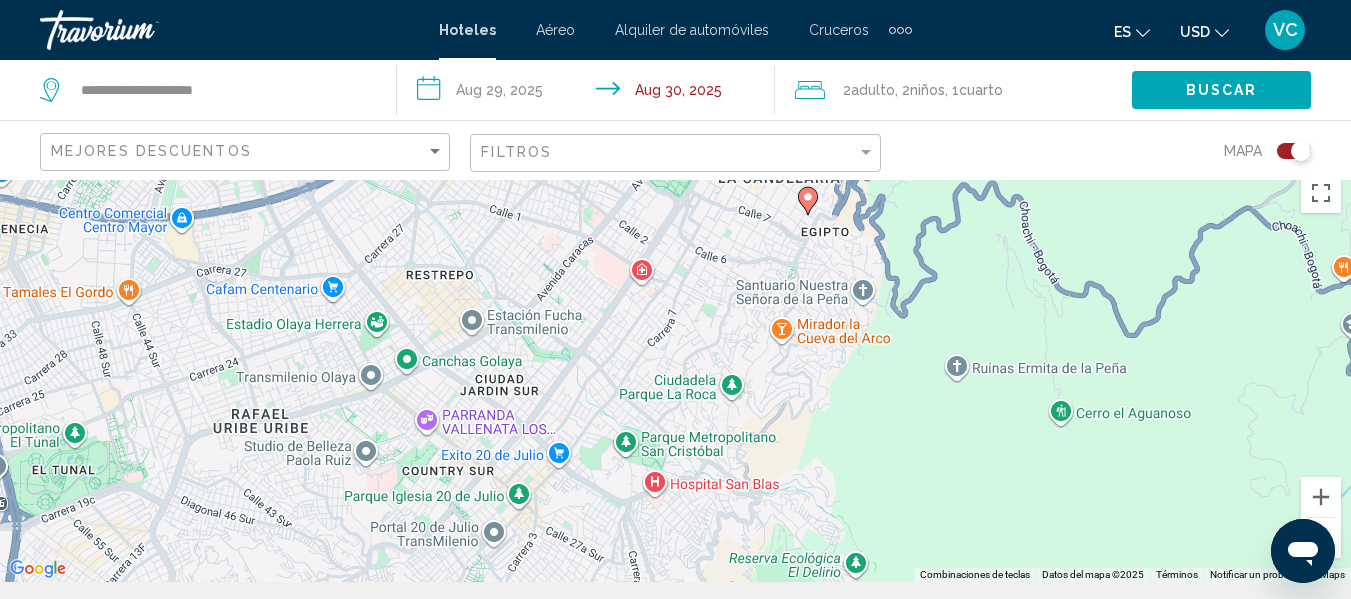 drag, startPoint x: 434, startPoint y: 376, endPoint x: 630, endPoint y: 259, distance: 228.2652 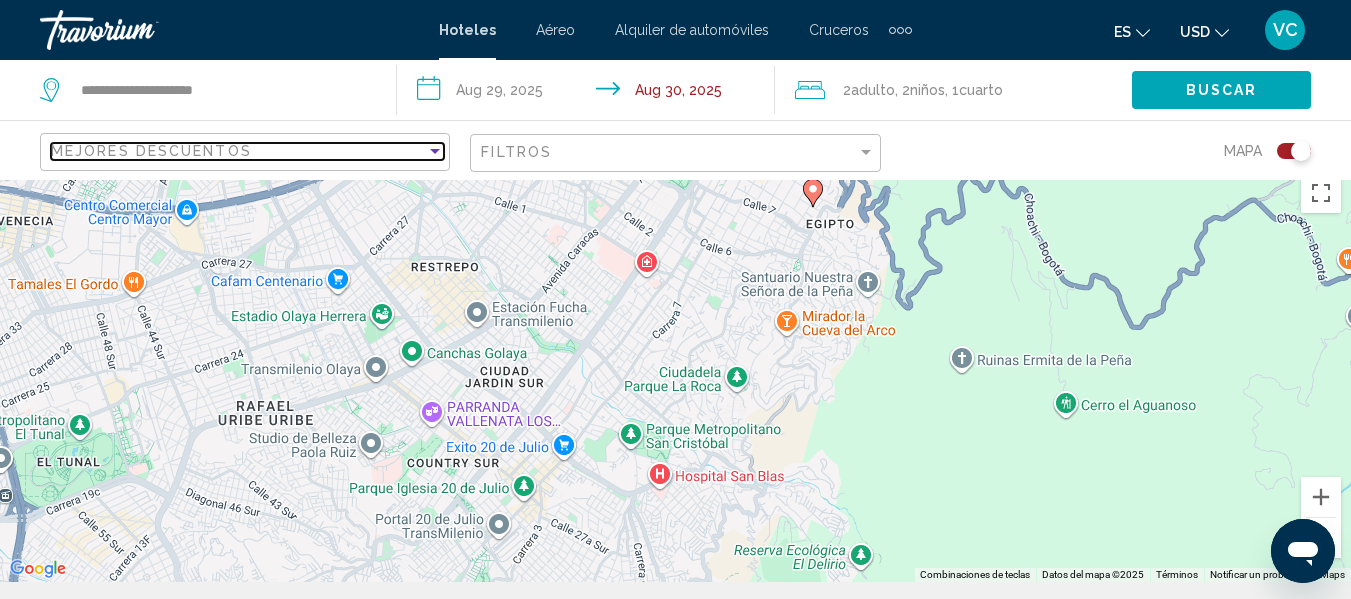 click on "Mejores descuentos" at bounding box center [238, 151] 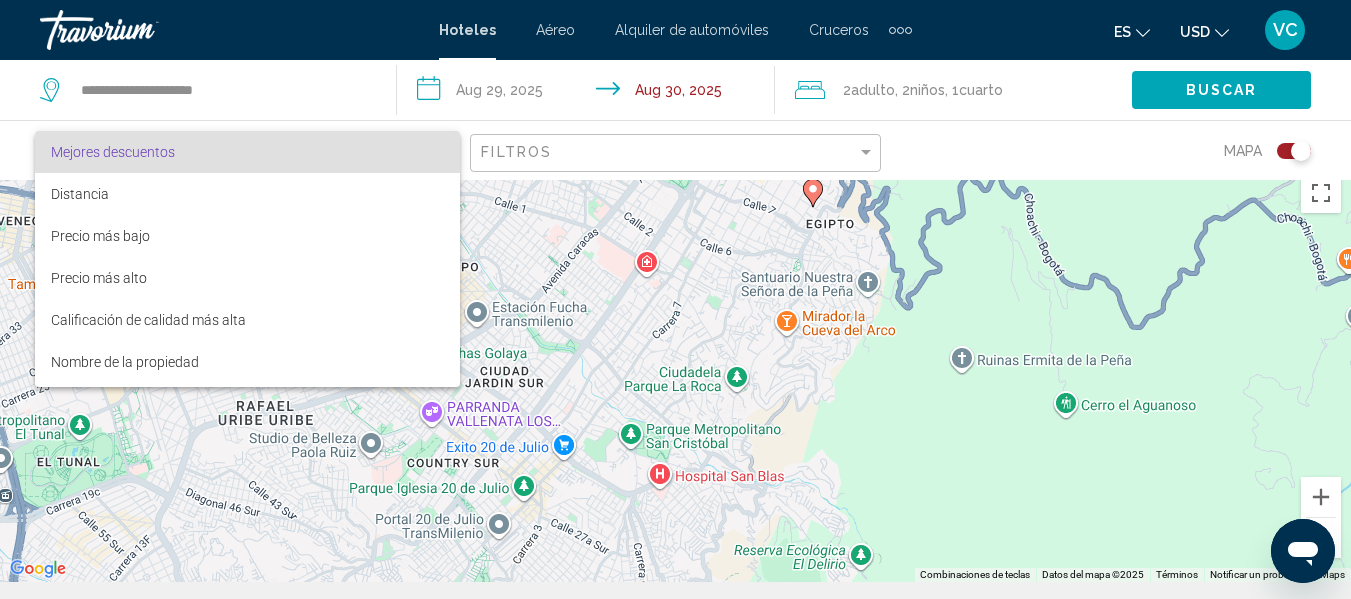 click at bounding box center [675, 299] 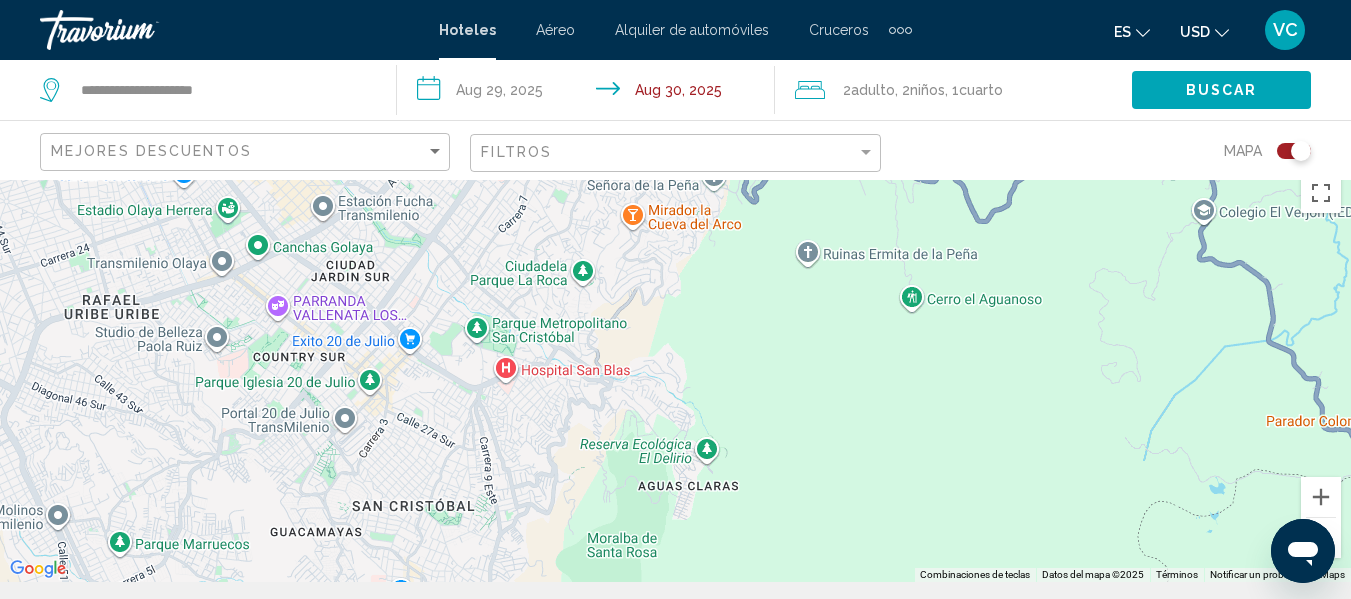 drag, startPoint x: 512, startPoint y: 319, endPoint x: 552, endPoint y: 196, distance: 129.34064 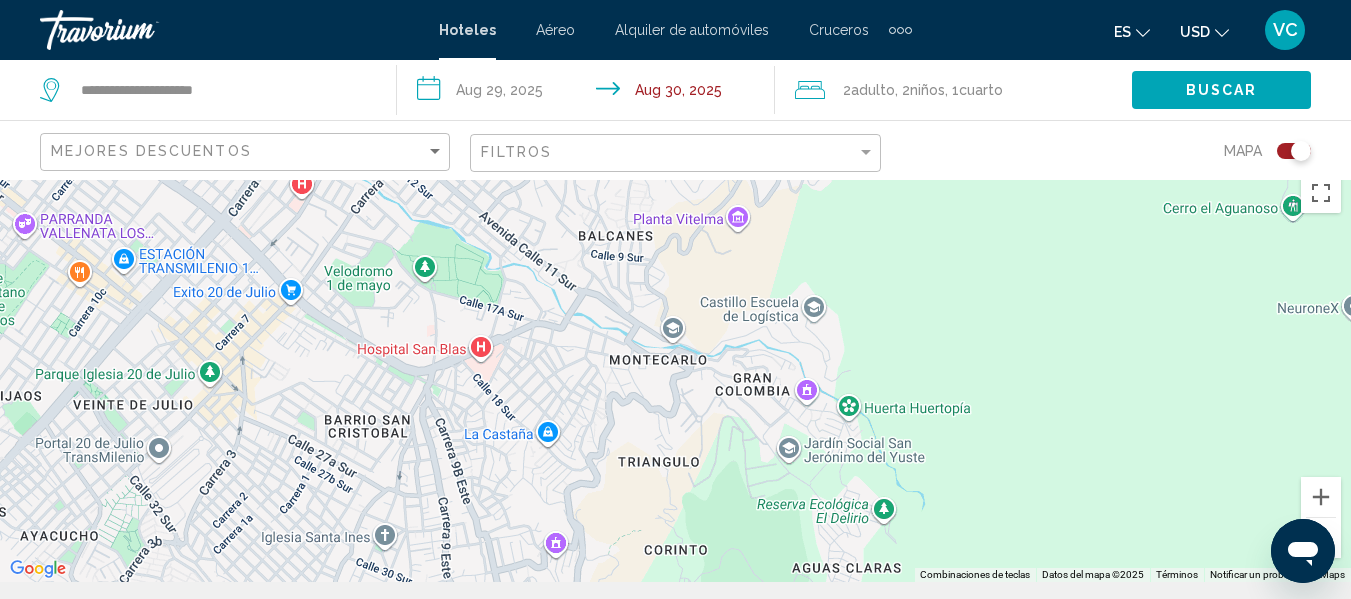 drag, startPoint x: 437, startPoint y: 439, endPoint x: 440, endPoint y: 400, distance: 39.115215 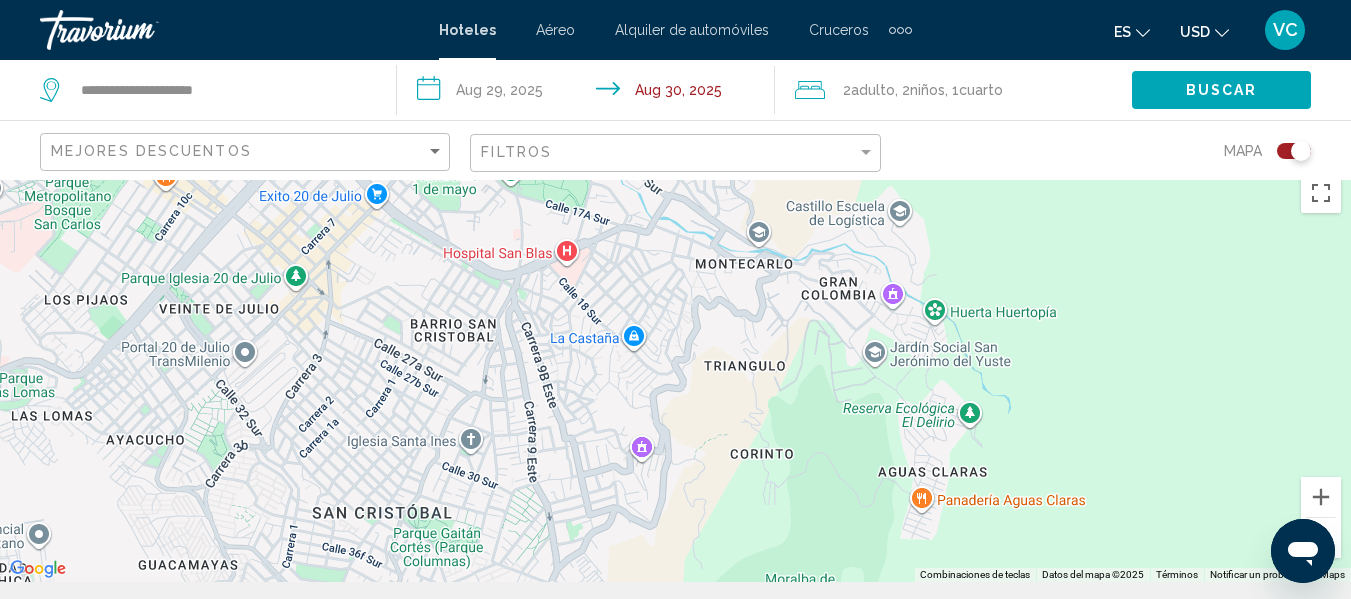 drag, startPoint x: 438, startPoint y: 393, endPoint x: 525, endPoint y: 311, distance: 119.55334 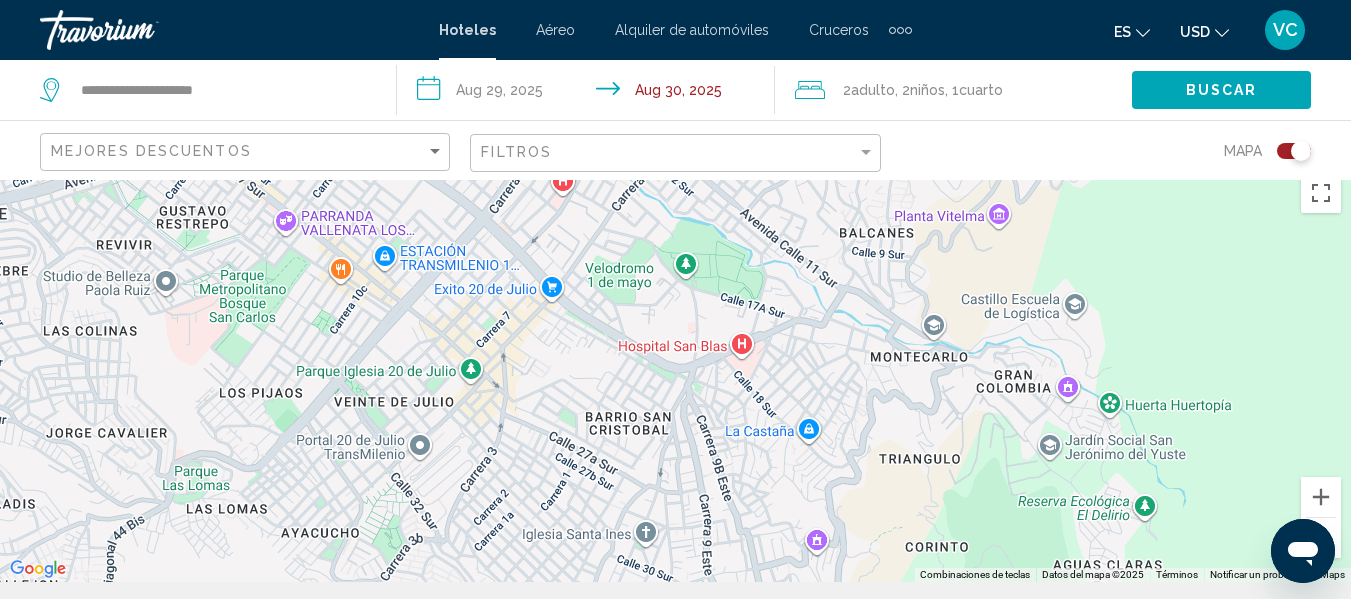 drag, startPoint x: 535, startPoint y: 312, endPoint x: 713, endPoint y: 439, distance: 218.66183 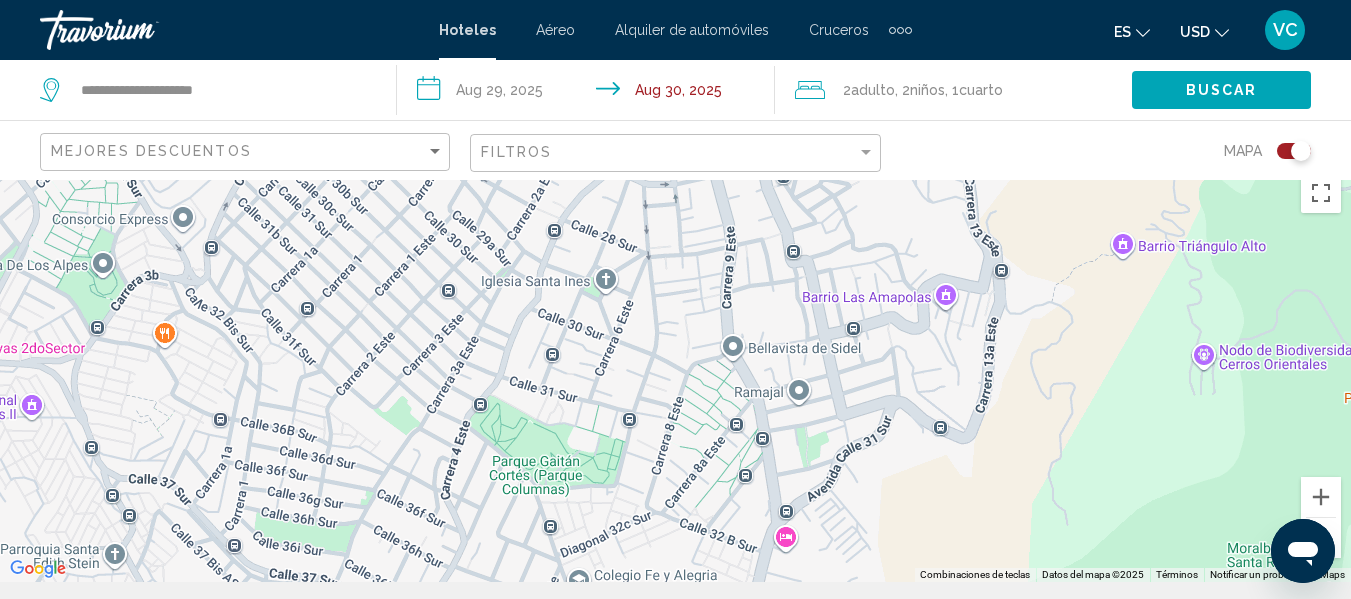 drag, startPoint x: 503, startPoint y: 461, endPoint x: 480, endPoint y: 3, distance: 458.57715 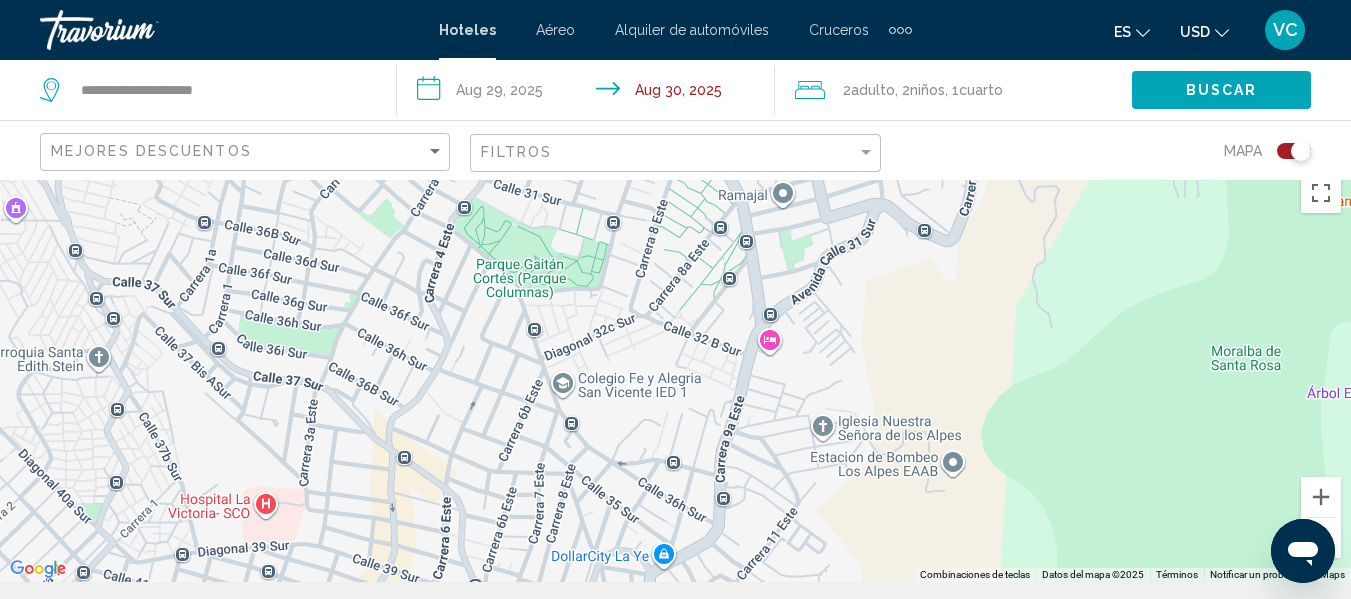 drag, startPoint x: 626, startPoint y: 516, endPoint x: 612, endPoint y: 313, distance: 203.4822 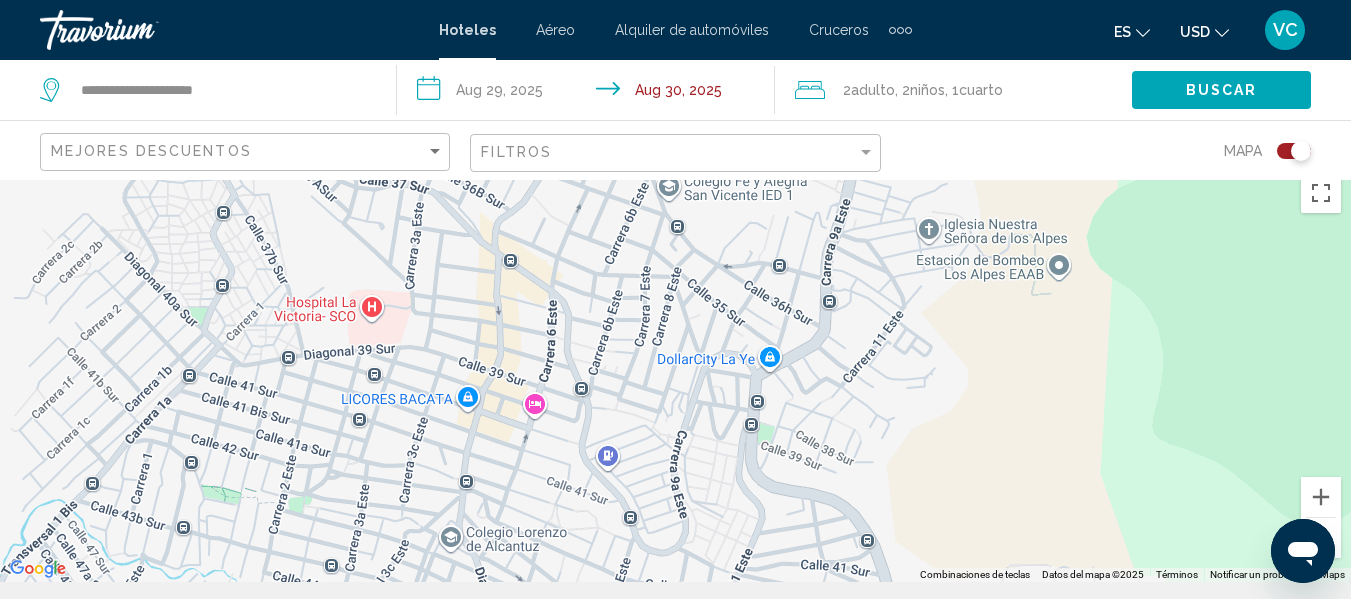 drag, startPoint x: 603, startPoint y: 449, endPoint x: 711, endPoint y: 238, distance: 237.03375 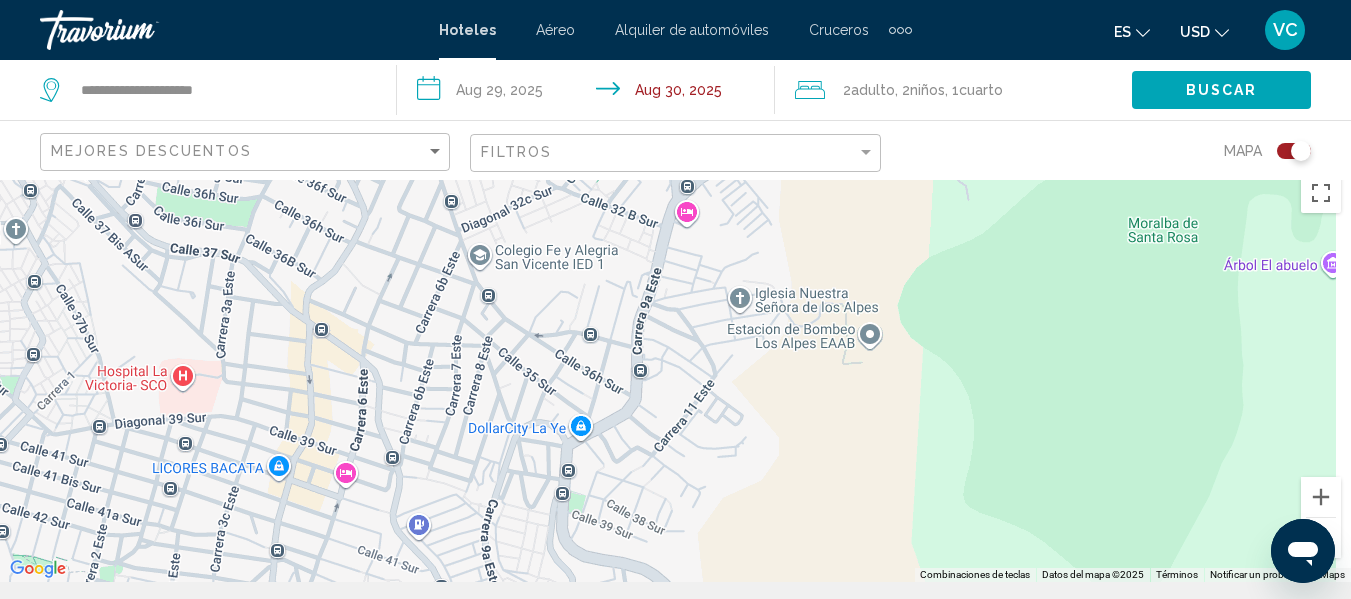 drag, startPoint x: 702, startPoint y: 568, endPoint x: 515, endPoint y: 646, distance: 202.6154 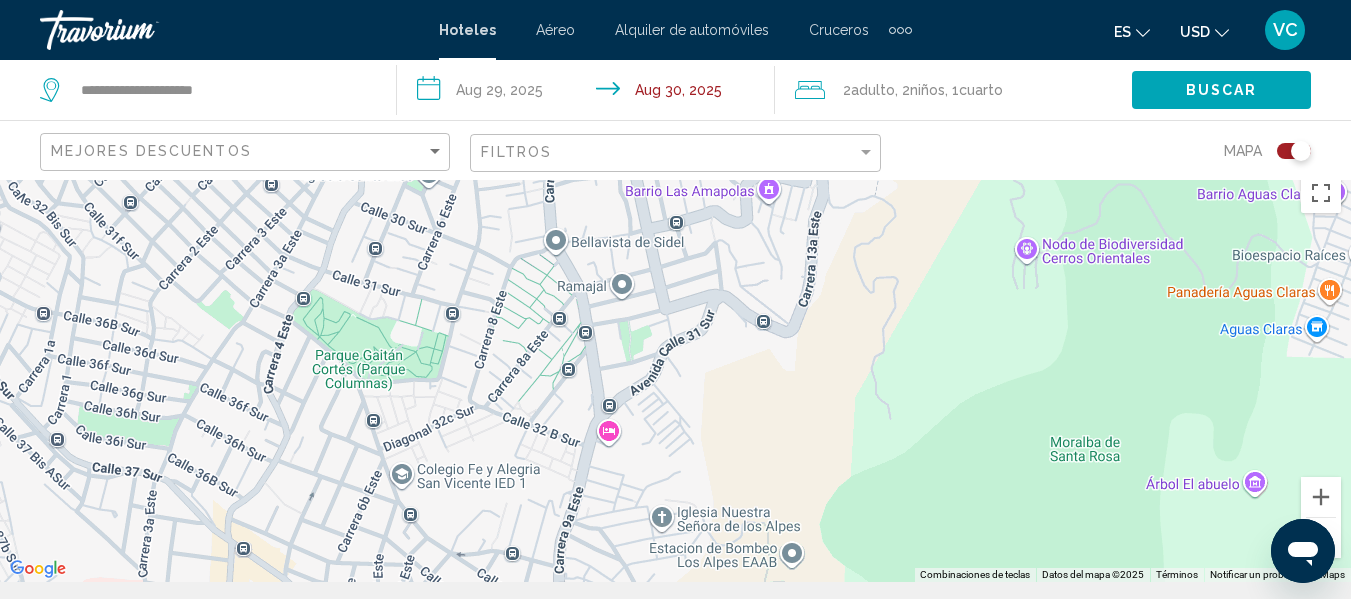 drag, startPoint x: 701, startPoint y: 235, endPoint x: 622, endPoint y: 464, distance: 242.24368 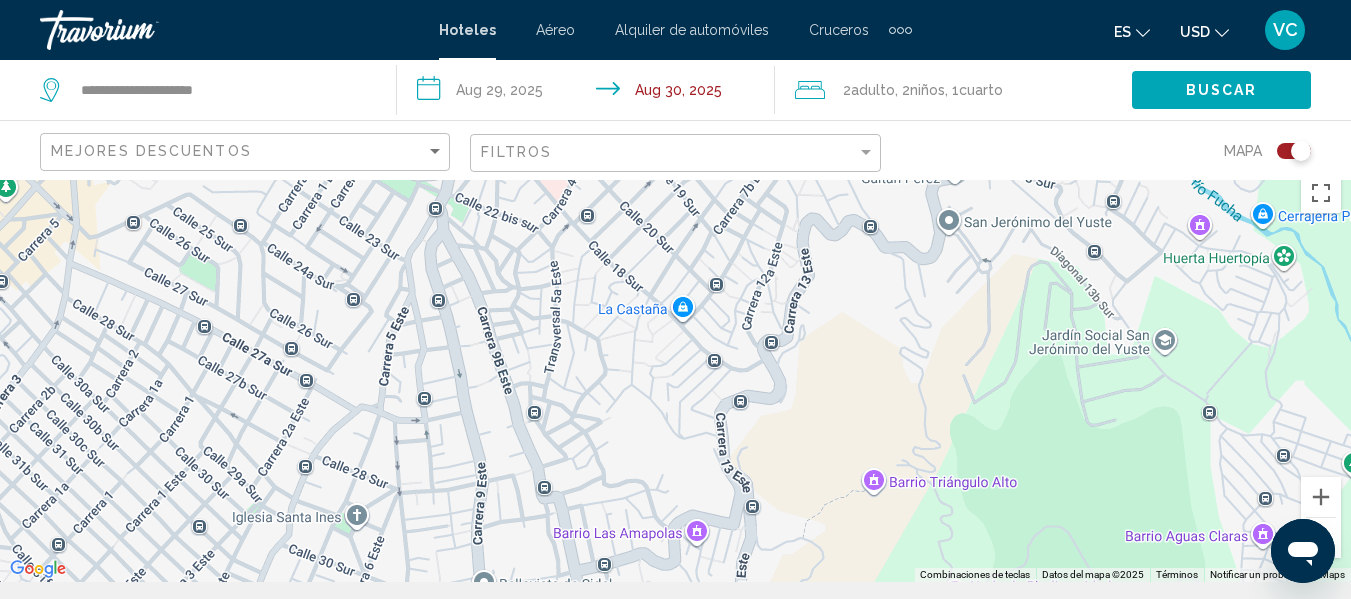 drag, startPoint x: 730, startPoint y: 228, endPoint x: 654, endPoint y: 580, distance: 360.11108 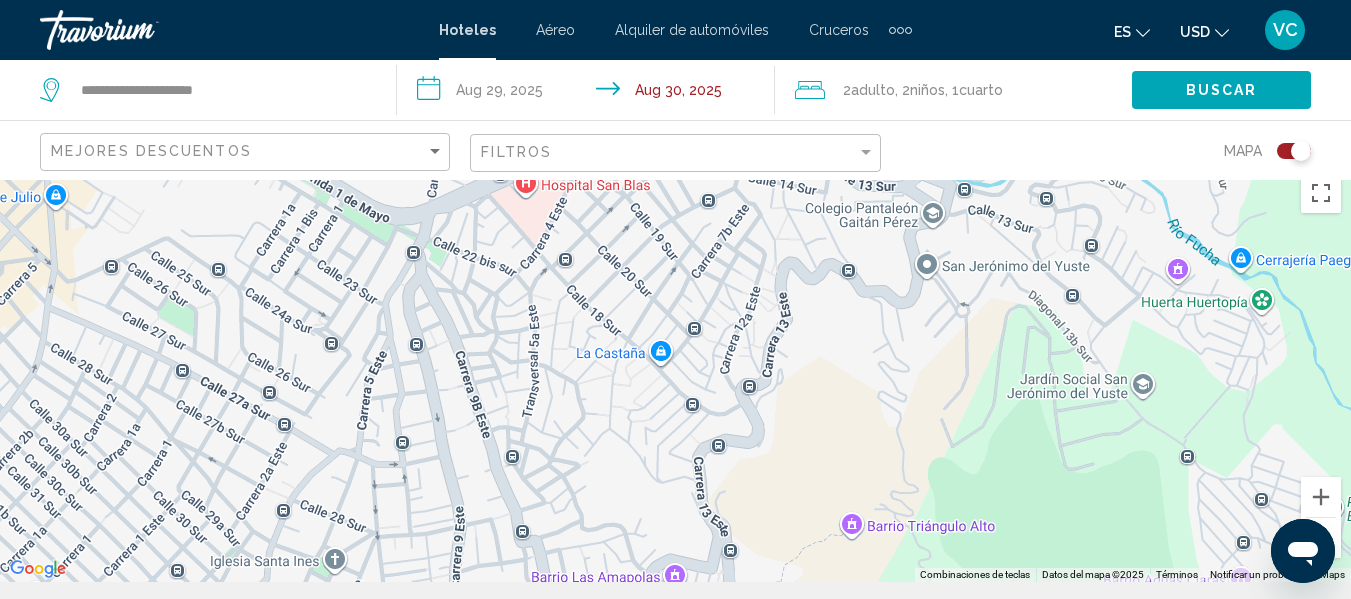 drag, startPoint x: 695, startPoint y: 222, endPoint x: 670, endPoint y: 266, distance: 50.606323 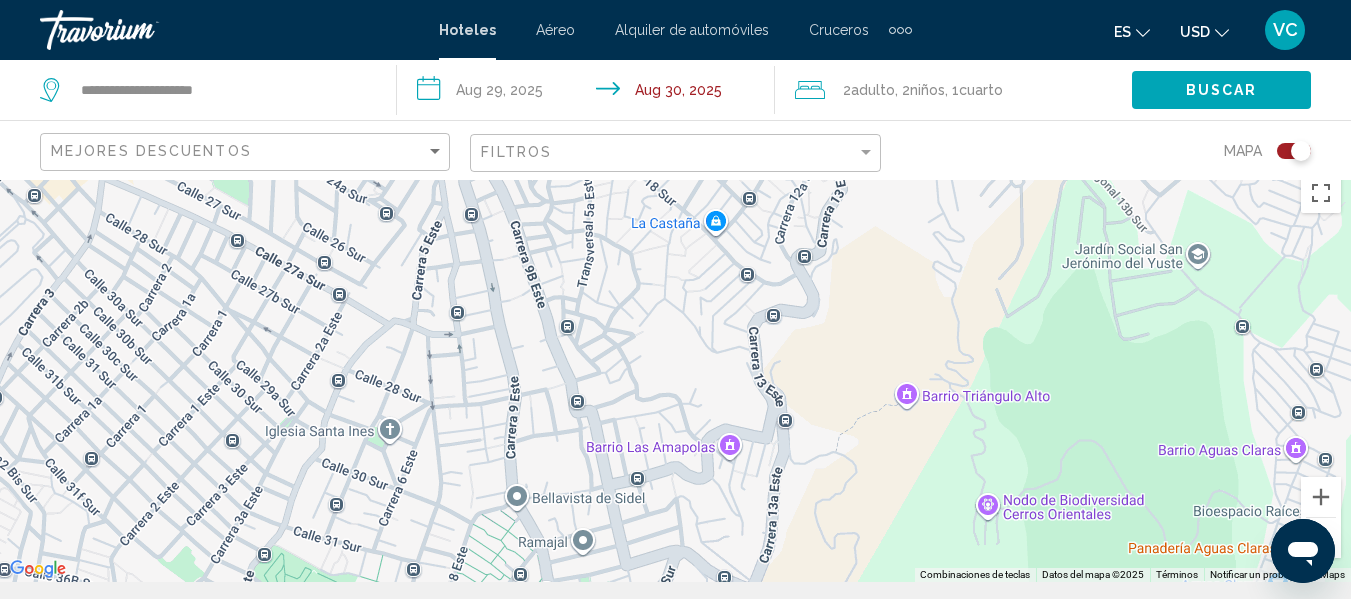 drag, startPoint x: 584, startPoint y: 430, endPoint x: 647, endPoint y: 293, distance: 150.79124 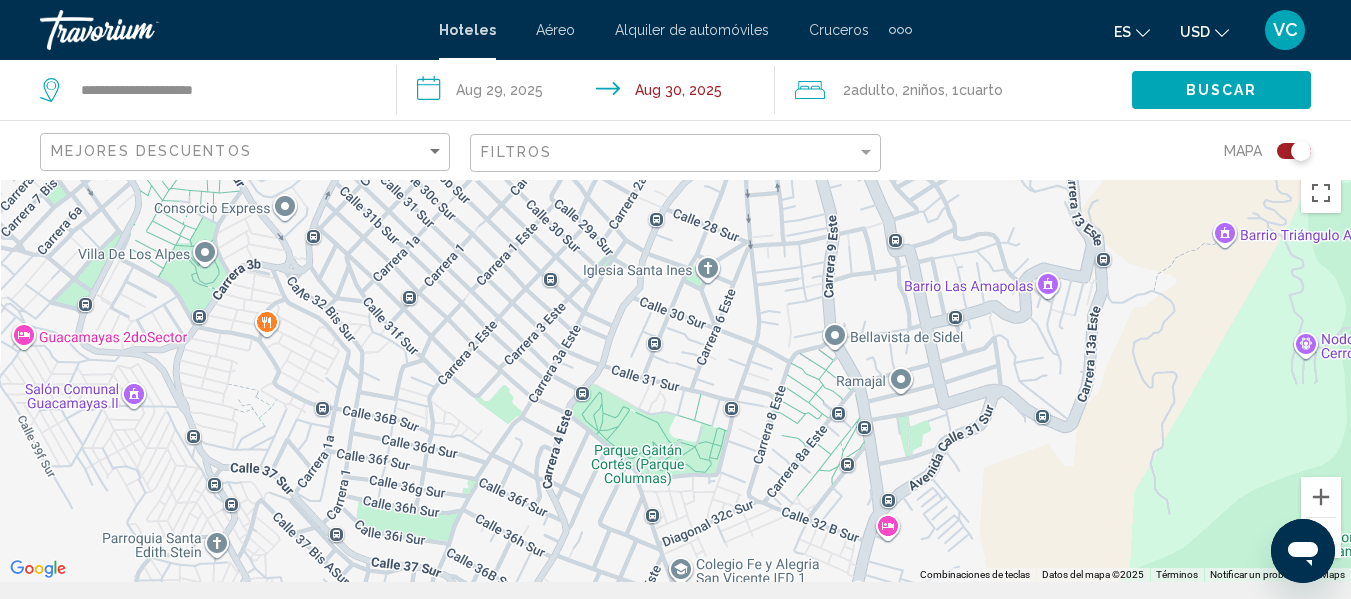 drag, startPoint x: 183, startPoint y: 379, endPoint x: 501, endPoint y: 222, distance: 354.6449 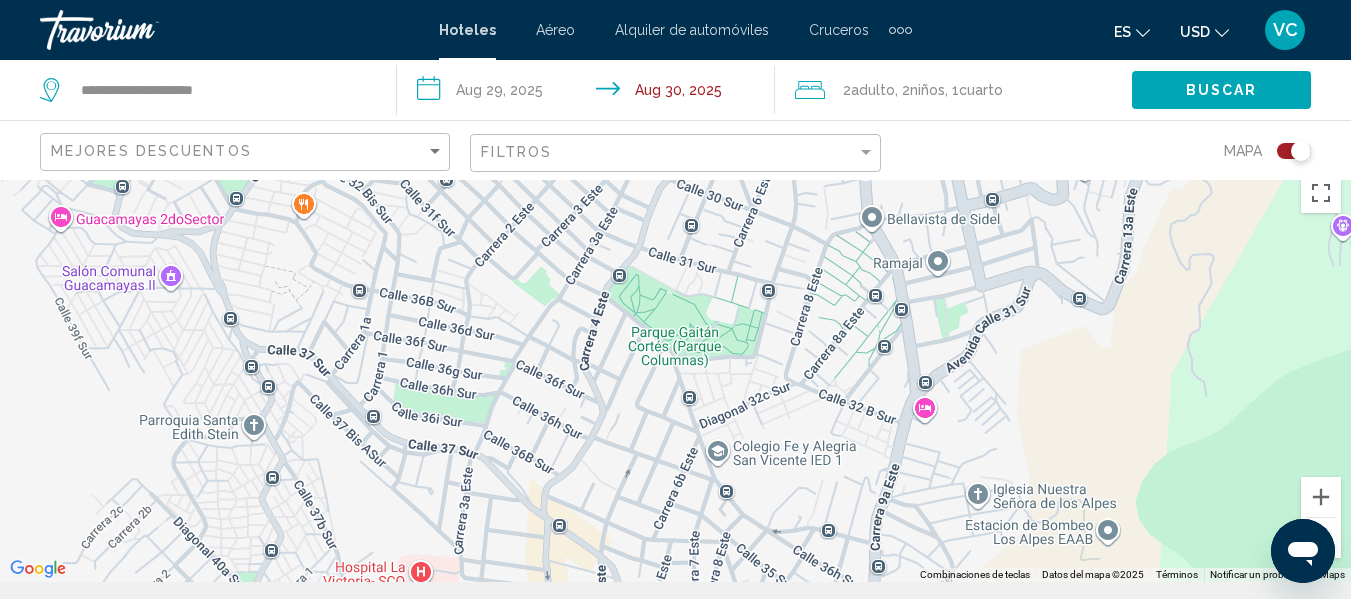 drag, startPoint x: 441, startPoint y: 396, endPoint x: 480, endPoint y: 278, distance: 124.277916 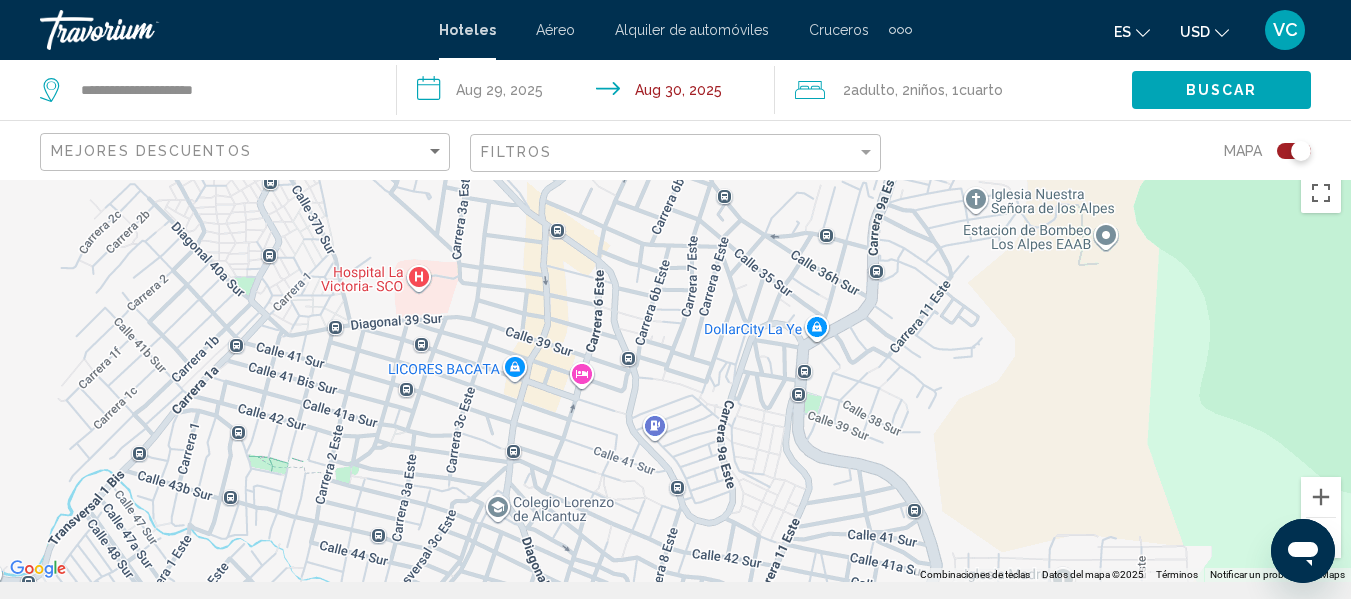 drag, startPoint x: 433, startPoint y: 491, endPoint x: 432, endPoint y: 183, distance: 308.00162 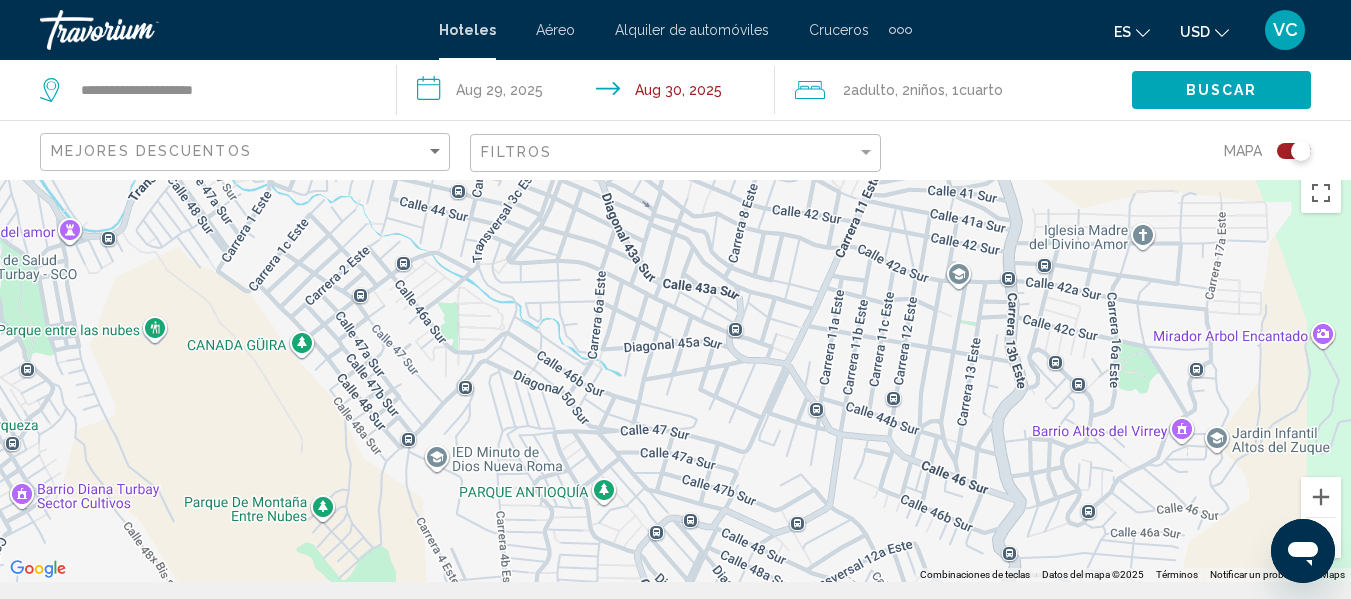 drag, startPoint x: 296, startPoint y: 489, endPoint x: 379, endPoint y: 156, distance: 343.188 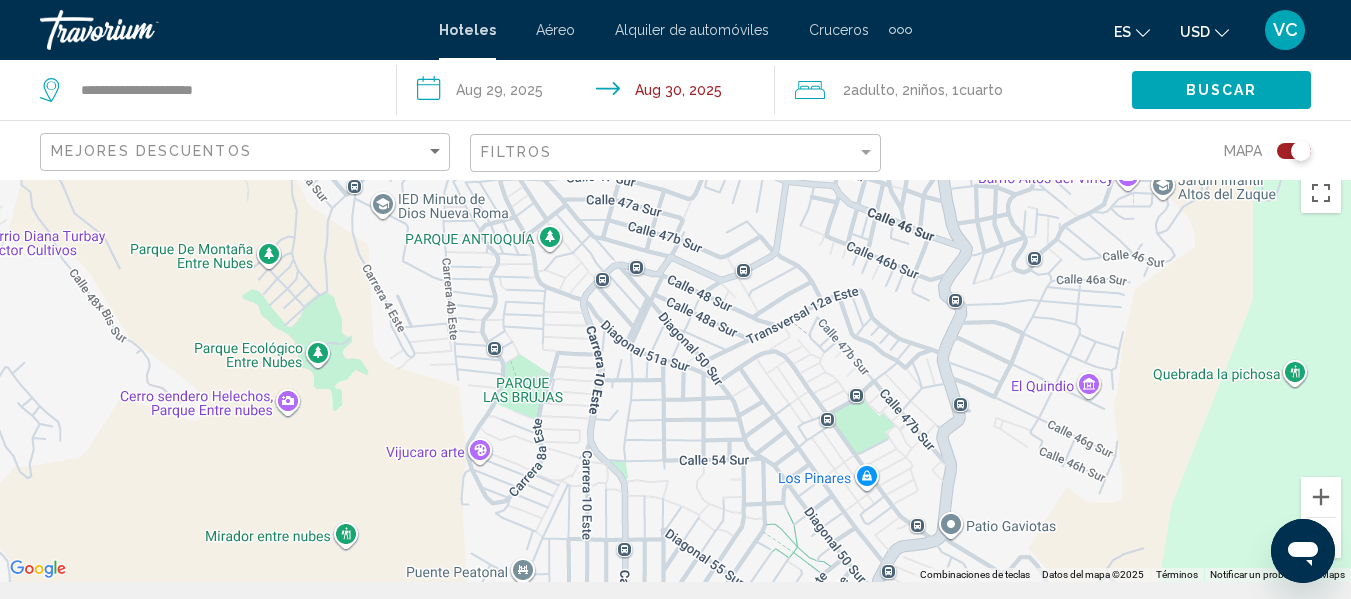 drag, startPoint x: 411, startPoint y: 561, endPoint x: 354, endPoint y: 296, distance: 271.06088 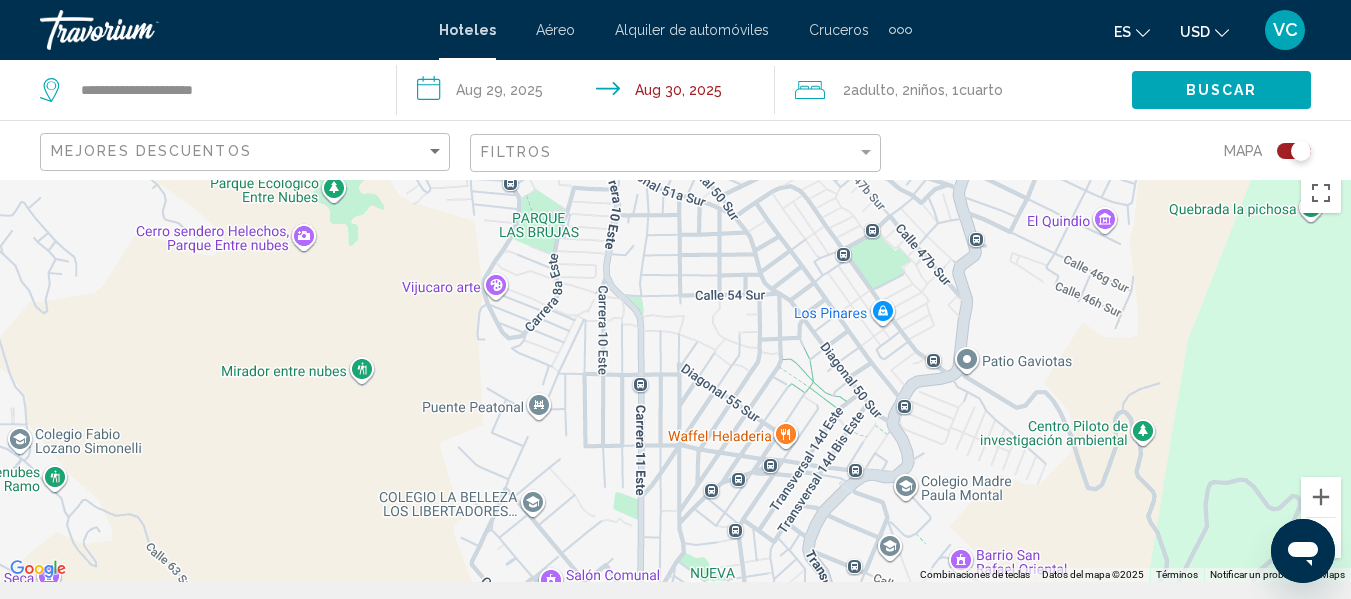 drag, startPoint x: 358, startPoint y: 442, endPoint x: 375, endPoint y: 296, distance: 146.98639 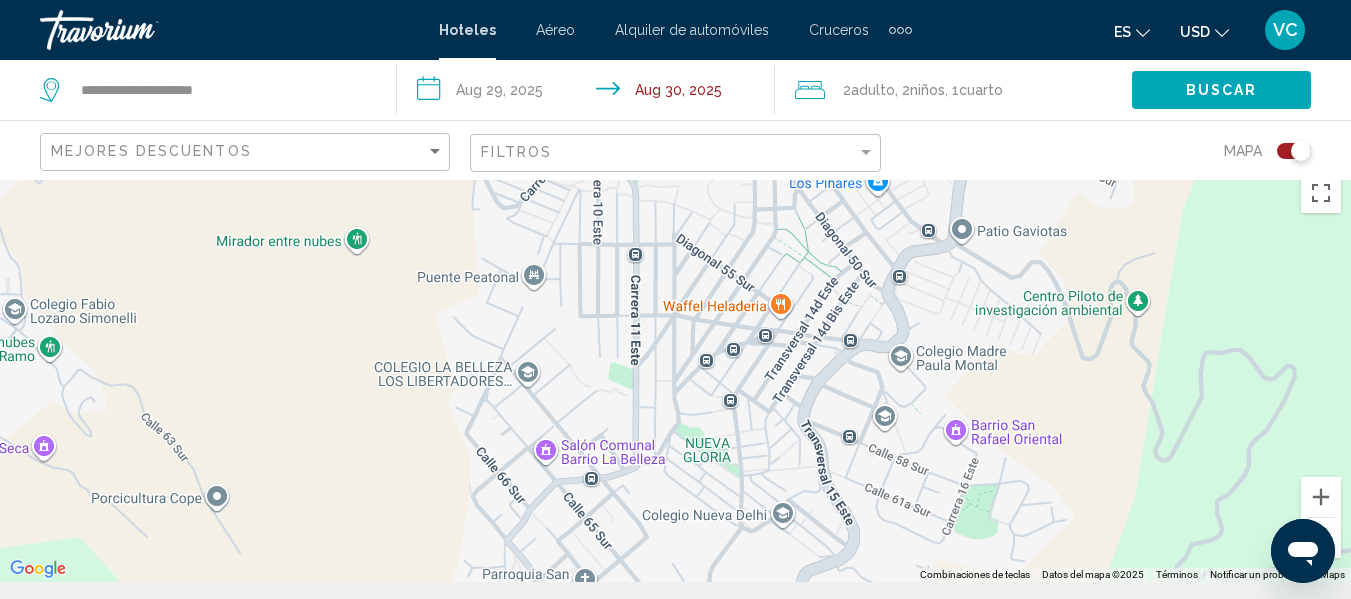 drag, startPoint x: 379, startPoint y: 437, endPoint x: 374, endPoint y: 305, distance: 132.09467 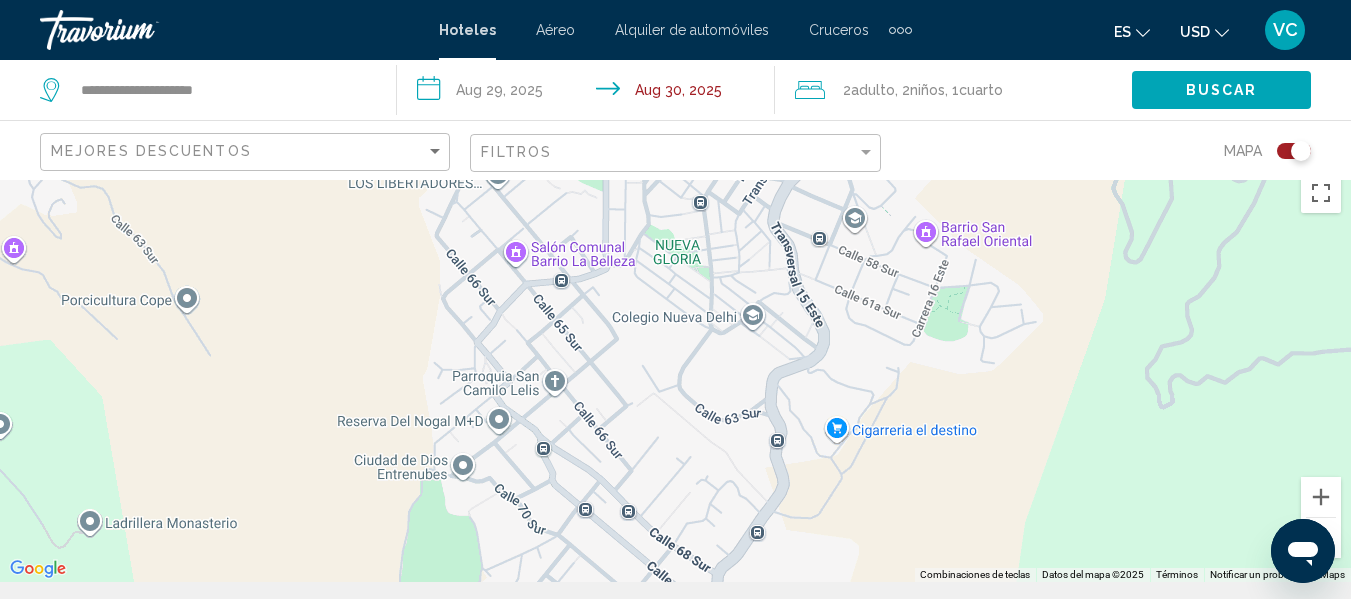drag, startPoint x: 577, startPoint y: 538, endPoint x: 545, endPoint y: 336, distance: 204.51895 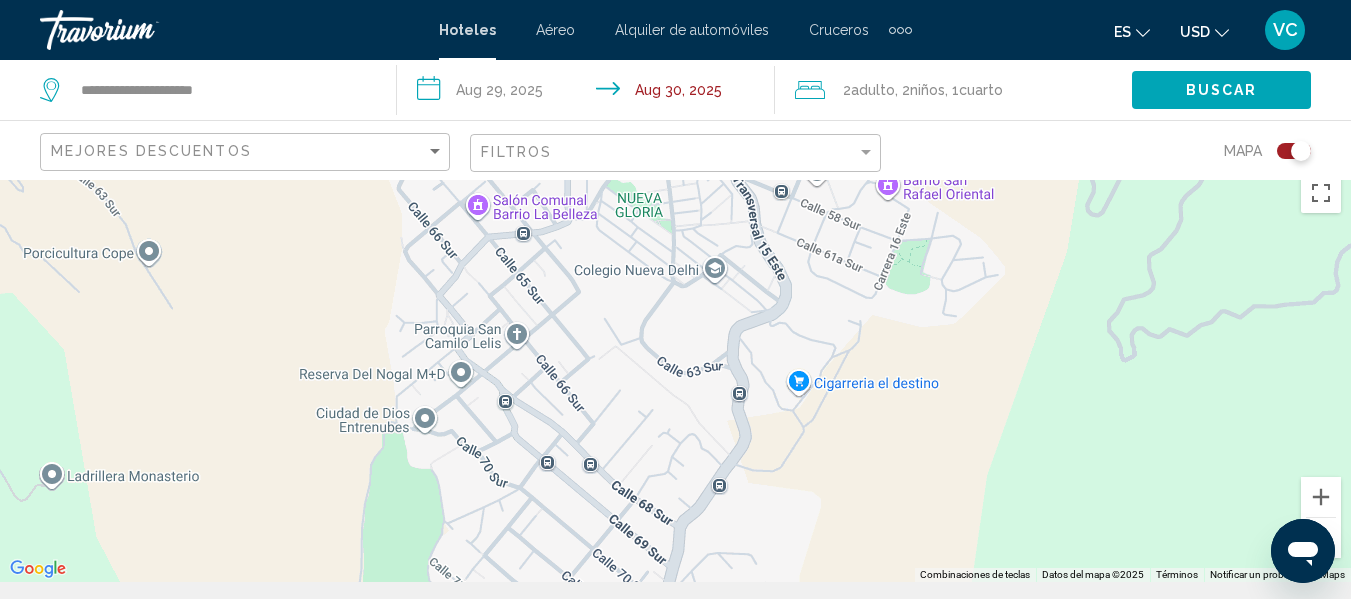 drag, startPoint x: 537, startPoint y: 538, endPoint x: 498, endPoint y: 492, distance: 60.307545 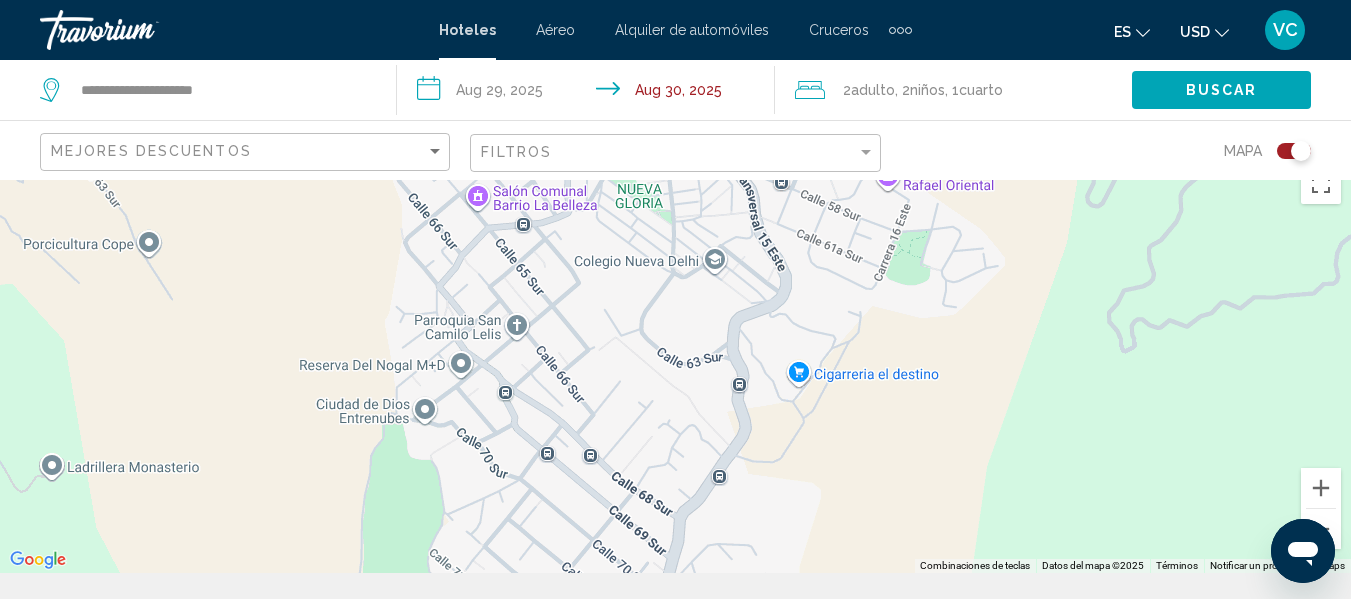 scroll, scrollTop: 37, scrollLeft: 0, axis: vertical 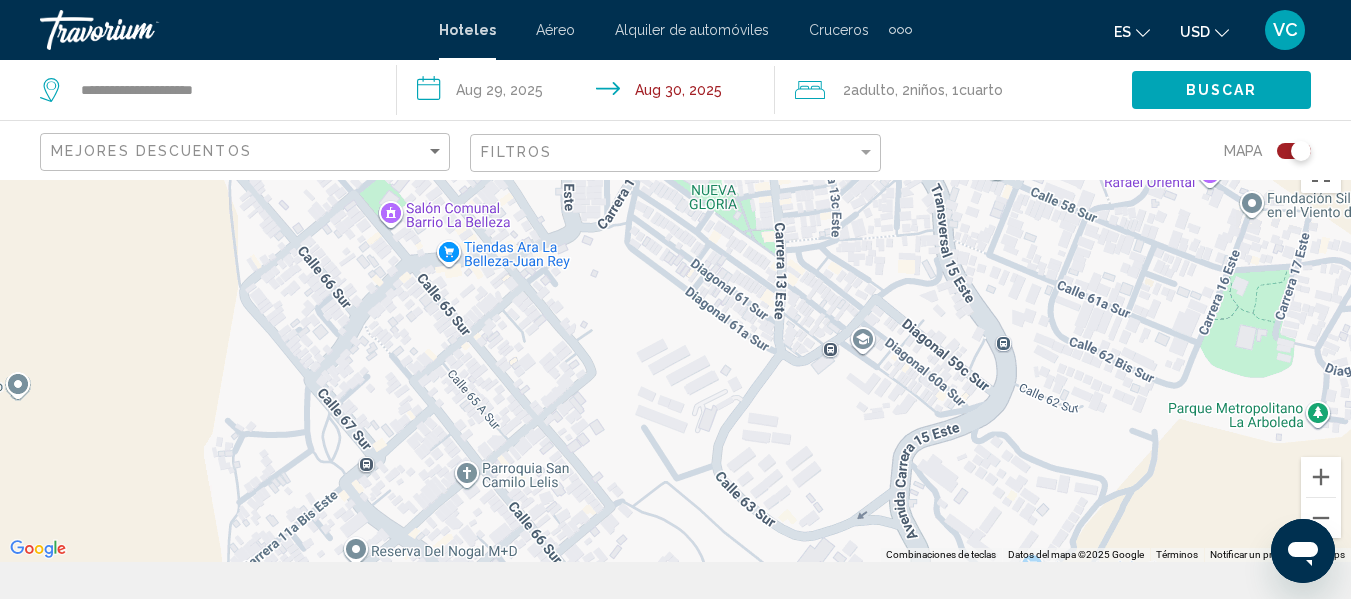 drag, startPoint x: 617, startPoint y: 363, endPoint x: 675, endPoint y: 607, distance: 250.79872 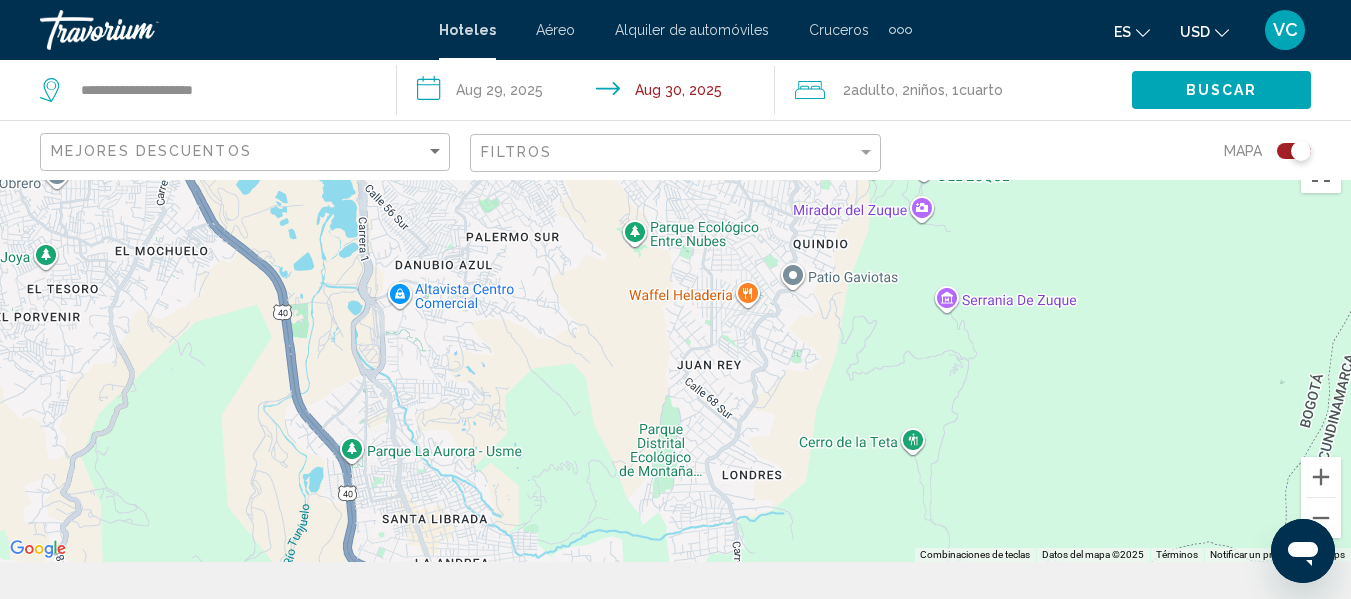 click at bounding box center [675, 352] 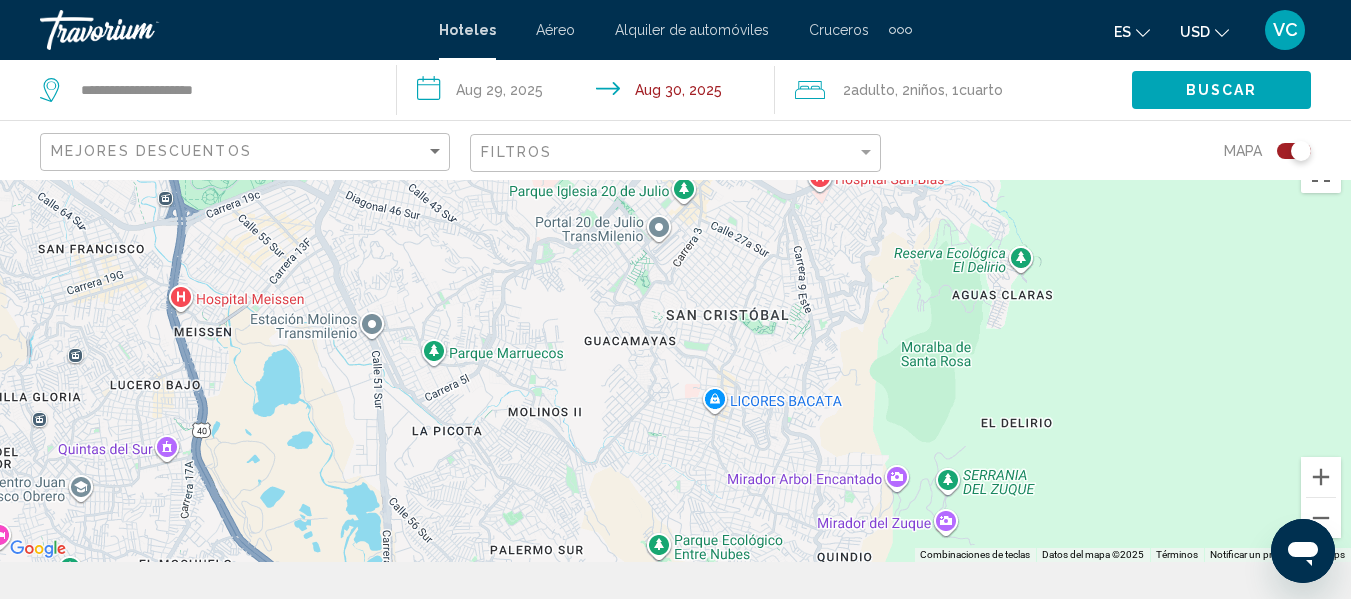 drag, startPoint x: 583, startPoint y: 303, endPoint x: 607, endPoint y: 618, distance: 315.91296 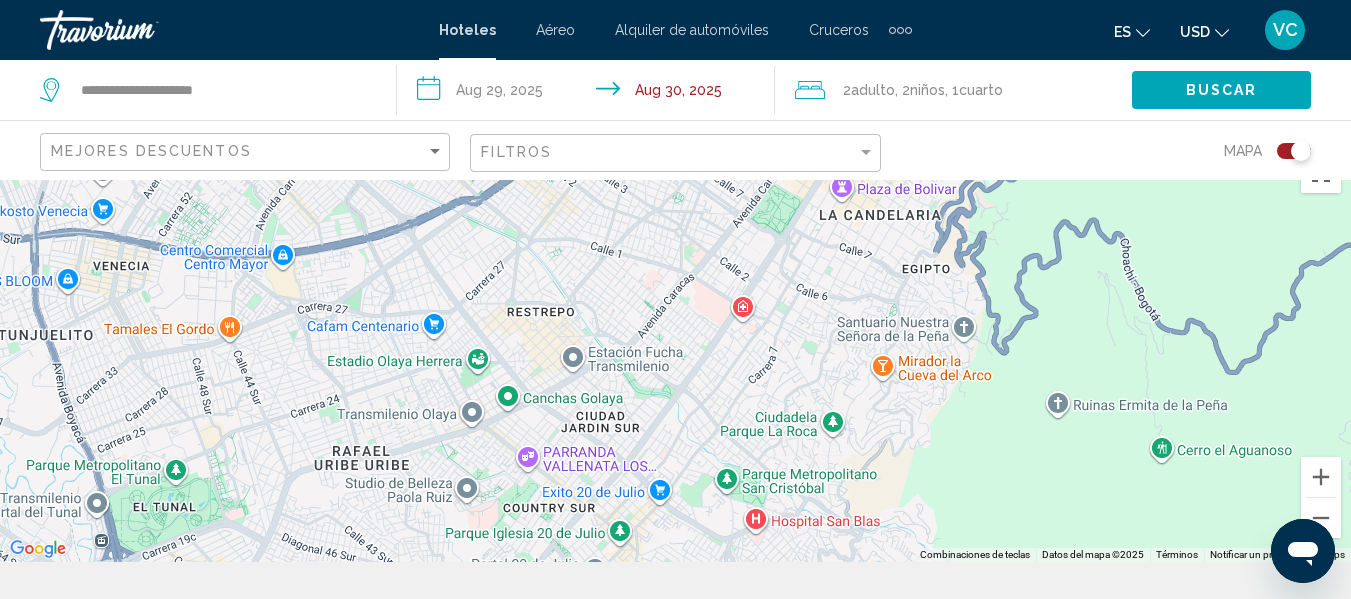 drag, startPoint x: 563, startPoint y: 302, endPoint x: 498, endPoint y: 646, distance: 350.08713 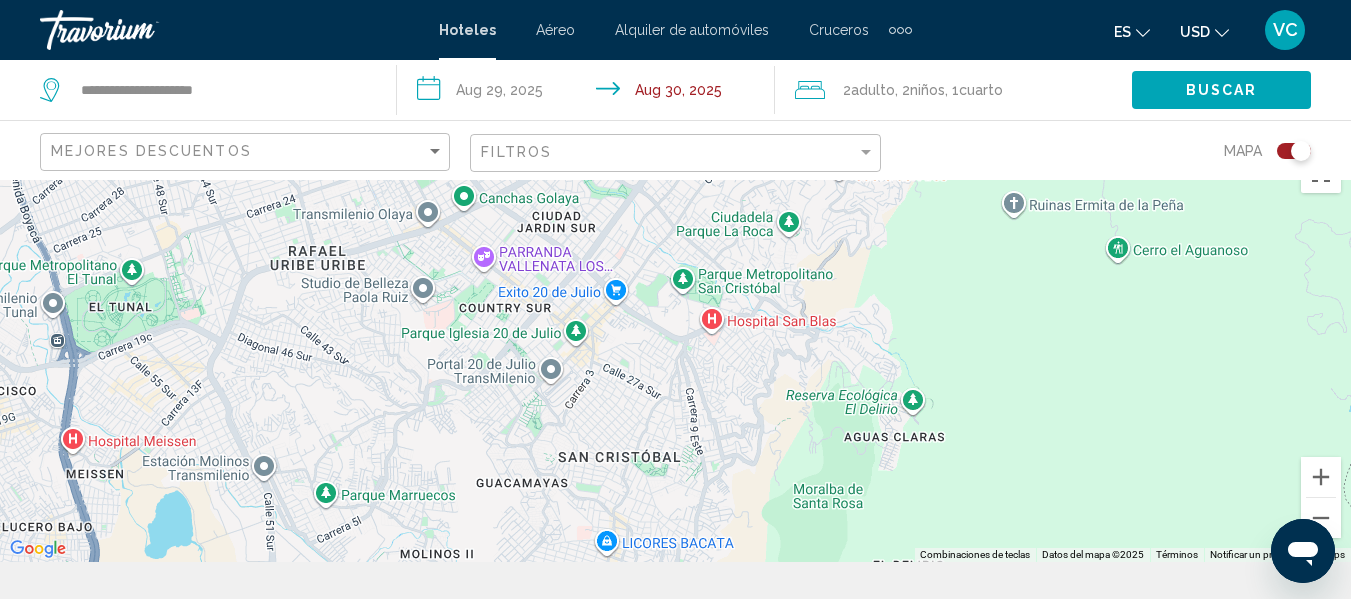 drag, startPoint x: 657, startPoint y: 403, endPoint x: 604, endPoint y: 160, distance: 248.71269 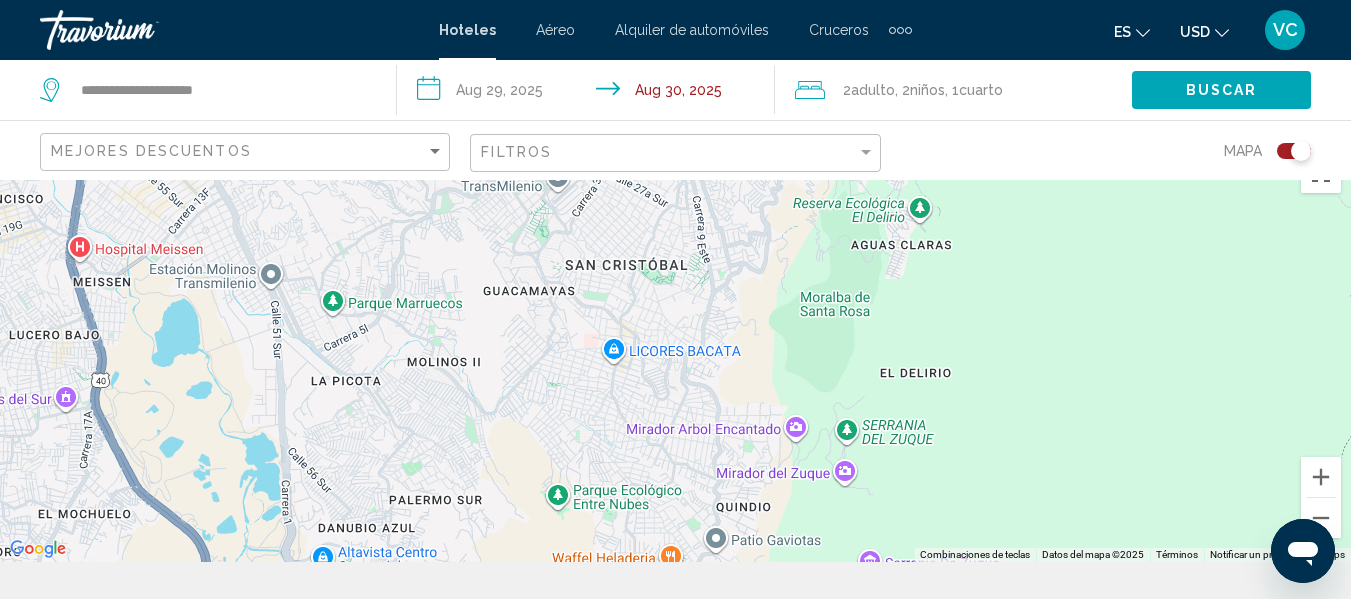 drag, startPoint x: 667, startPoint y: 402, endPoint x: 690, endPoint y: 246, distance: 157.6864 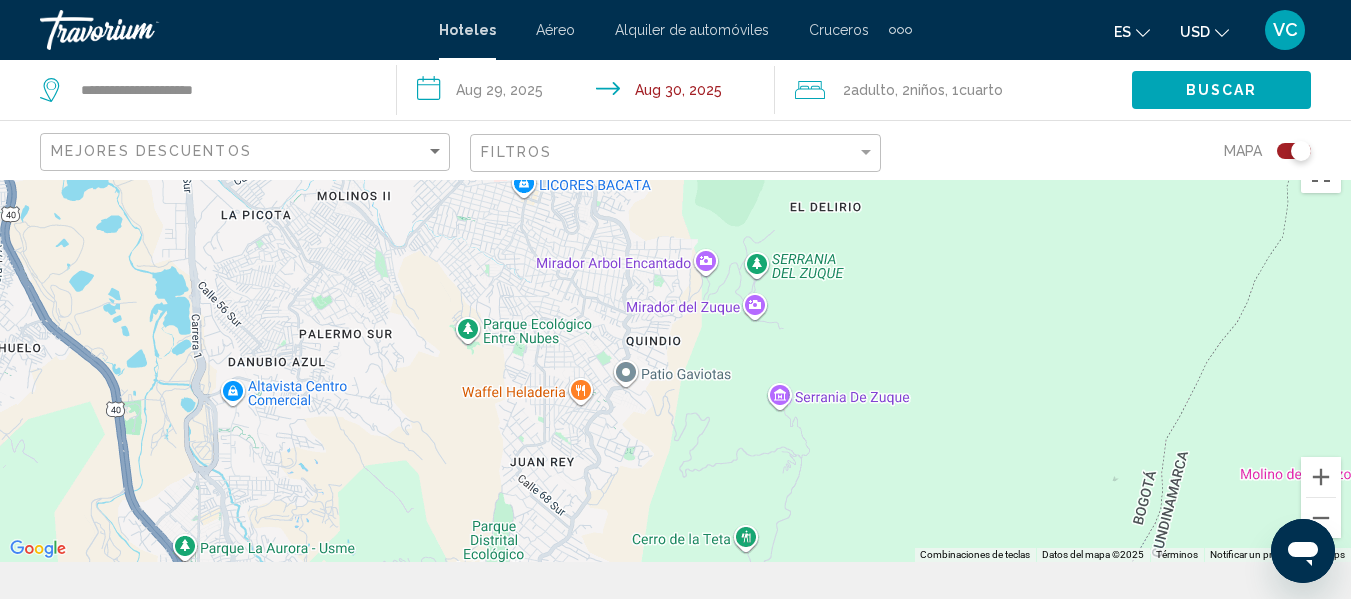 drag, startPoint x: 657, startPoint y: 448, endPoint x: 565, endPoint y: 286, distance: 186.30083 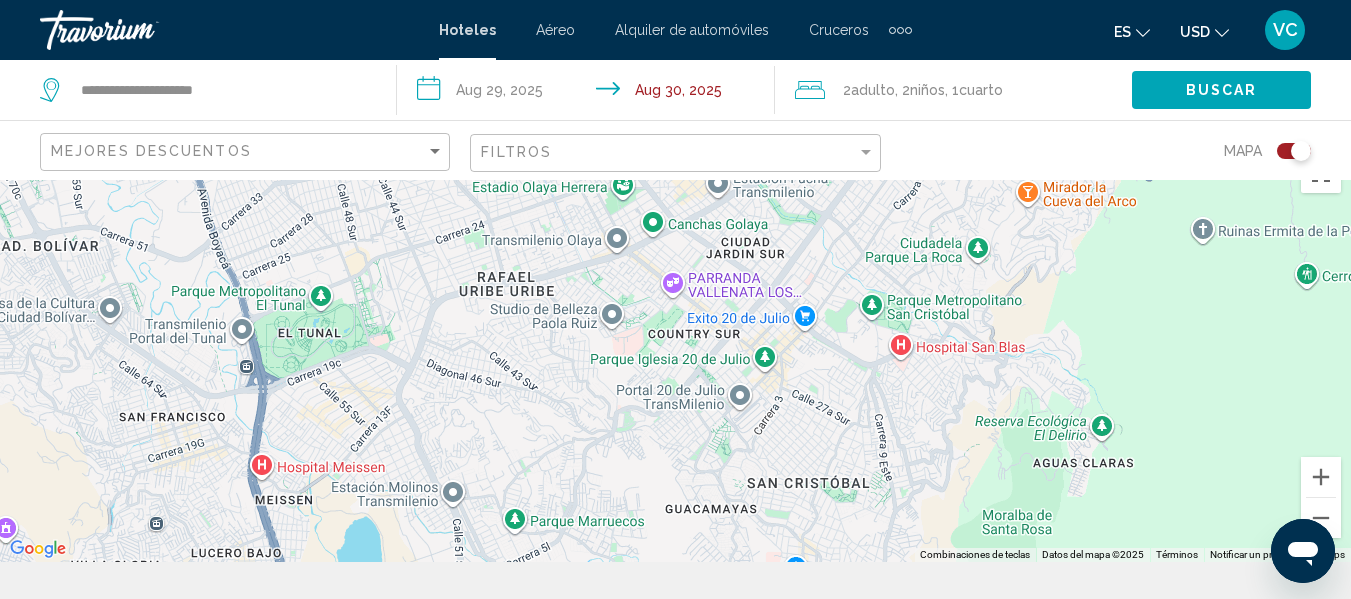 drag, startPoint x: 473, startPoint y: 252, endPoint x: 755, endPoint y: 646, distance: 484.5204 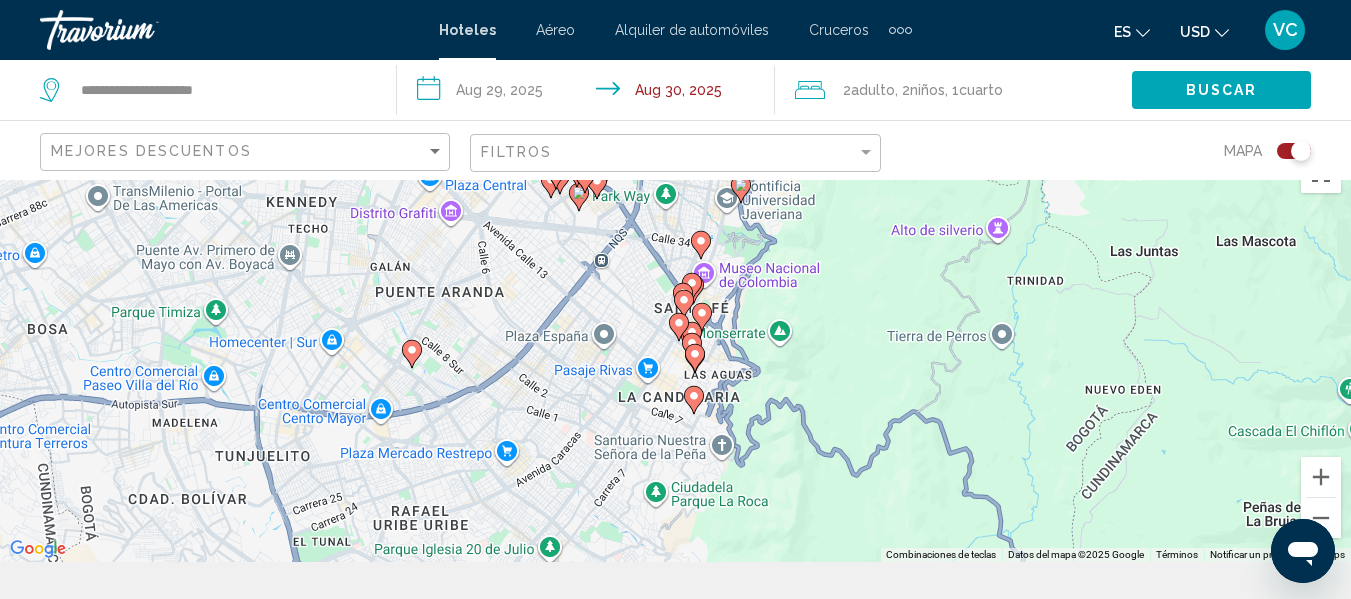 drag, startPoint x: 758, startPoint y: 474, endPoint x: 507, endPoint y: 646, distance: 304.27783 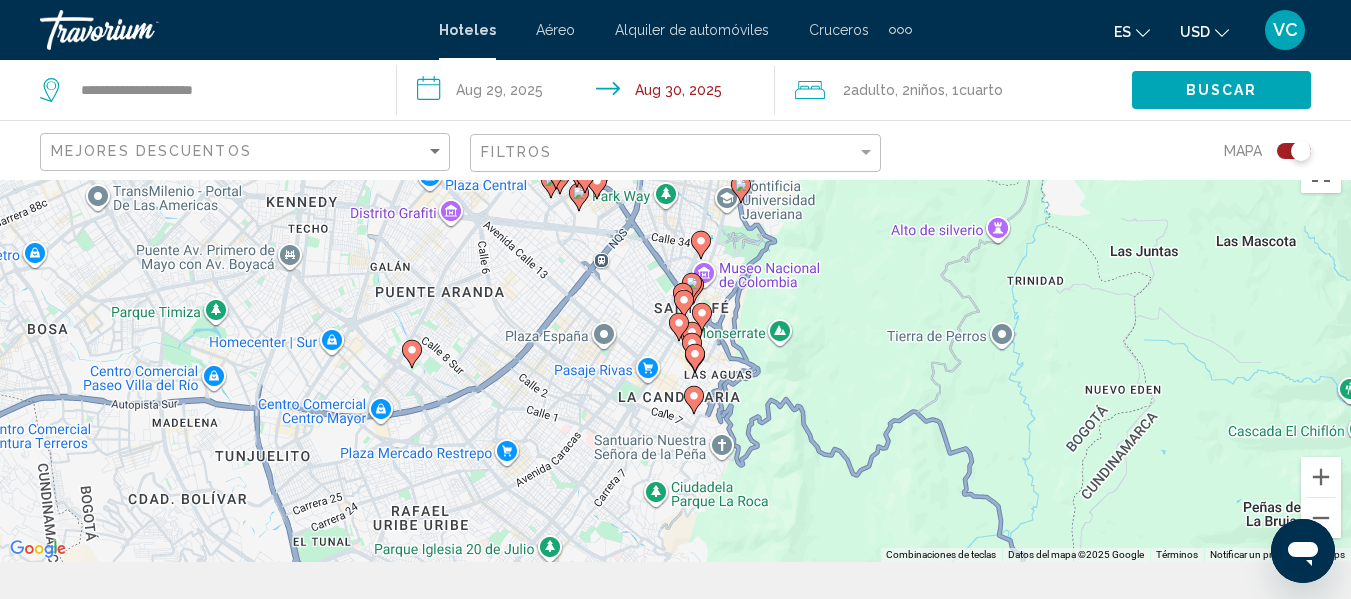 click on "**********" at bounding box center (675, 262) 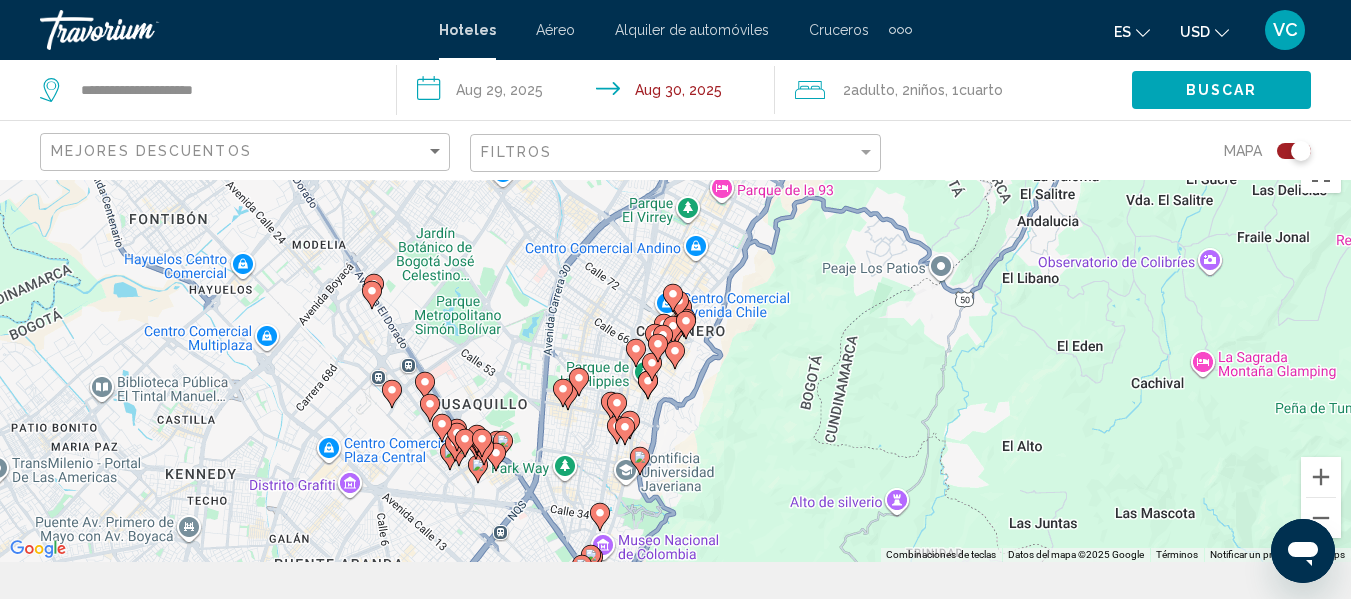 drag, startPoint x: 636, startPoint y: 232, endPoint x: 533, endPoint y: 515, distance: 301.16107 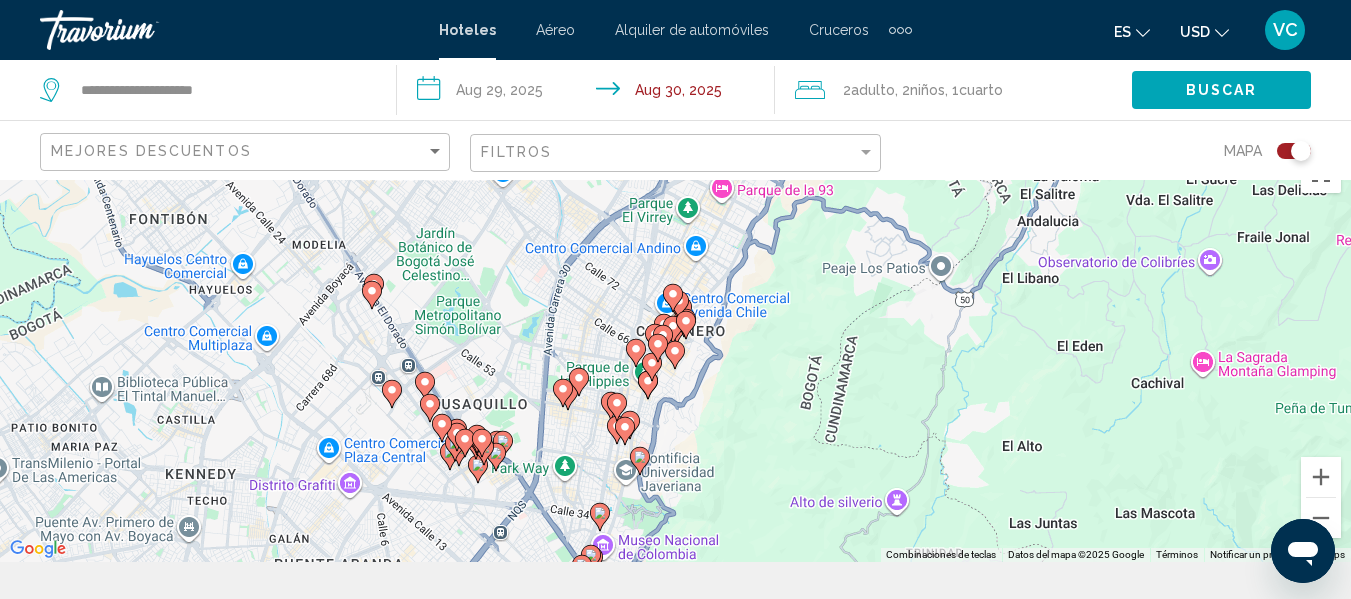 click on "Para activar la función de arrastre con el teclado, pulsa Alt + Intro. Cuando hayas habilitado esa función, usa las teclas de flecha para mover el marcador. Para completar el arrastre, pulsa Intro. Para cancelar, pulsa Escape." at bounding box center (675, 352) 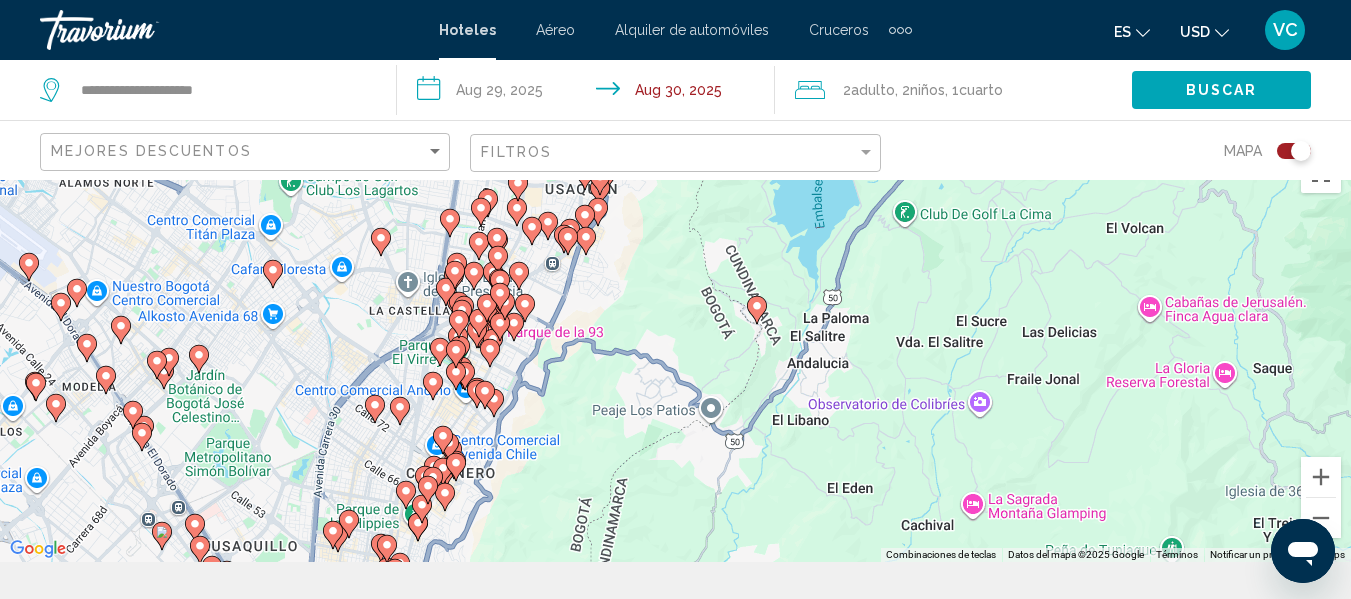 drag, startPoint x: 616, startPoint y: 295, endPoint x: 388, endPoint y: 429, distance: 264.46173 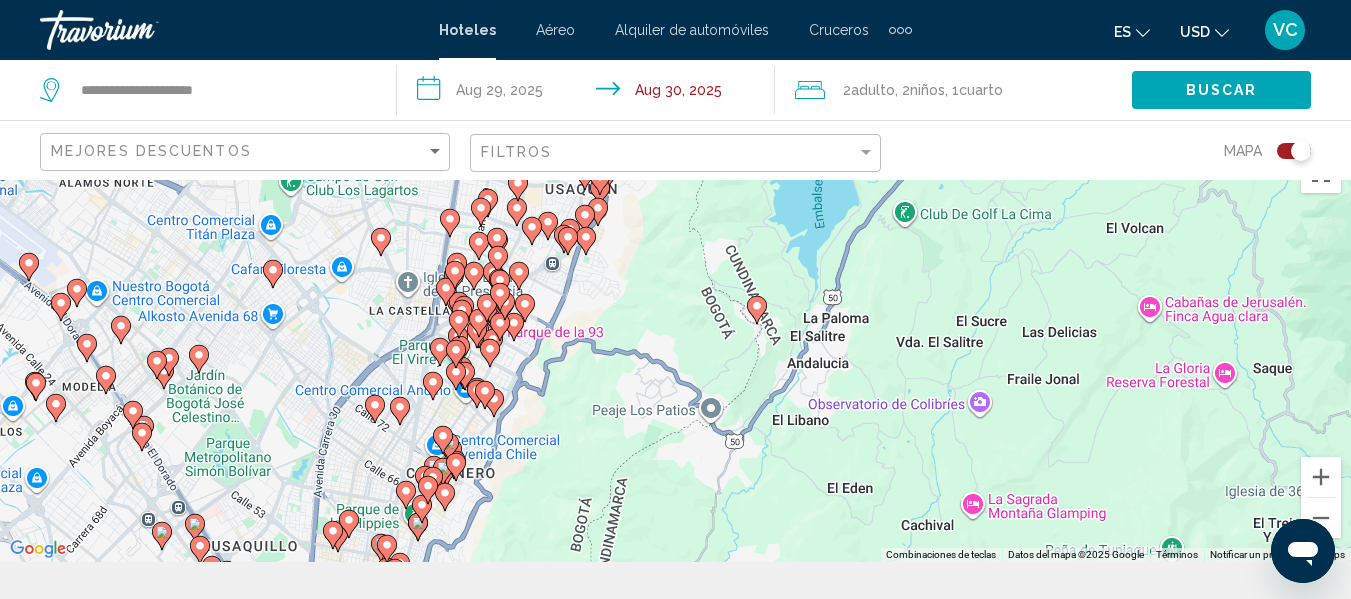 click on "Para activar la función de arrastre con el teclado, pulsa Alt + Intro. Cuando hayas habilitado esa función, usa las teclas de flecha para mover el marcador. Para completar el arrastre, pulsa Intro. Para cancelar, pulsa Escape." at bounding box center [675, 352] 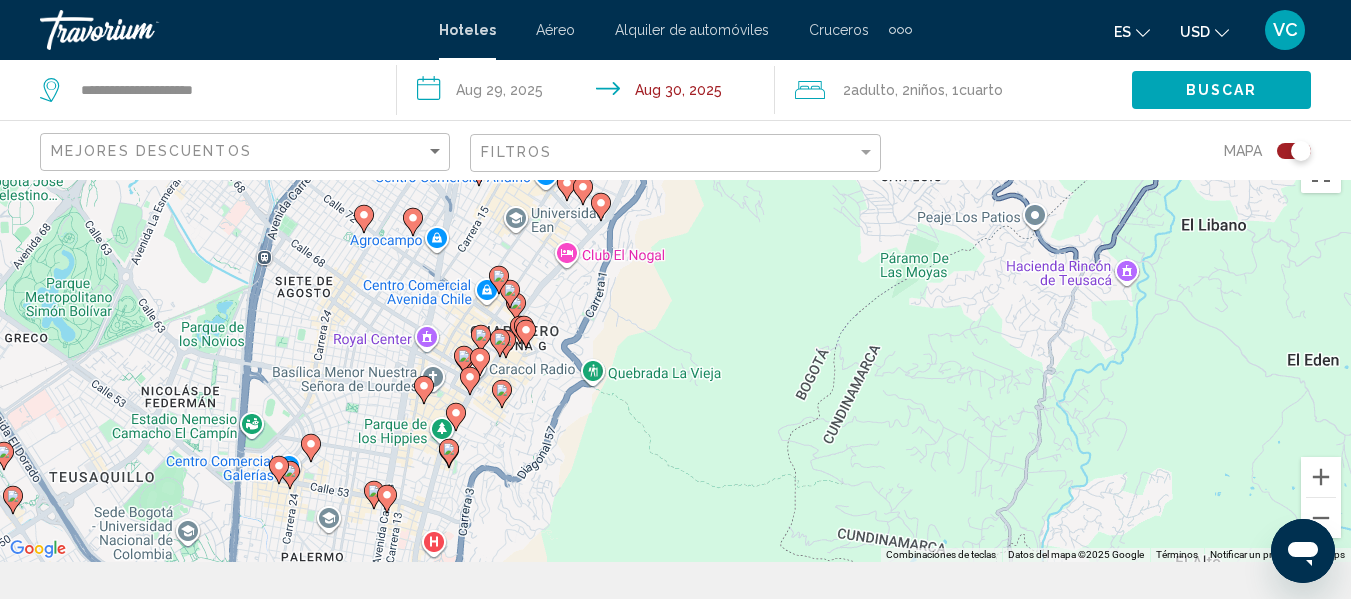 drag, startPoint x: 452, startPoint y: 451, endPoint x: 432, endPoint y: 292, distance: 160.25293 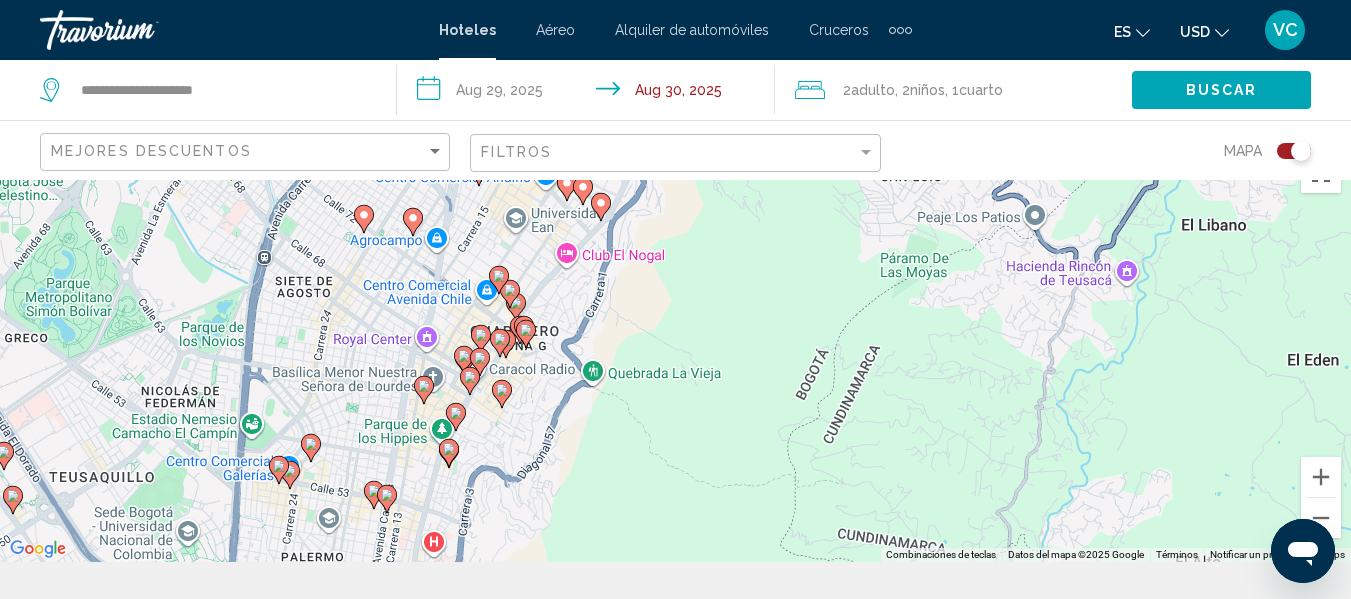 click on "Para activar la función de arrastre con el teclado, pulsa Alt + Intro. Cuando hayas habilitado esa función, usa las teclas de flecha para mover el marcador. Para completar el arrastre, pulsa Intro. Para cancelar, pulsa Escape." at bounding box center [675, 352] 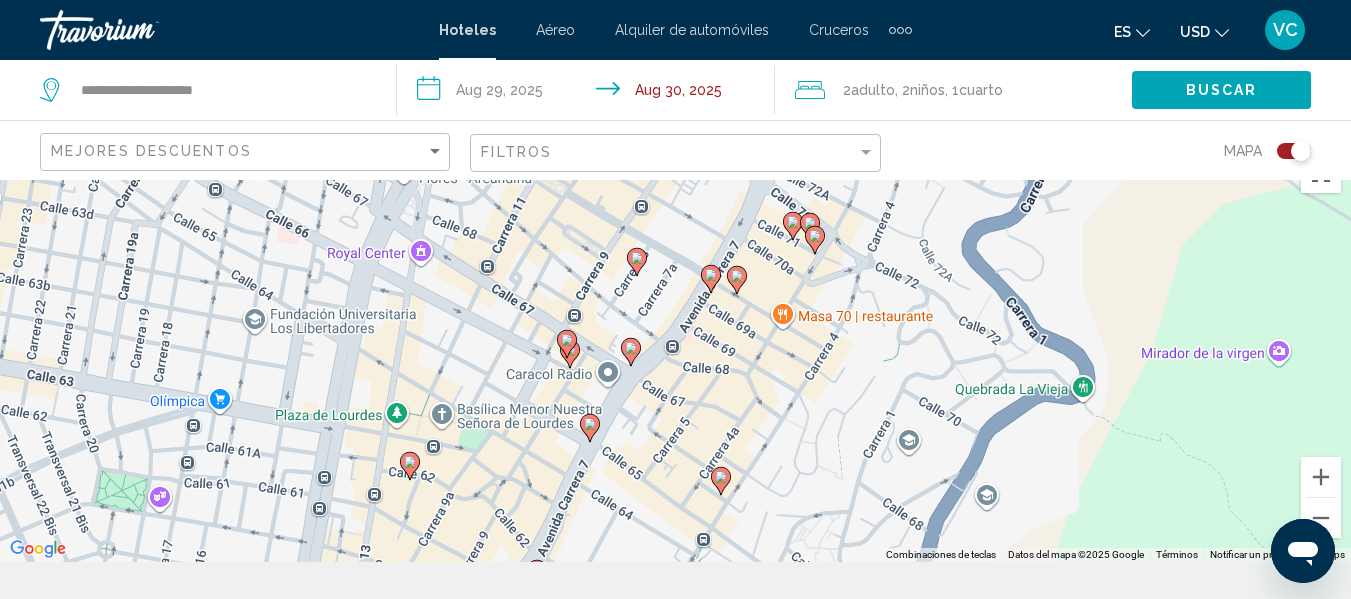 drag, startPoint x: 479, startPoint y: 391, endPoint x: 385, endPoint y: 351, distance: 102.156746 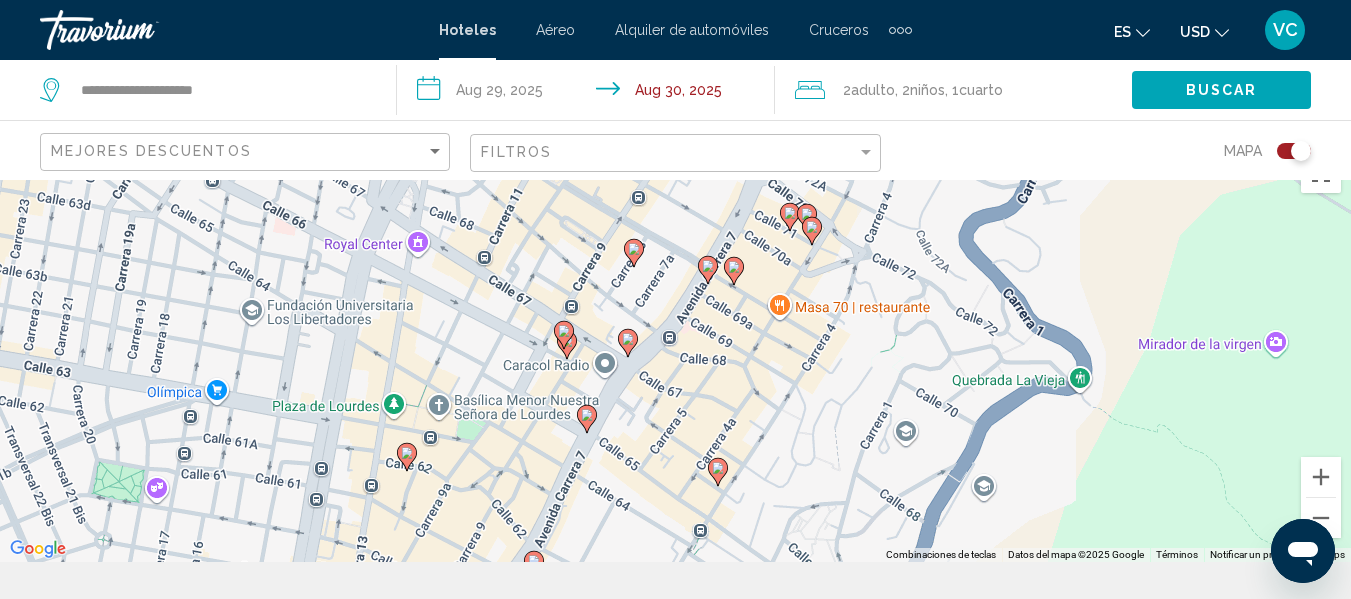 click 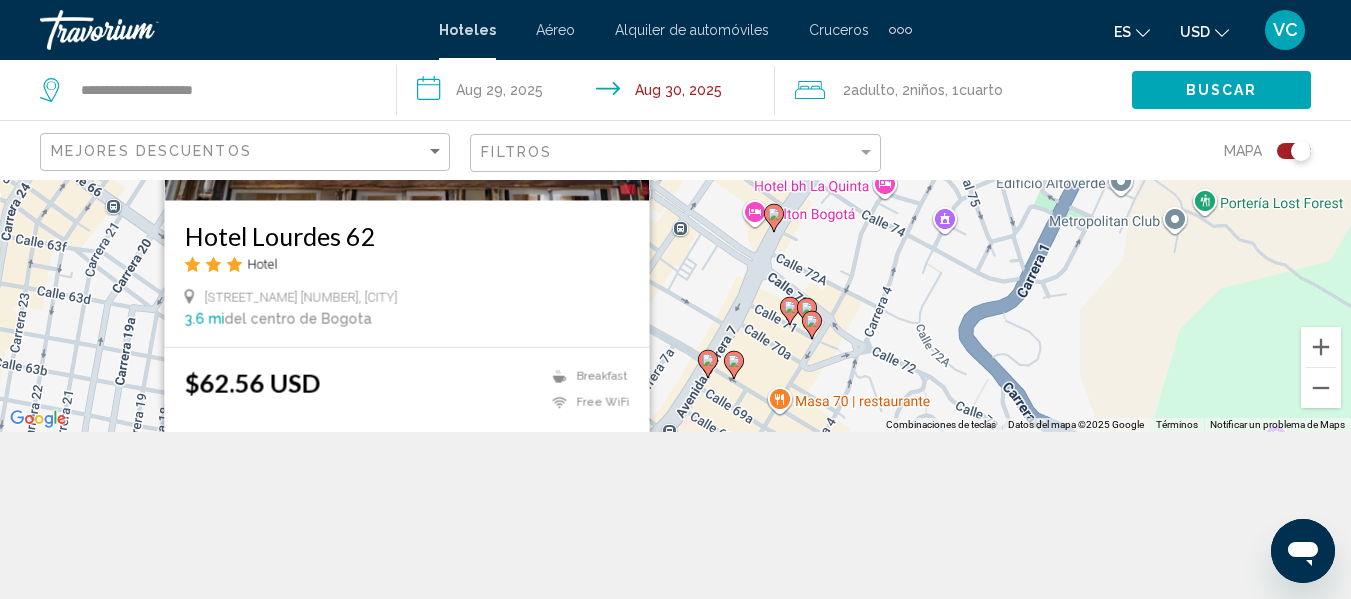 scroll, scrollTop: 180, scrollLeft: 0, axis: vertical 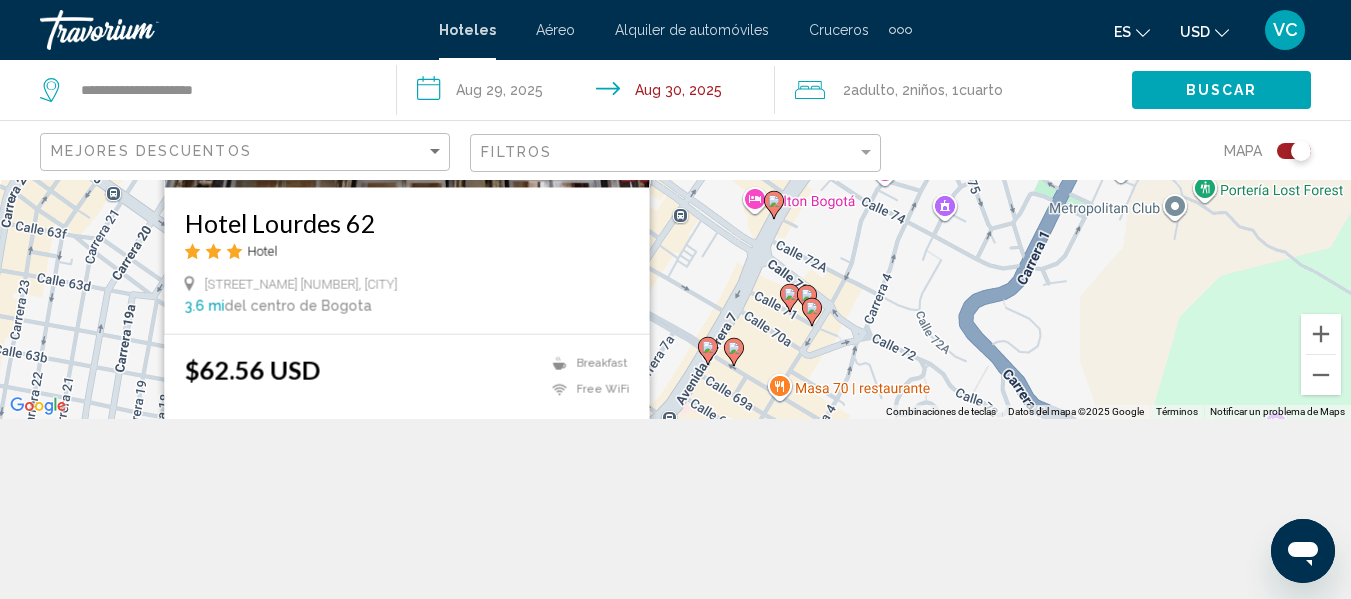 click on "Para activar la función de arrastre con el teclado, pulsa Alt + Intro. Cuando hayas habilitado esa función, usa las teclas de flecha para mover el marcador. Para completar el arrastre, pulsa Intro. Para cancelar, pulsa Escape.  Hotel Lourdes [NUMBER]
Hotel
[STREET_NAME] [NUMBER], [CITY] [NUMBER] mi  del centro de [CITY] del hotel $[PRICE] USD
Breakfast
Free WiFi  Seleccionar habitación" at bounding box center (675, 209) 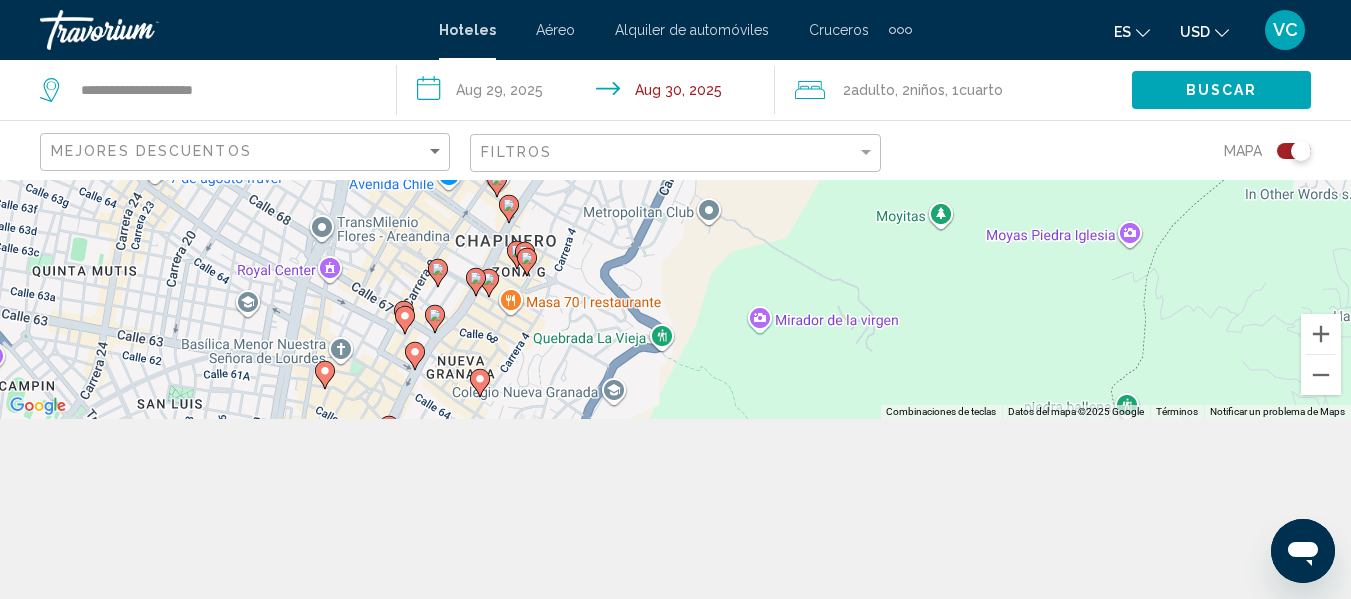 drag, startPoint x: 512, startPoint y: 273, endPoint x: 412, endPoint y: 240, distance: 105.30432 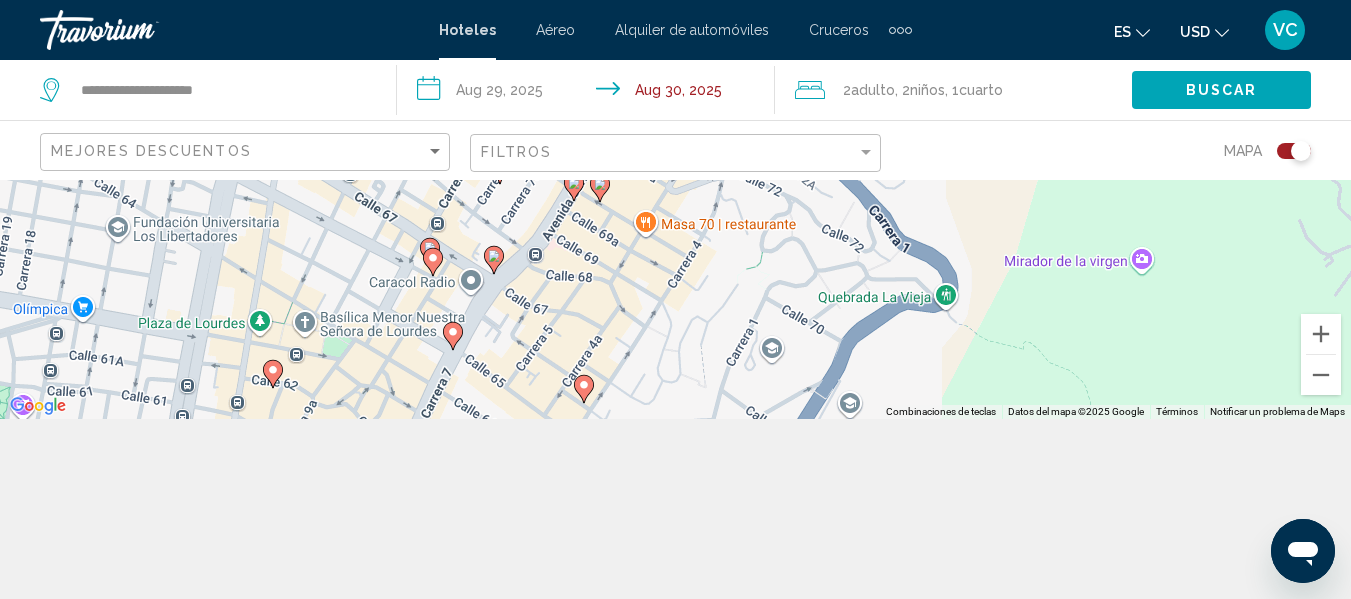 drag, startPoint x: 341, startPoint y: 372, endPoint x: 360, endPoint y: 237, distance: 136.33047 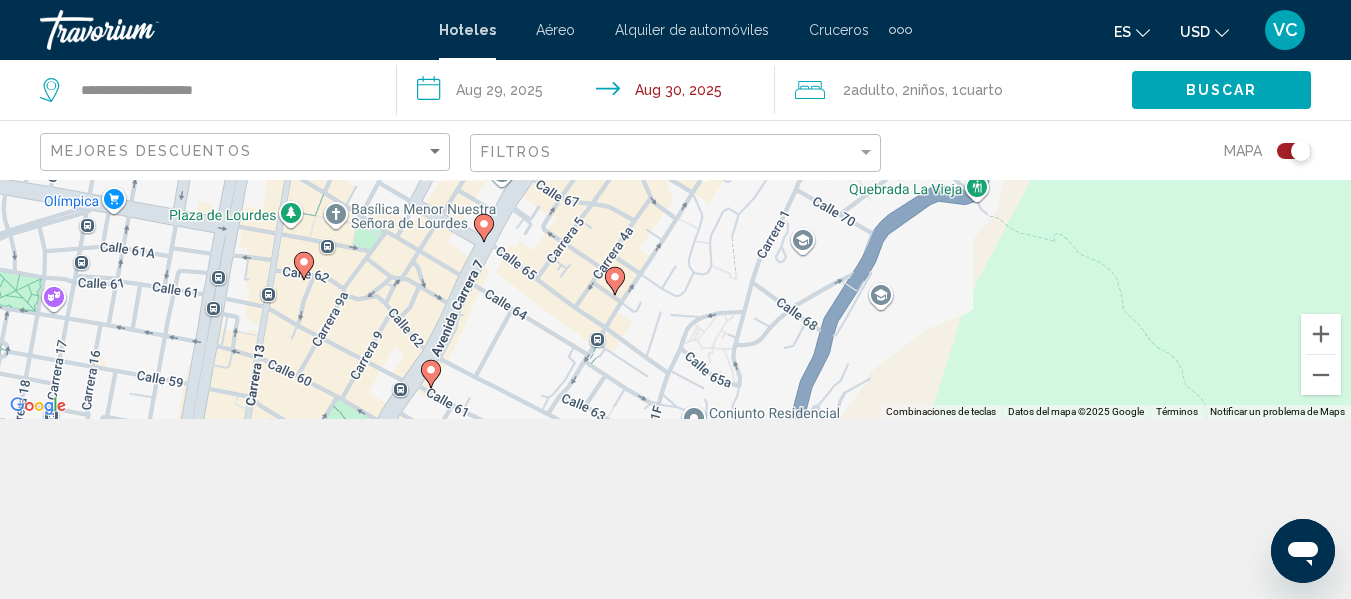 drag, startPoint x: 375, startPoint y: 354, endPoint x: 406, endPoint y: 250, distance: 108.52189 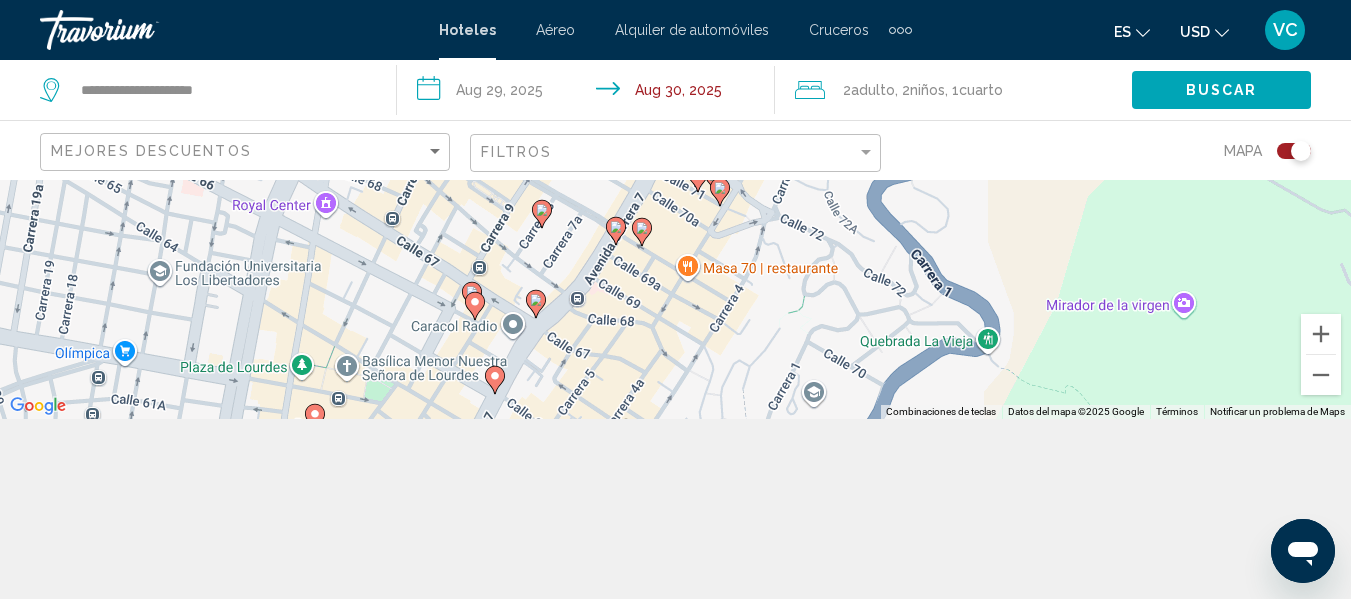 drag, startPoint x: 439, startPoint y: 332, endPoint x: 446, endPoint y: 485, distance: 153.16005 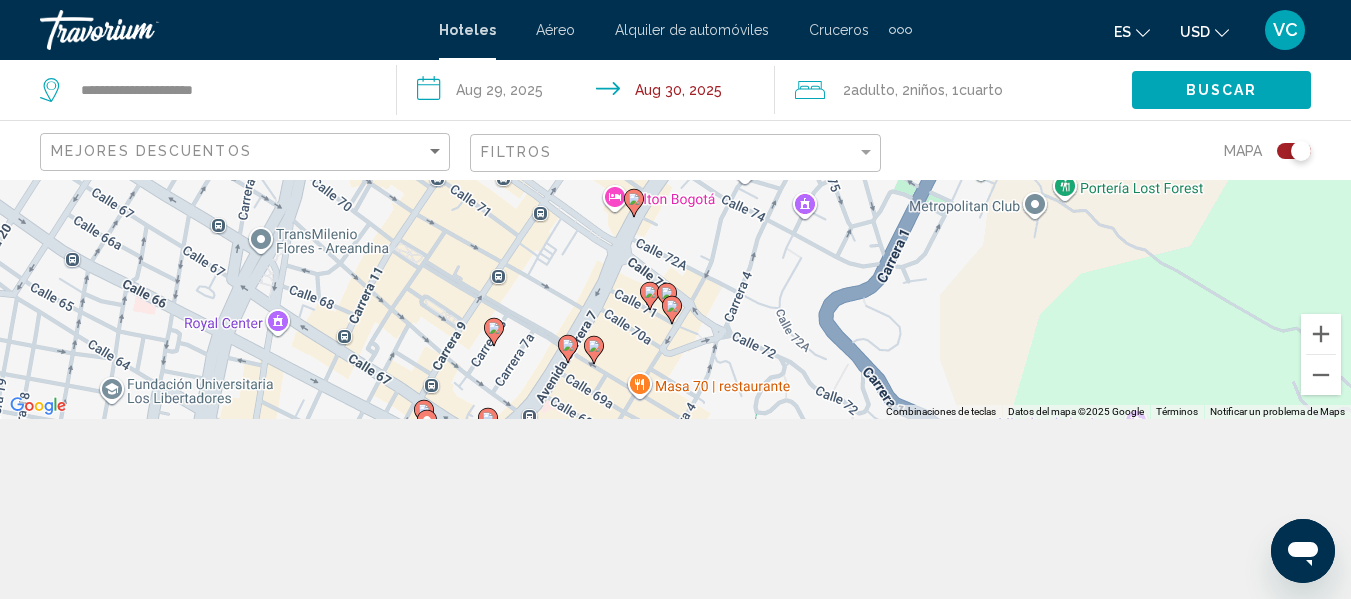 drag, startPoint x: 416, startPoint y: 265, endPoint x: 370, endPoint y: 381, distance: 124.78782 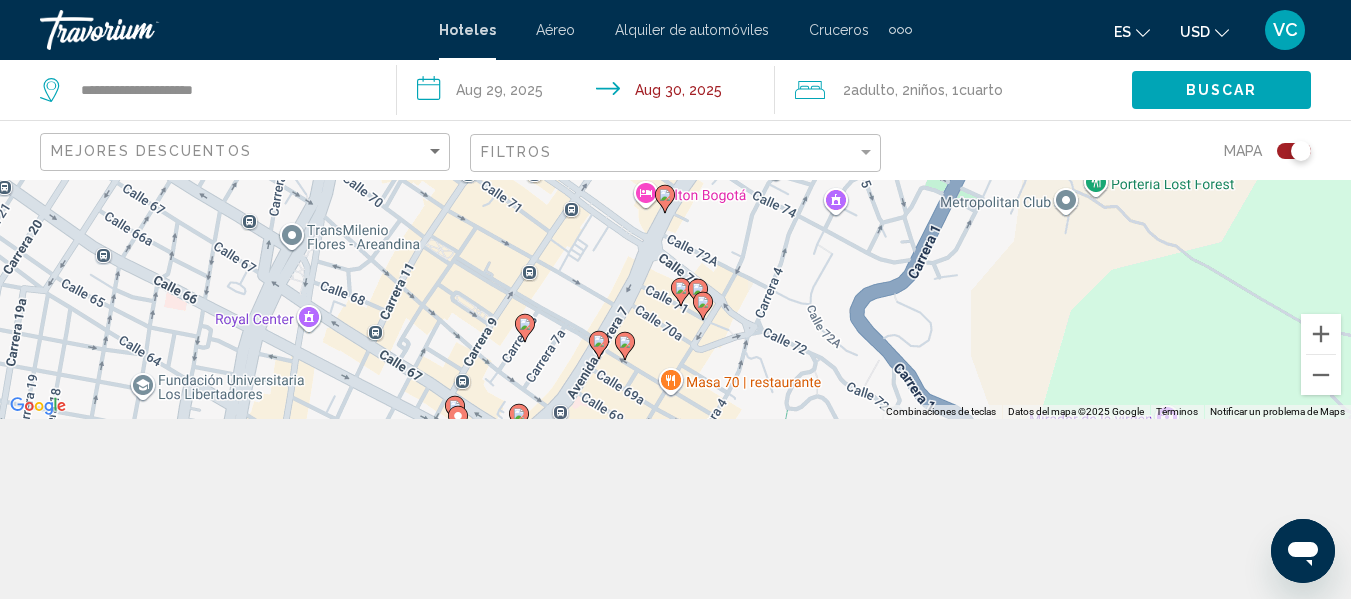 drag, startPoint x: 440, startPoint y: 248, endPoint x: 466, endPoint y: 249, distance: 26.019224 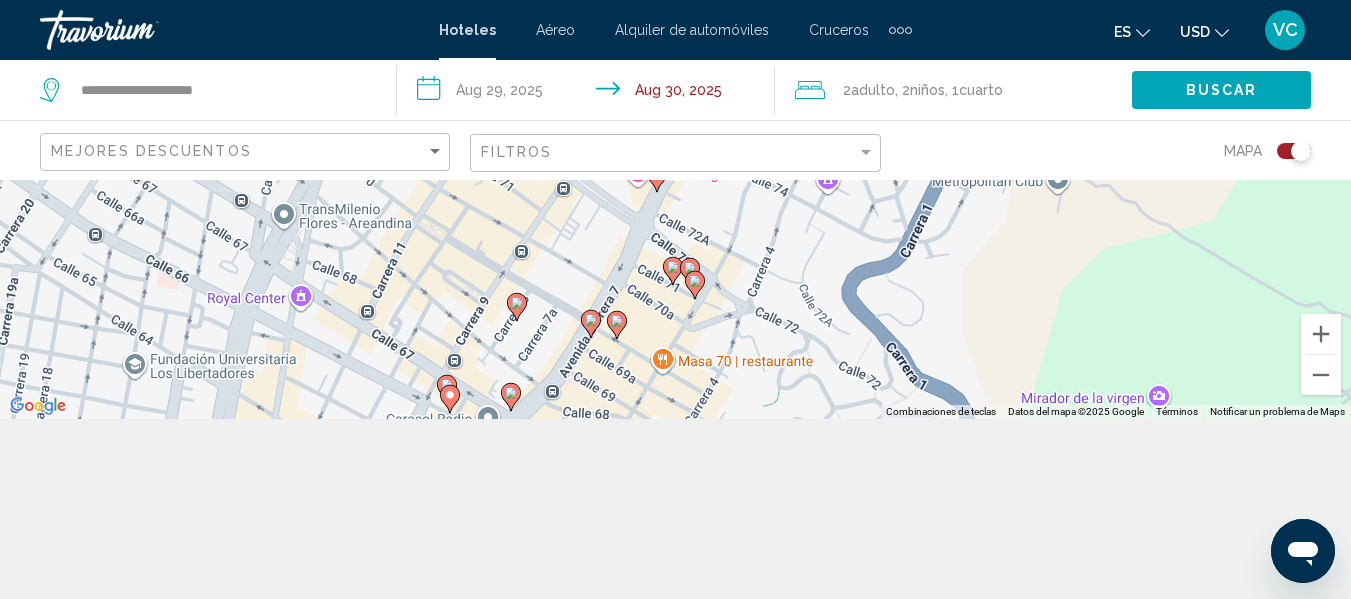 drag, startPoint x: 437, startPoint y: 343, endPoint x: 428, endPoint y: 319, distance: 25.632011 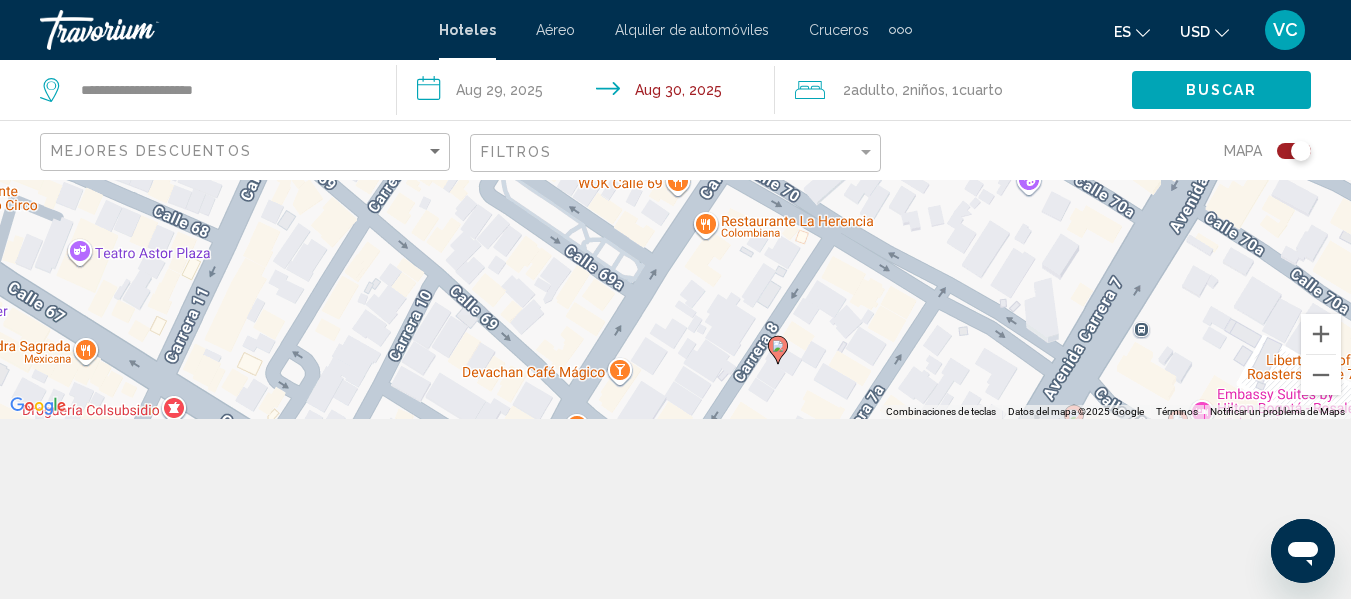 drag, startPoint x: 438, startPoint y: 311, endPoint x: 413, endPoint y: 388, distance: 80.95678 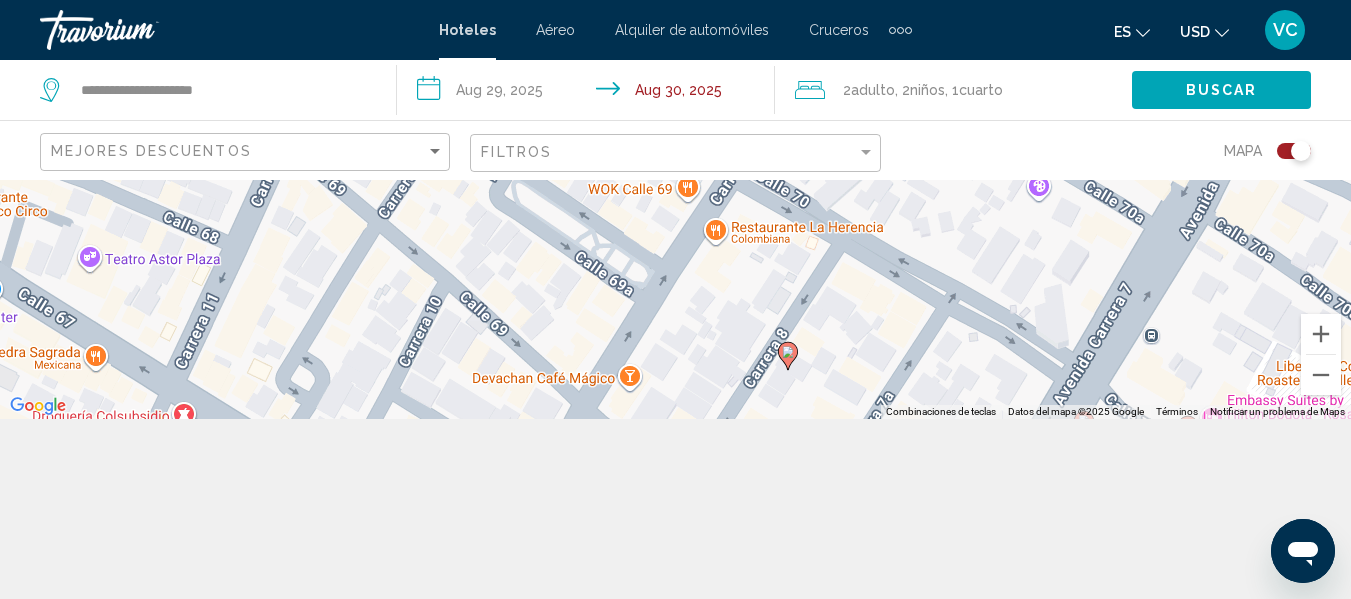 drag, startPoint x: 407, startPoint y: 283, endPoint x: 419, endPoint y: 285, distance: 12.165525 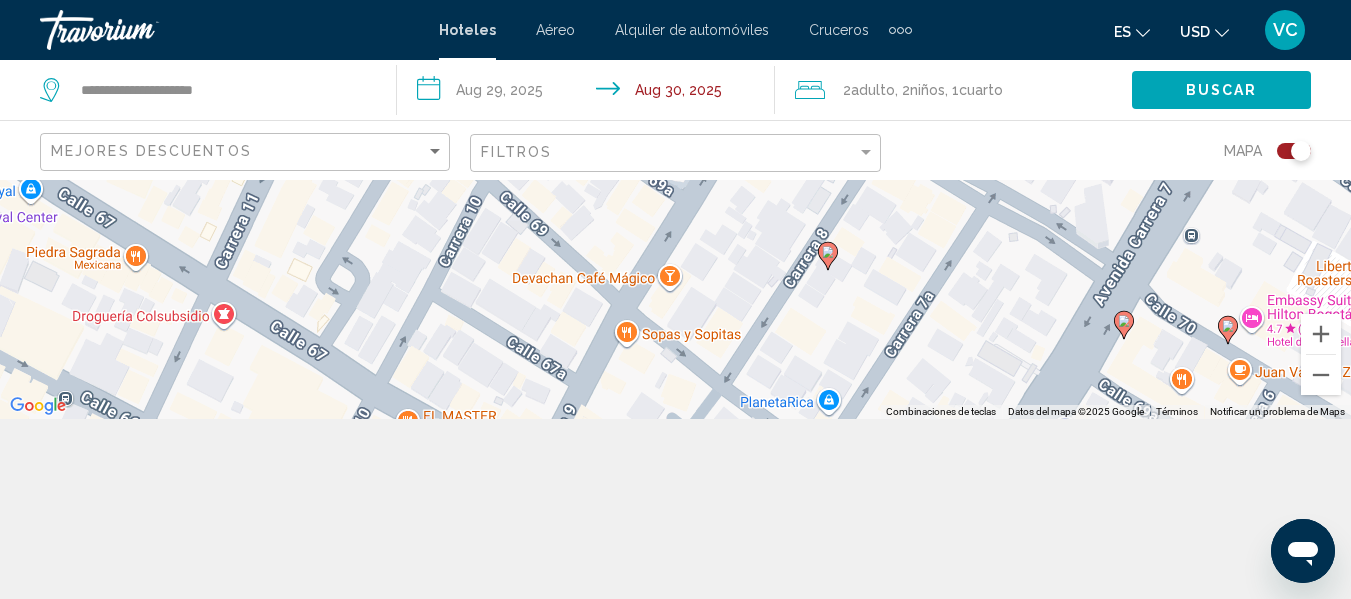 drag, startPoint x: 419, startPoint y: 285, endPoint x: 454, endPoint y: 190, distance: 101.24229 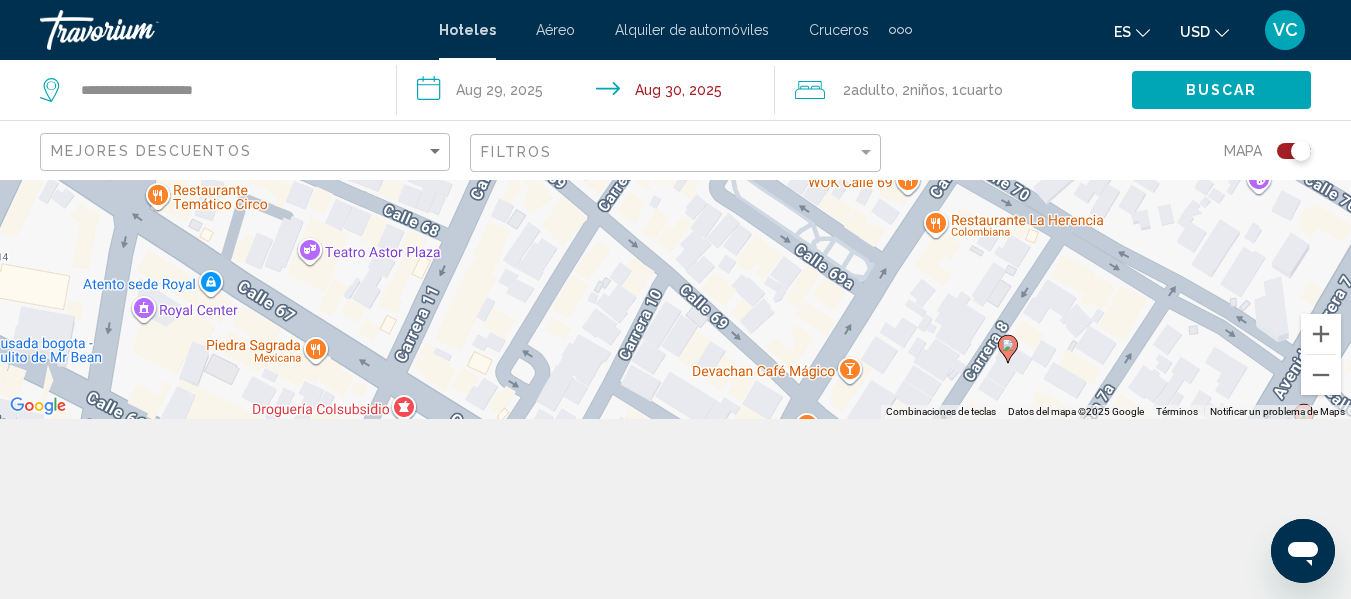 drag, startPoint x: 400, startPoint y: 332, endPoint x: 580, endPoint y: 425, distance: 202.60553 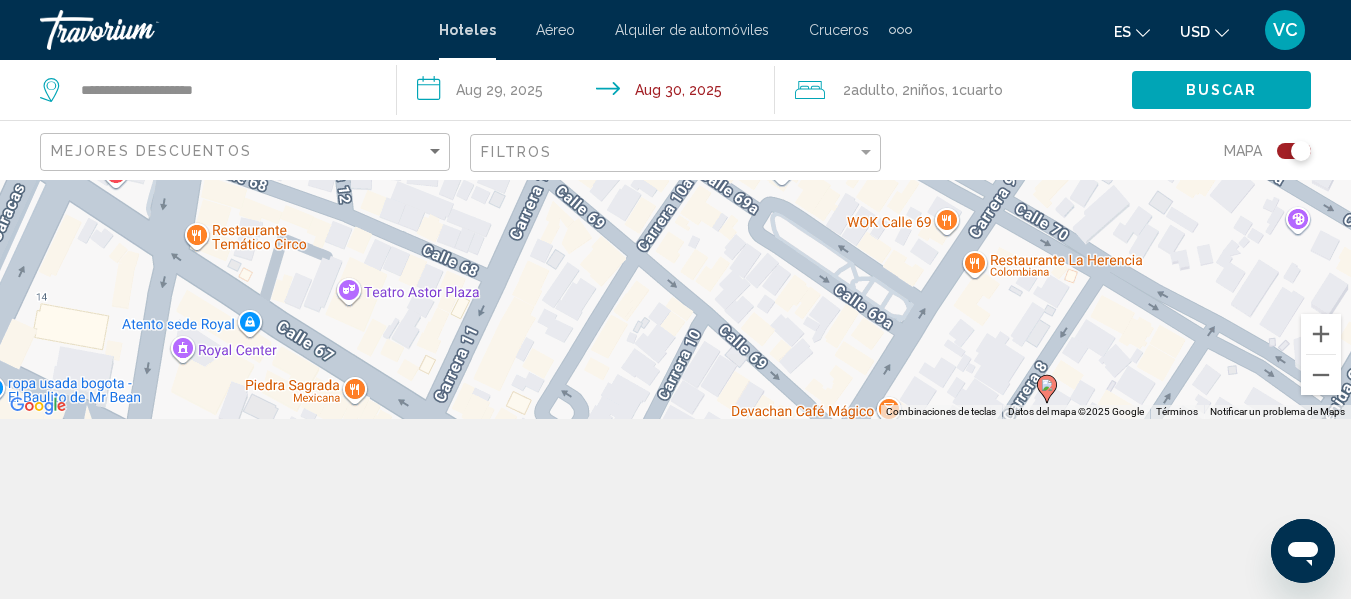 drag, startPoint x: 339, startPoint y: 298, endPoint x: 377, endPoint y: 340, distance: 56.63921 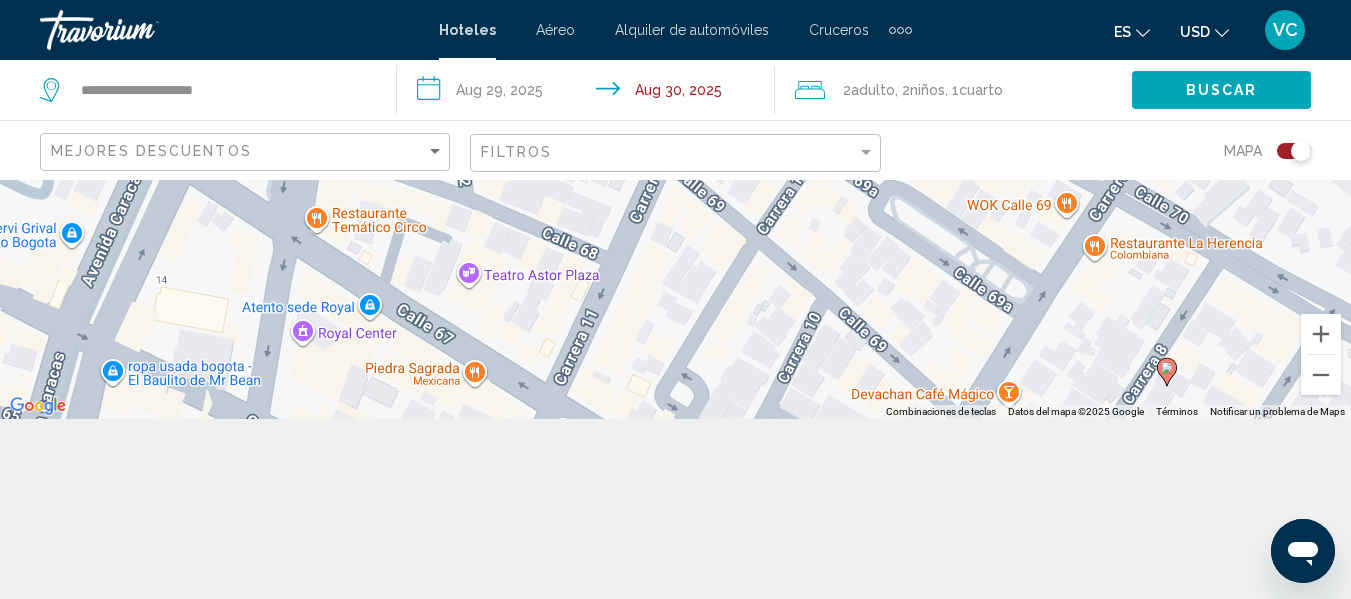 drag, startPoint x: 366, startPoint y: 351, endPoint x: 504, endPoint y: 322, distance: 141.01419 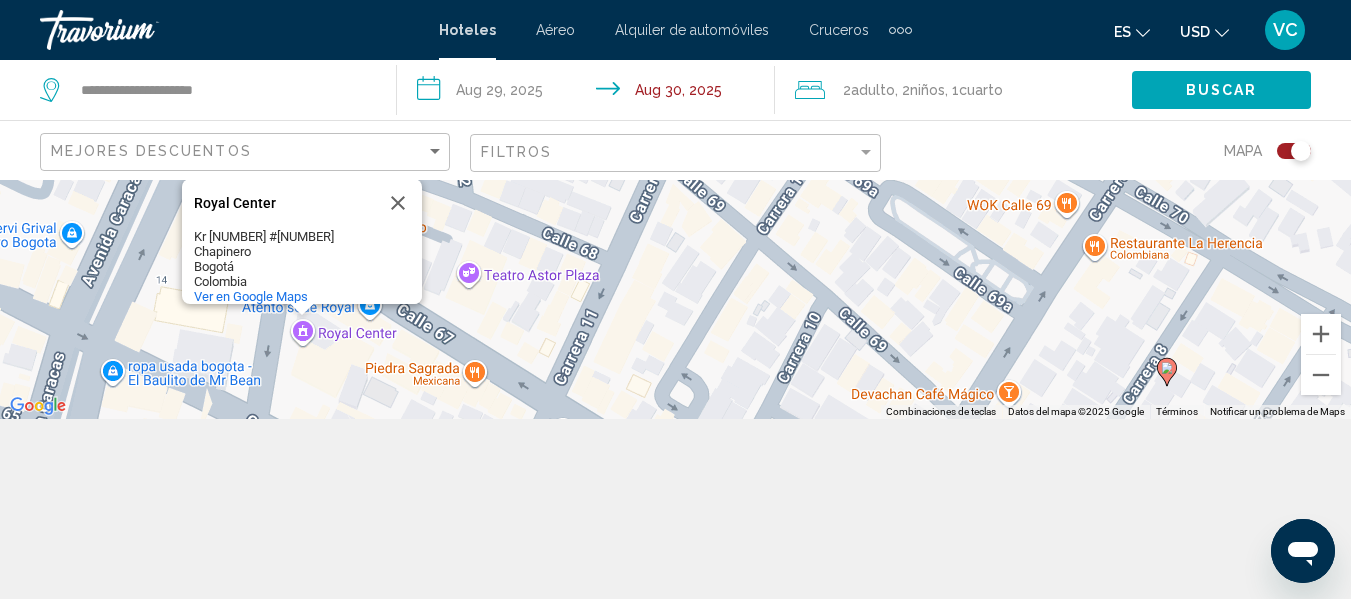 click on "Para activar la función de arrastre con el teclado, pulsa Alt + Intro. Cuando hayas habilitado esa función, usa las teclas de flecha para mover el marcador. Para completar el arrastre, pulsa Intro. Para cancelar, pulsa Escape.     Royal Center                     Royal Center                 Kr [NUMBER] #[NUMBER] [CITY] [COUNTRY]             Ver en Google Maps" at bounding box center [675, 209] 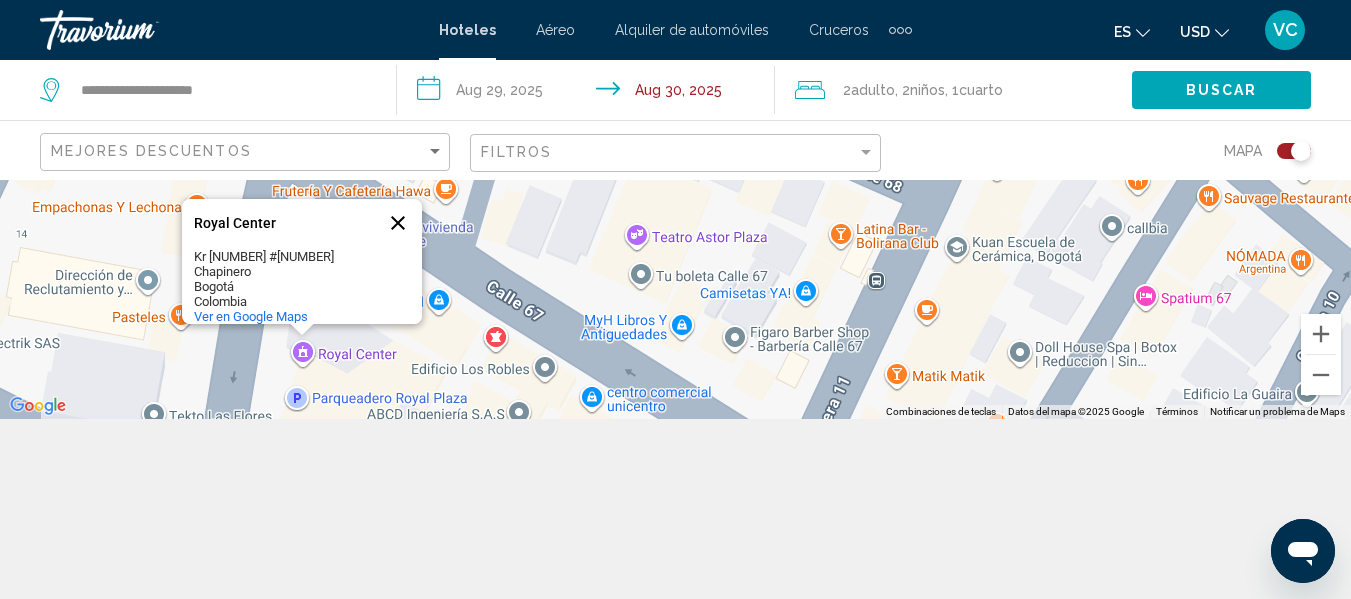 click at bounding box center [398, 223] 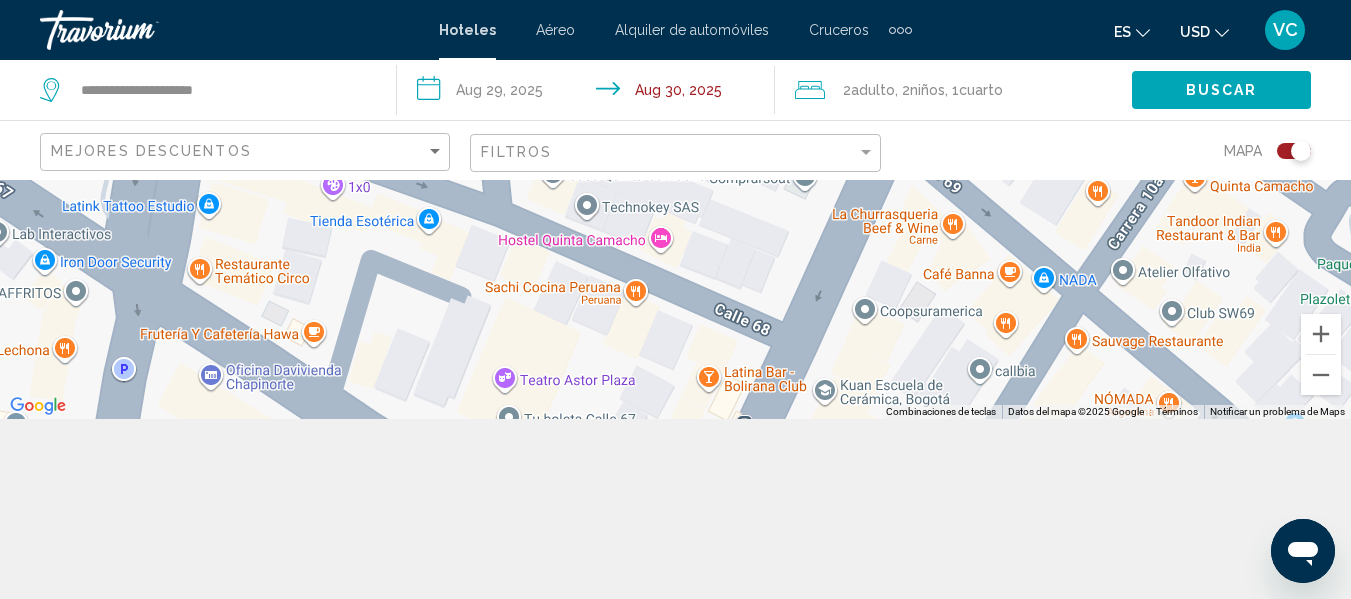 drag, startPoint x: 422, startPoint y: 324, endPoint x: 282, endPoint y: 468, distance: 200.83824 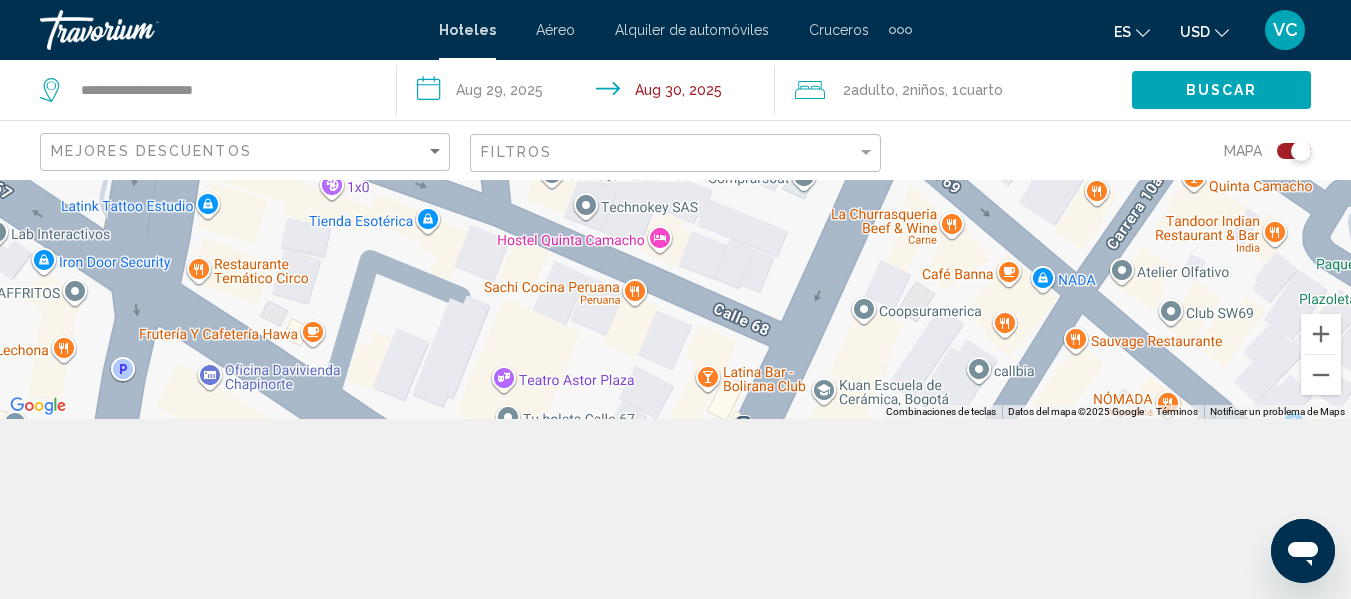 click at bounding box center (675, 209) 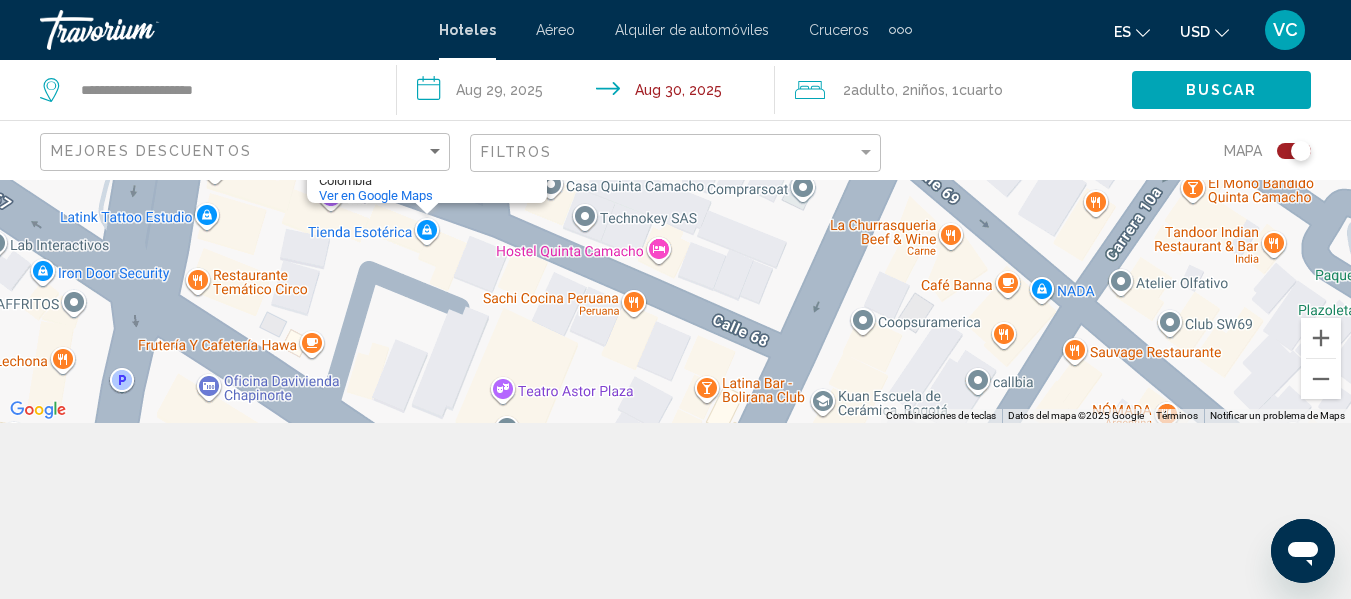 scroll, scrollTop: 180, scrollLeft: 0, axis: vertical 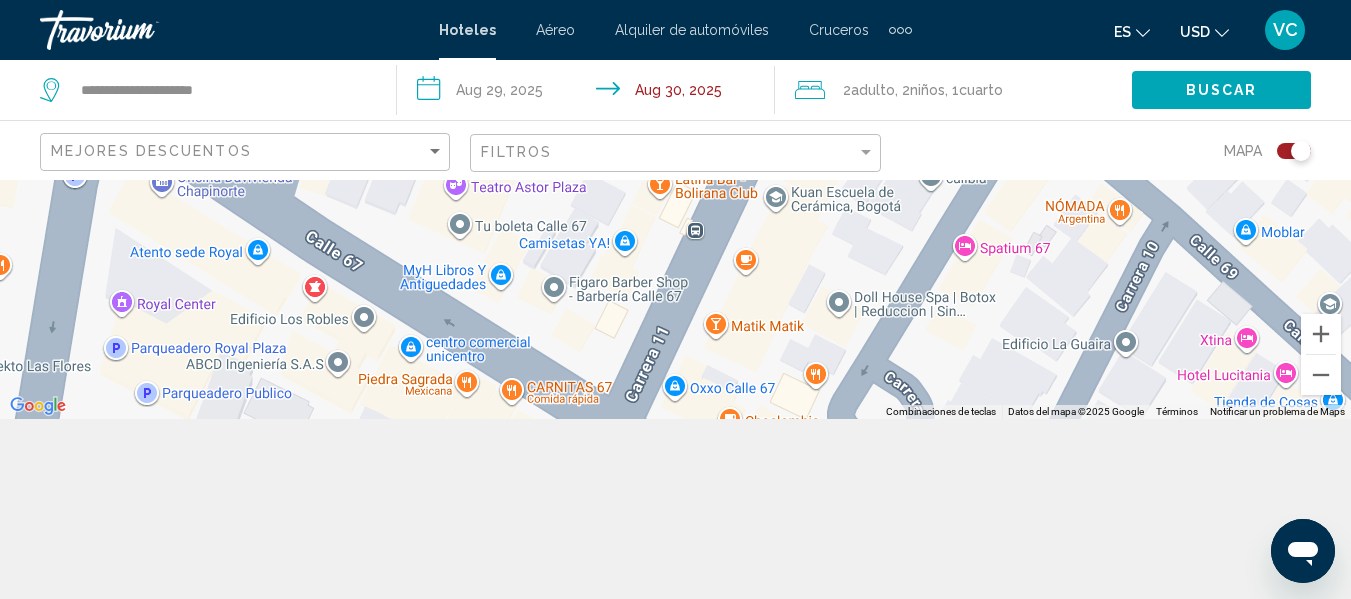 drag, startPoint x: 429, startPoint y: 359, endPoint x: 380, endPoint y: 156, distance: 208.83008 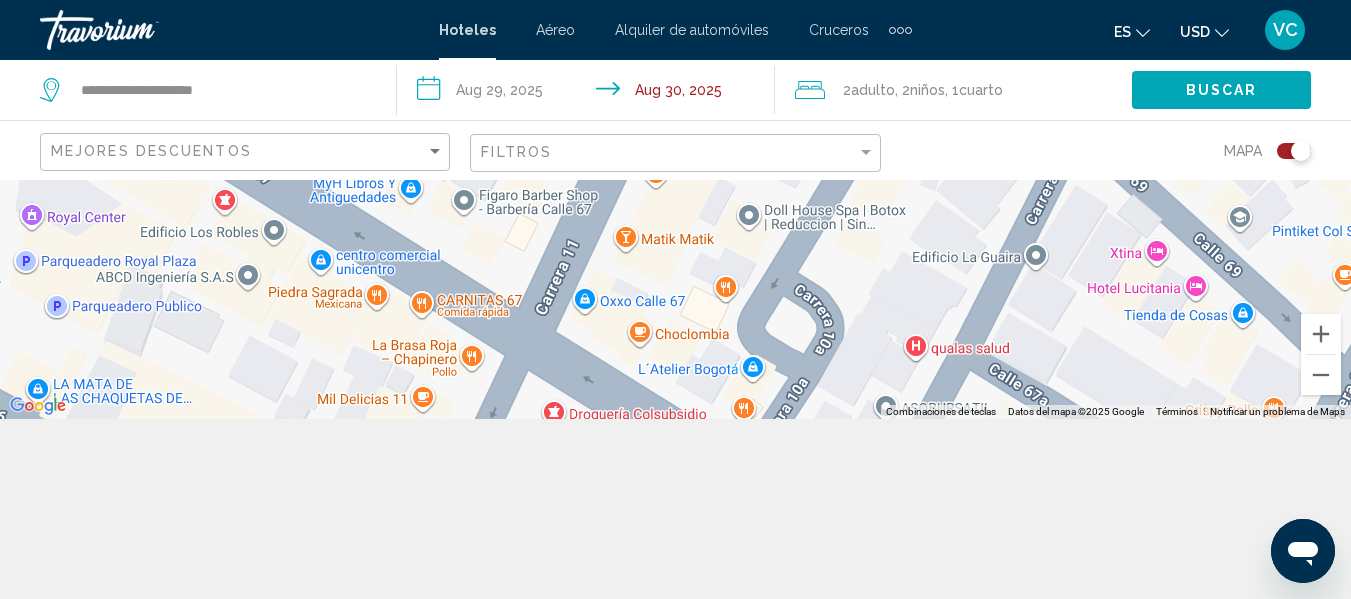 drag, startPoint x: 579, startPoint y: 329, endPoint x: 487, endPoint y: 237, distance: 130.10765 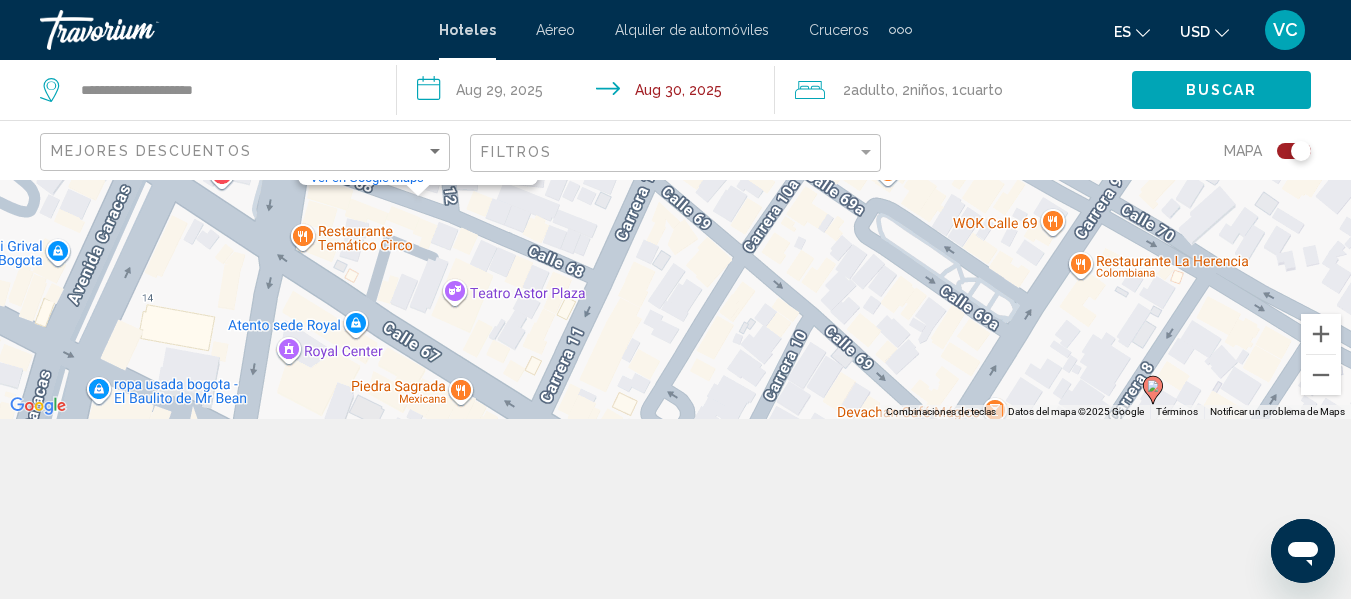 drag, startPoint x: 634, startPoint y: 274, endPoint x: 598, endPoint y: 402, distance: 132.96616 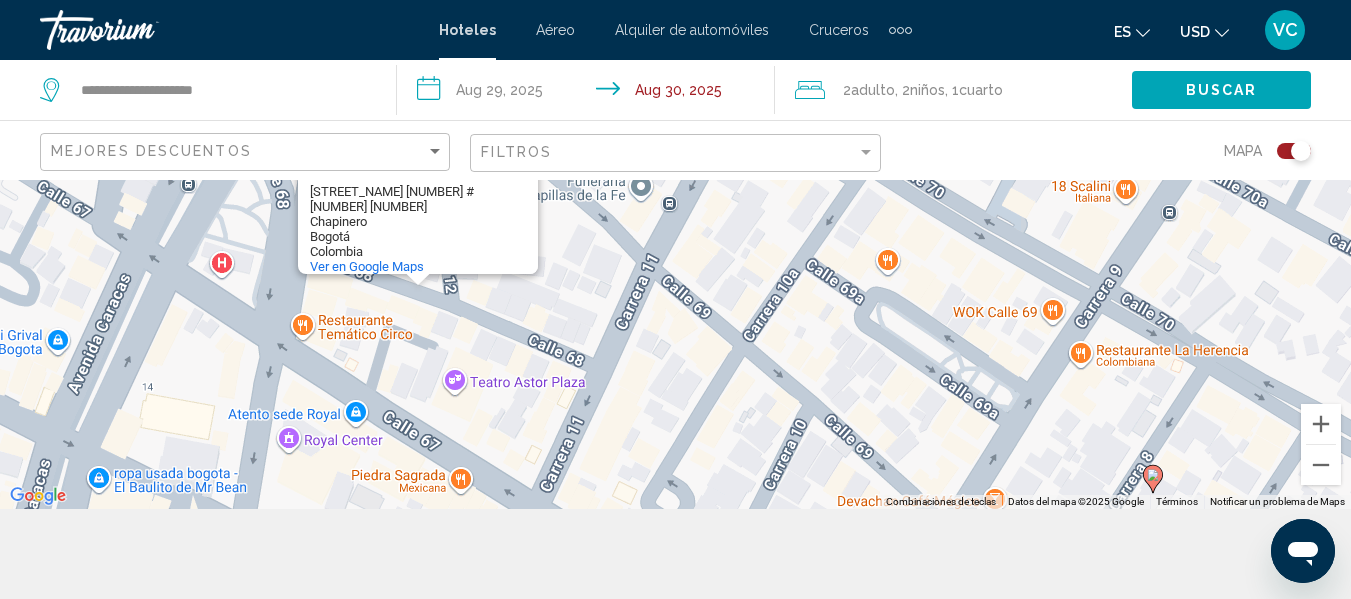 scroll, scrollTop: 64, scrollLeft: 0, axis: vertical 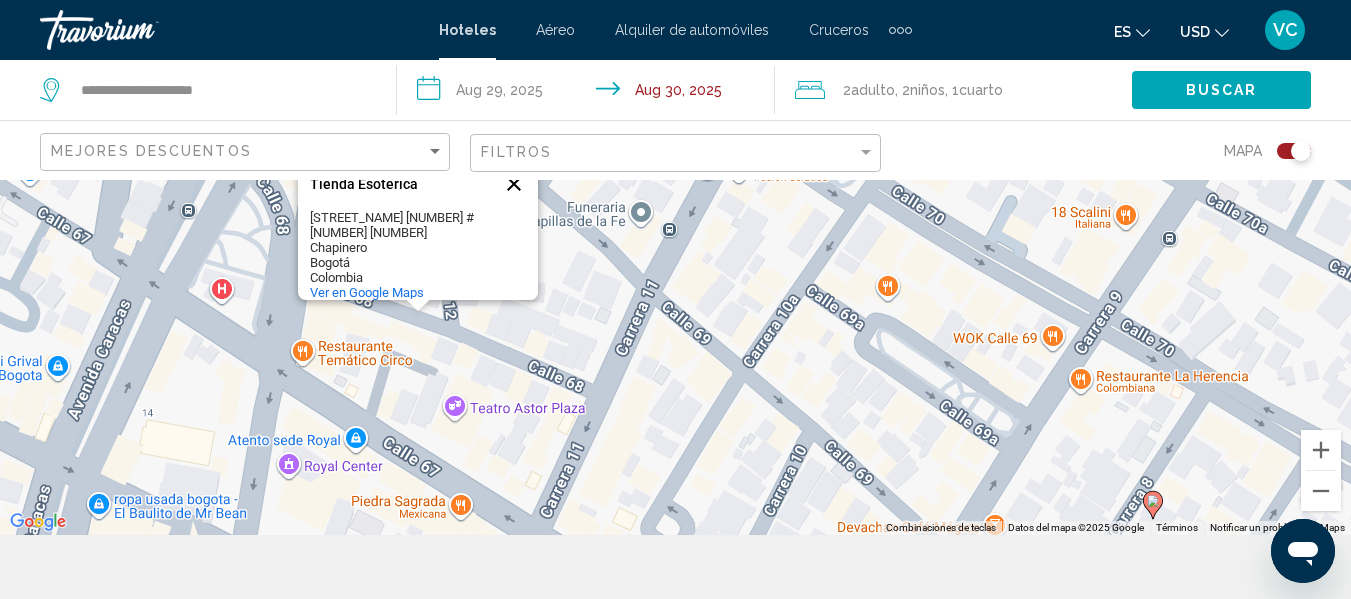click at bounding box center (514, 184) 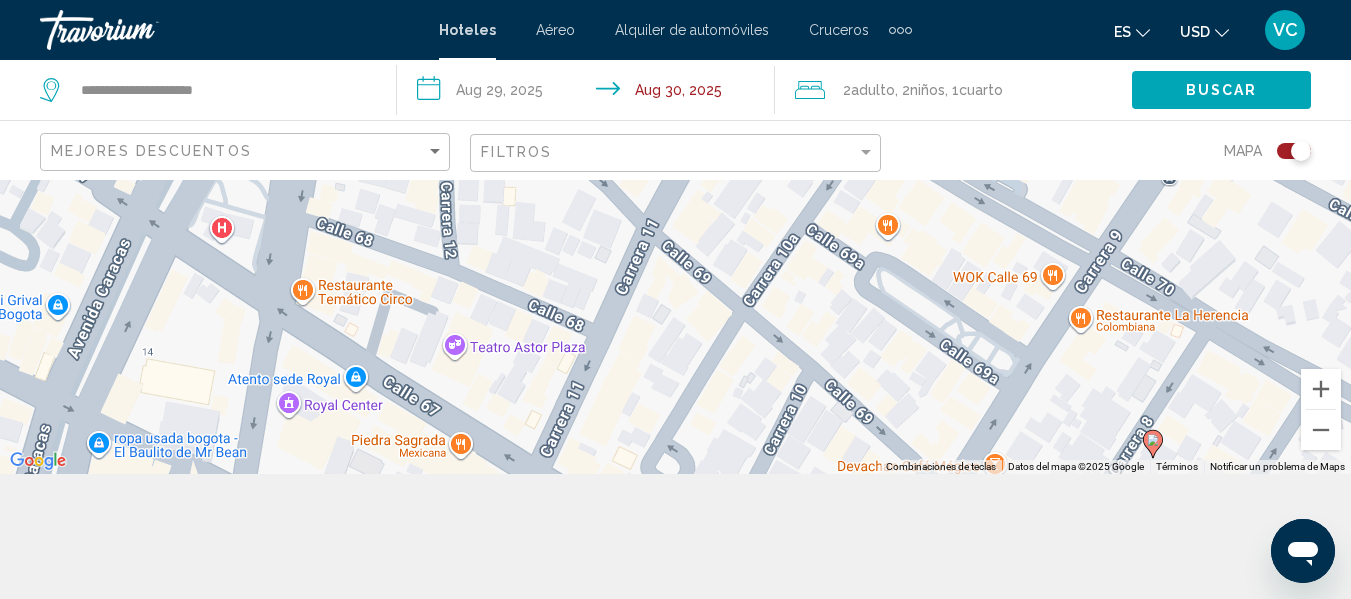 scroll, scrollTop: 155, scrollLeft: 0, axis: vertical 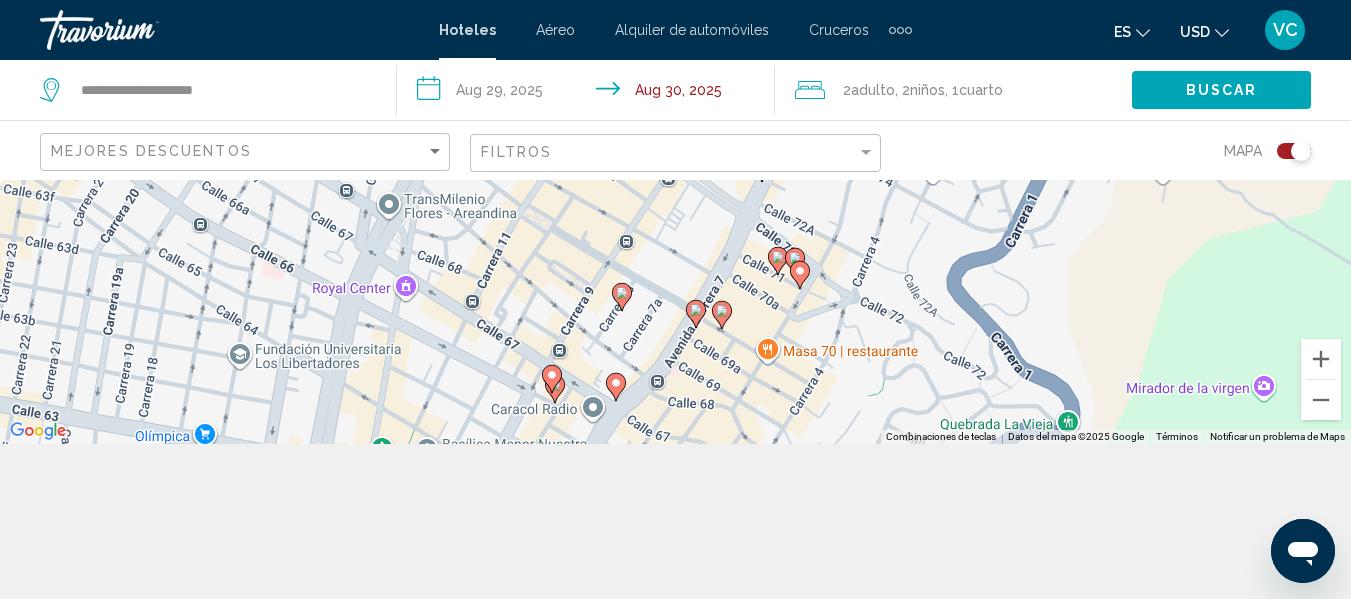drag, startPoint x: 765, startPoint y: 290, endPoint x: 694, endPoint y: 264, distance: 75.61085 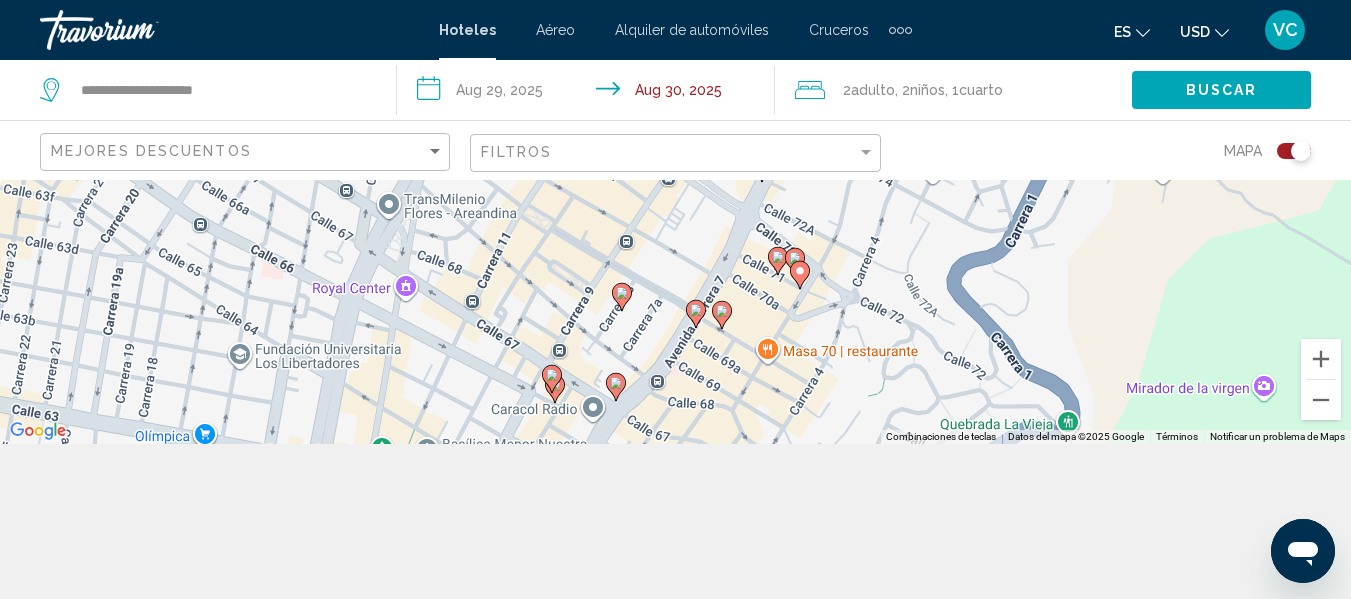 click on "Para activar la función de arrastre con el teclado, pulsa Alt + Intro. Cuando hayas habilitado esa función, usa las teclas de flecha para mover el marcador. Para completar el arrastre, pulsa Intro. Para cancelar, pulsa Escape." at bounding box center (675, 234) 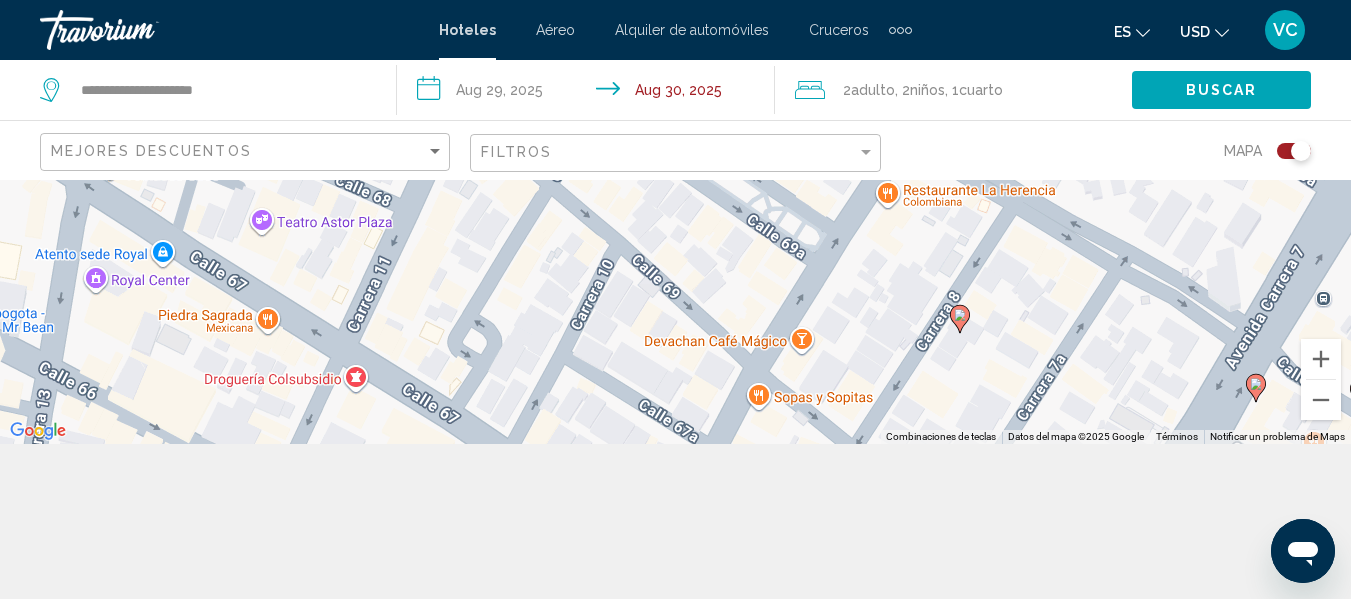 drag, startPoint x: 476, startPoint y: 313, endPoint x: 486, endPoint y: 328, distance: 18.027756 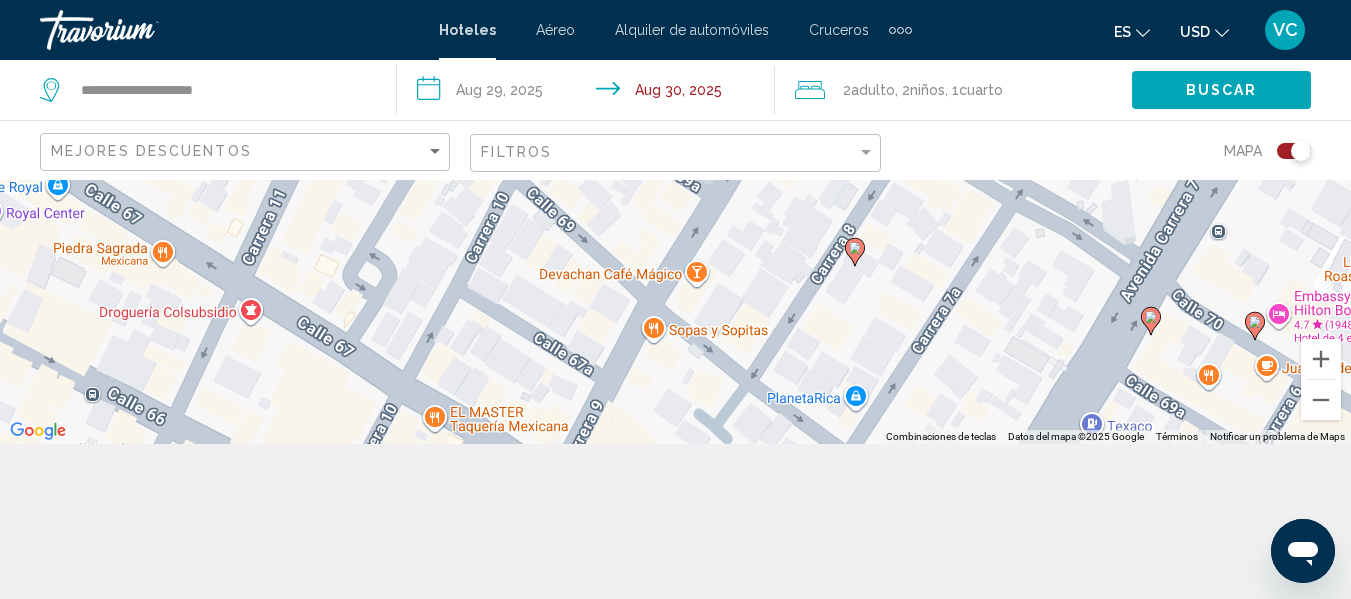 drag, startPoint x: 644, startPoint y: 367, endPoint x: 533, endPoint y: 287, distance: 136.8247 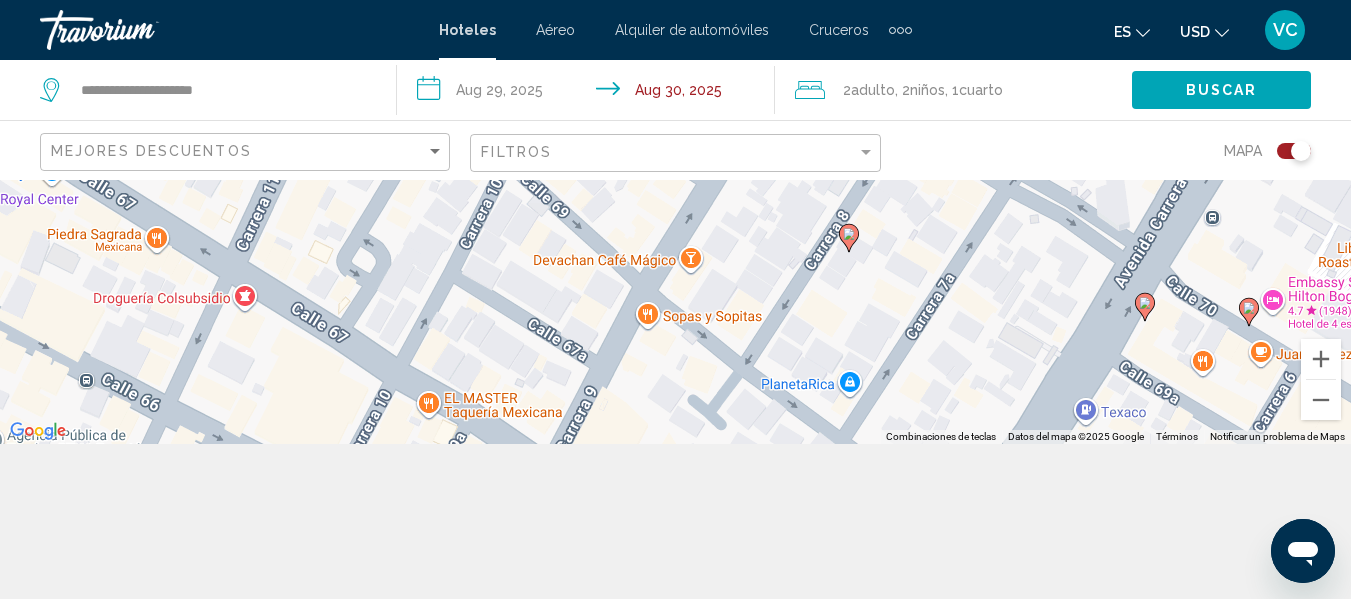 click 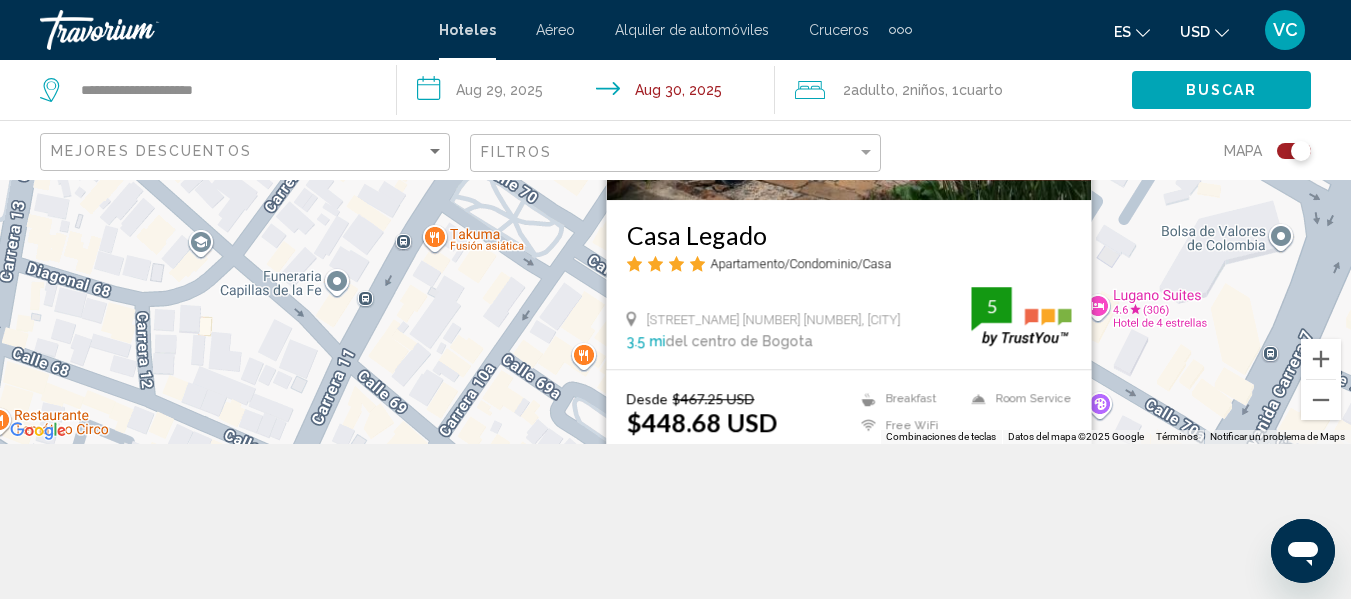 click on "Mapa" 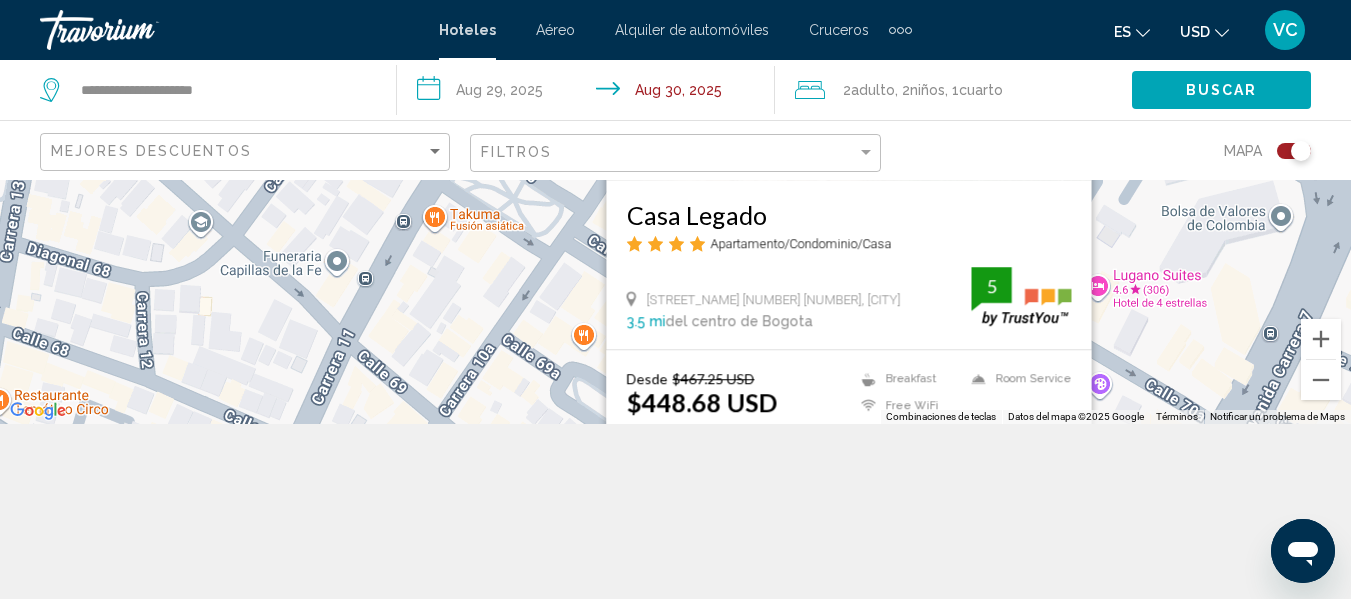scroll, scrollTop: 180, scrollLeft: 0, axis: vertical 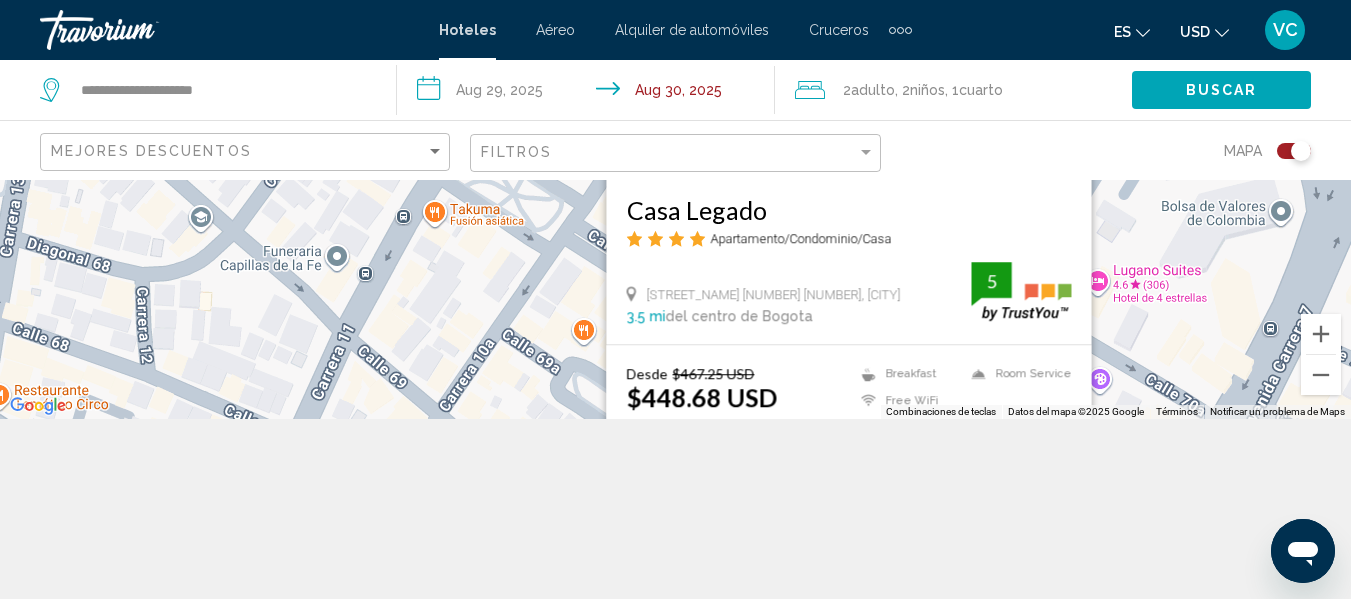 click on "Para activar la función de arrastre con el teclado, pulsa Alt + Intro. Cuando hayas habilitado esa función, usa las teclas de flecha para mover el marcador. Para completar el arrastre, pulsa Intro. Para cancelar, pulsa Escape. Ahorrar hasta  4%   Casa Legado
Apartamento/Condominio/Casa
[STREET_NUMBER] [STREET_NAME], [CITY] [POSTAL_CODE] mi  del centro de [CITY] del hotel [NUMBER] Desde $[PRICE] USD $[PRICE] USD  Ahorre  $[PRICE] USD
Breakfast
Free WiFi
Kitchenette
Room Service  5 Seleccionar habitación" at bounding box center [675, 209] 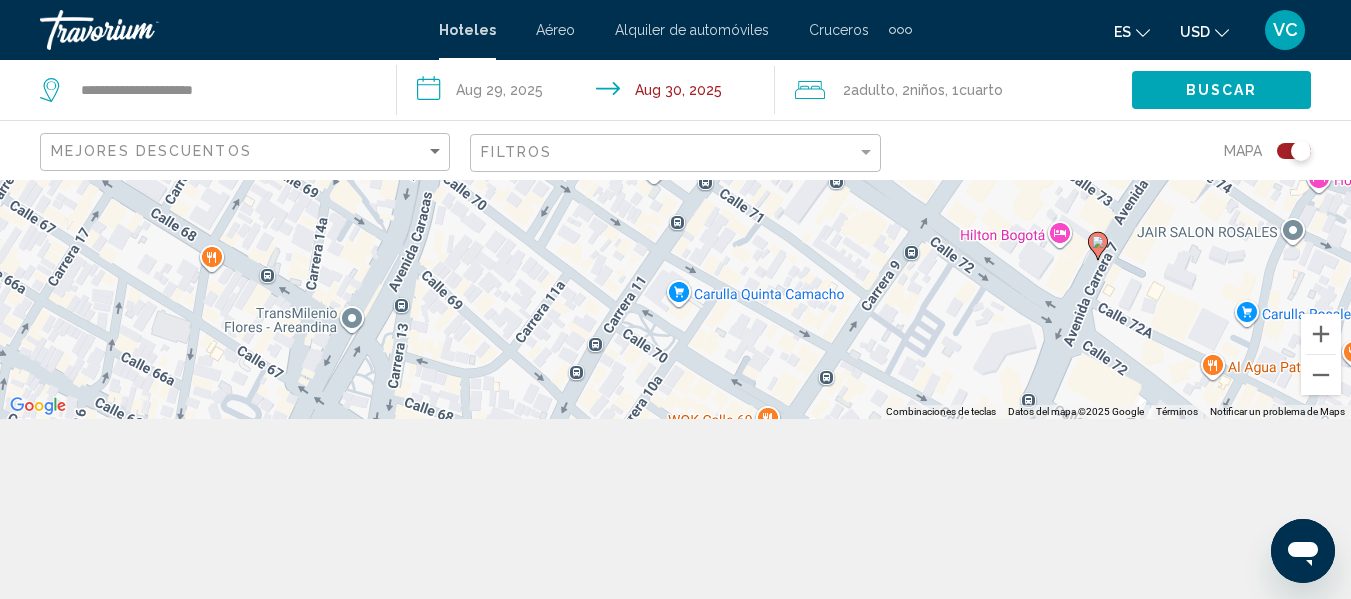 drag, startPoint x: 736, startPoint y: 264, endPoint x: 761, endPoint y: 307, distance: 49.73932 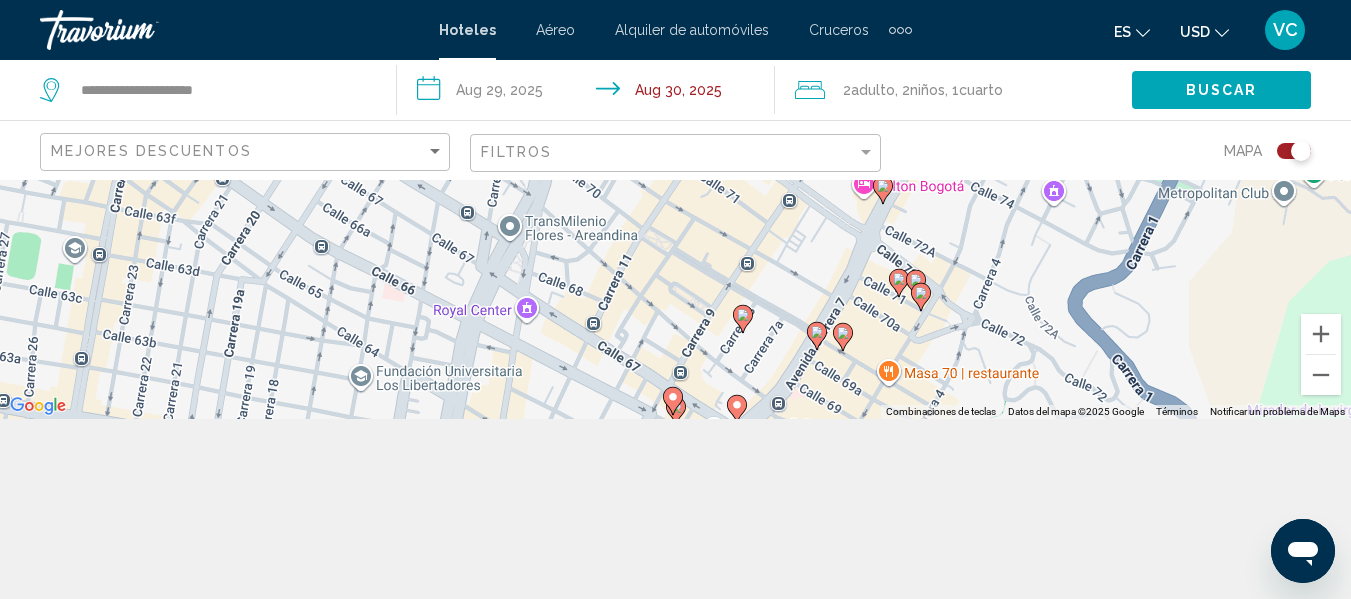 drag, startPoint x: 777, startPoint y: 312, endPoint x: 708, endPoint y: 229, distance: 107.935165 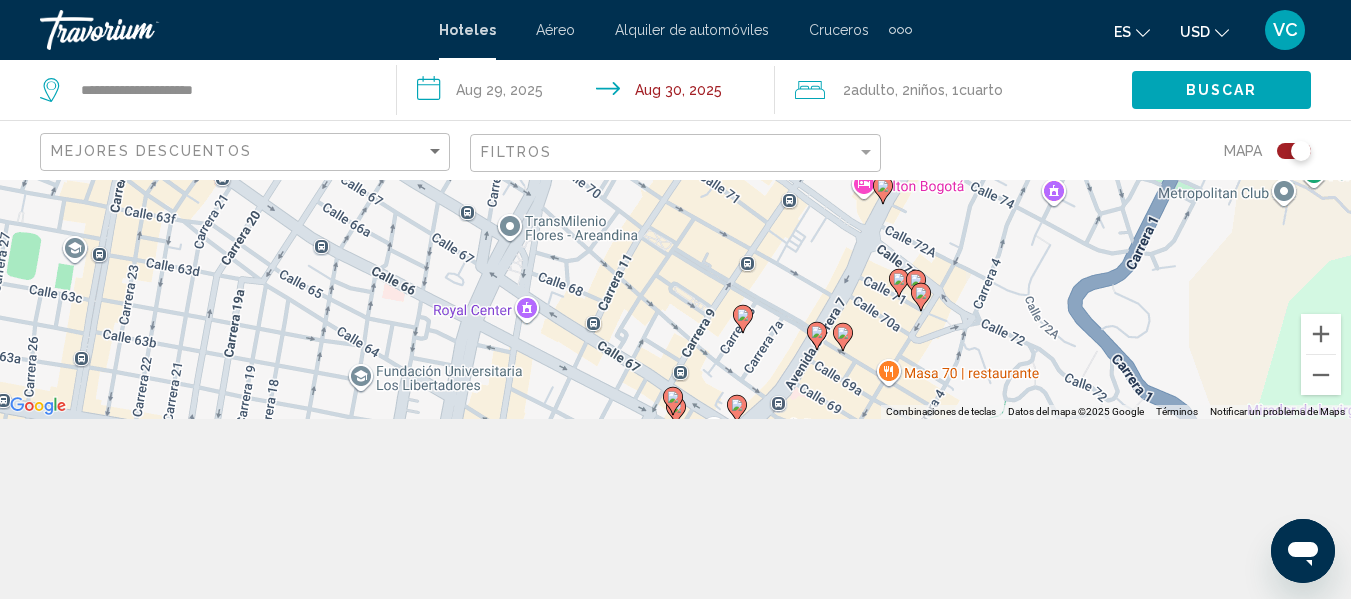 click on "Para activar la función de arrastre con el teclado, pulsa Alt + Intro. Cuando hayas habilitado esa función, usa las teclas de flecha para mover el marcador. Para completar el arrastre, pulsa Intro. Para cancelar, pulsa Escape." at bounding box center [675, 209] 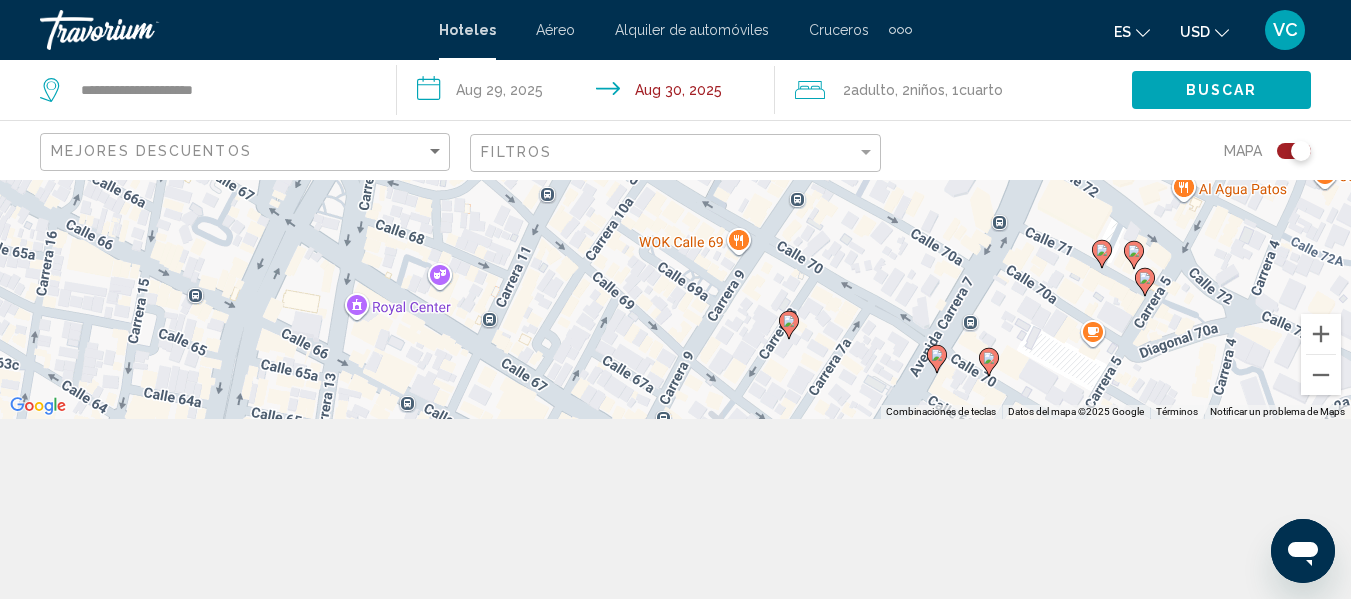 click on "Para activar la función de arrastre con el teclado, pulsa Alt + Intro. Cuando hayas habilitado esa función, usa las teclas de flecha para mover el marcador. Para completar el arrastre, pulsa Intro. Para cancelar, pulsa Escape." at bounding box center (675, 209) 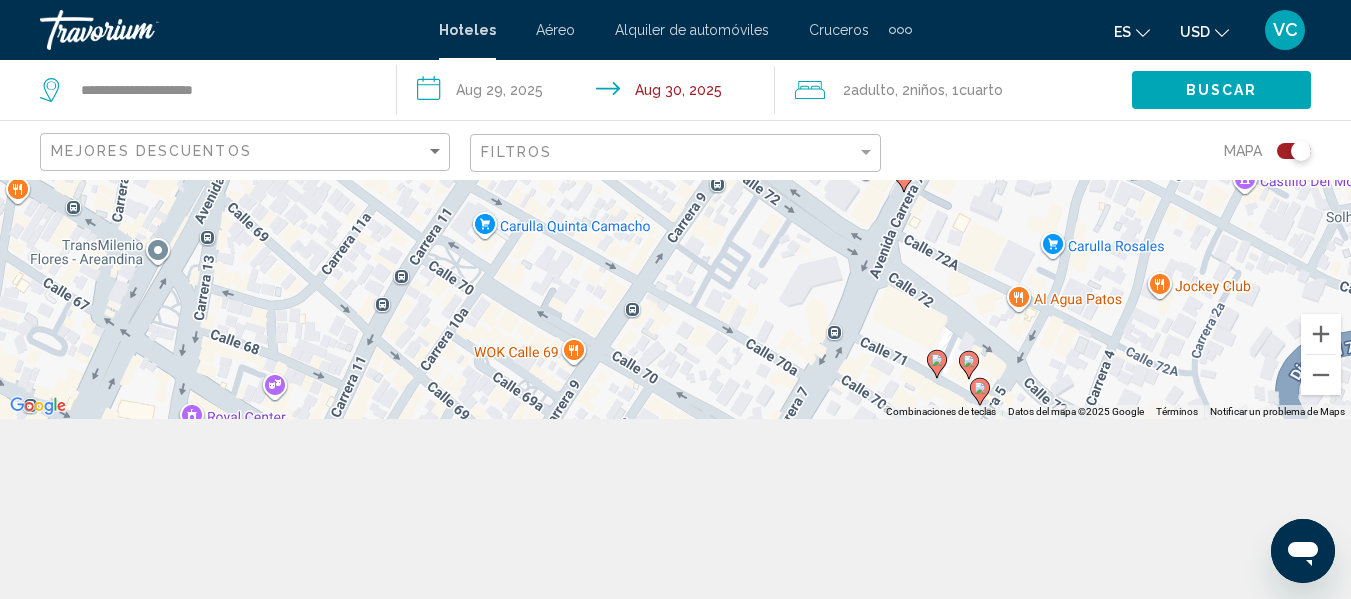 drag, startPoint x: 849, startPoint y: 280, endPoint x: 653, endPoint y: 379, distance: 219.5837 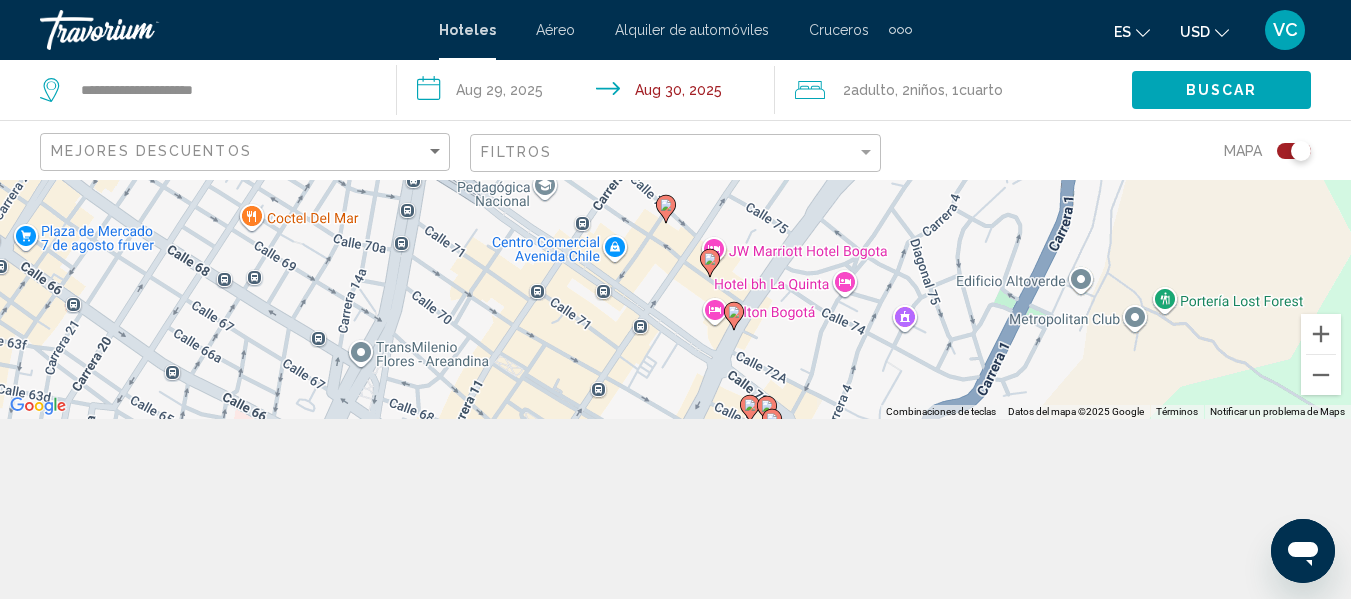 drag, startPoint x: 692, startPoint y: 294, endPoint x: 619, endPoint y: 368, distance: 103.947105 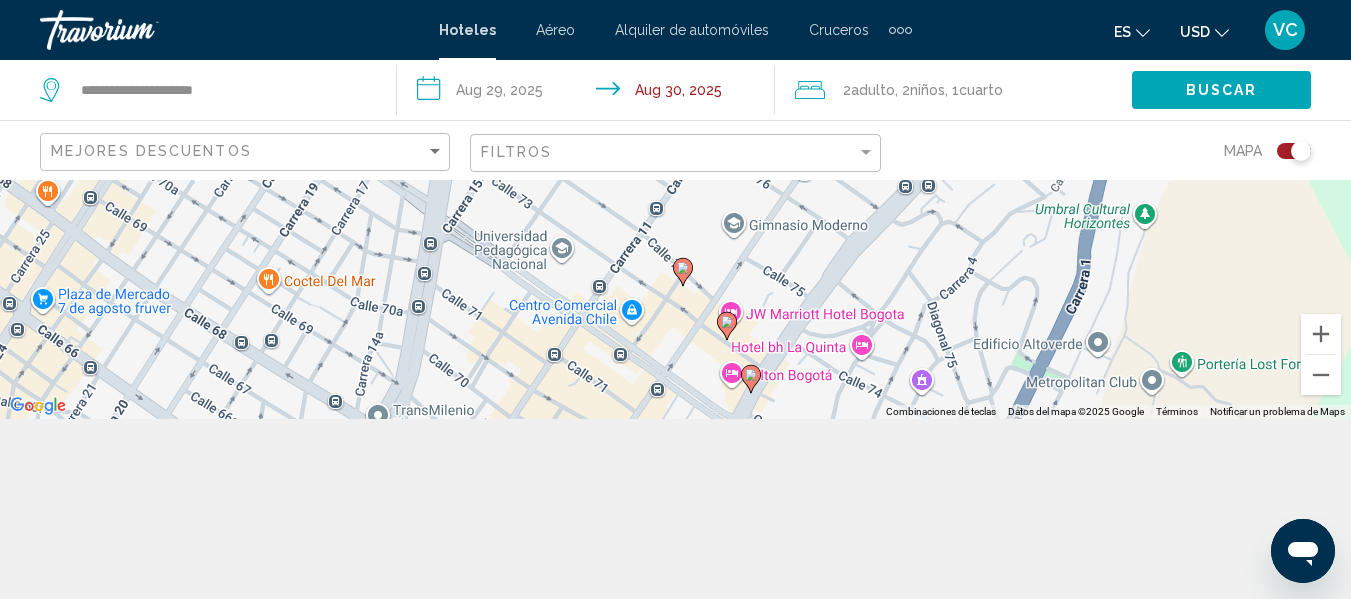 drag, startPoint x: 654, startPoint y: 266, endPoint x: 685, endPoint y: 299, distance: 45.276924 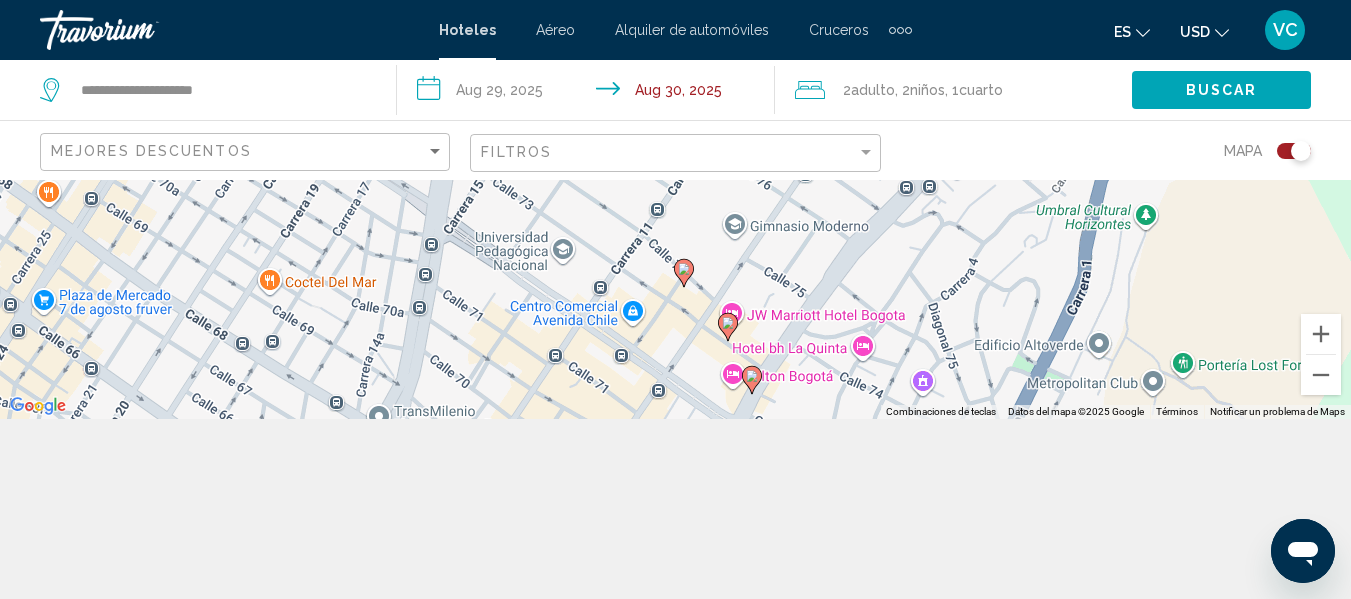 click 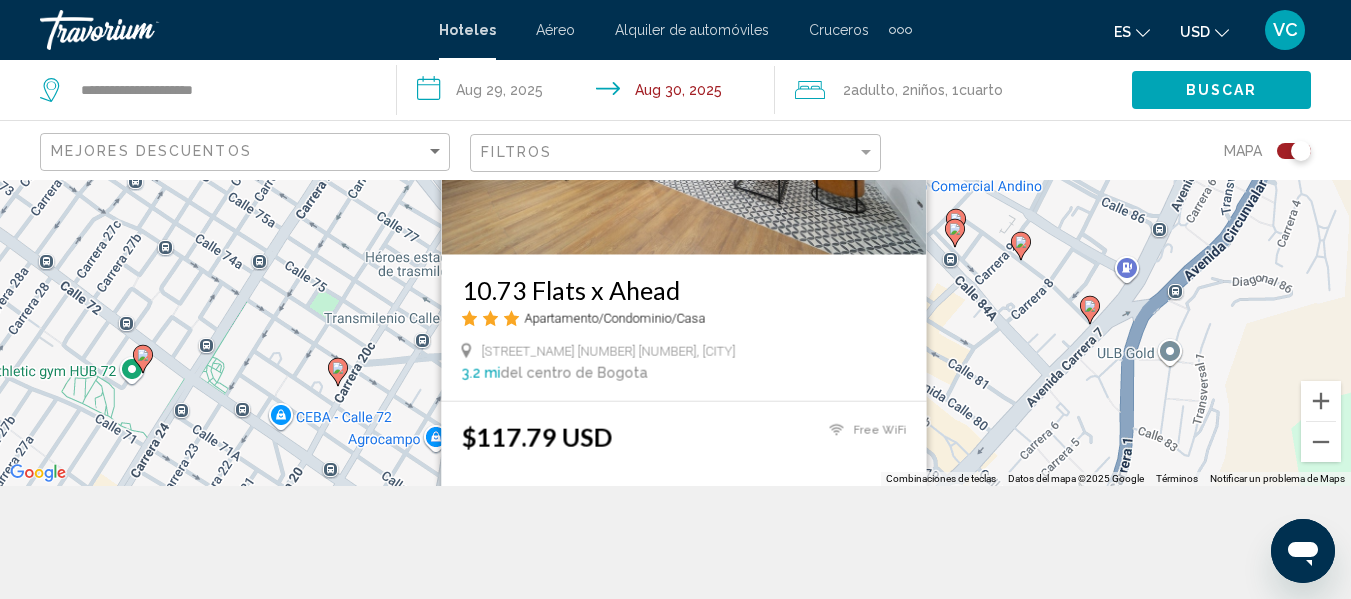 scroll, scrollTop: 80, scrollLeft: 0, axis: vertical 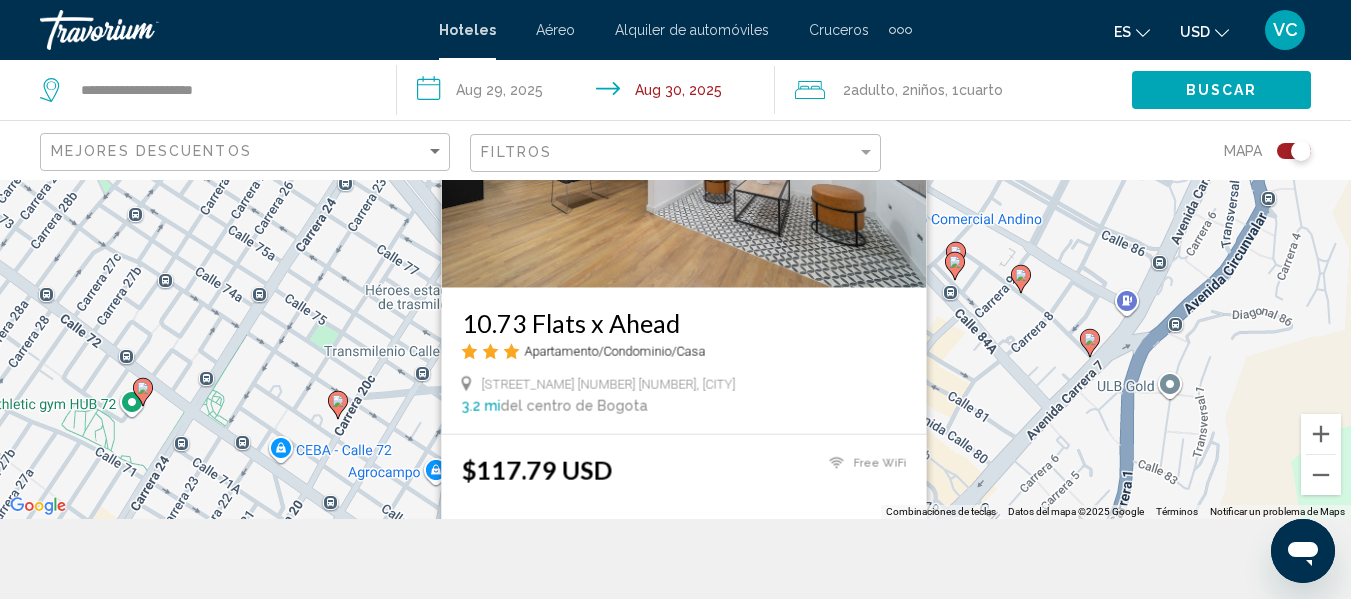 click on "Para activar la función de arrastre con el teclado, pulsa Alt + Intro. Cuando hayas habilitado esa función, usa las teclas de flecha para mover el marcador. Para completar el arrastre, pulsa Intro. Para cancelar, pulsa Escape.     Royal Center                     Royal Center                 [STREET_NAME] [NUMBER] [NUMBER] [CITY] [COUNTRY]             Ver en Google Maps" at bounding box center (675, 309) 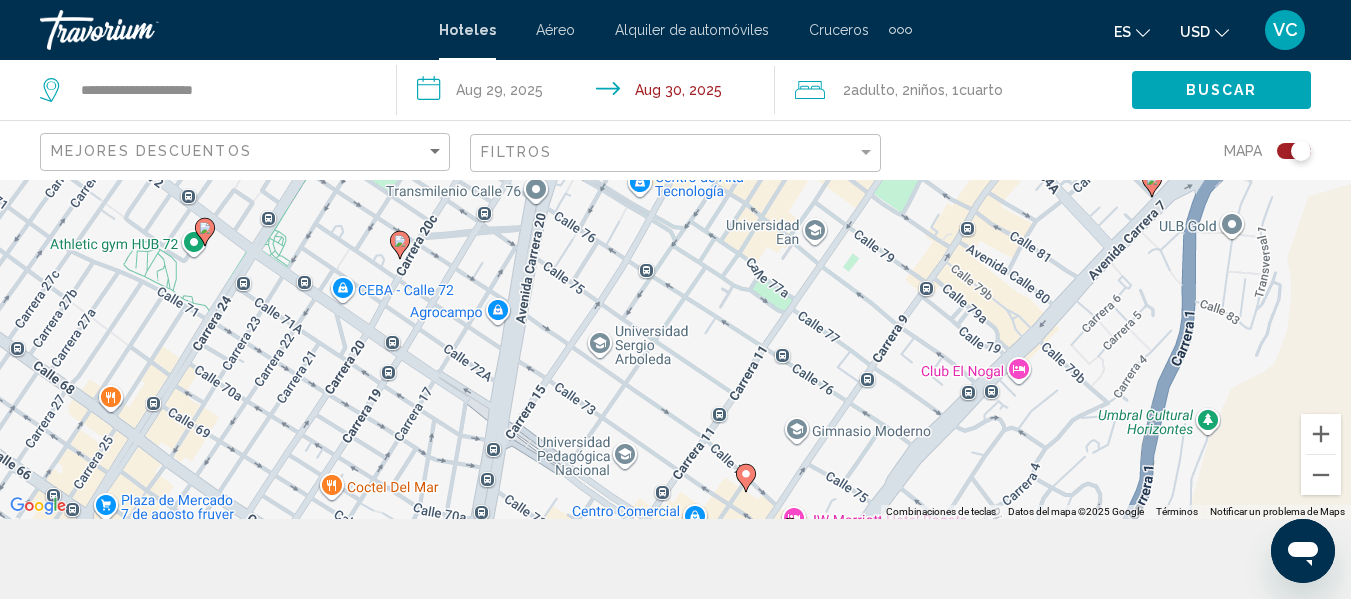 drag, startPoint x: 824, startPoint y: 391, endPoint x: 829, endPoint y: 296, distance: 95.131485 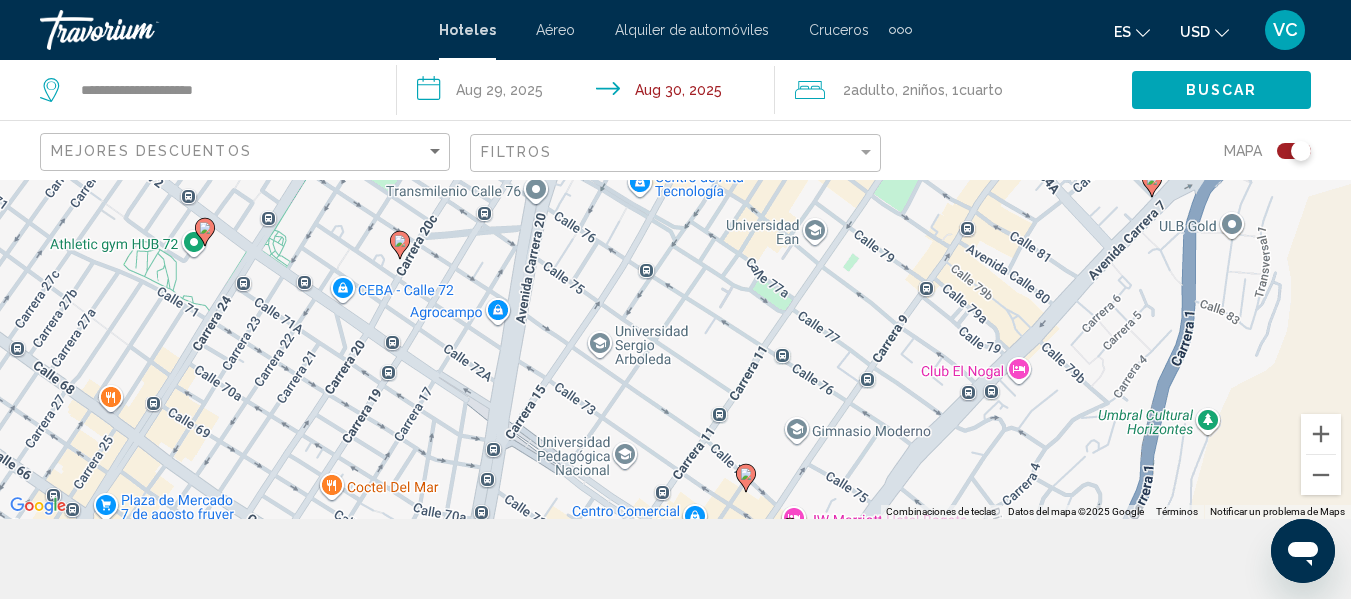 click on "Para activar la función de arrastre con el teclado, pulsa Alt + Intro. Cuando hayas habilitado esa función, usa las teclas de flecha para mover el marcador. Para completar el arrastre, pulsa Intro. Para cancelar, pulsa Escape." at bounding box center [675, 309] 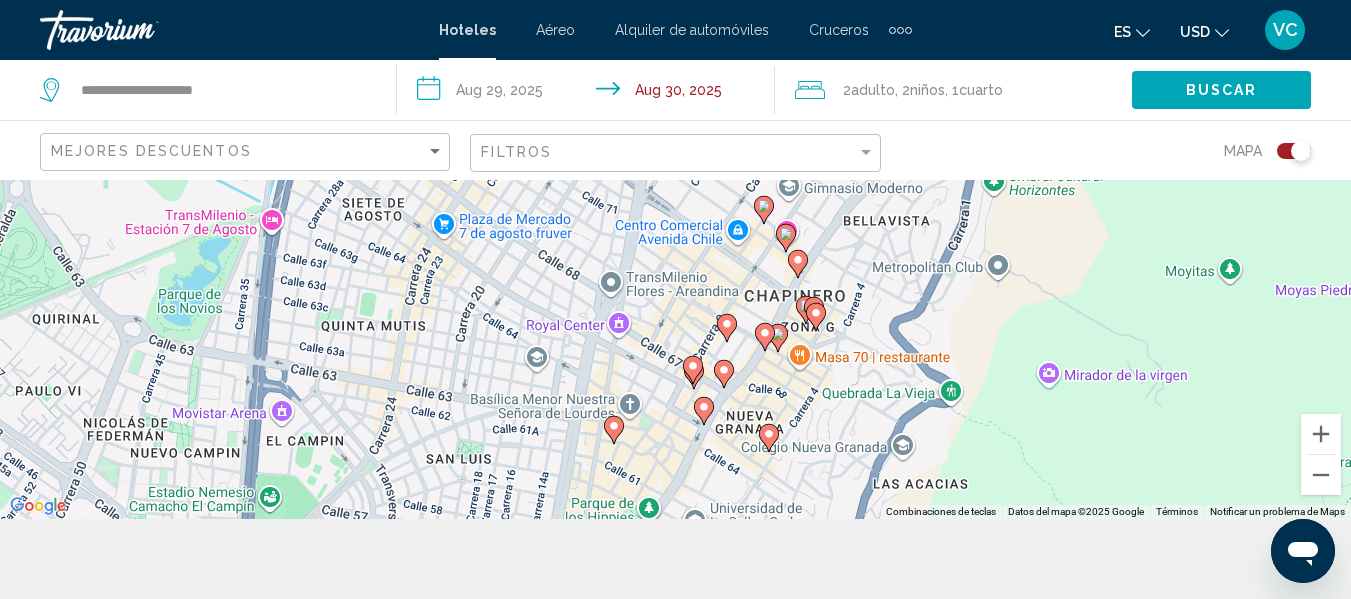 drag, startPoint x: 761, startPoint y: 337, endPoint x: 737, endPoint y: 166, distance: 172.676 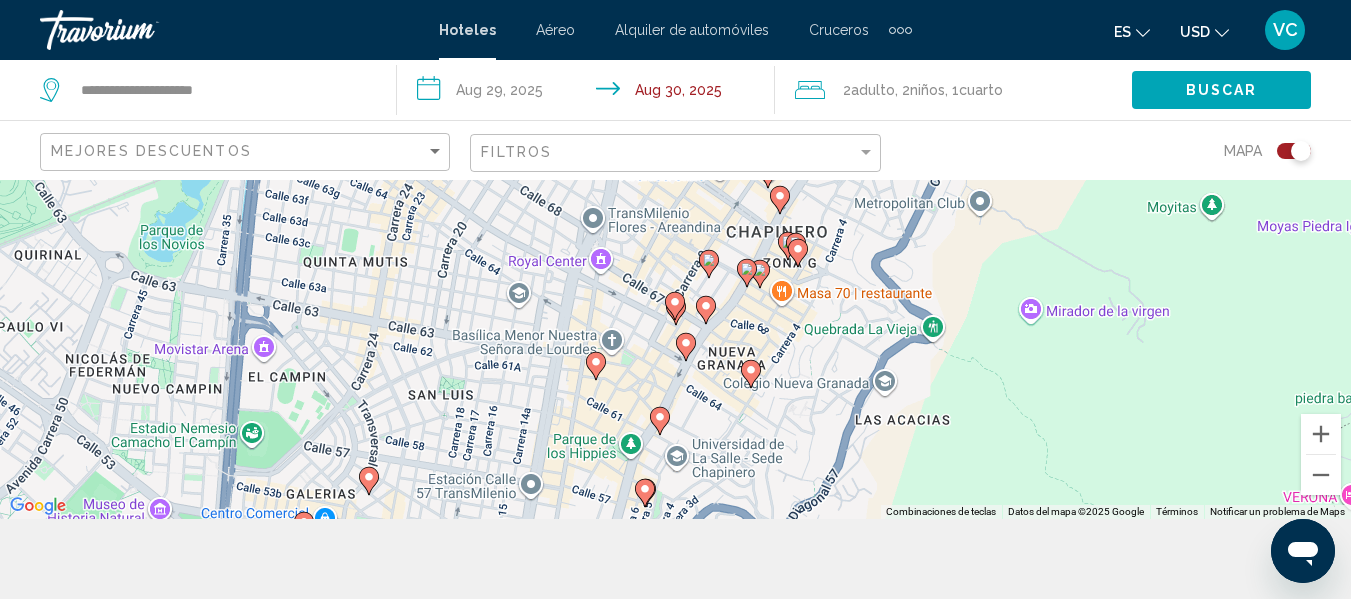 drag, startPoint x: 659, startPoint y: 431, endPoint x: 626, endPoint y: 339, distance: 97.73945 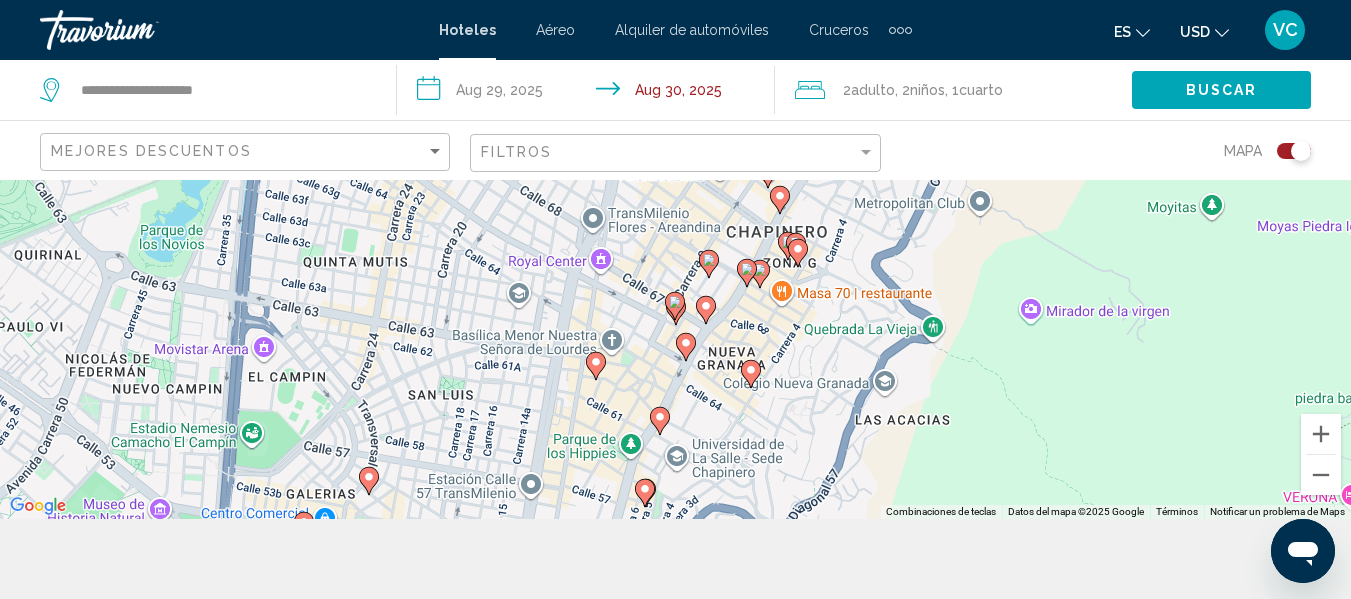 click on "Para activar la función de arrastre con el teclado, pulsa Alt + Intro. Cuando hayas habilitado esa función, usa las teclas de flecha para mover el marcador. Para completar el arrastre, pulsa Intro. Para cancelar, pulsa Escape." at bounding box center (675, 309) 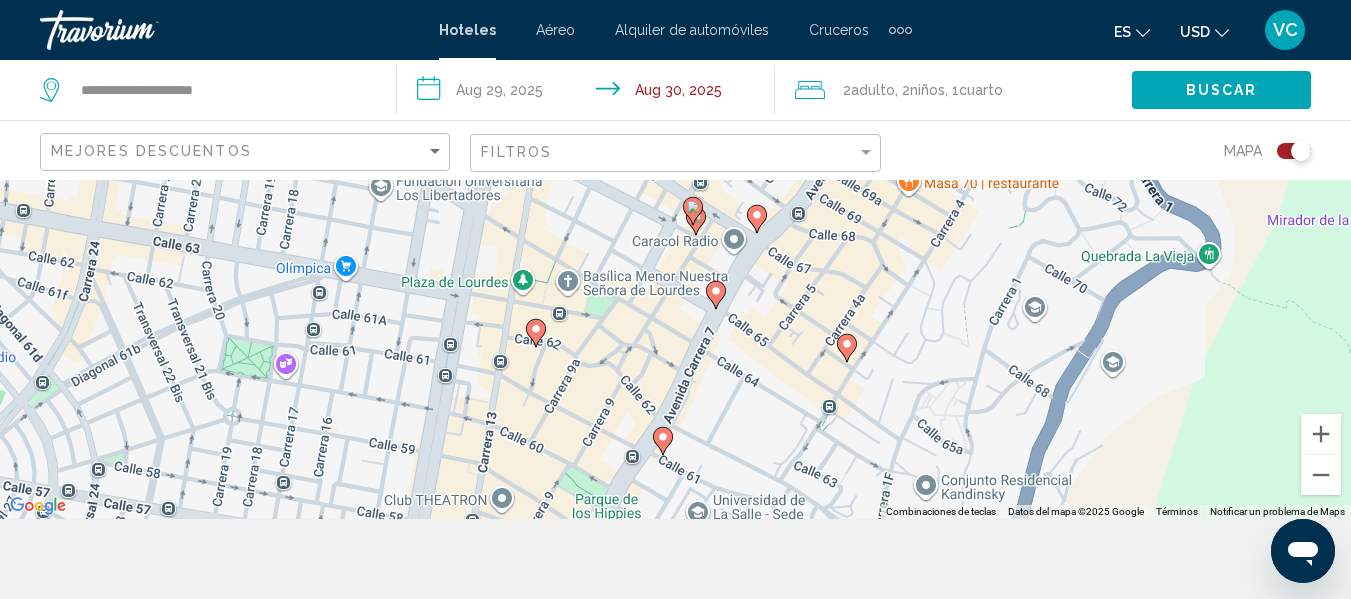 click 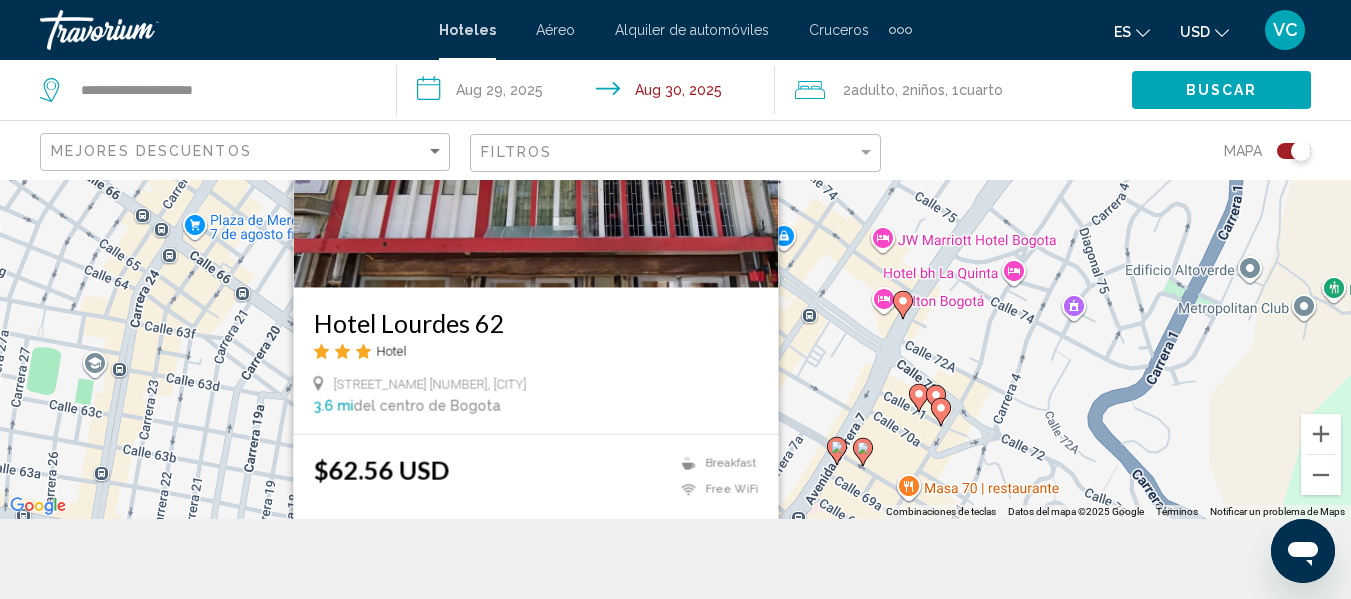 click at bounding box center [535, 127] 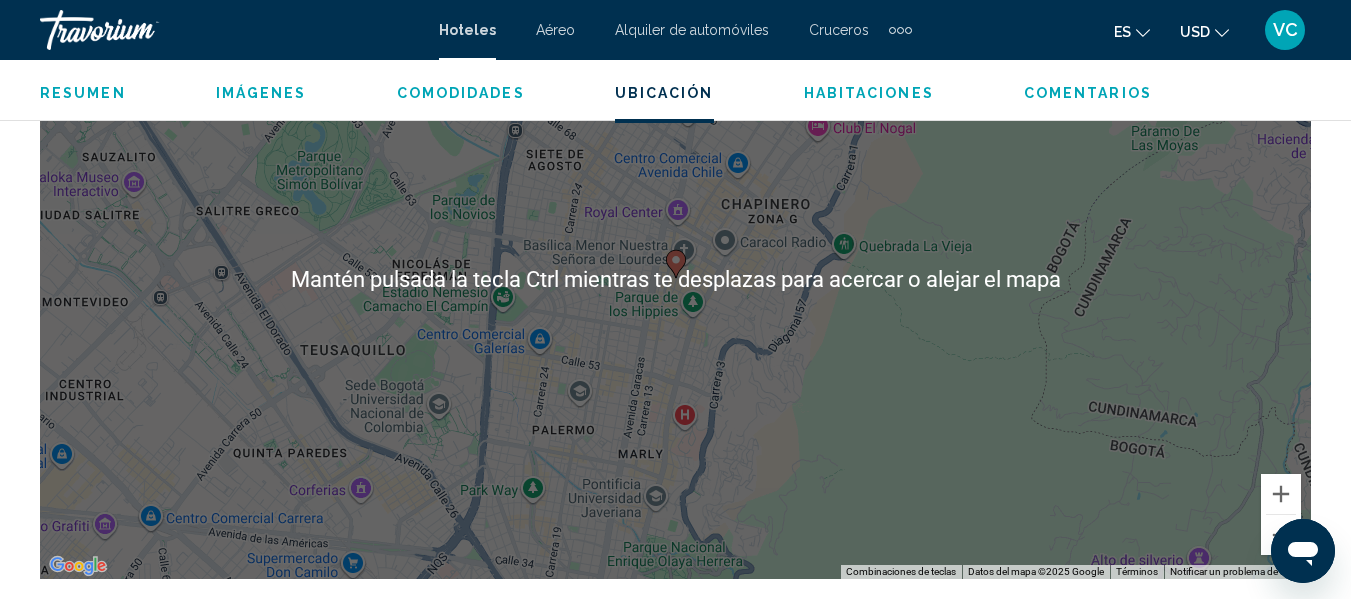 scroll, scrollTop: 2336, scrollLeft: 0, axis: vertical 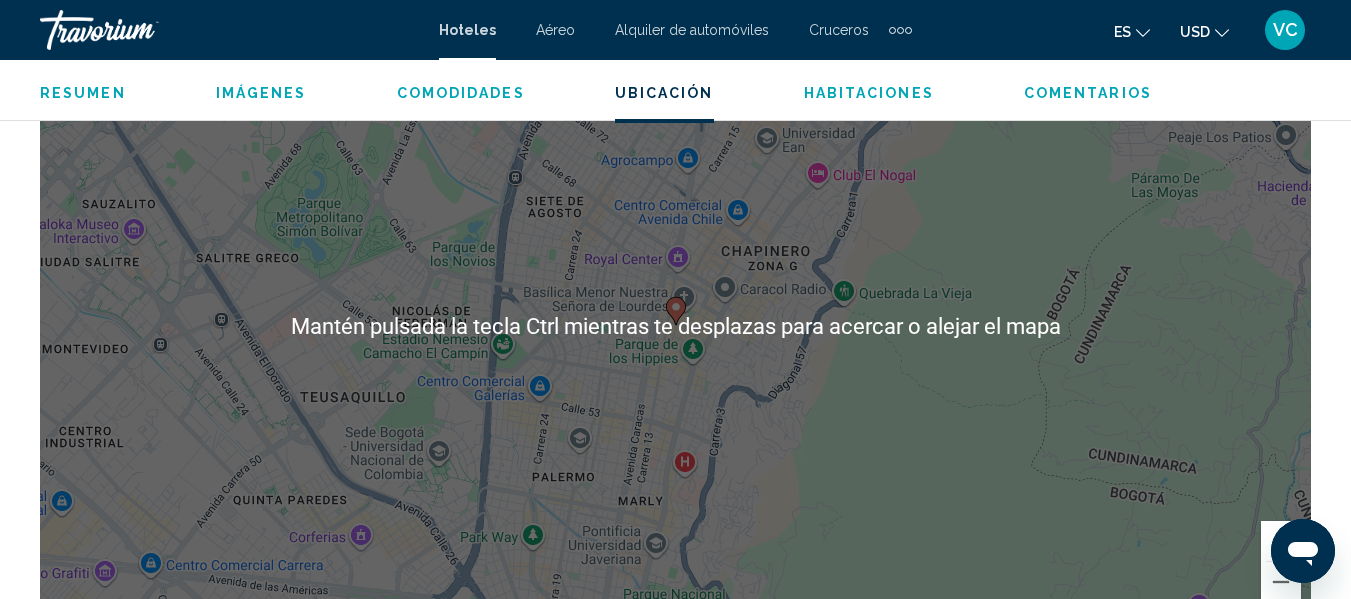 click on "Para activar la función de arrastre con el teclado, pulsa Alt + Intro. Cuando hayas habilitado esa función, usa las teclas de flecha para mover el marcador. Para completar el arrastre, pulsa Intro. Para cancelar, pulsa Escape." at bounding box center [675, 326] 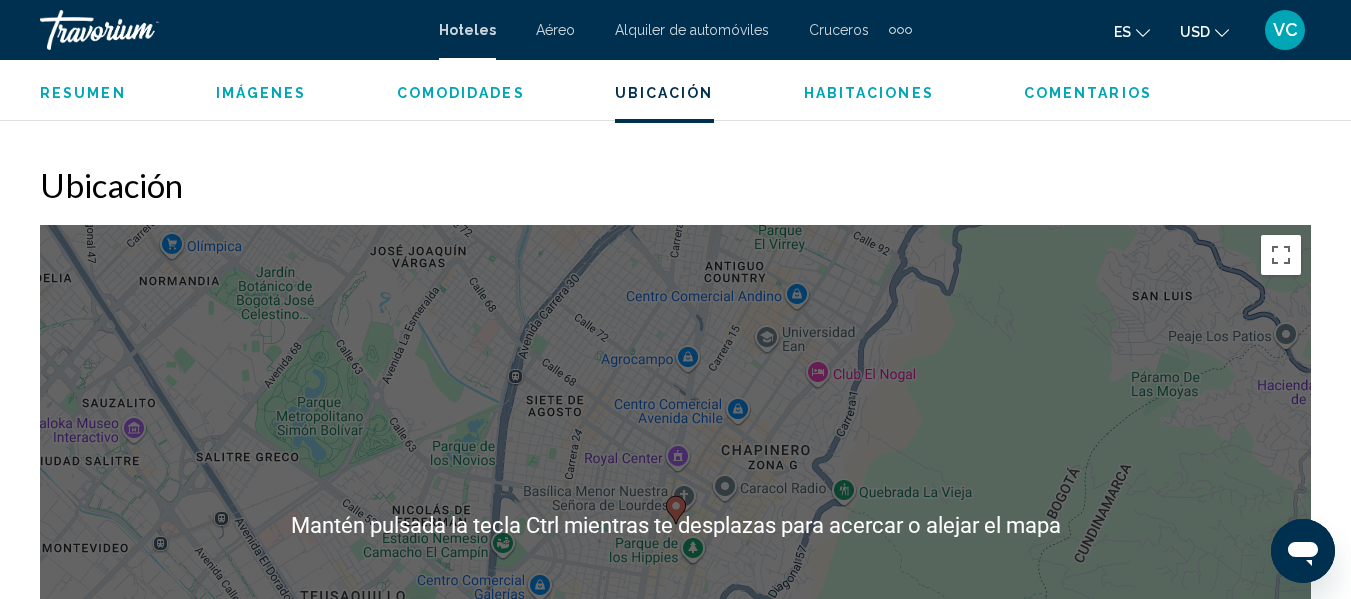 scroll, scrollTop: 2136, scrollLeft: 0, axis: vertical 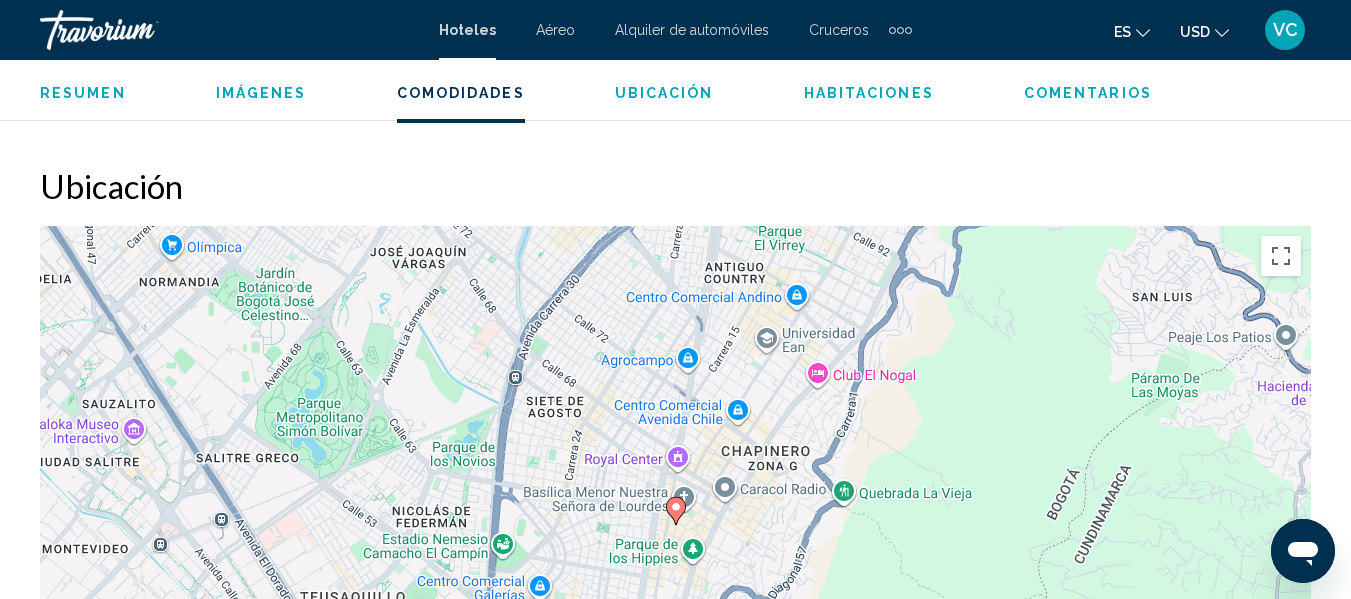 click on "Ubicación" at bounding box center (675, 186) 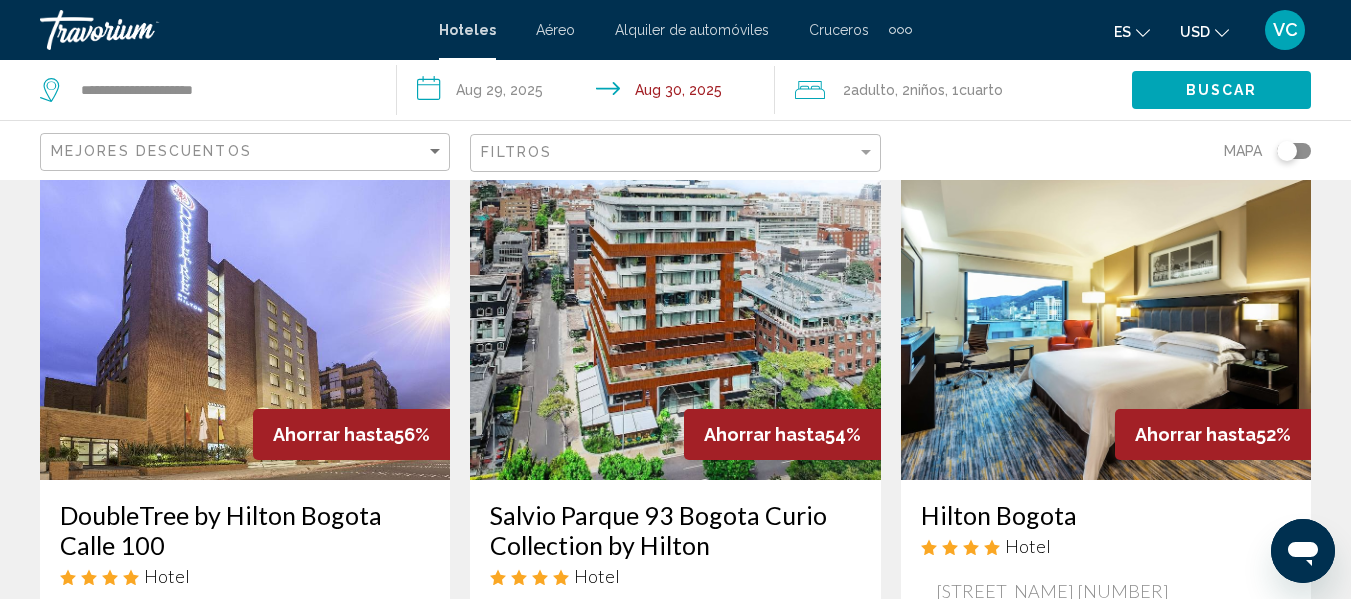 scroll, scrollTop: 0, scrollLeft: 0, axis: both 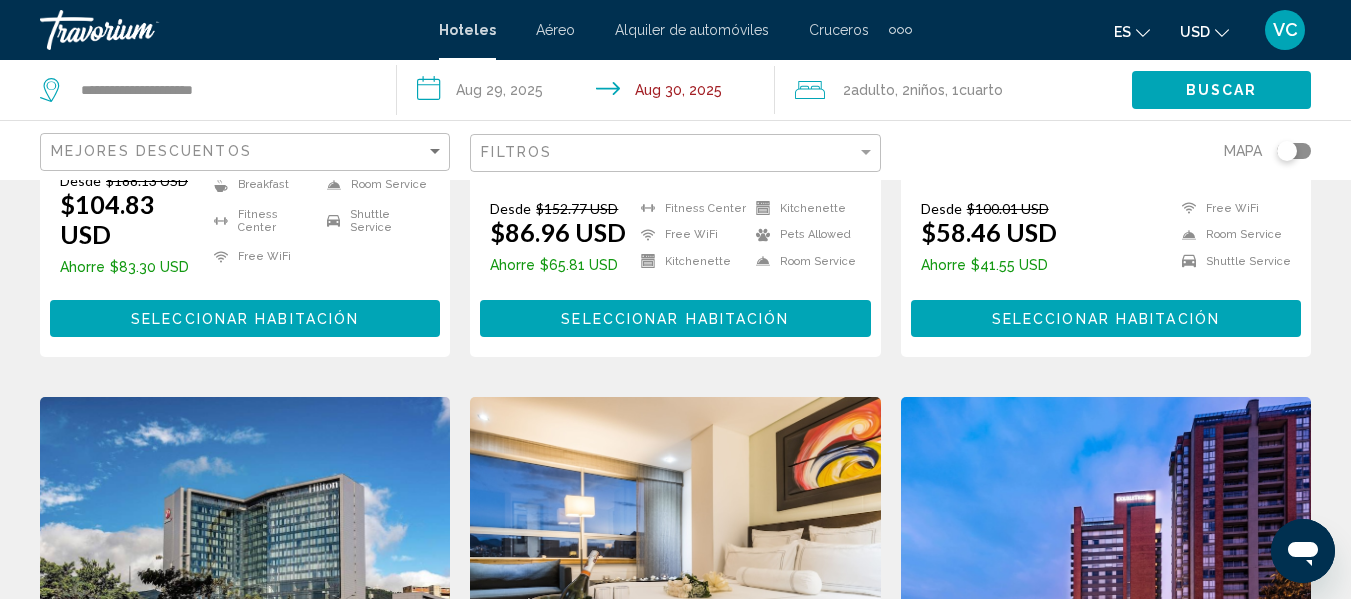 click at bounding box center [675, 557] 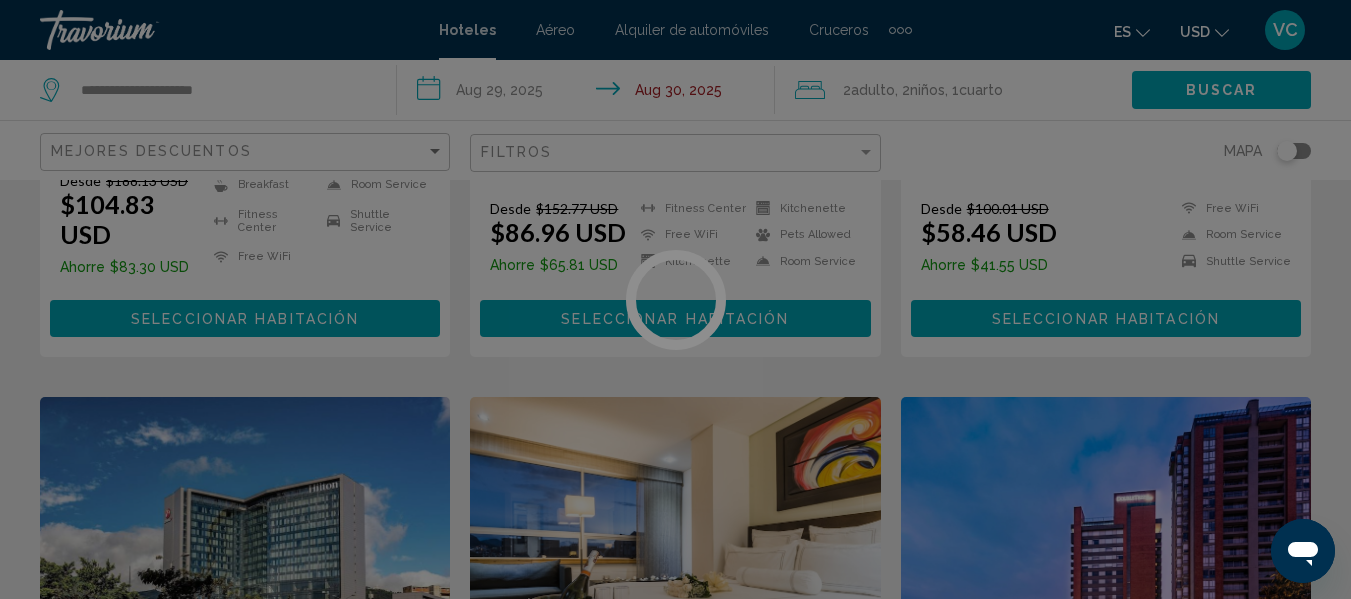 scroll, scrollTop: 2517, scrollLeft: 0, axis: vertical 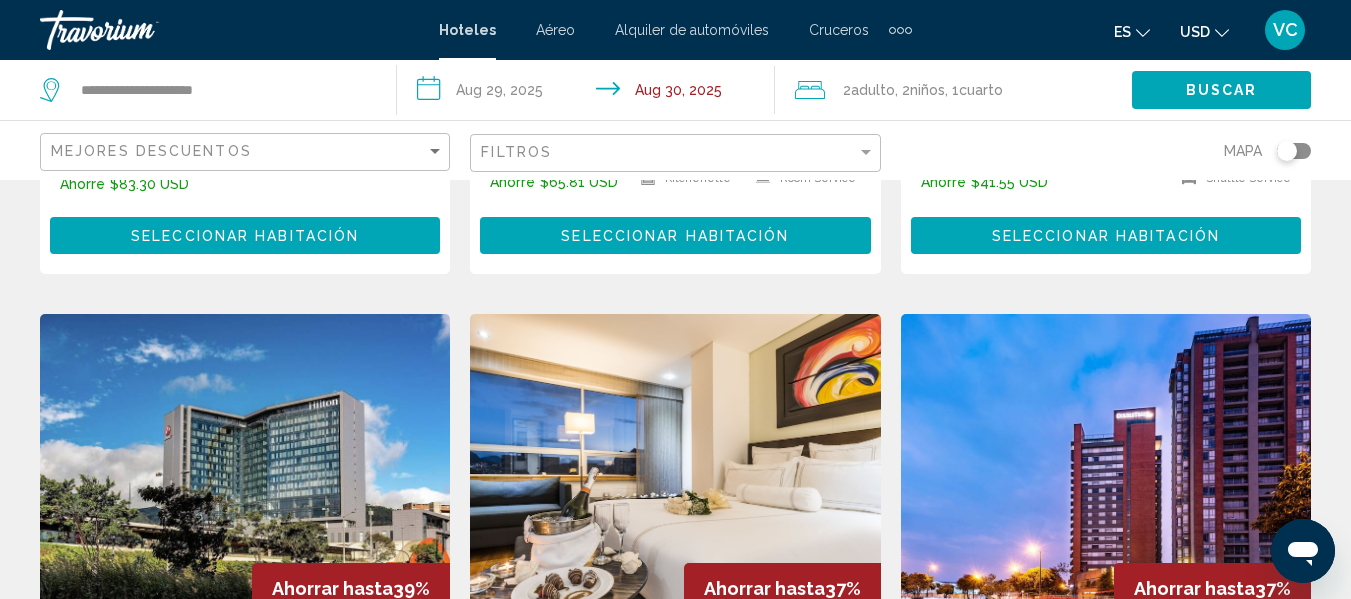 click at bounding box center [675, 474] 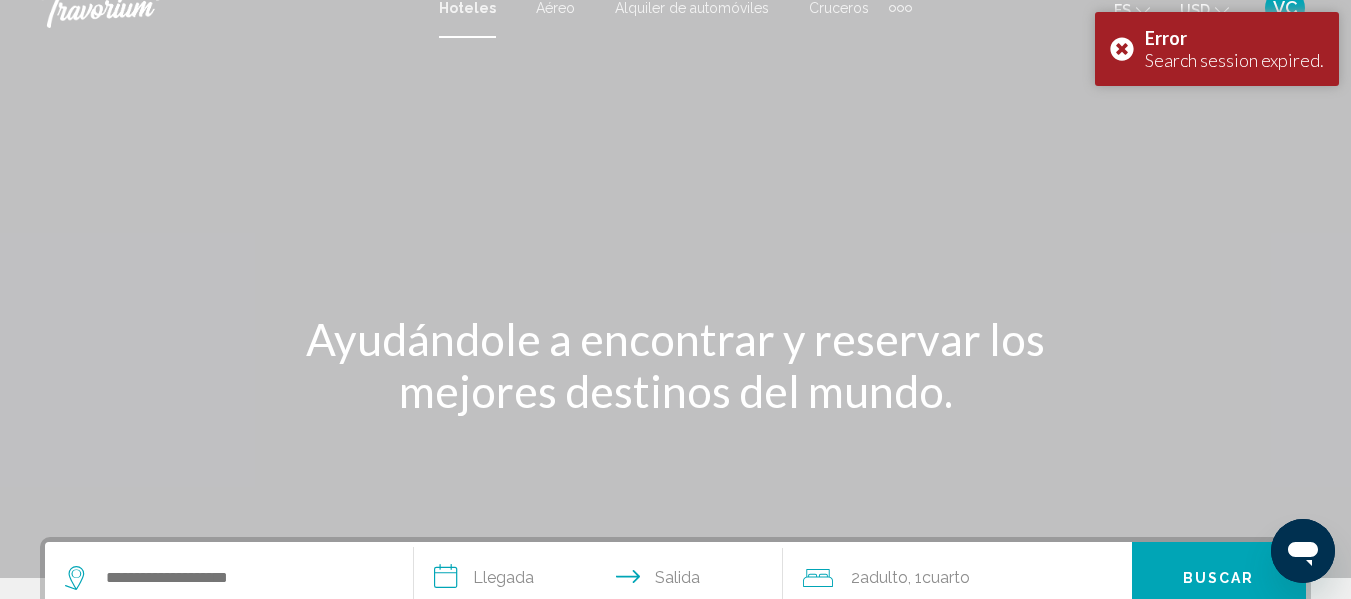 scroll, scrollTop: 0, scrollLeft: 0, axis: both 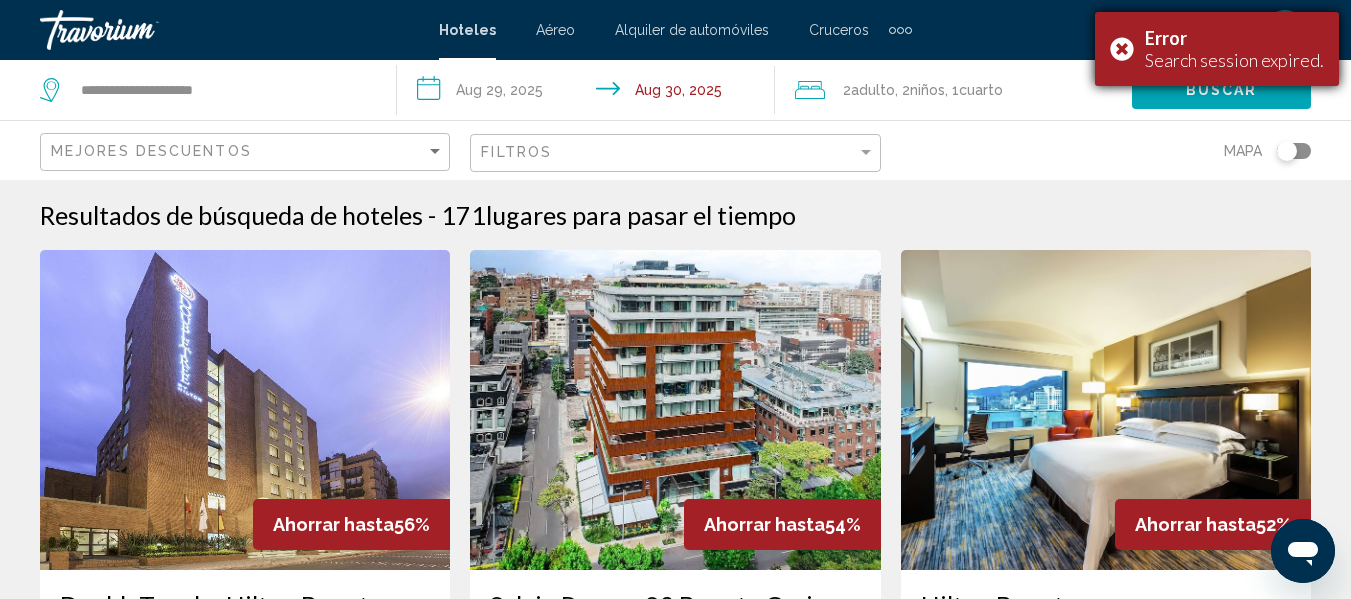 click on "Error   Search session expired." at bounding box center [1217, 49] 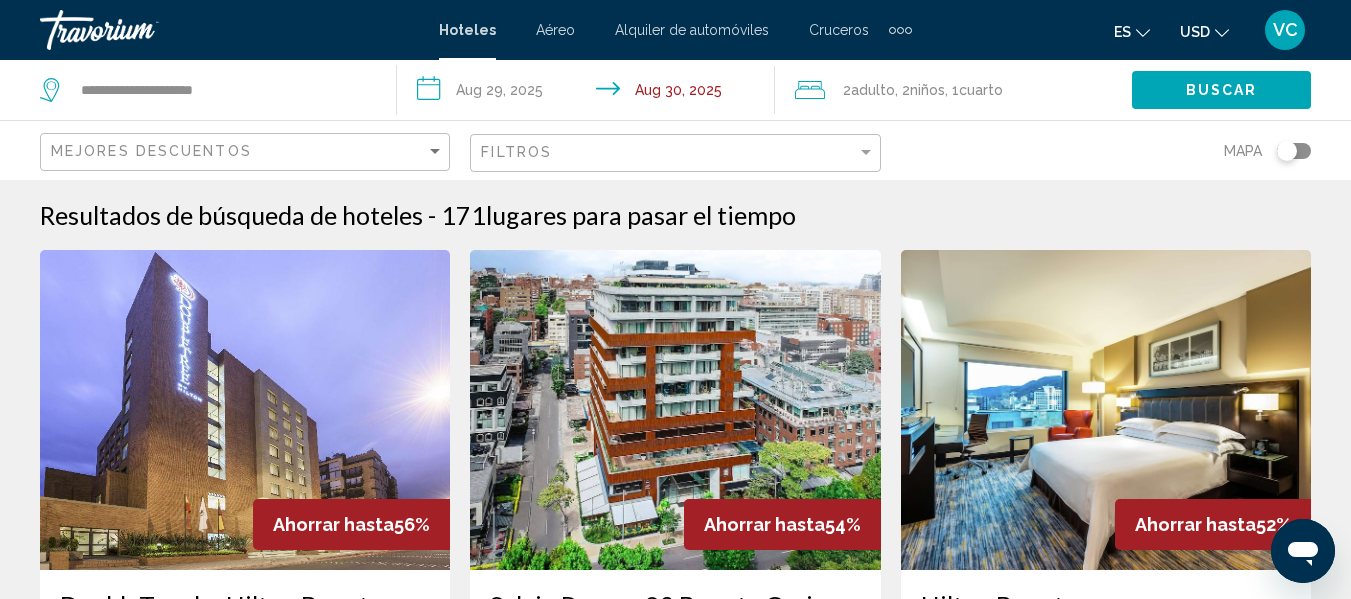 click on "Buscar" 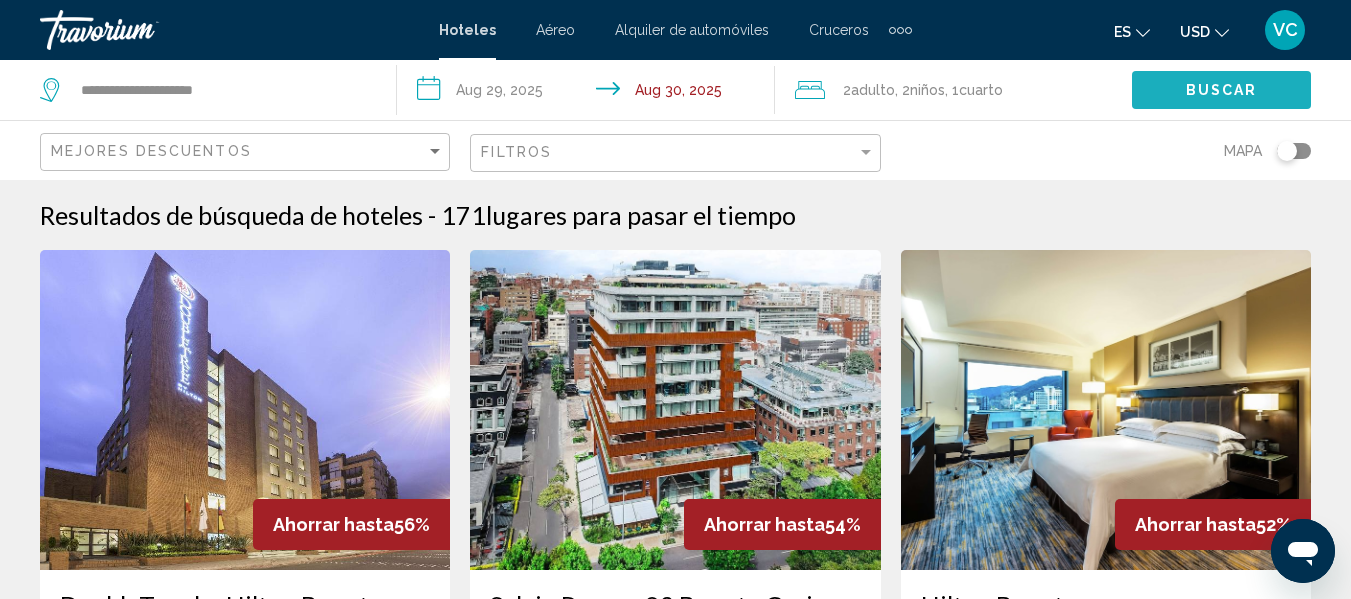 click on "Buscar" 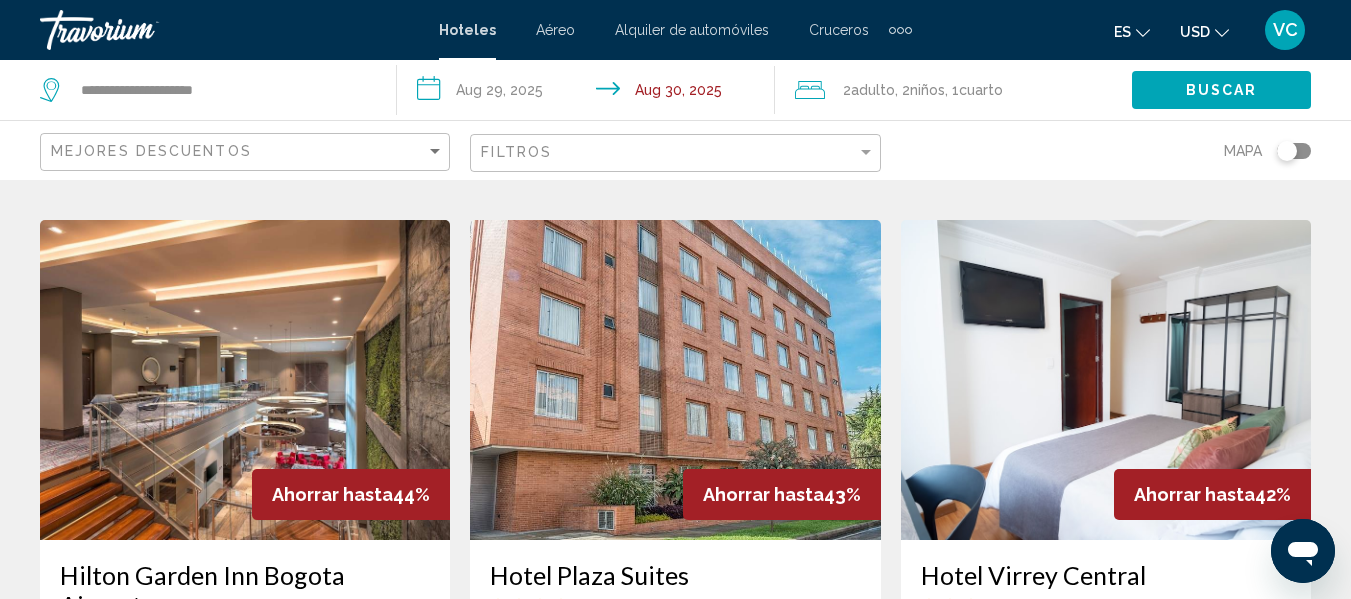 scroll, scrollTop: 1600, scrollLeft: 0, axis: vertical 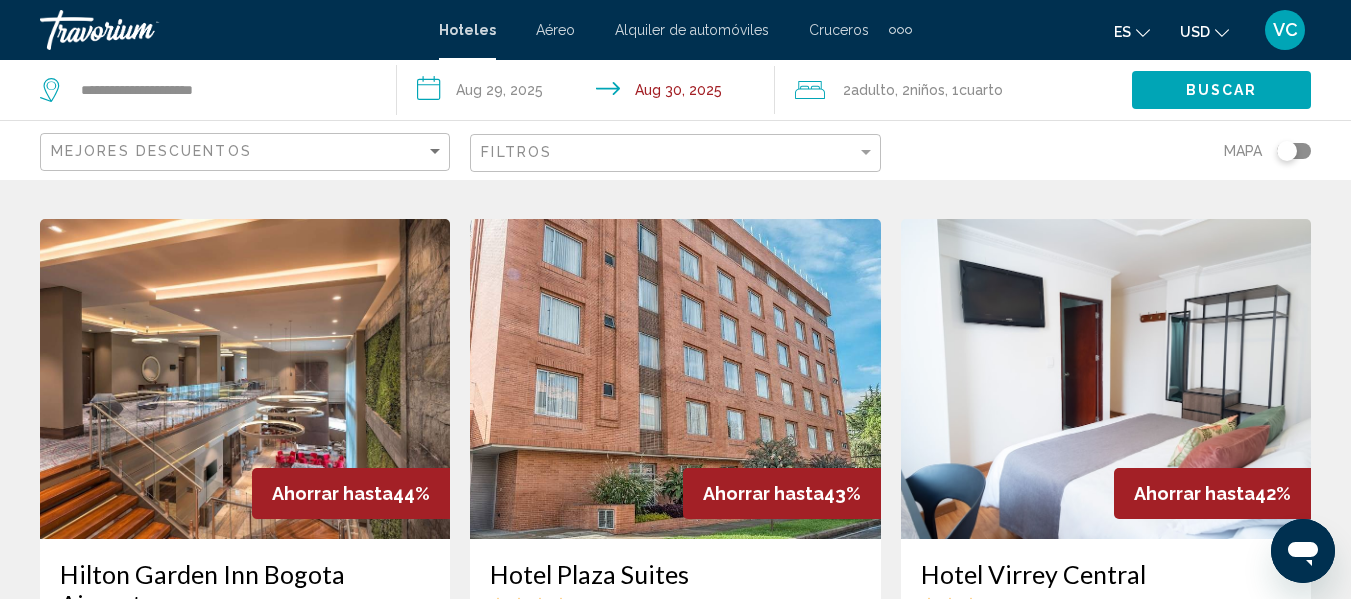 click at bounding box center [675, 379] 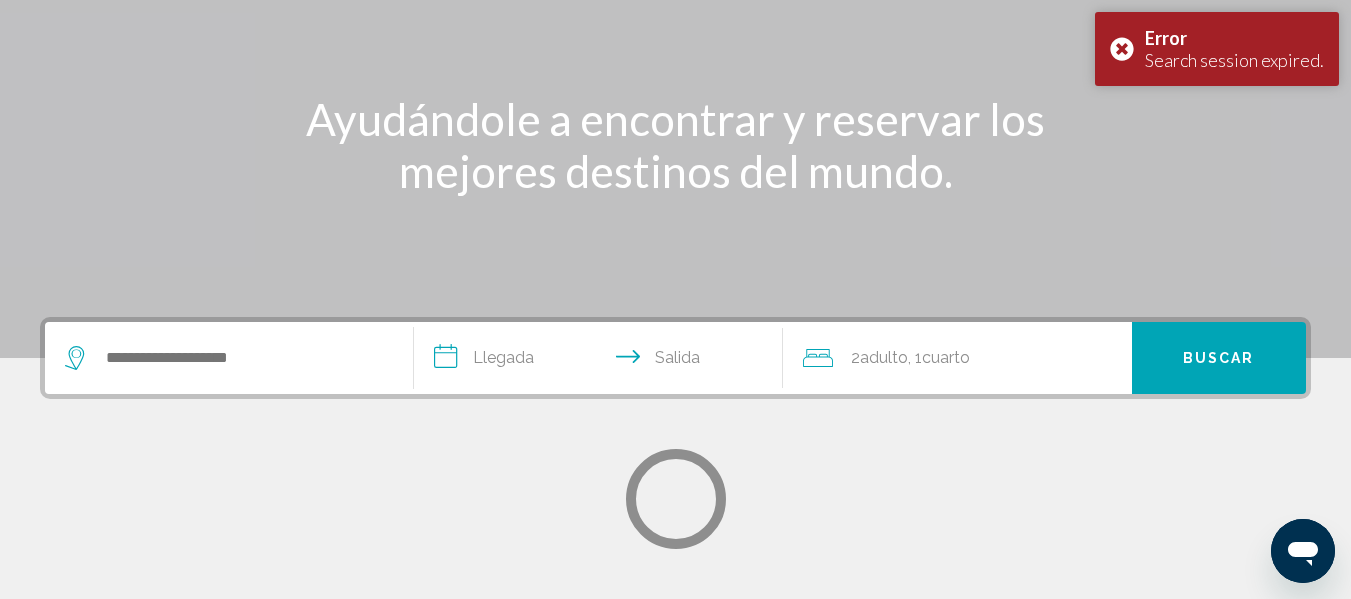 scroll, scrollTop: 0, scrollLeft: 0, axis: both 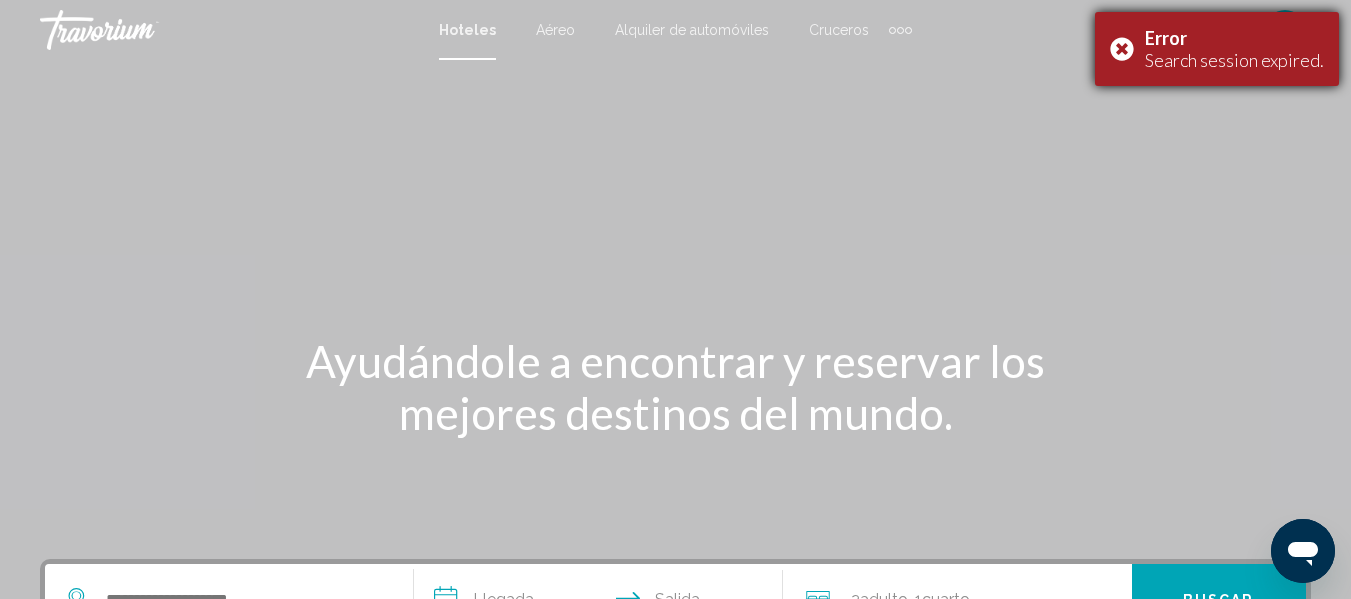 click on "Error" at bounding box center [1234, 38] 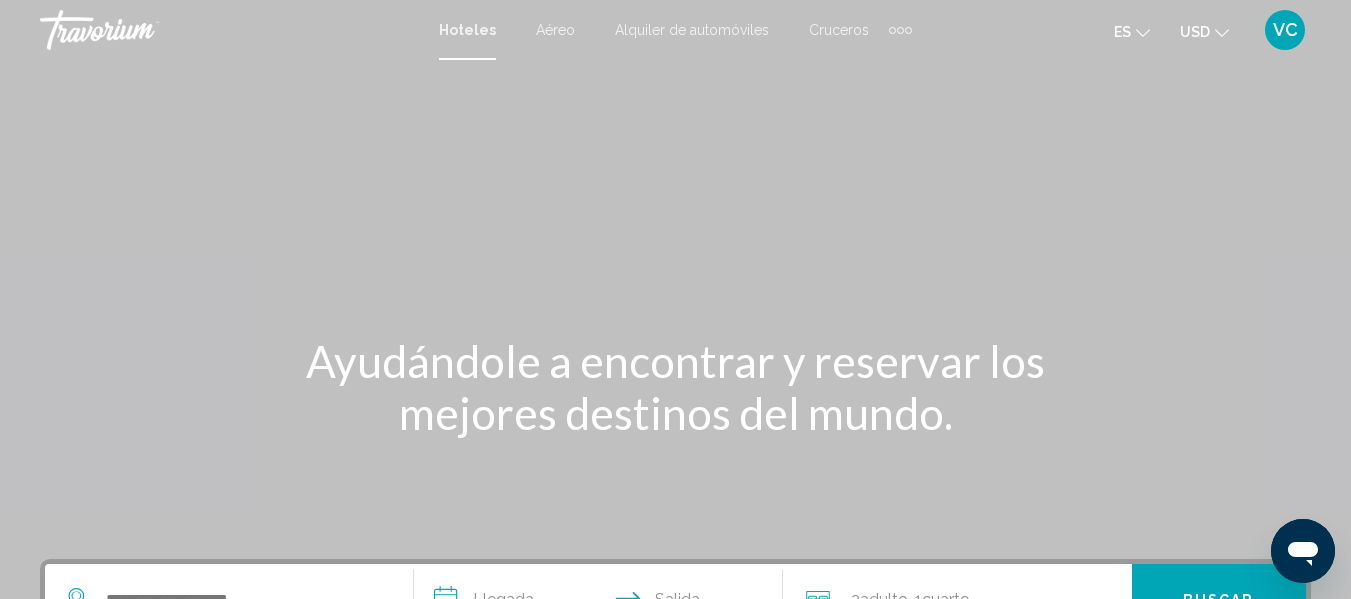 click on "VC" at bounding box center (1285, 30) 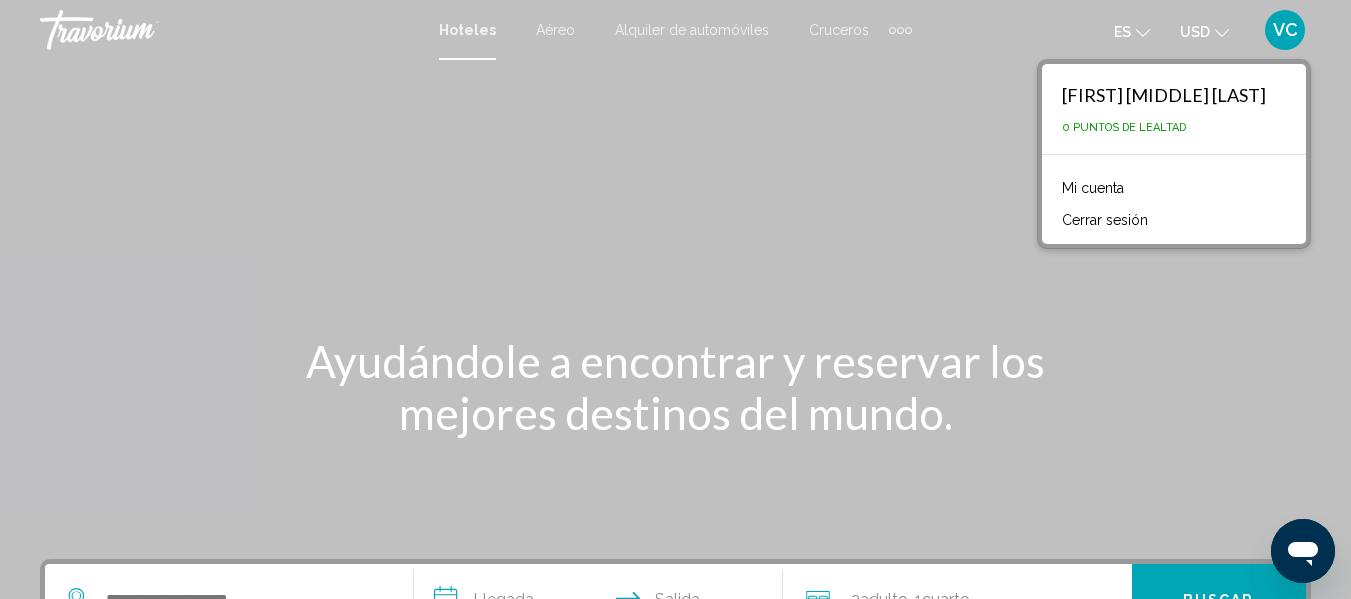 click on "Mi cuenta" at bounding box center (1093, 188) 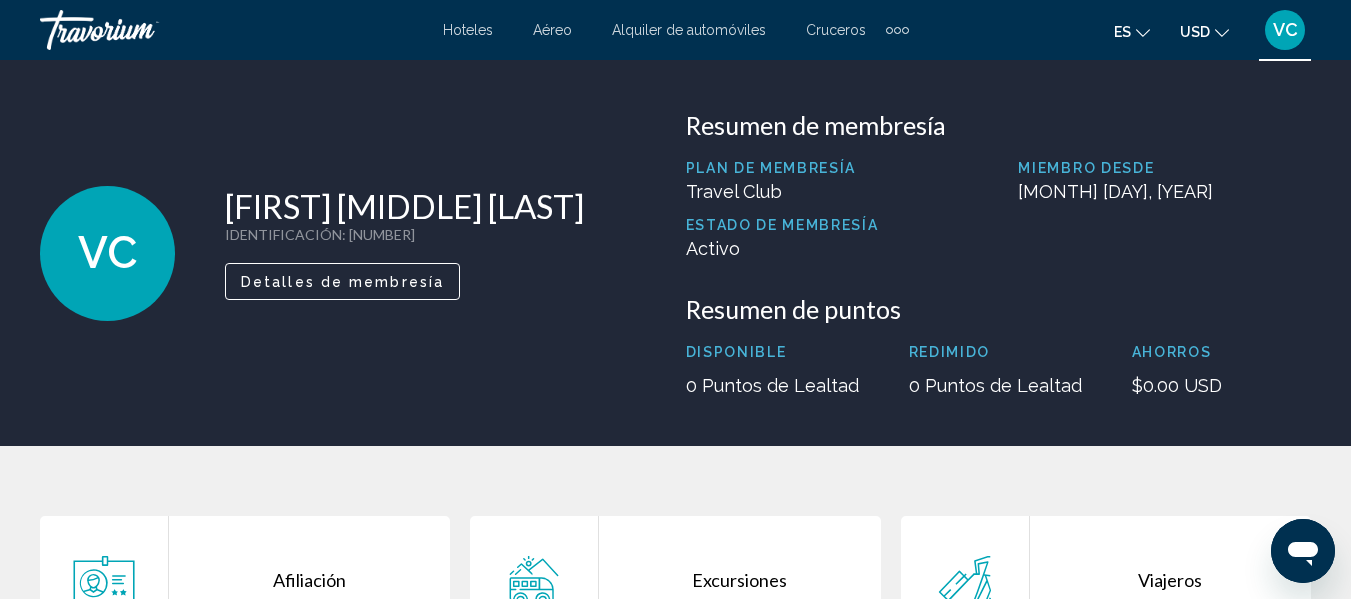 click on "Detalles de membresía" at bounding box center (342, 281) 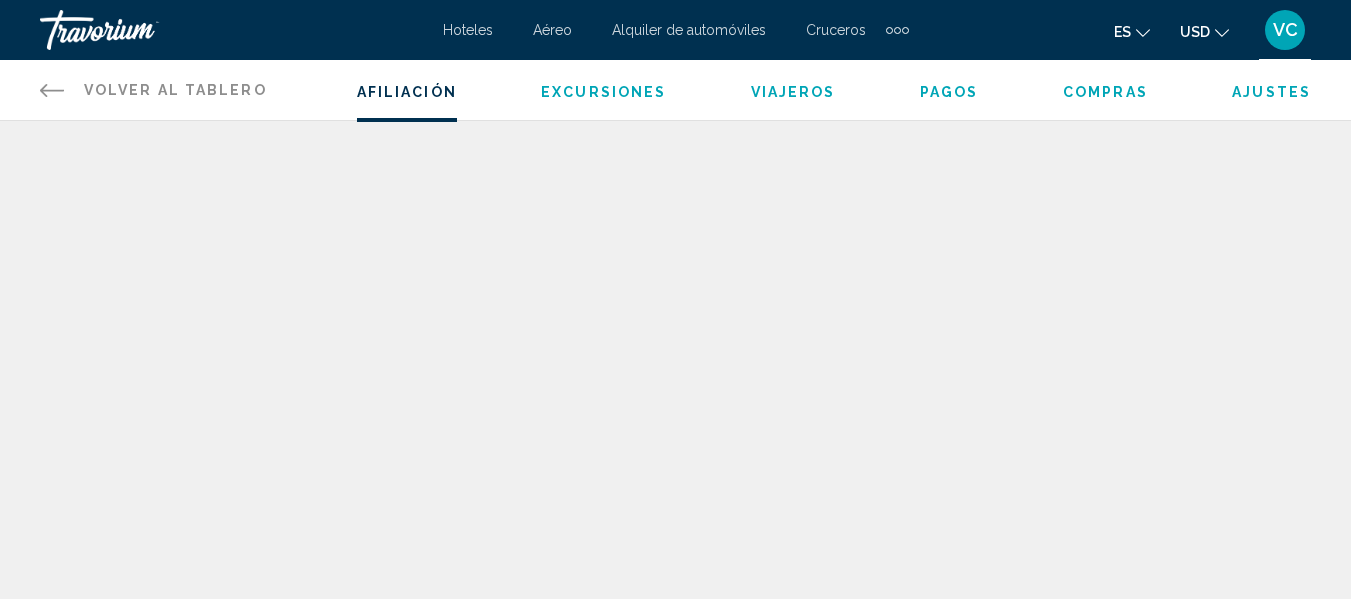 scroll, scrollTop: 0, scrollLeft: 0, axis: both 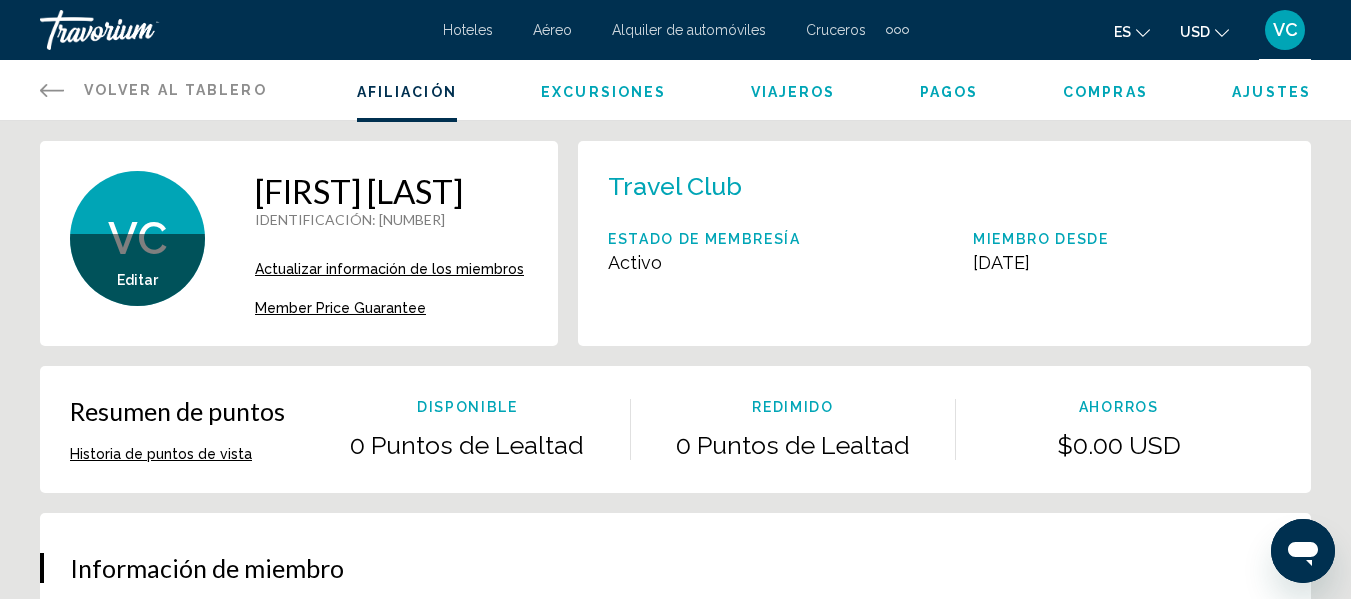 click on "Aéreo" at bounding box center [552, 30] 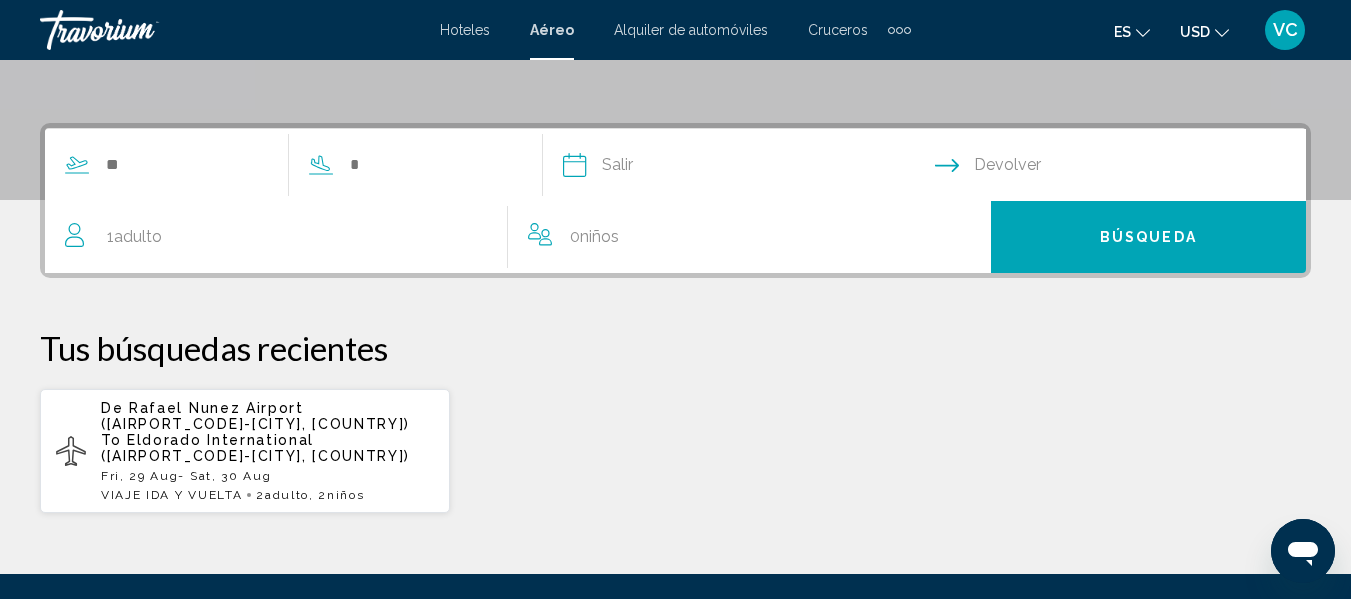 click at bounding box center [278, 165] 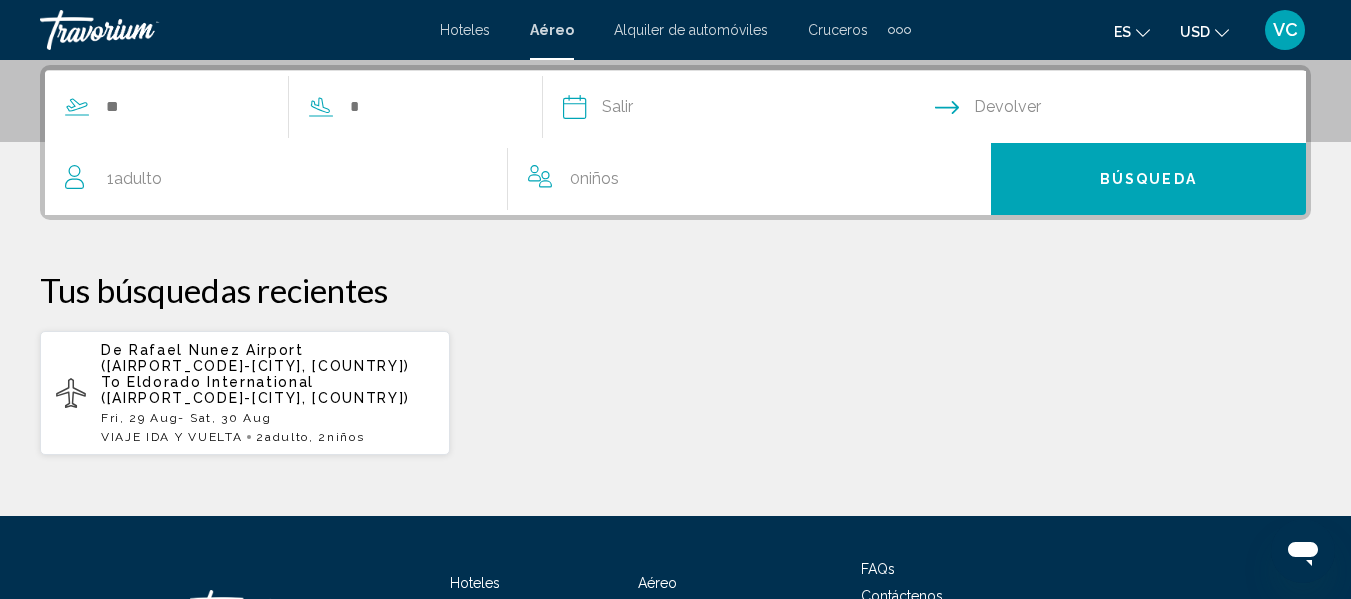 click at bounding box center [278, 107] 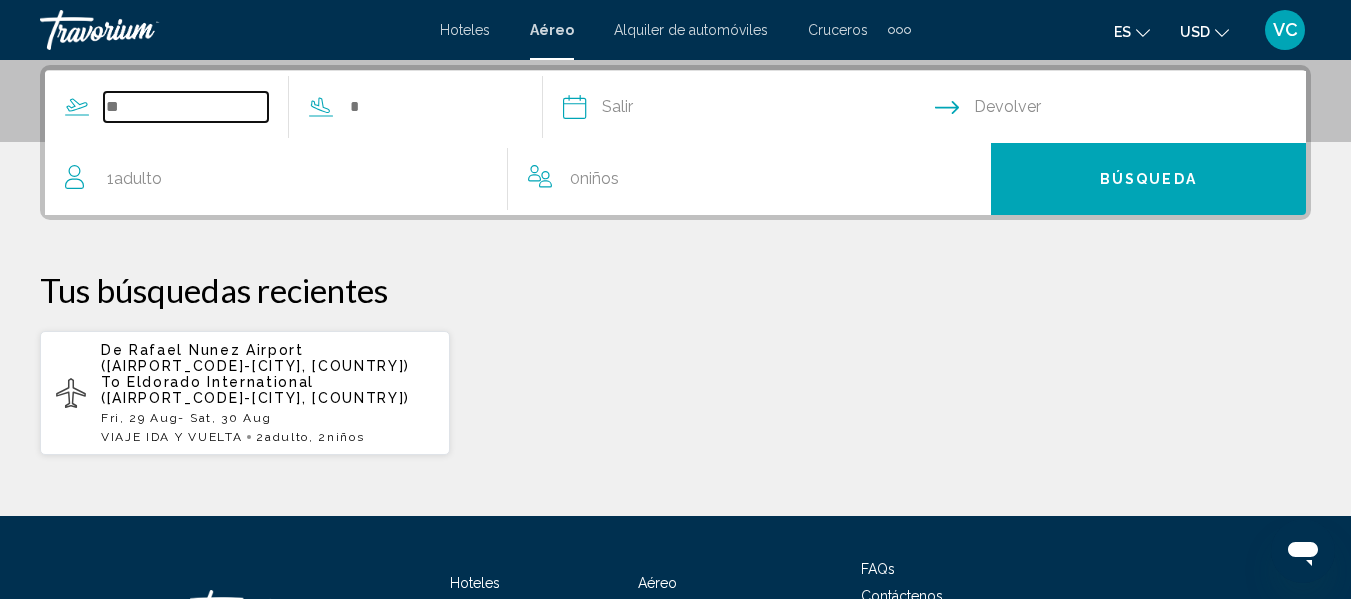click at bounding box center [186, 107] 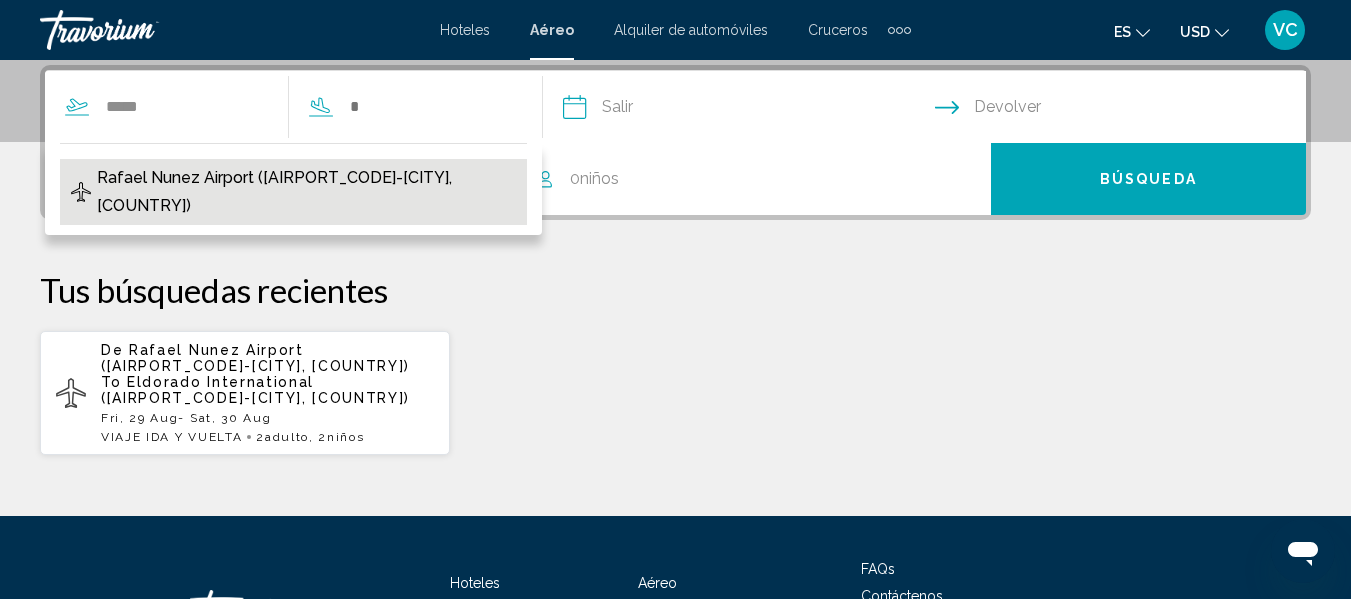 click on "Rafael Nunez Airport (CTG-Cartagena, Colombia)" at bounding box center [307, 192] 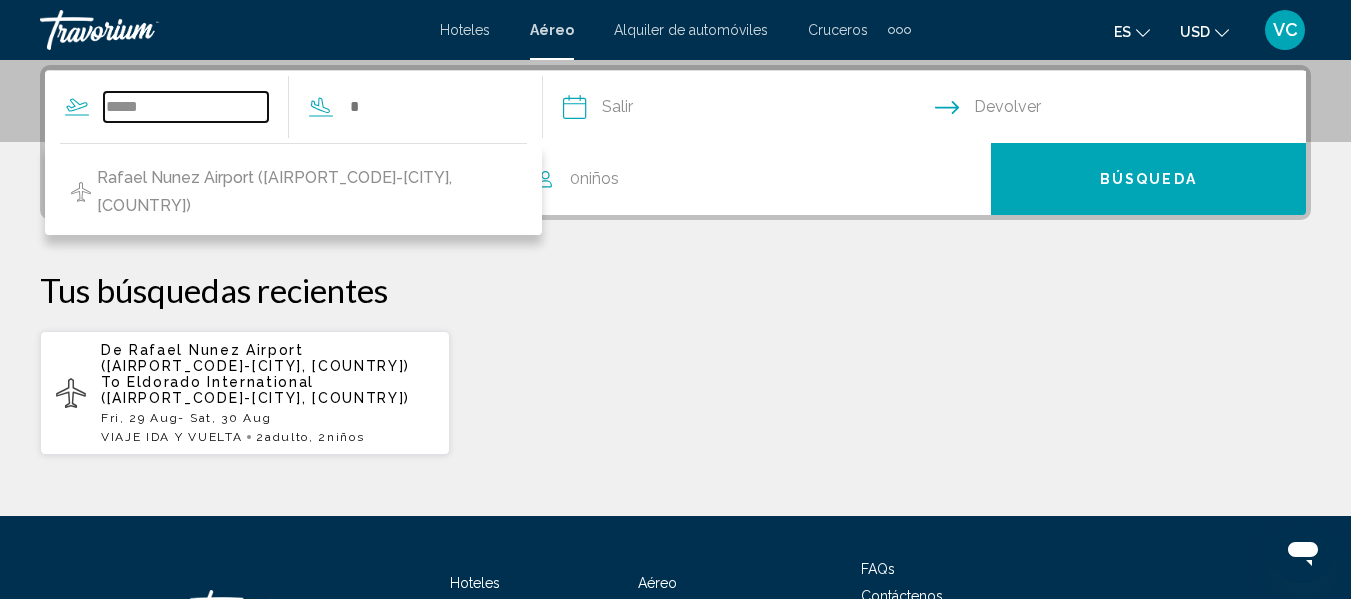 type on "**********" 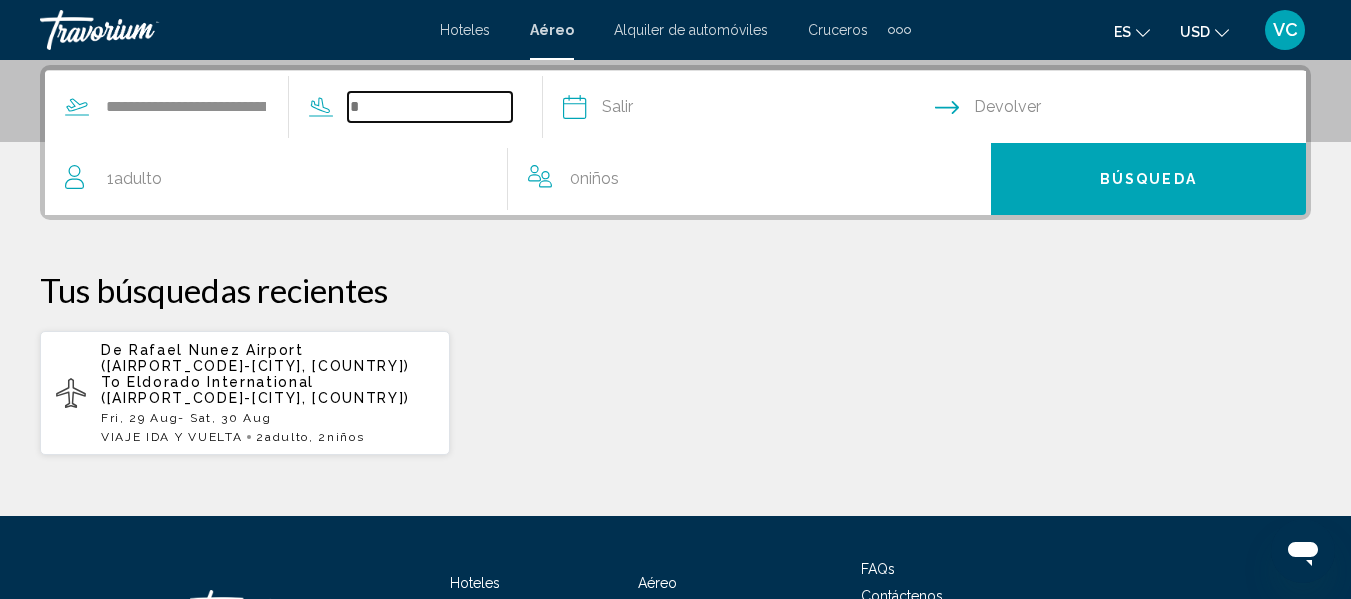 click at bounding box center [430, 107] 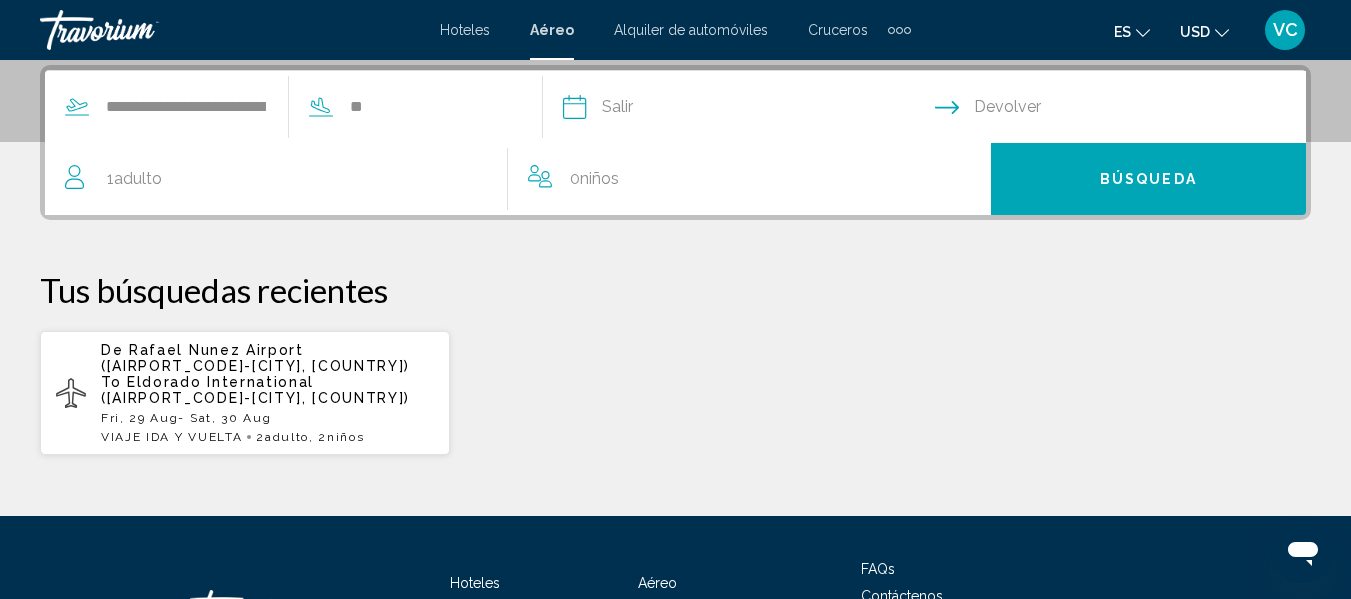 click on "1  Adulto Adulto" at bounding box center [286, 179] 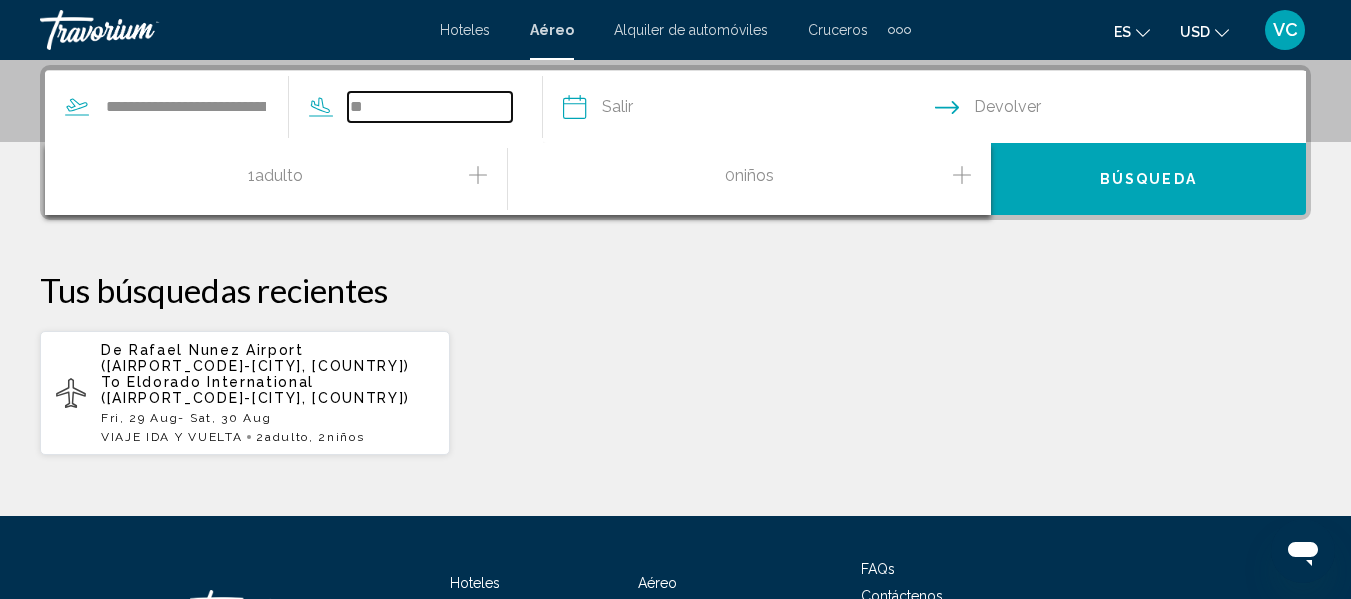 click on "**" at bounding box center [430, 107] 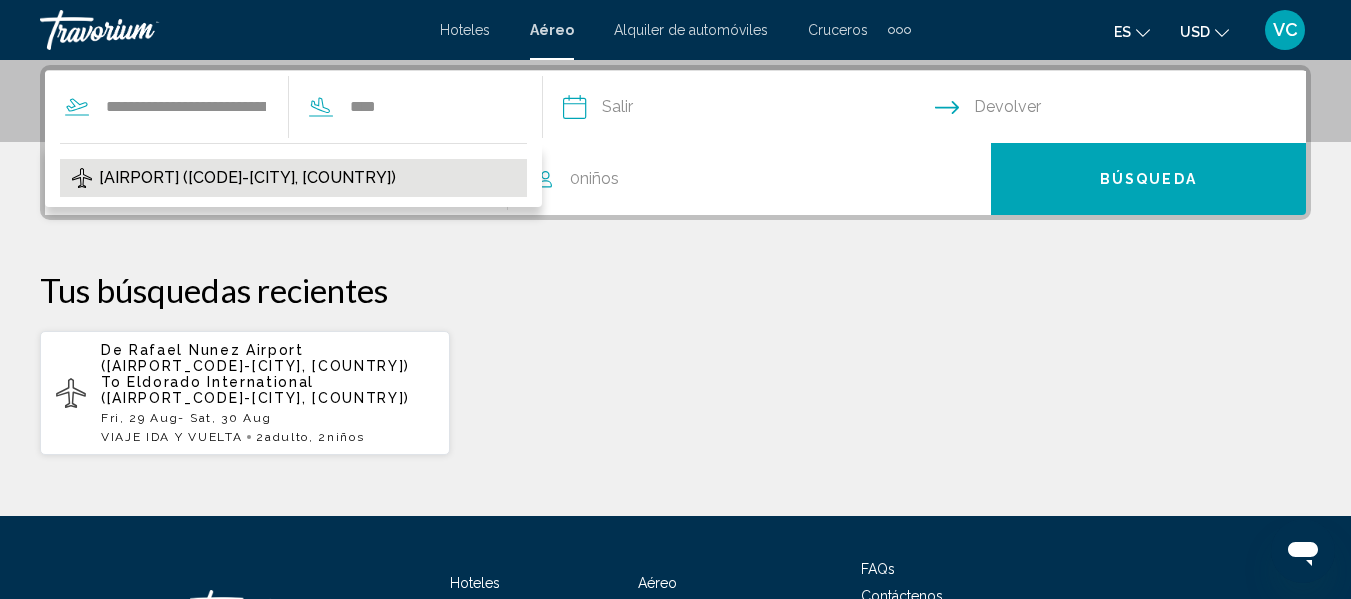 click on "Alejandro Velasco Astete Intl (CUZ-Cuzco, Peru)" at bounding box center (247, 178) 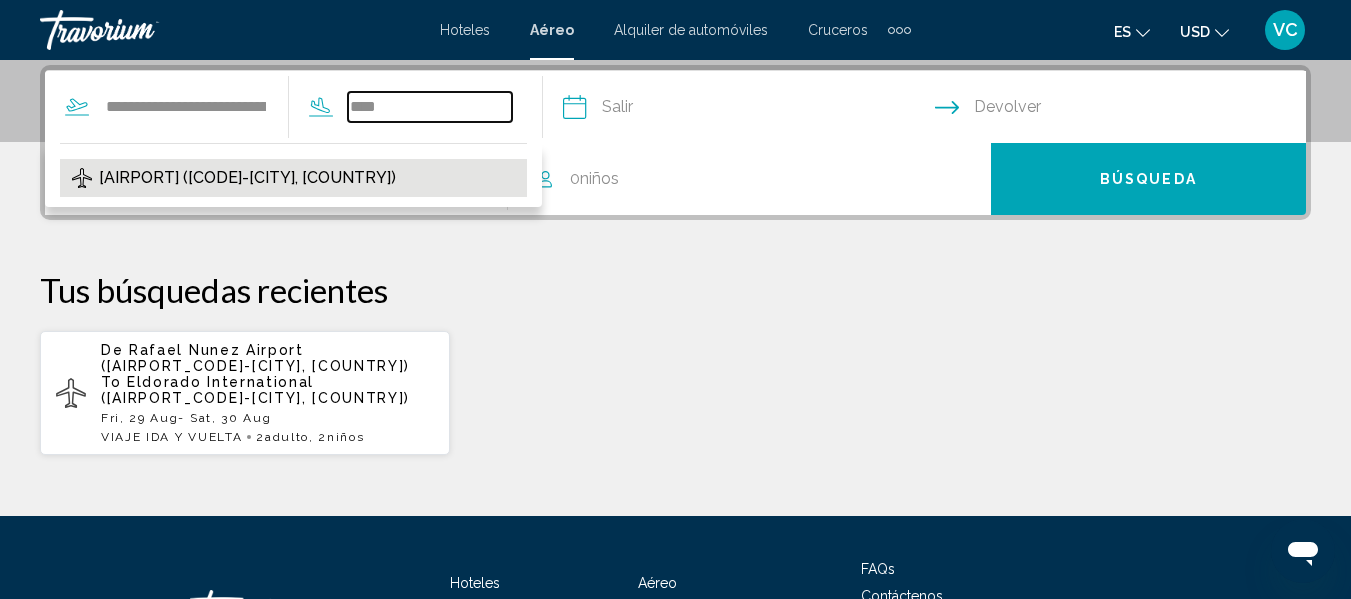 type on "**********" 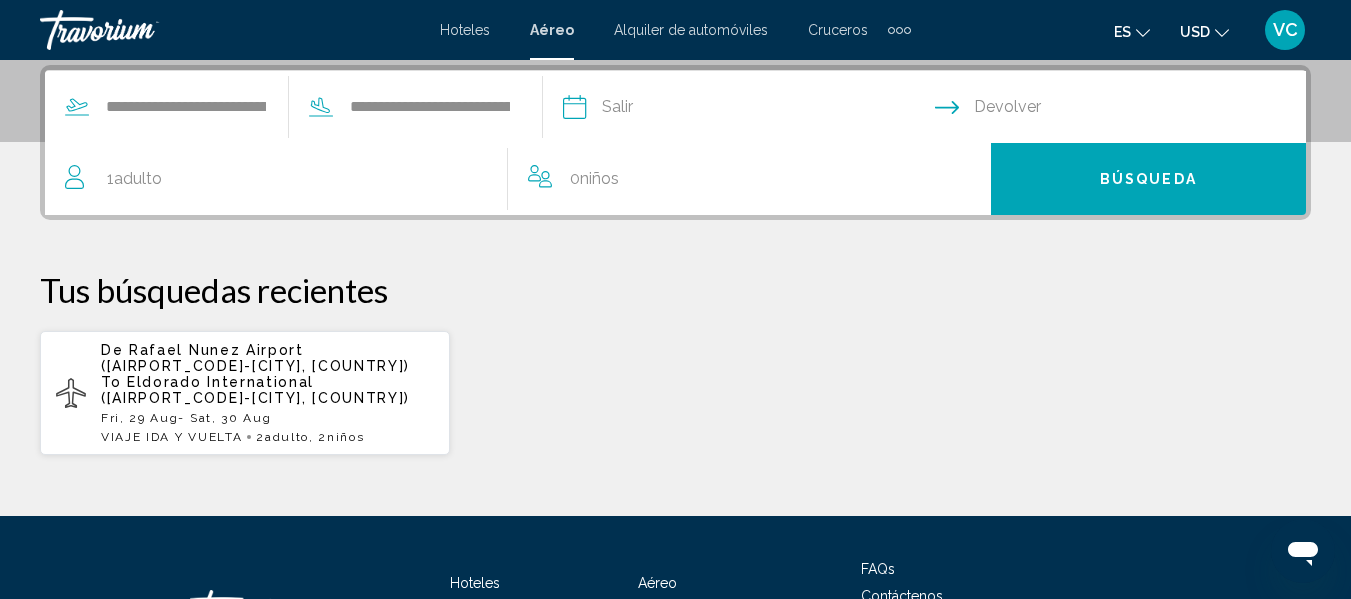 click at bounding box center (748, 110) 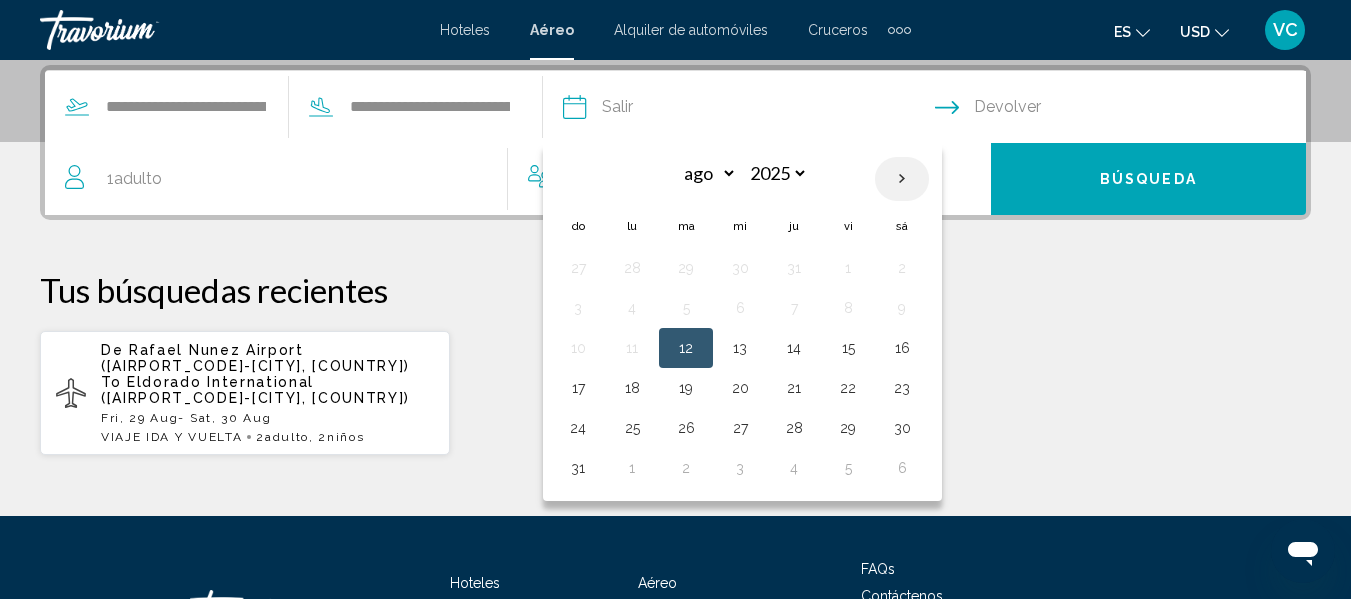 click at bounding box center [902, 179] 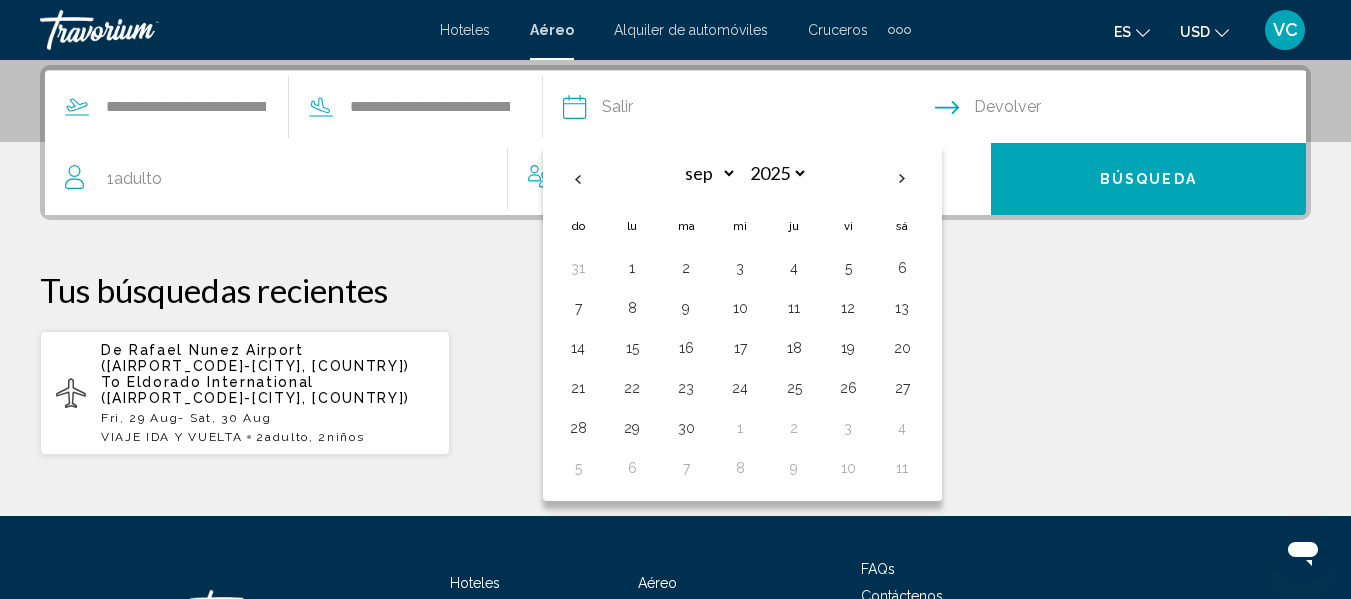 click on "12" at bounding box center (848, 308) 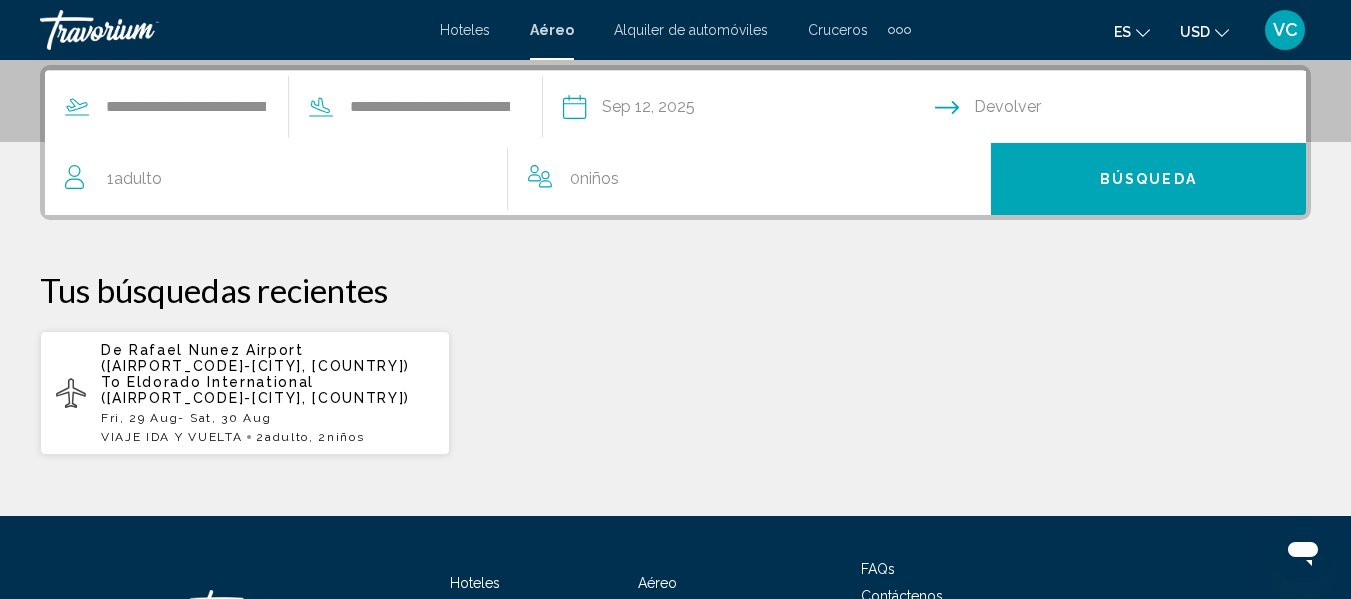 click at bounding box center (1125, 110) 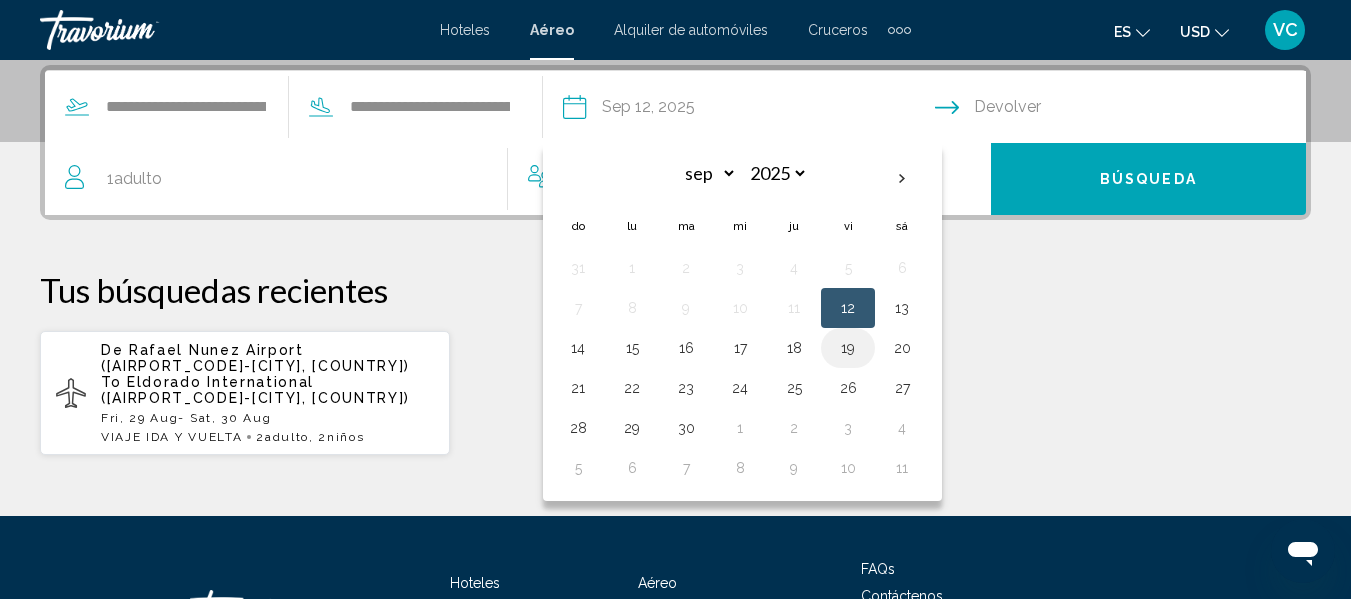 click on "19" at bounding box center [848, 348] 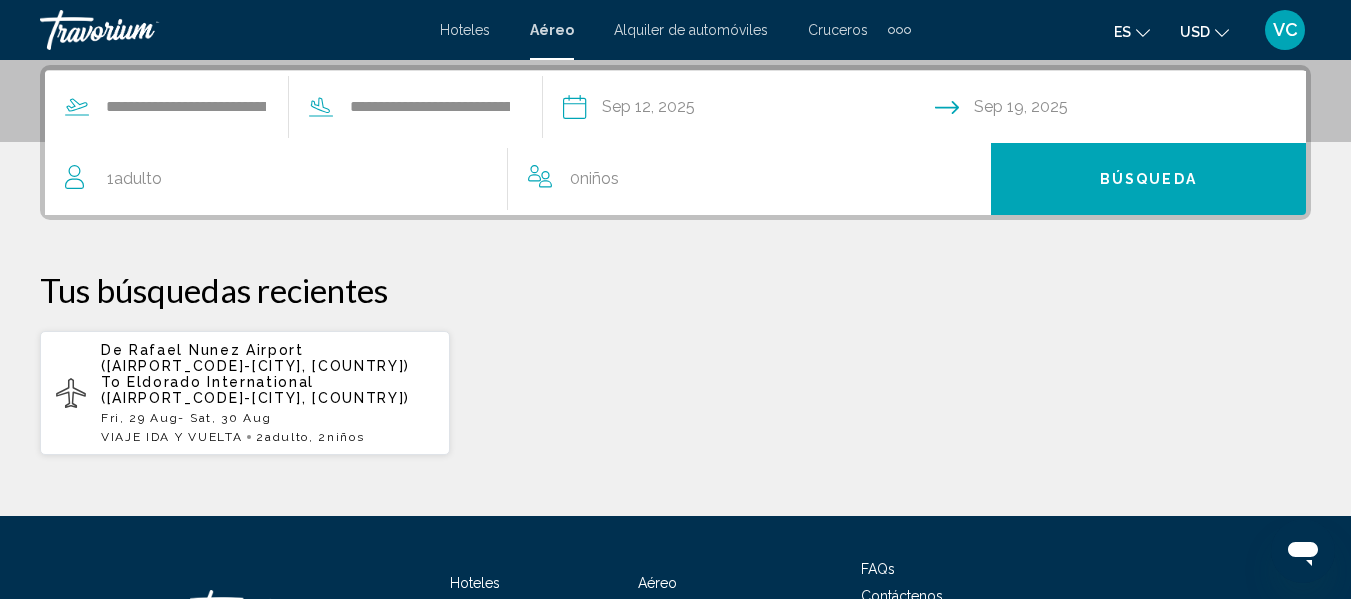 click on "Adulto" at bounding box center (138, 178) 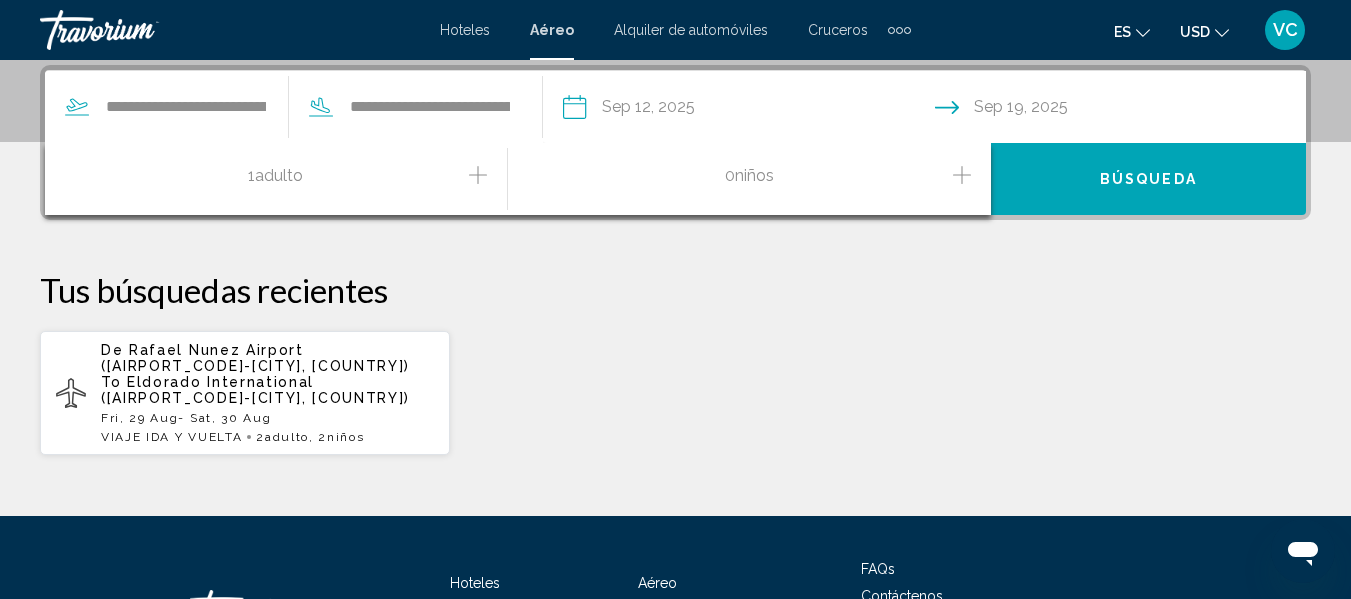 click 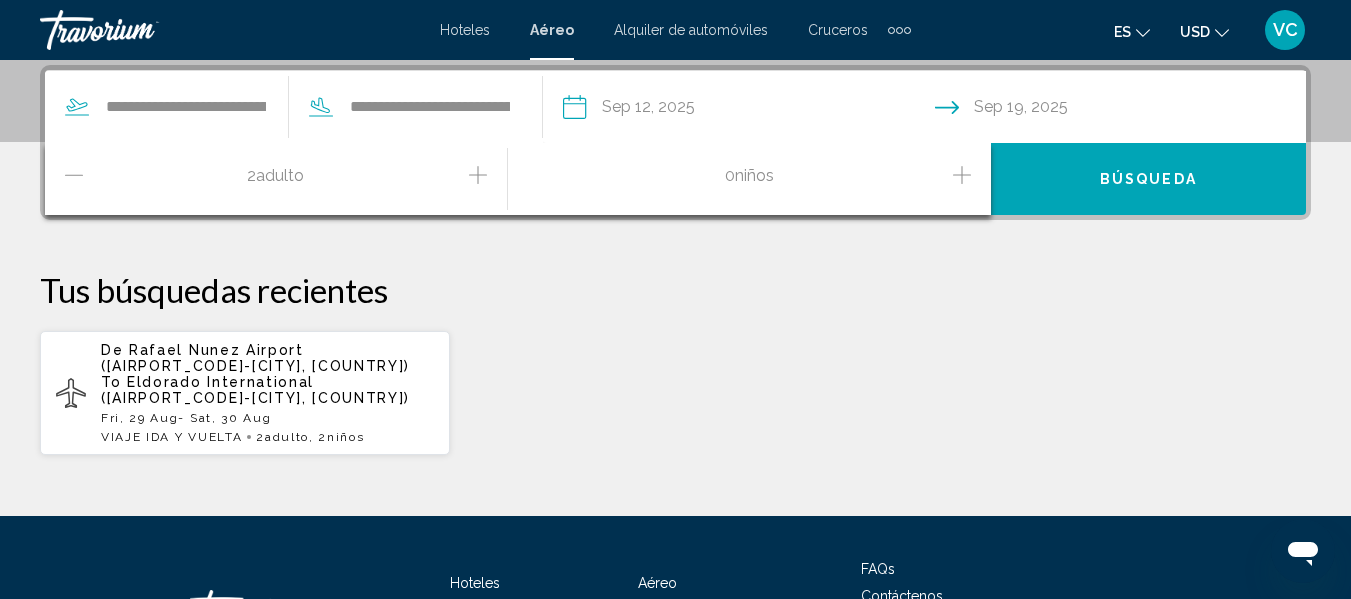 click on "Tus búsquedas recientes" at bounding box center [675, 290] 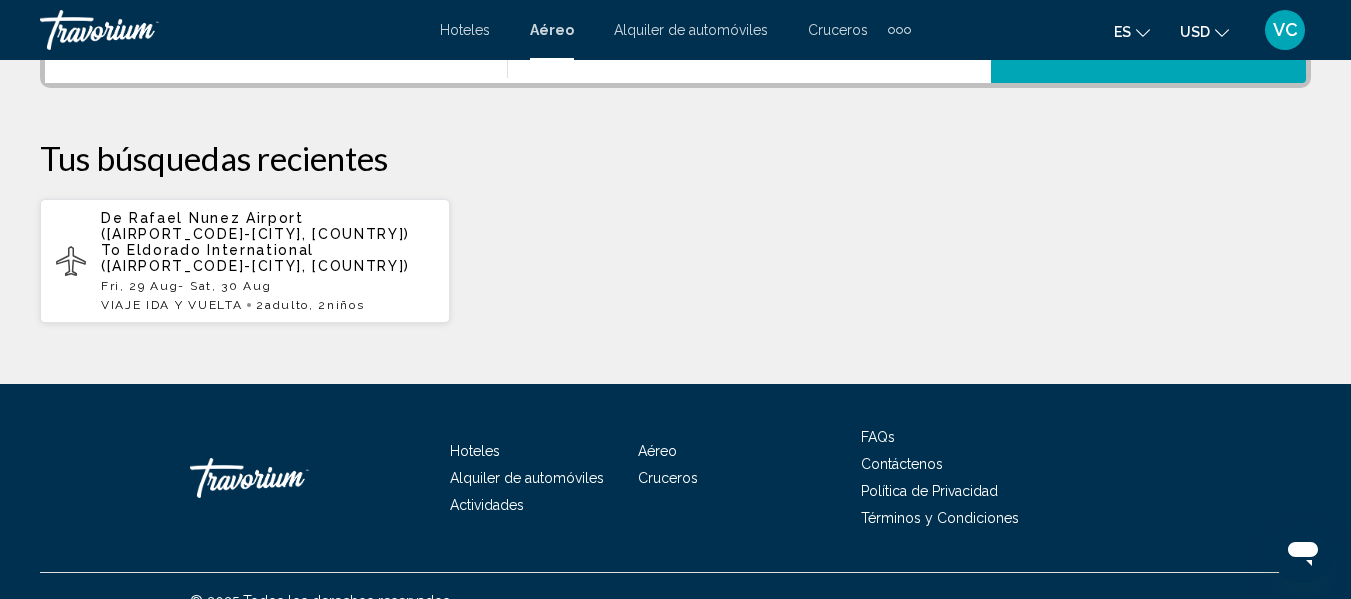 scroll, scrollTop: 604, scrollLeft: 0, axis: vertical 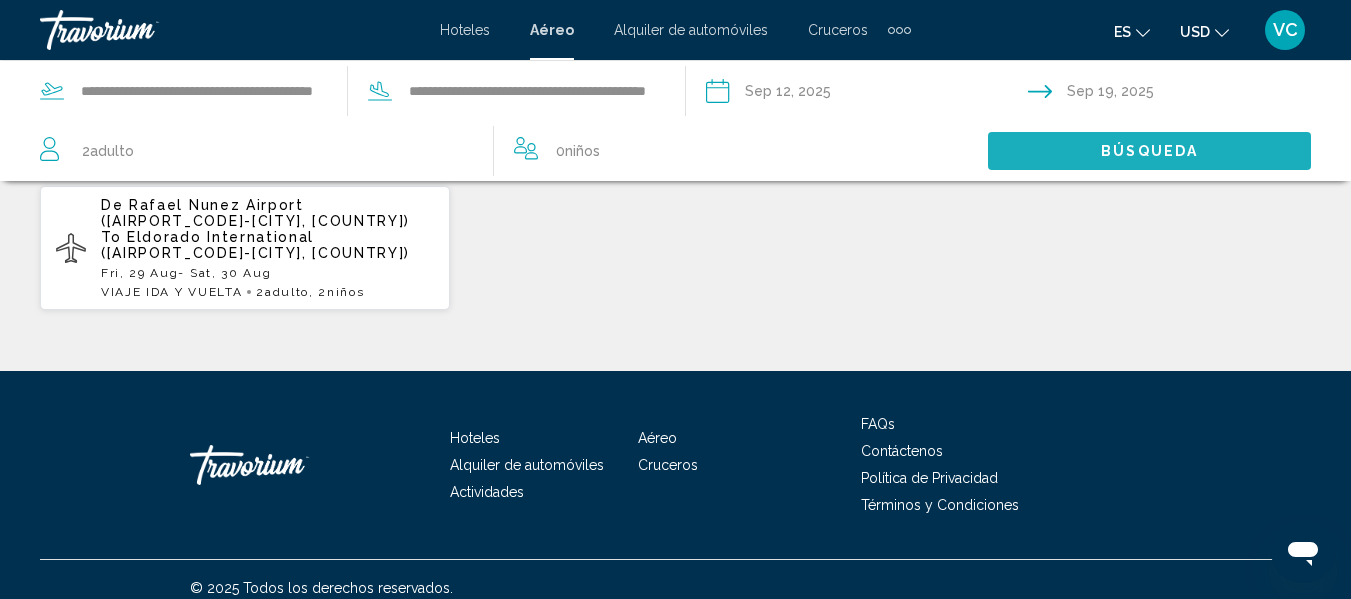 click on "Búsqueda" at bounding box center [1149, 152] 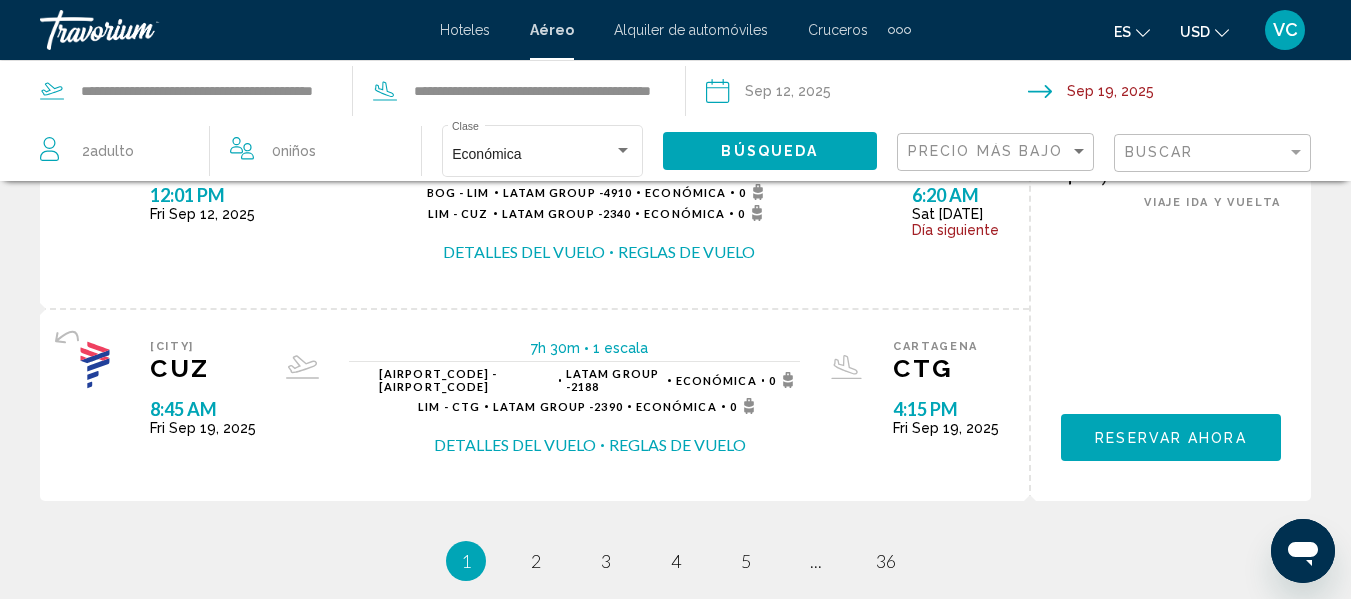 scroll, scrollTop: 2526, scrollLeft: 0, axis: vertical 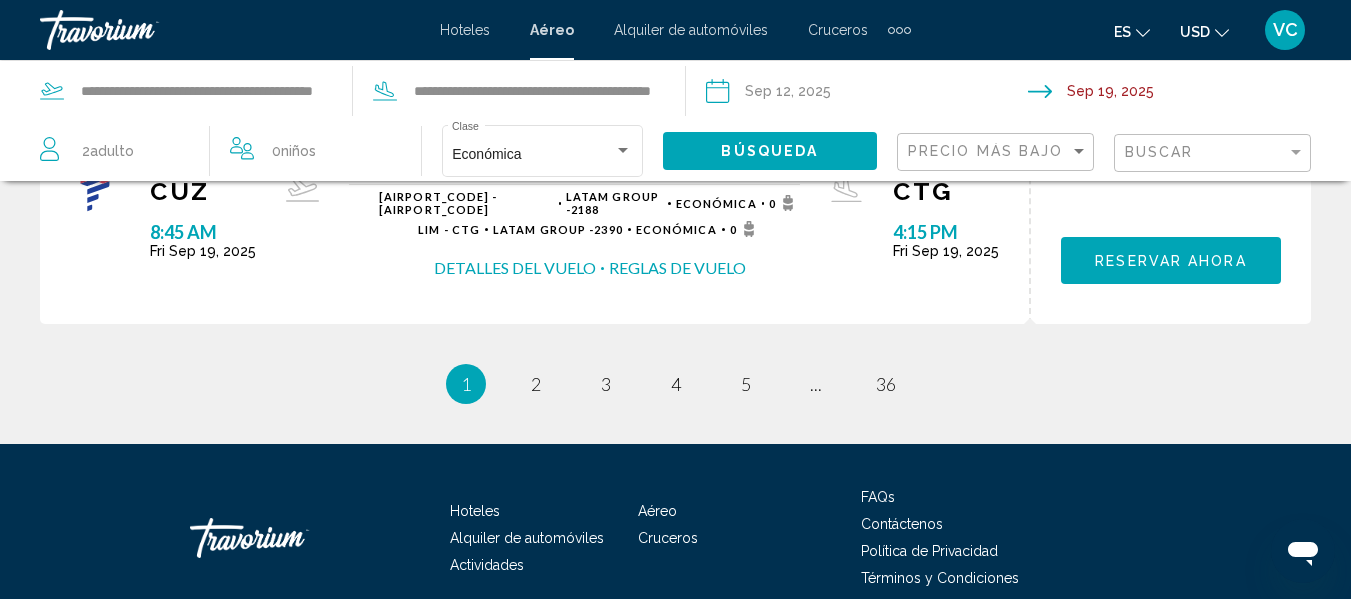 click on "page  2" at bounding box center (536, 384) 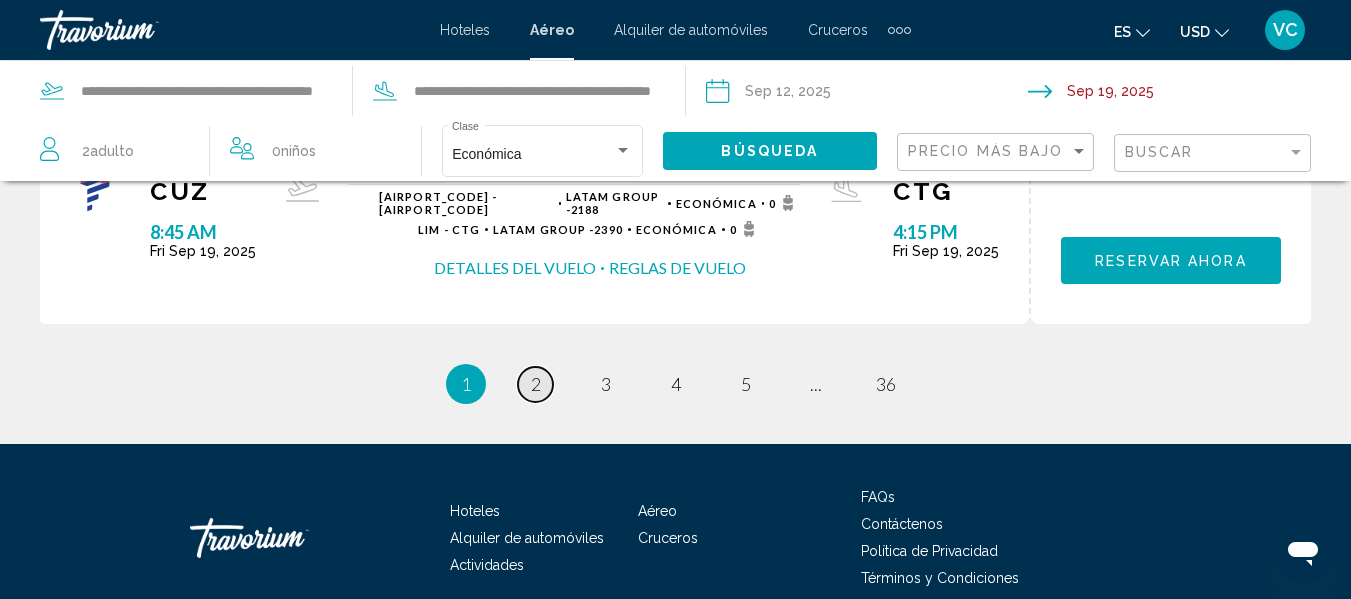 click on "page  2" at bounding box center (535, 384) 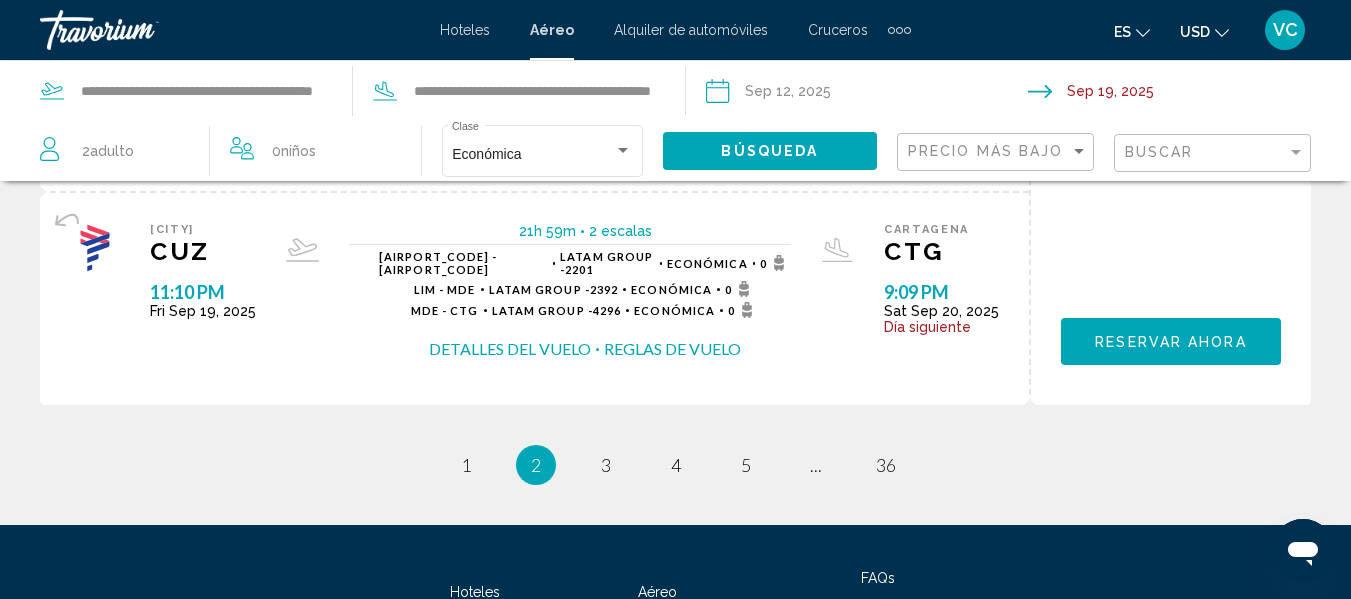 scroll, scrollTop: 2526, scrollLeft: 0, axis: vertical 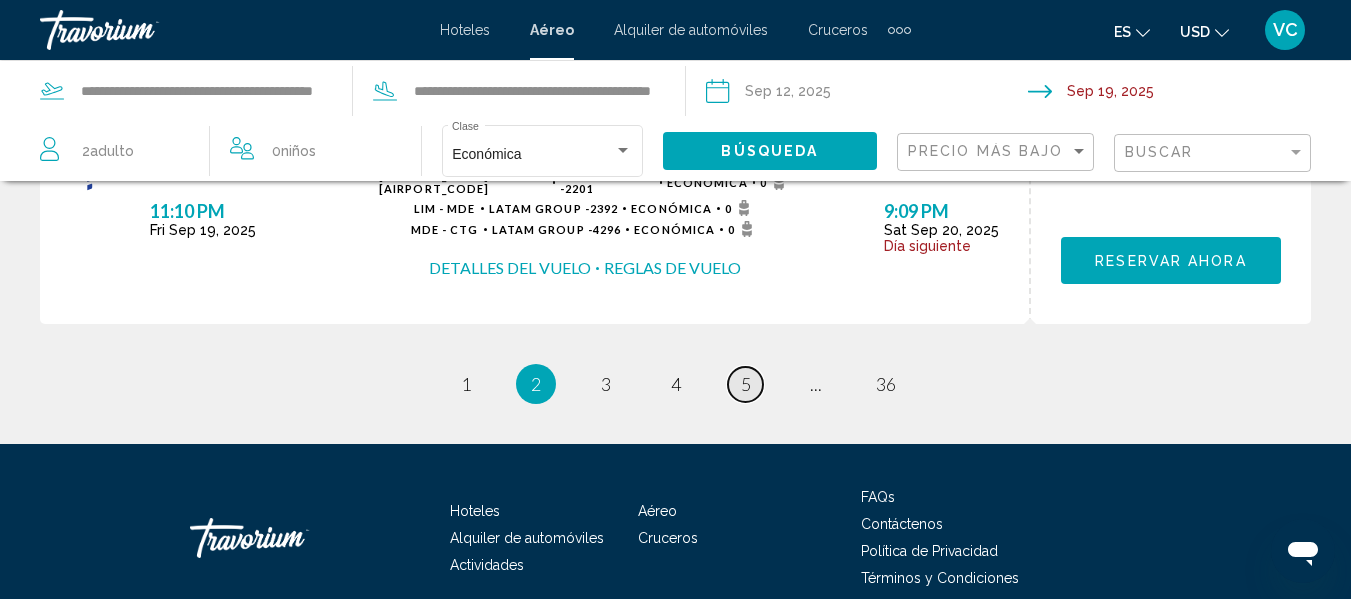 click on "page  5" at bounding box center (745, 384) 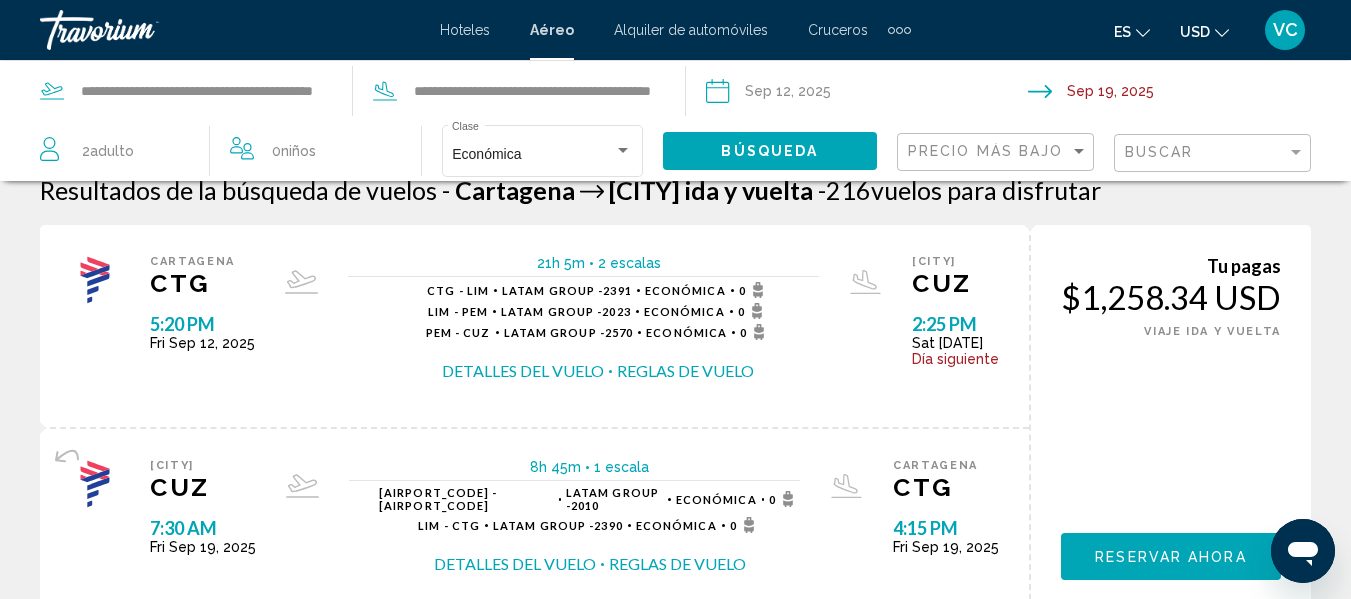 scroll, scrollTop: 0, scrollLeft: 0, axis: both 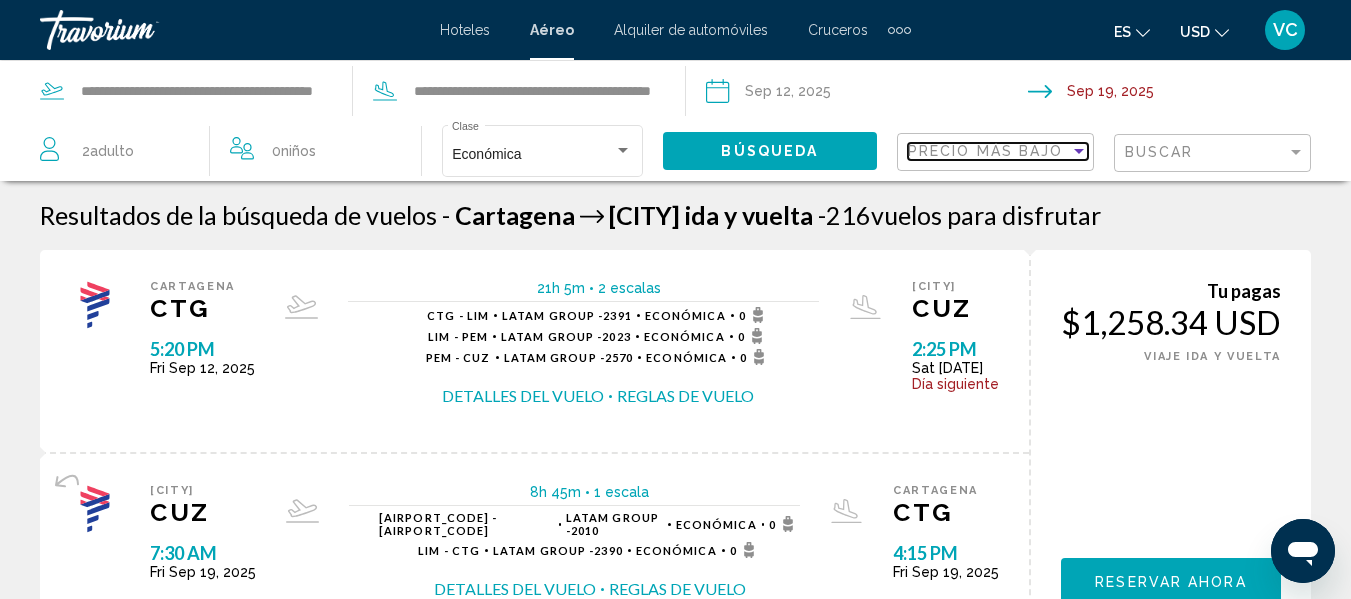 click at bounding box center [1079, 151] 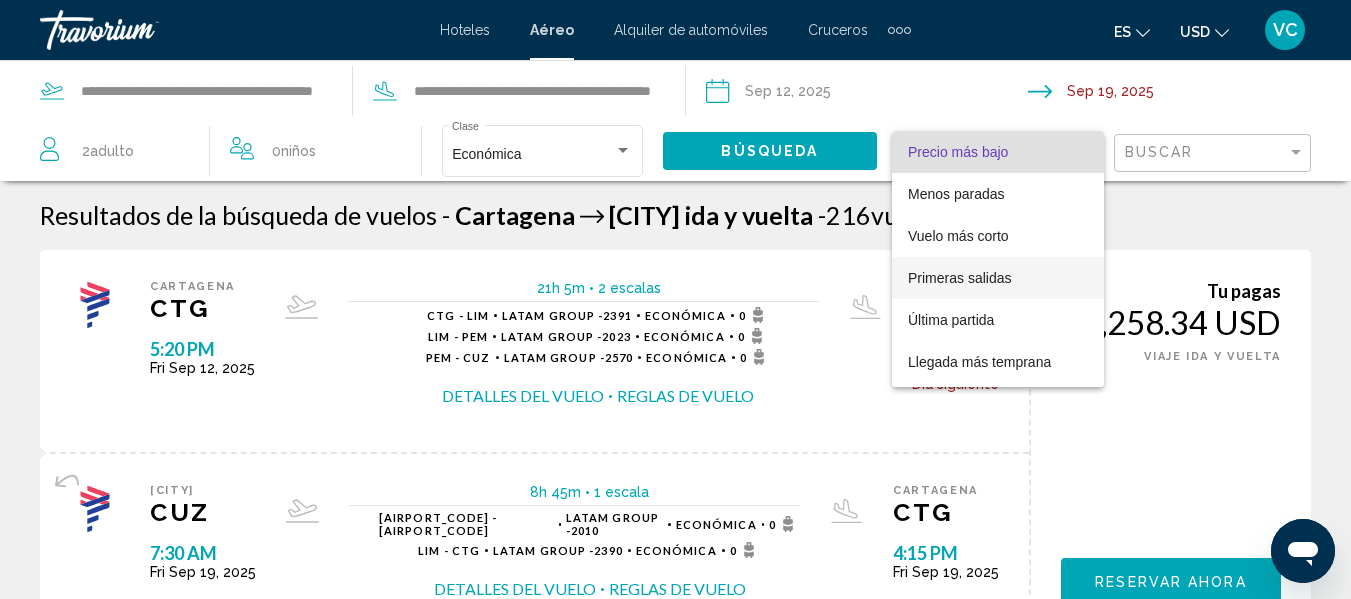 click on "Primeras salidas" at bounding box center (959, 278) 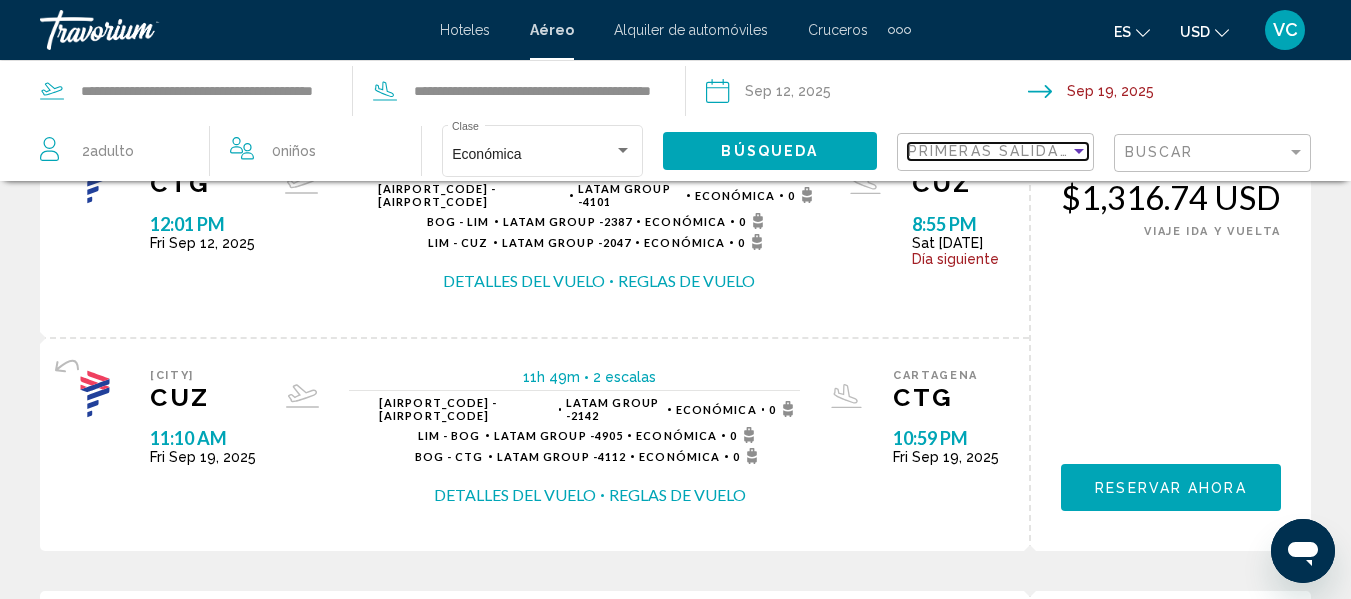 scroll, scrollTop: 0, scrollLeft: 0, axis: both 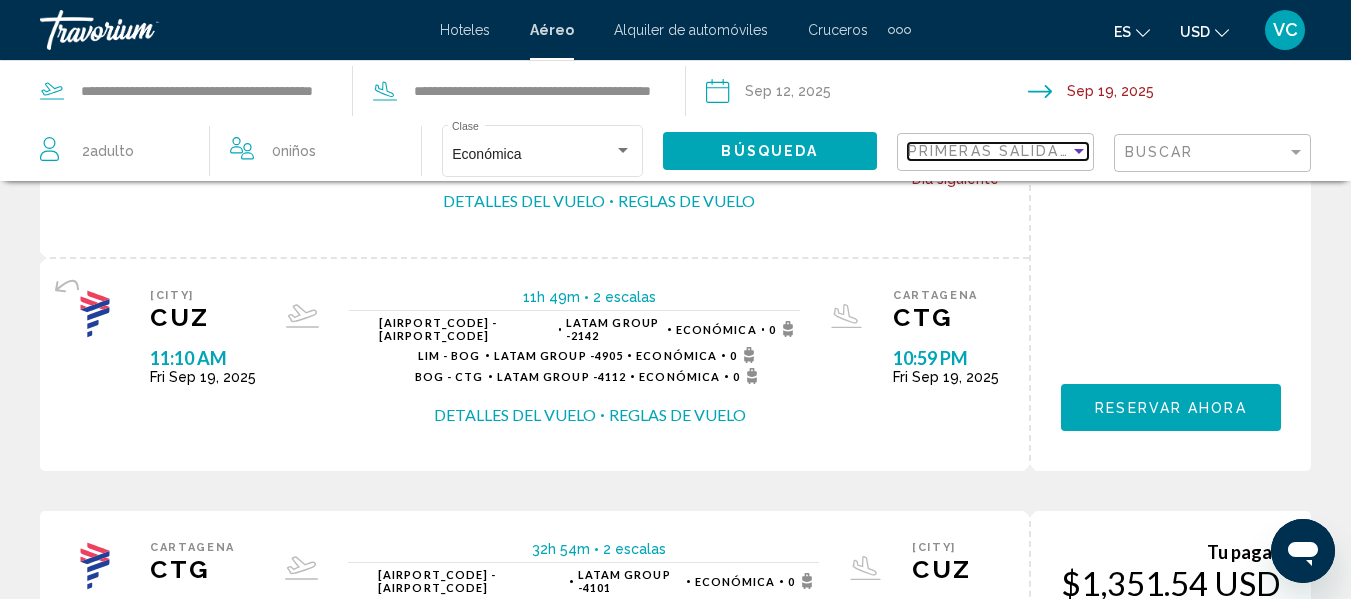 click on "Primeras salidas" at bounding box center [989, 151] 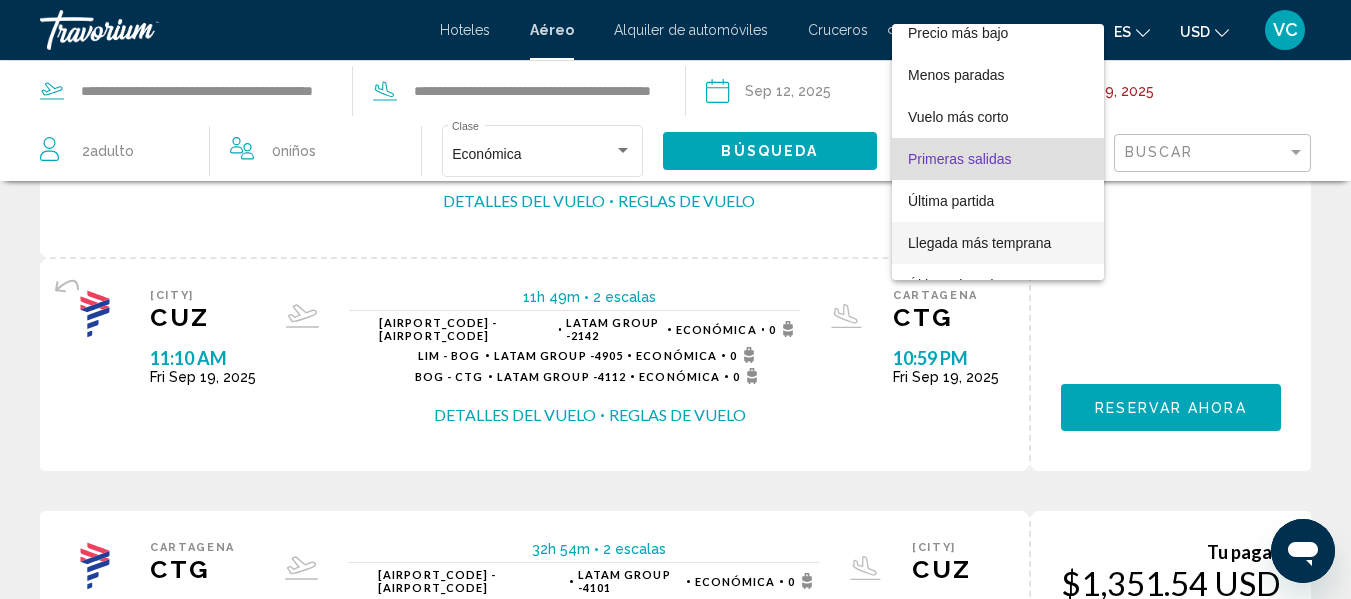 scroll, scrollTop: 0, scrollLeft: 0, axis: both 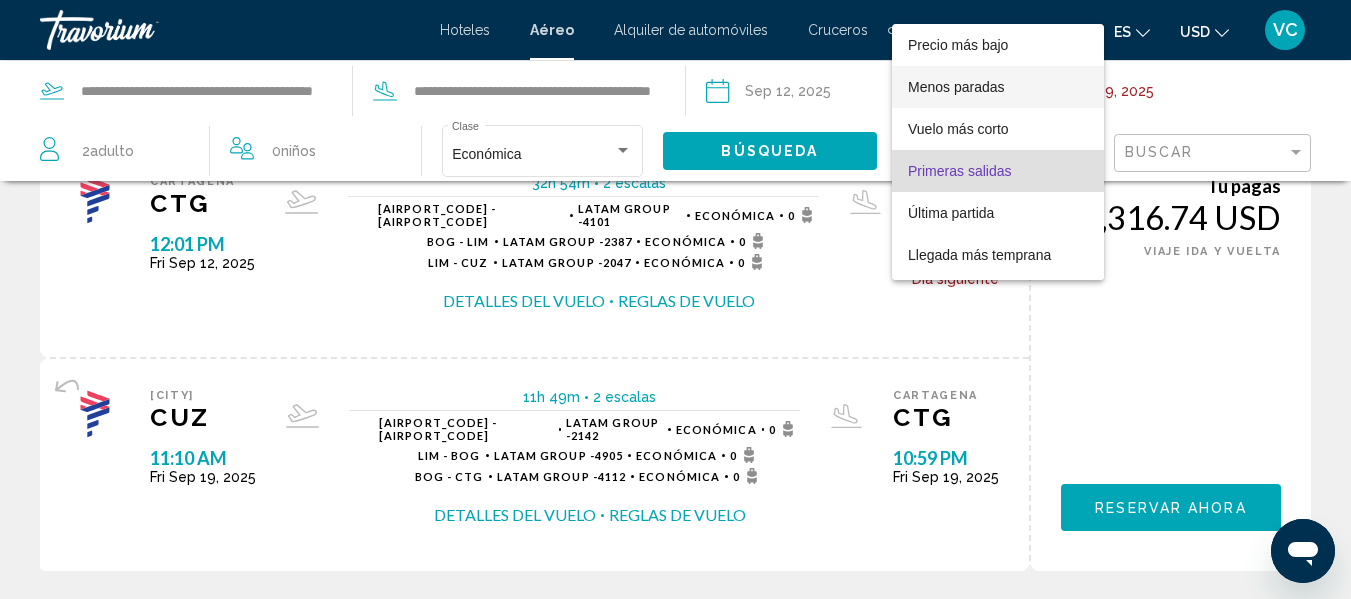 click on "Menos paradas" at bounding box center (998, 87) 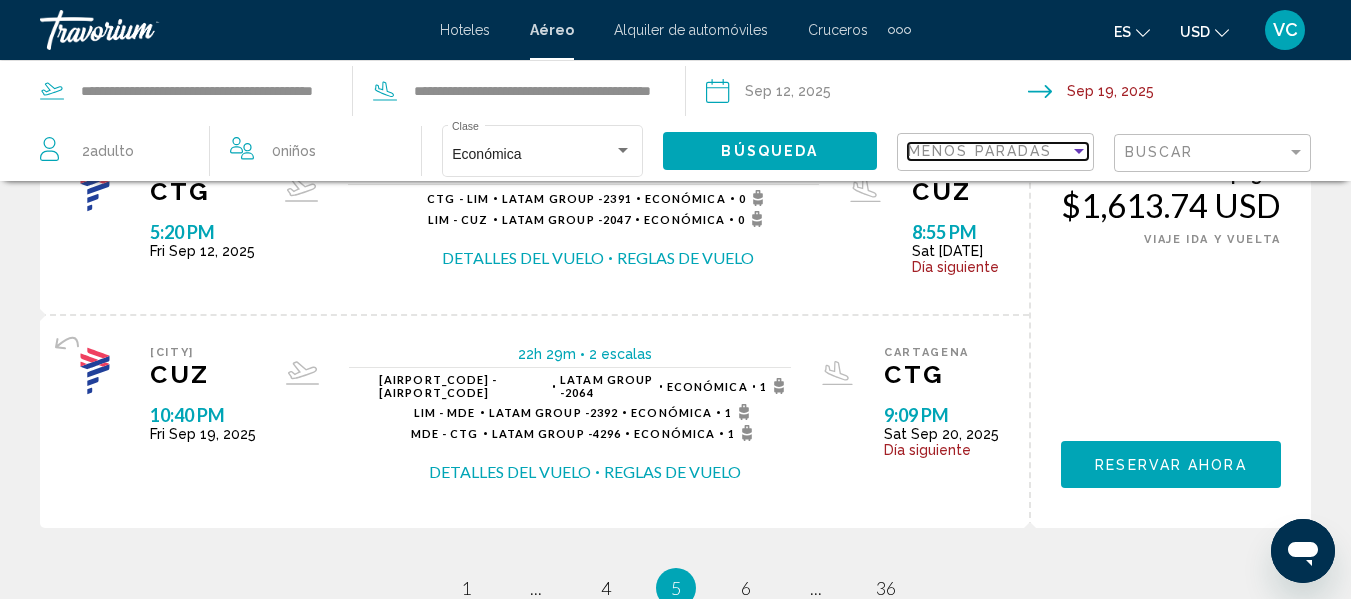 scroll, scrollTop: 2484, scrollLeft: 0, axis: vertical 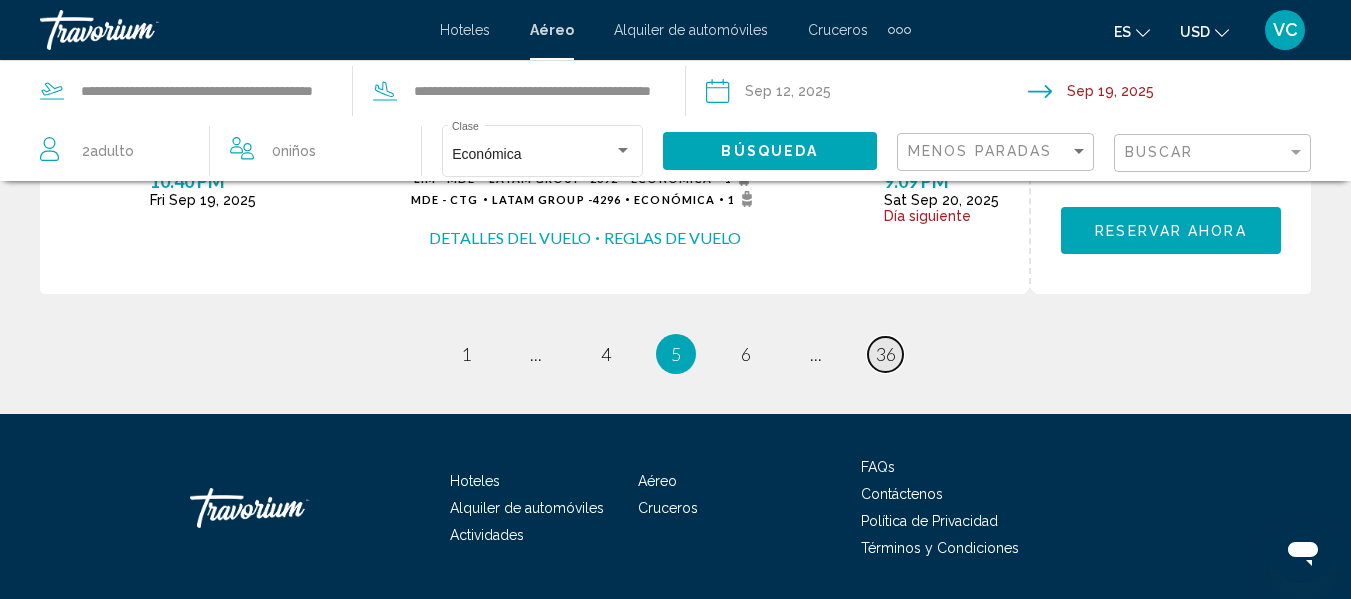 click on "page  36" at bounding box center (885, 354) 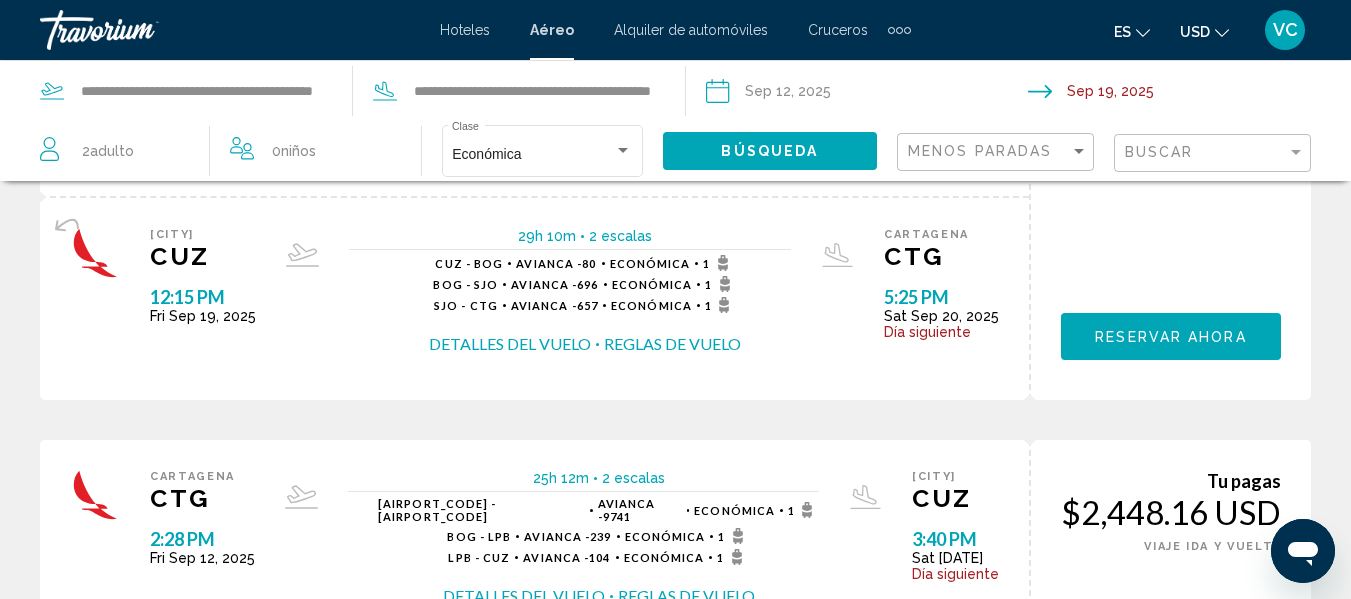scroll, scrollTop: 1500, scrollLeft: 0, axis: vertical 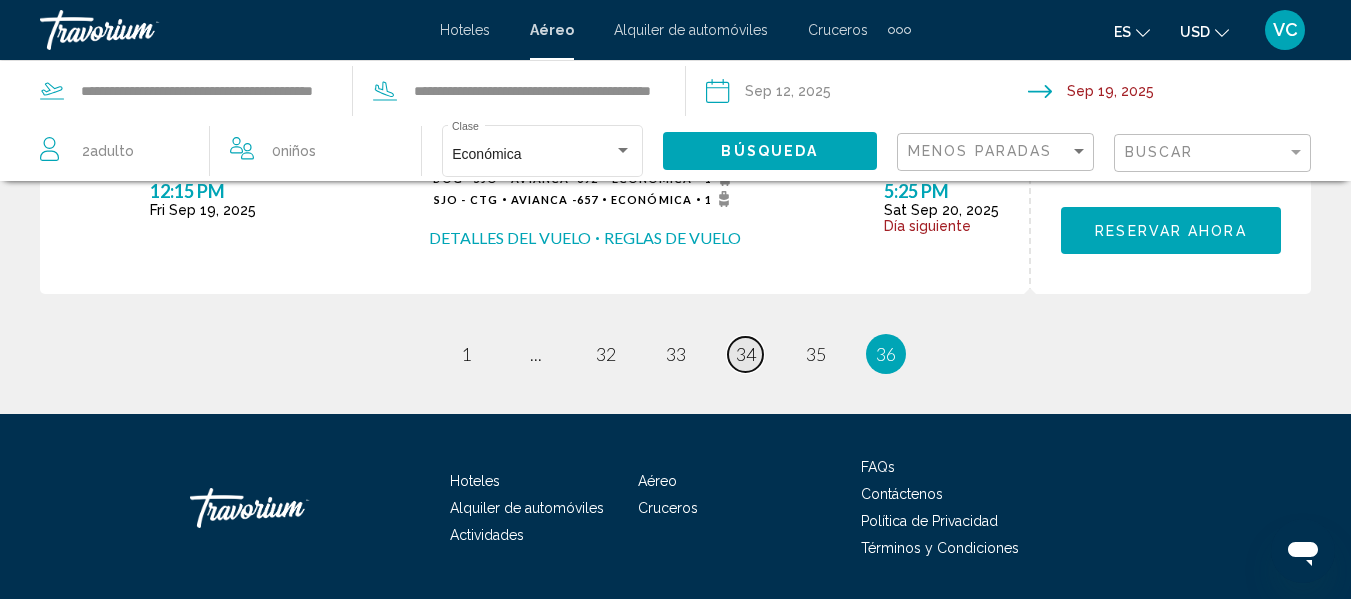 click on "34" at bounding box center (746, 354) 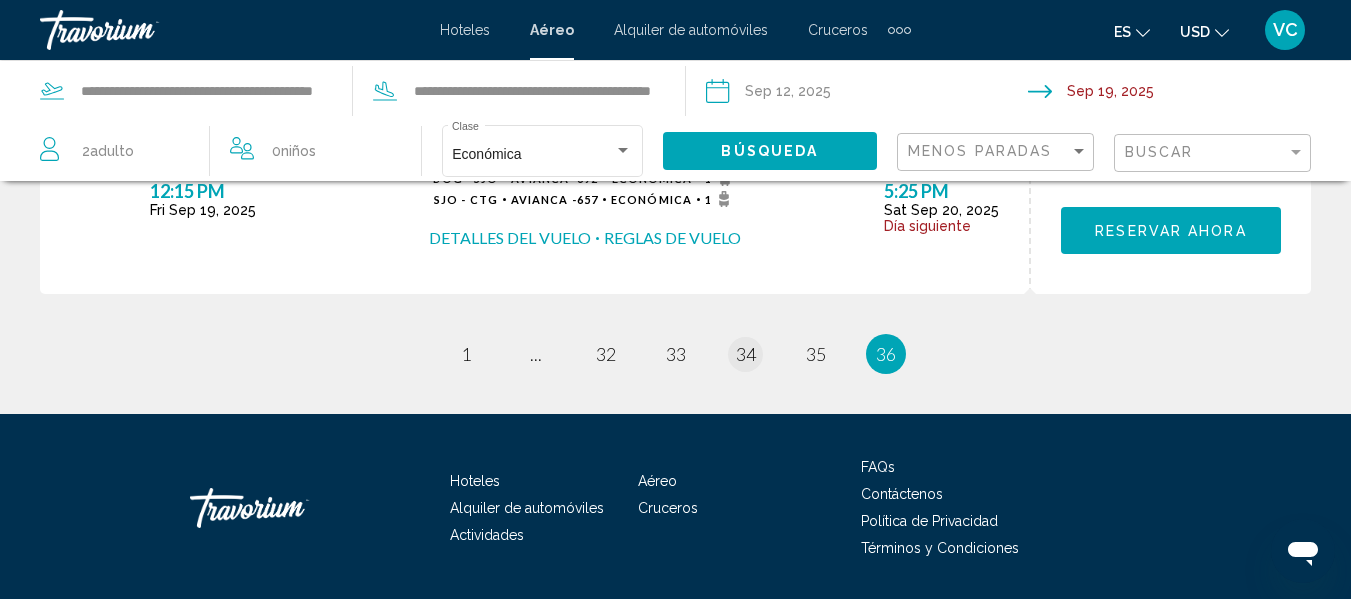 scroll, scrollTop: 0, scrollLeft: 0, axis: both 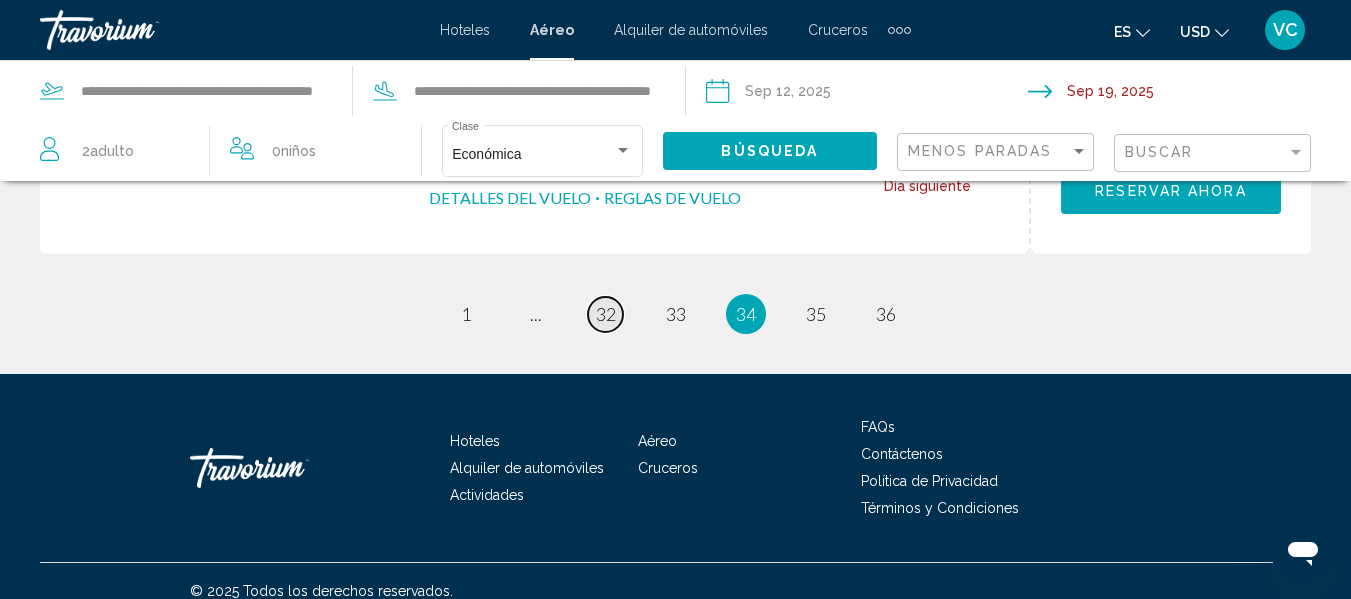 click on "32" at bounding box center (606, 314) 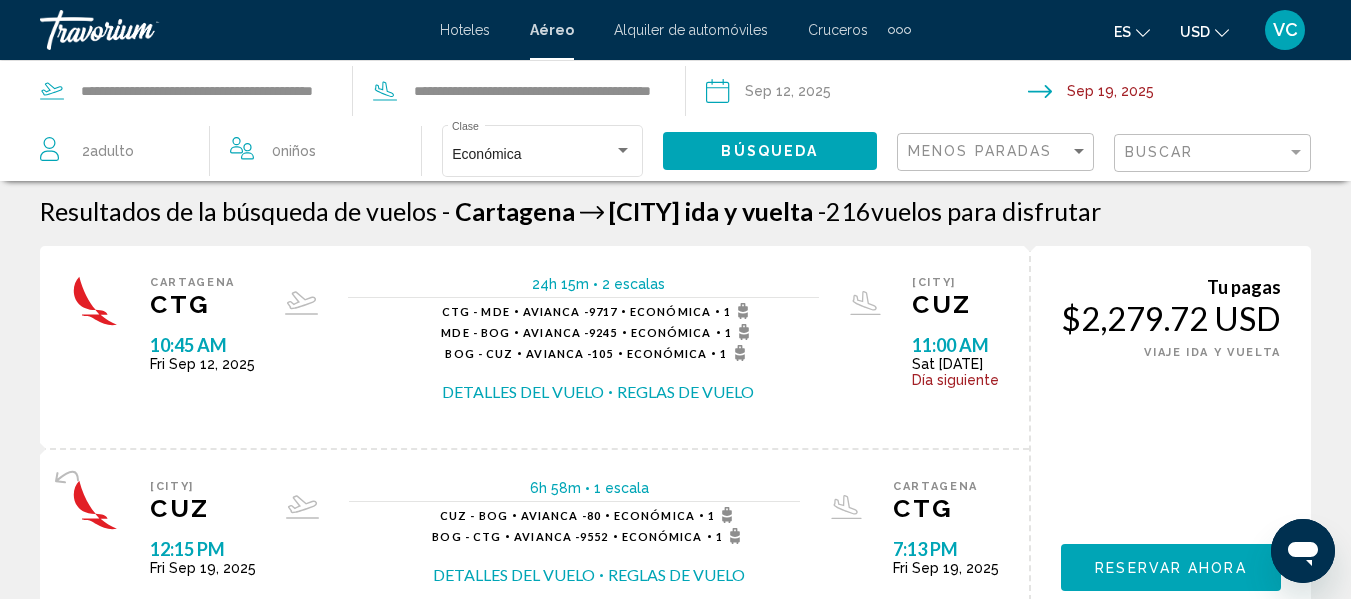 scroll, scrollTop: 0, scrollLeft: 0, axis: both 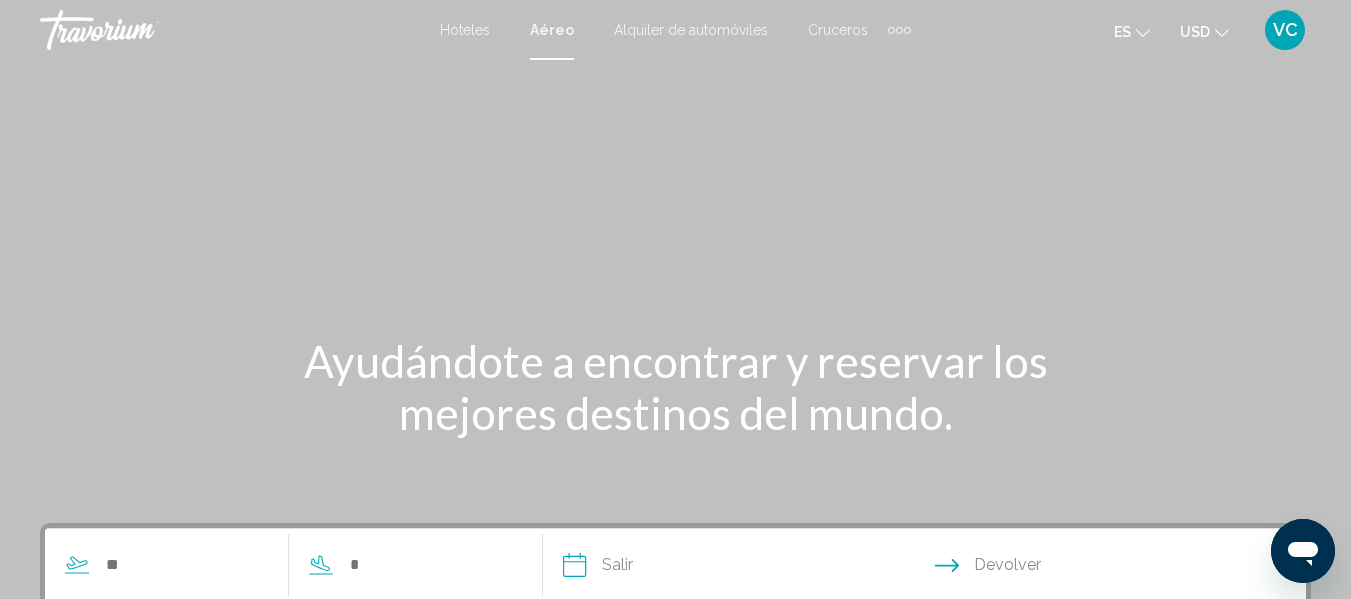 click on "Cruceros" at bounding box center (838, 30) 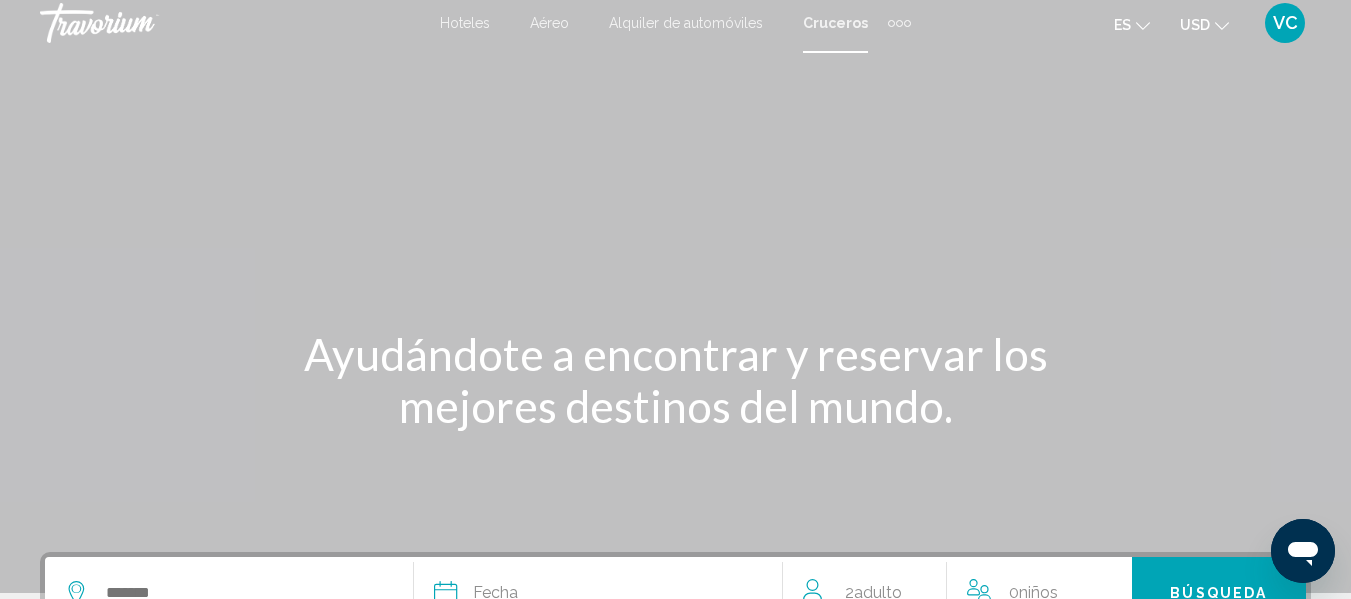 scroll, scrollTop: 0, scrollLeft: 0, axis: both 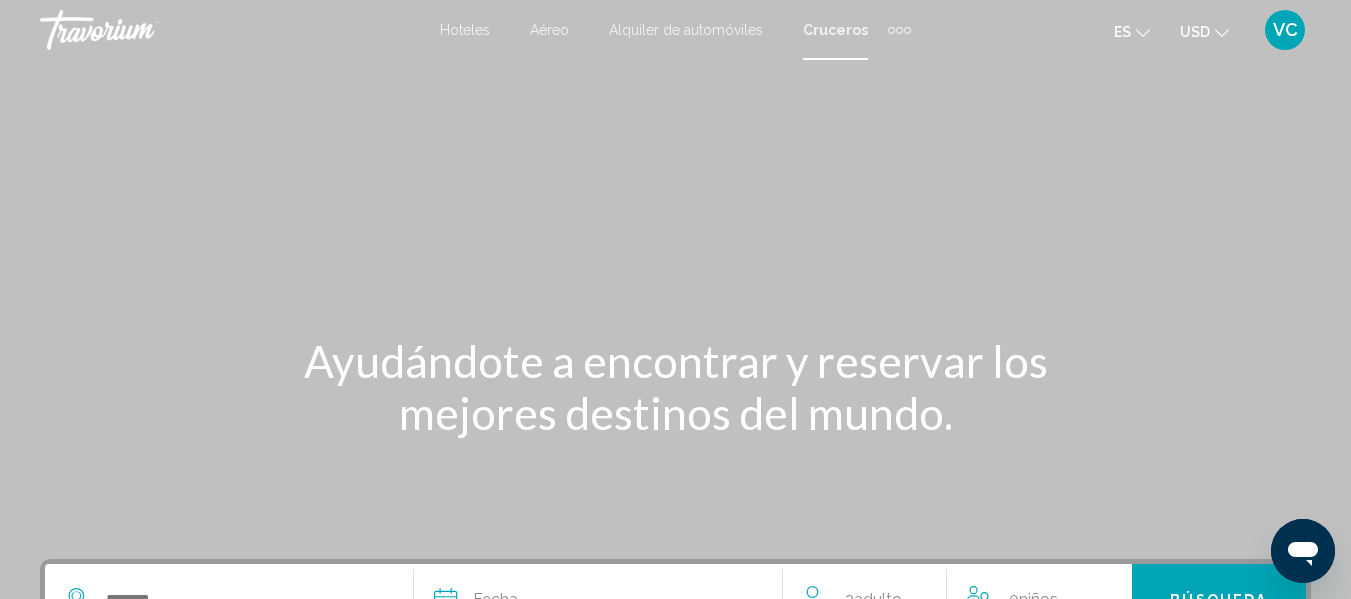 click at bounding box center [891, 30] 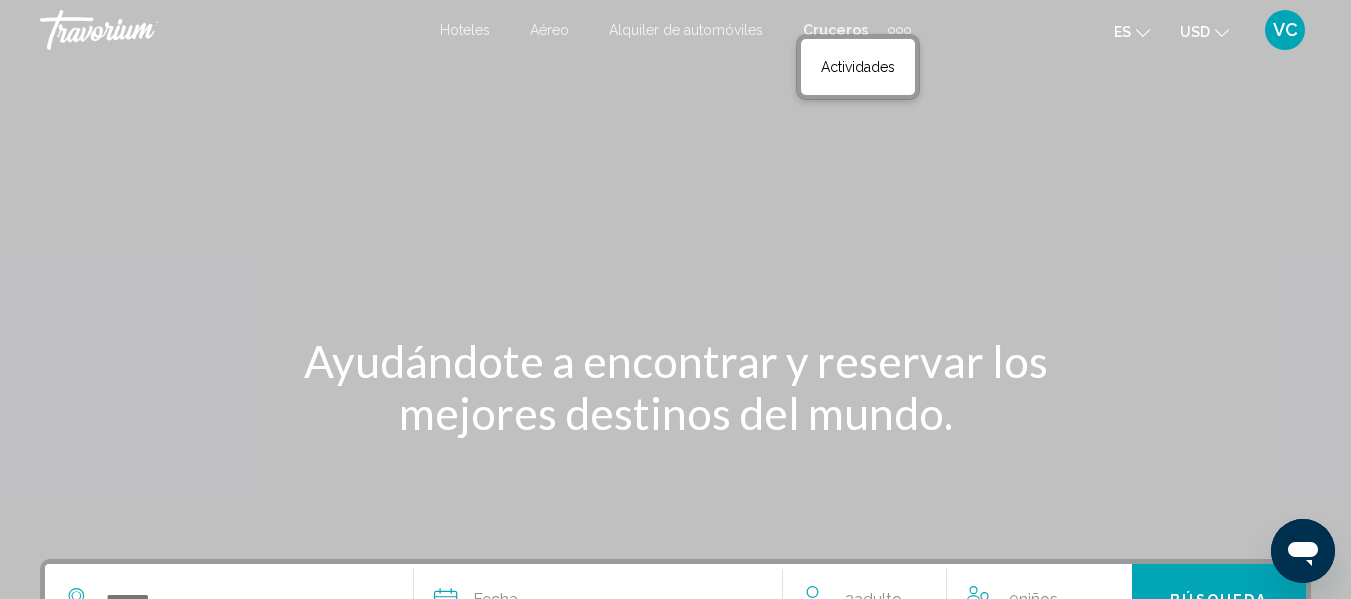 click on "Cruceros" at bounding box center (835, 30) 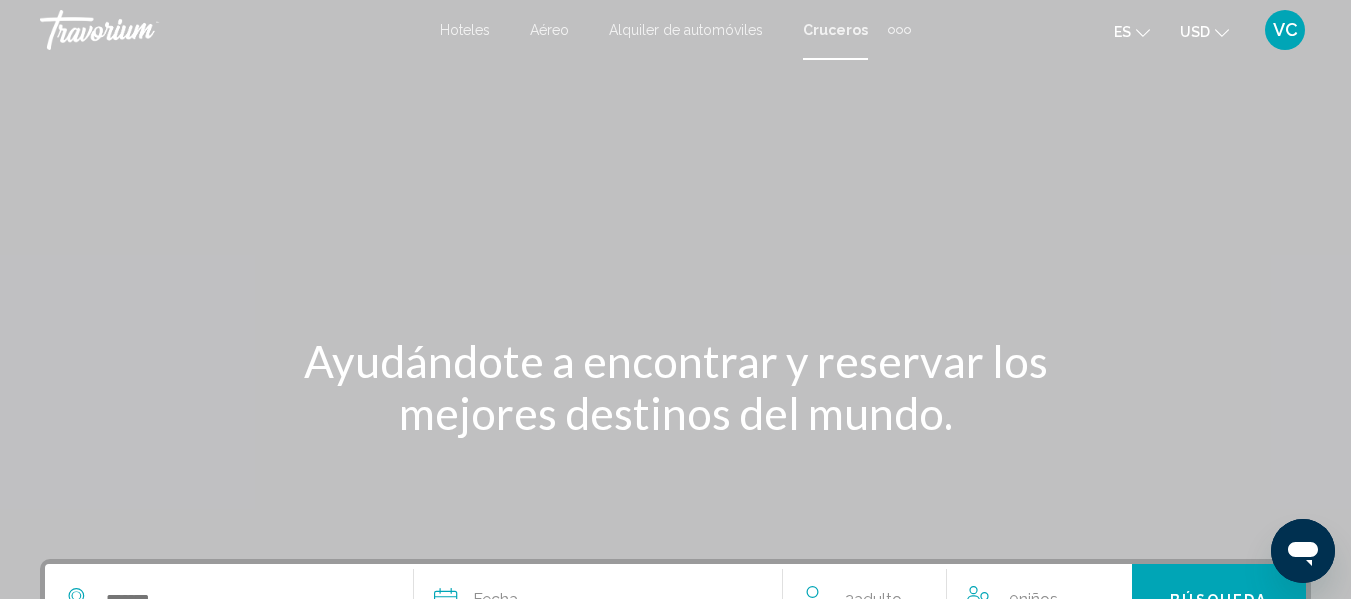 click at bounding box center [891, 30] 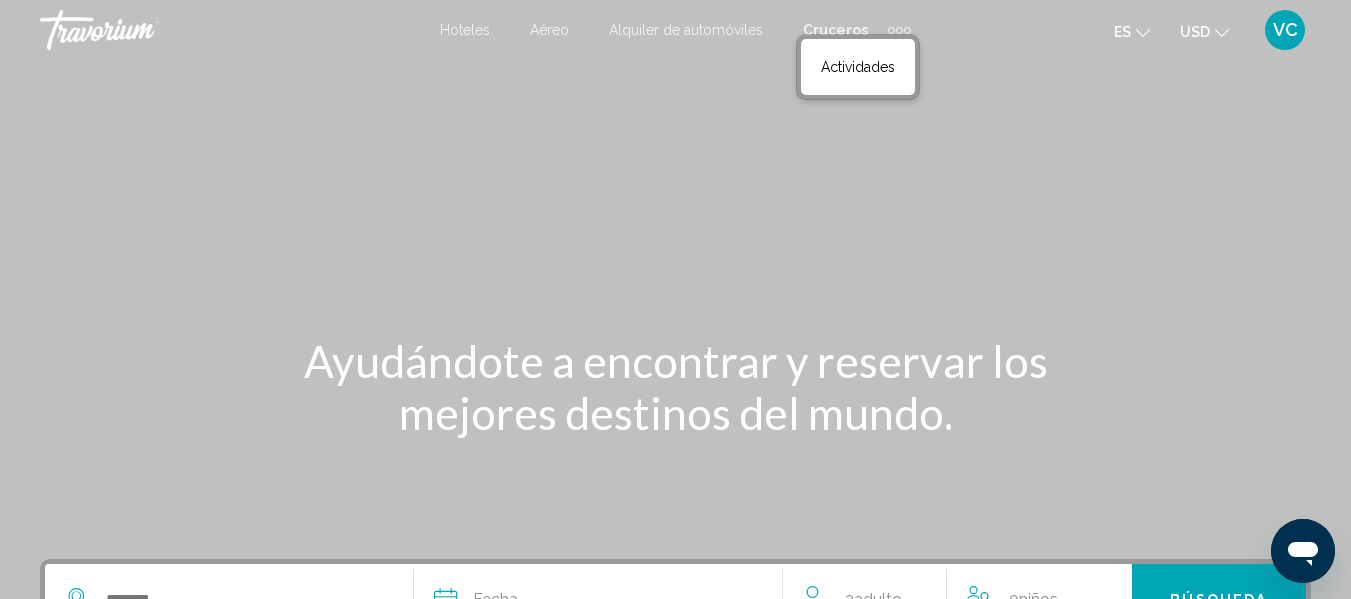 click on "Actividades" at bounding box center (858, 67) 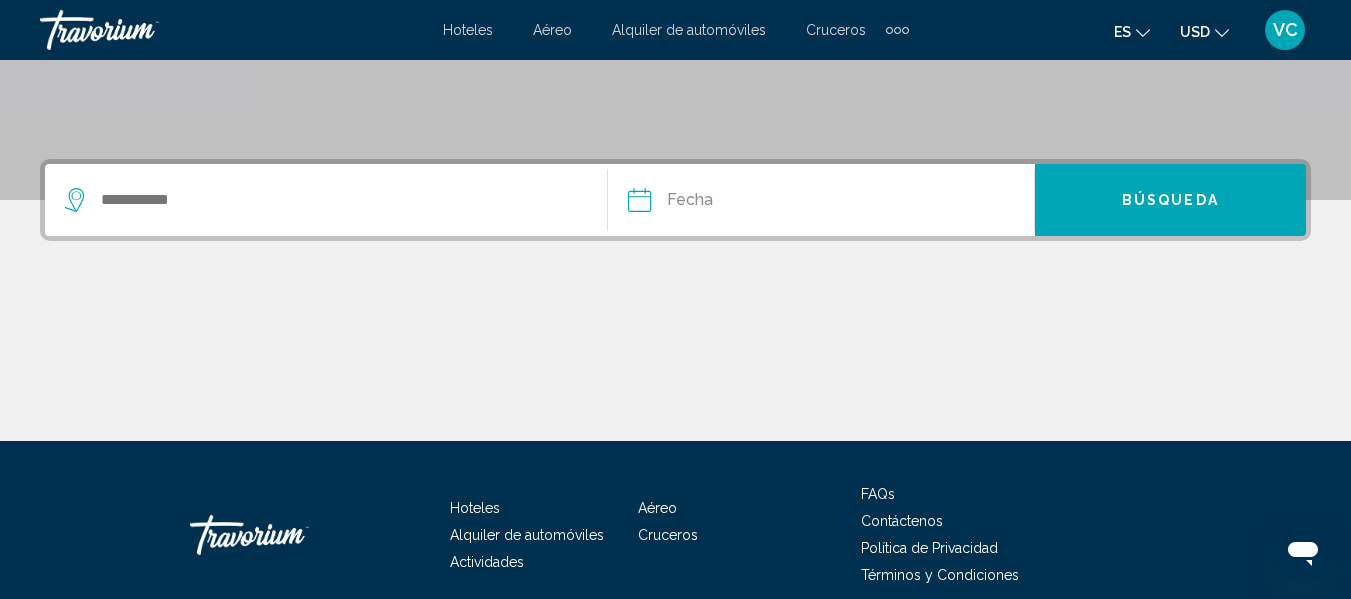scroll, scrollTop: 487, scrollLeft: 0, axis: vertical 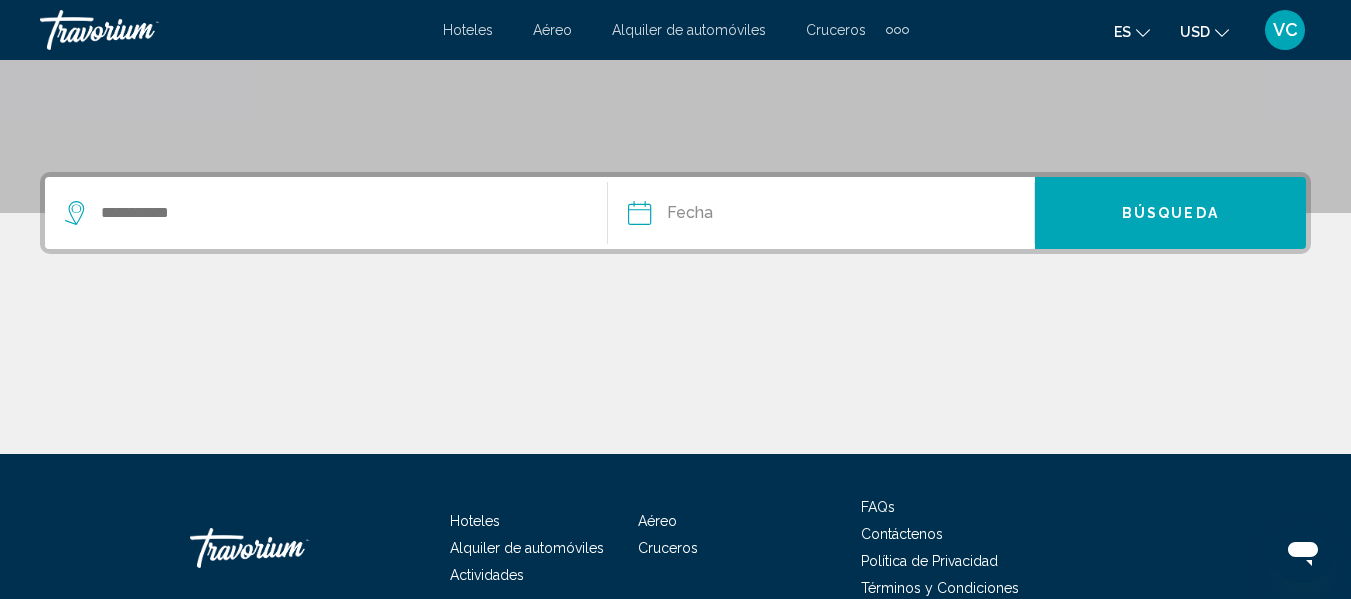 click at bounding box center (336, 213) 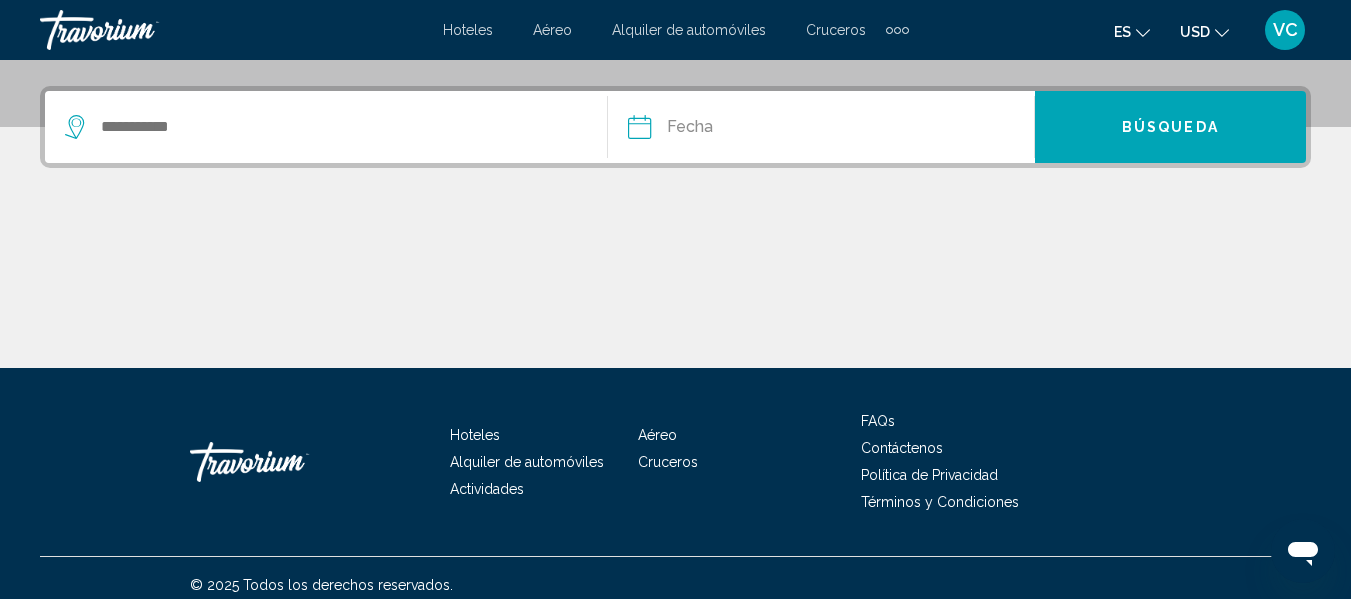 scroll, scrollTop: 487, scrollLeft: 0, axis: vertical 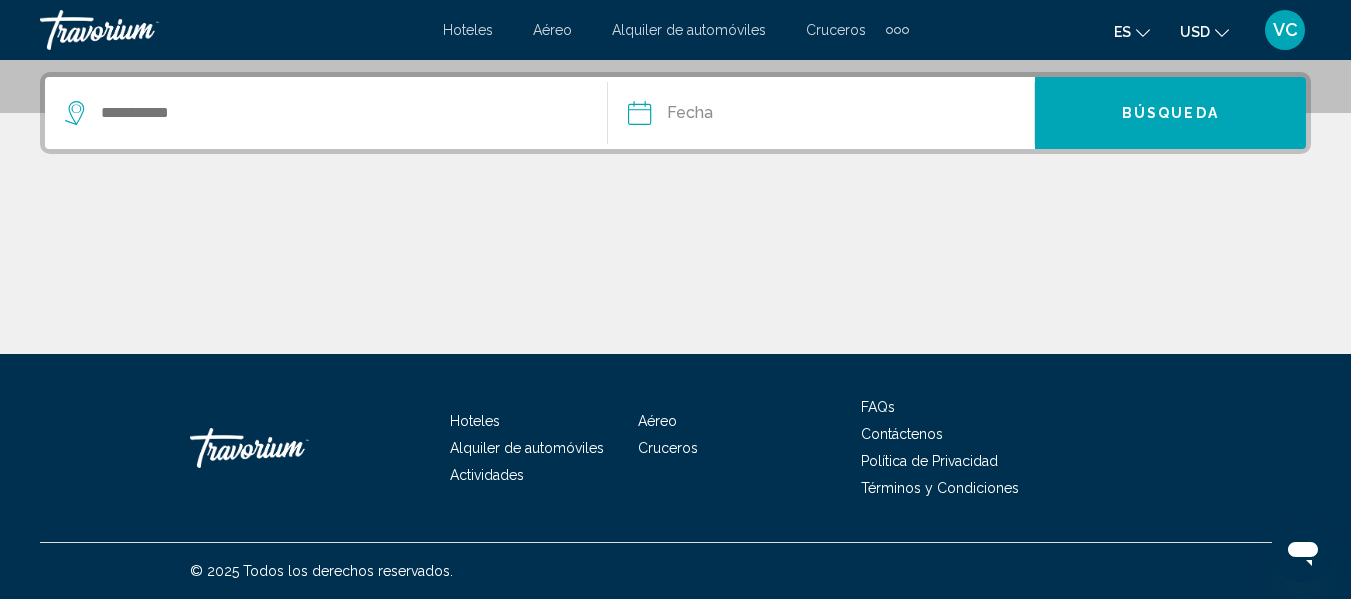 click at bounding box center [675, 279] 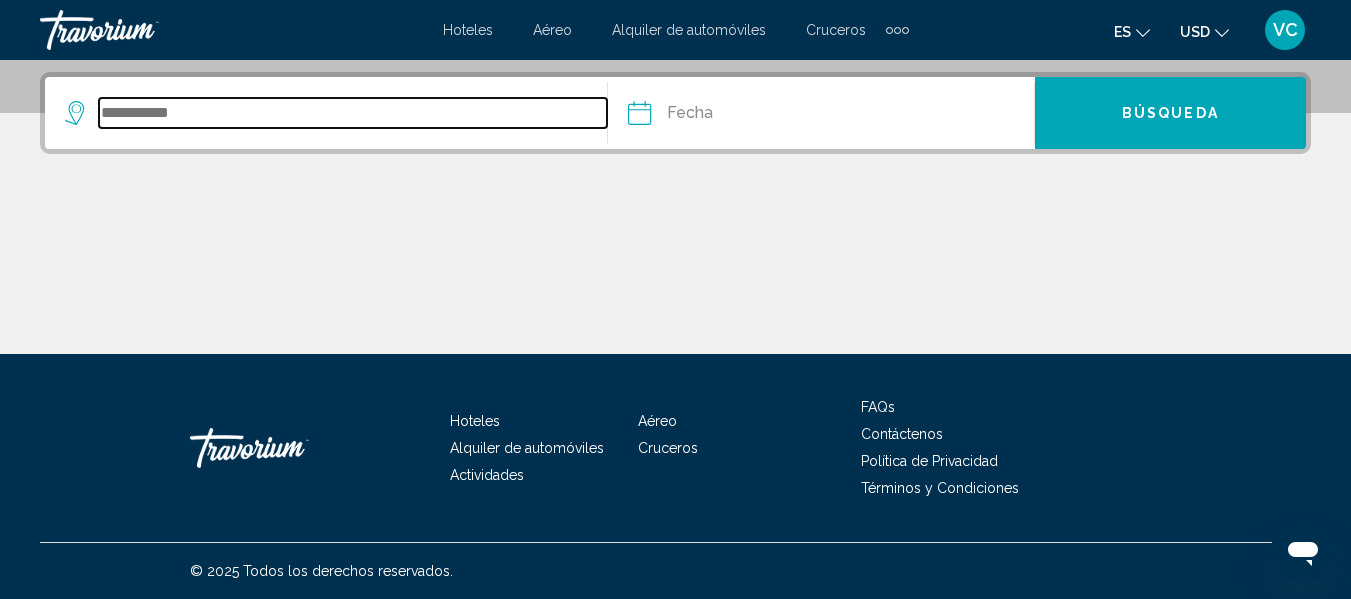 click at bounding box center [353, 113] 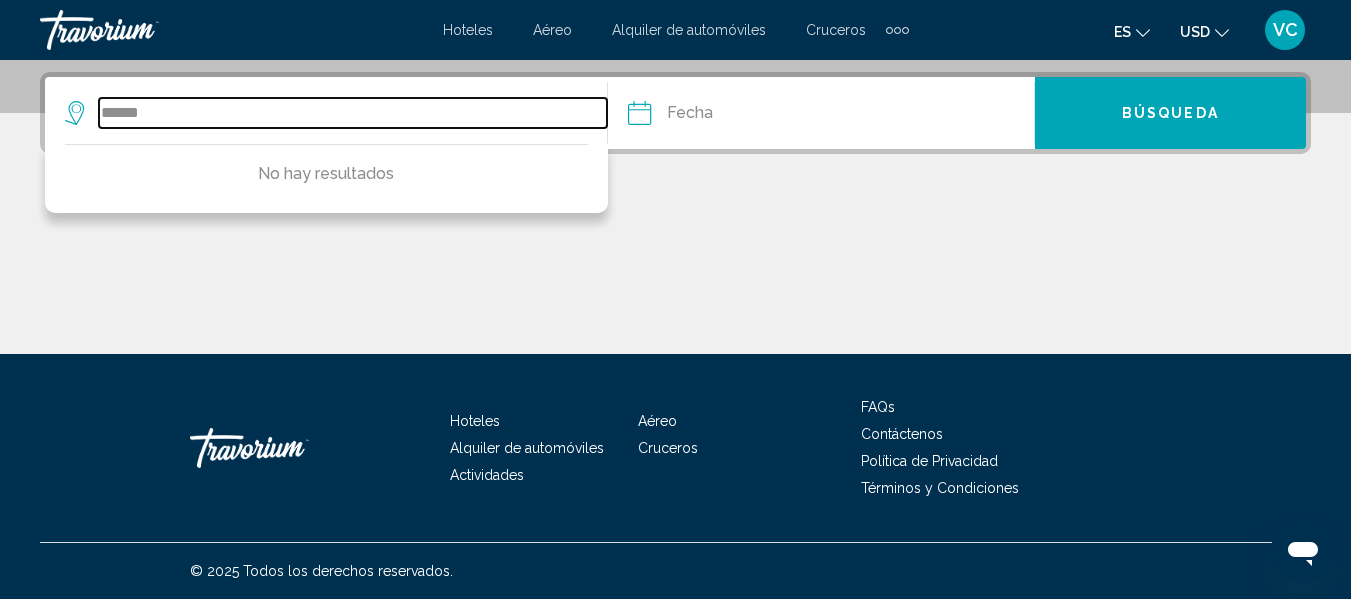 type on "******" 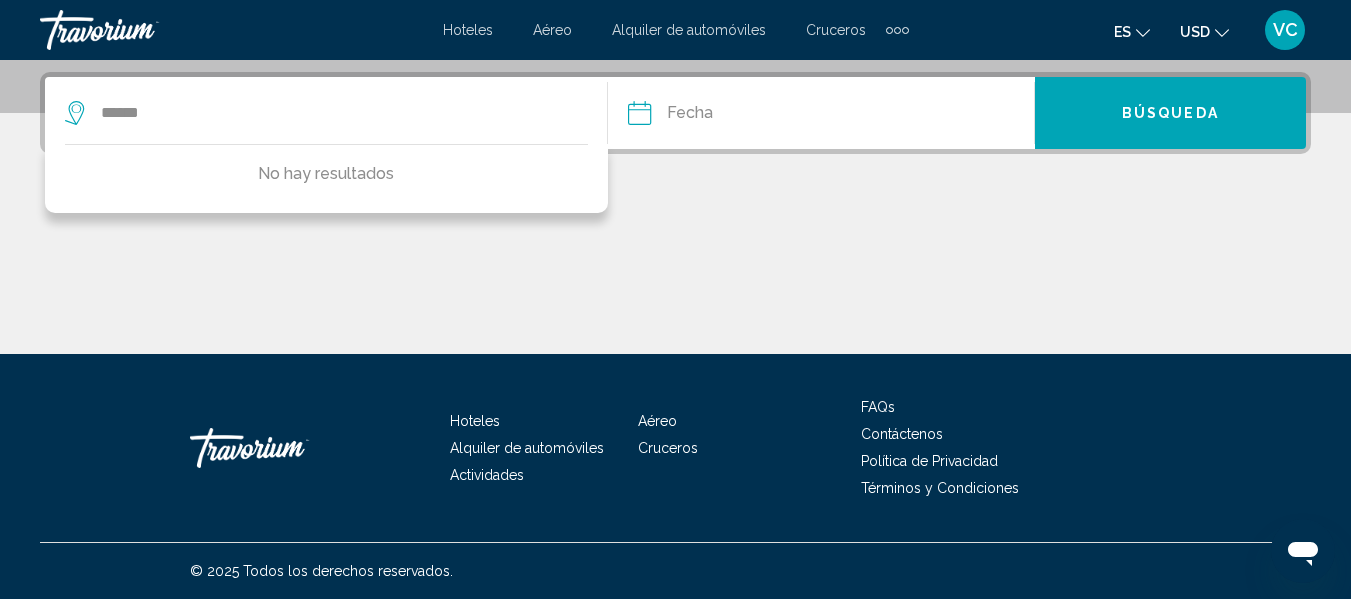 click on "****** No hay resultados
Fecha  ago  *** *** *** *** *** *** *** *** *** *** *** ***   2025  **** **** **** **** **** **** do lu ma mi ju vi sá 27 28 29 30 31 1 2 3 4 5 6 7 8 9 10 11 12 13 14 15 16 17 18 19 20 21 22 23 24 25 26 27 28 29 30 31 1 2 3 4 5 6 * * * * * * * * * ** ** ** ** ** ** ** ** ** ** ** ** ** ** ** ** ** ** ** ** ** ** ** ** ** ** ** ** ** ** ** ** ** ** ** ** ** ** ** ** ** ** ** ** ** ** ** ** ** ** ** ** ** ** ** ** ** ** ** ** ** ** ** ** ** Búsqueda" at bounding box center (675, 113) 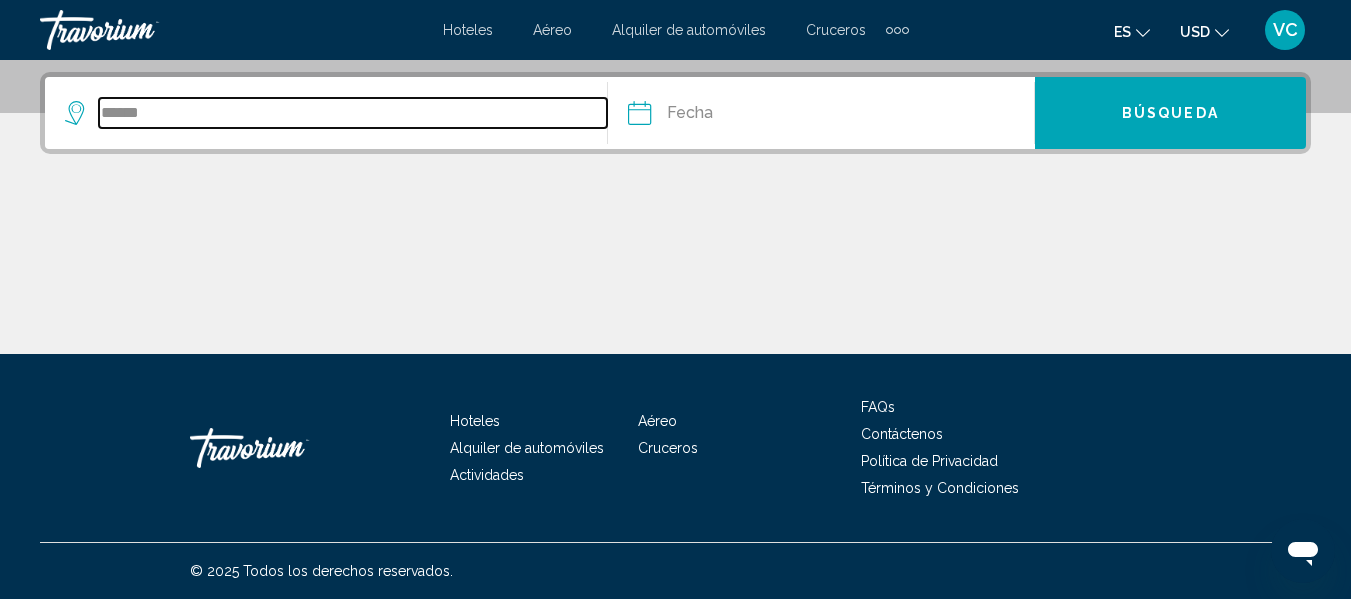click on "******" at bounding box center [353, 113] 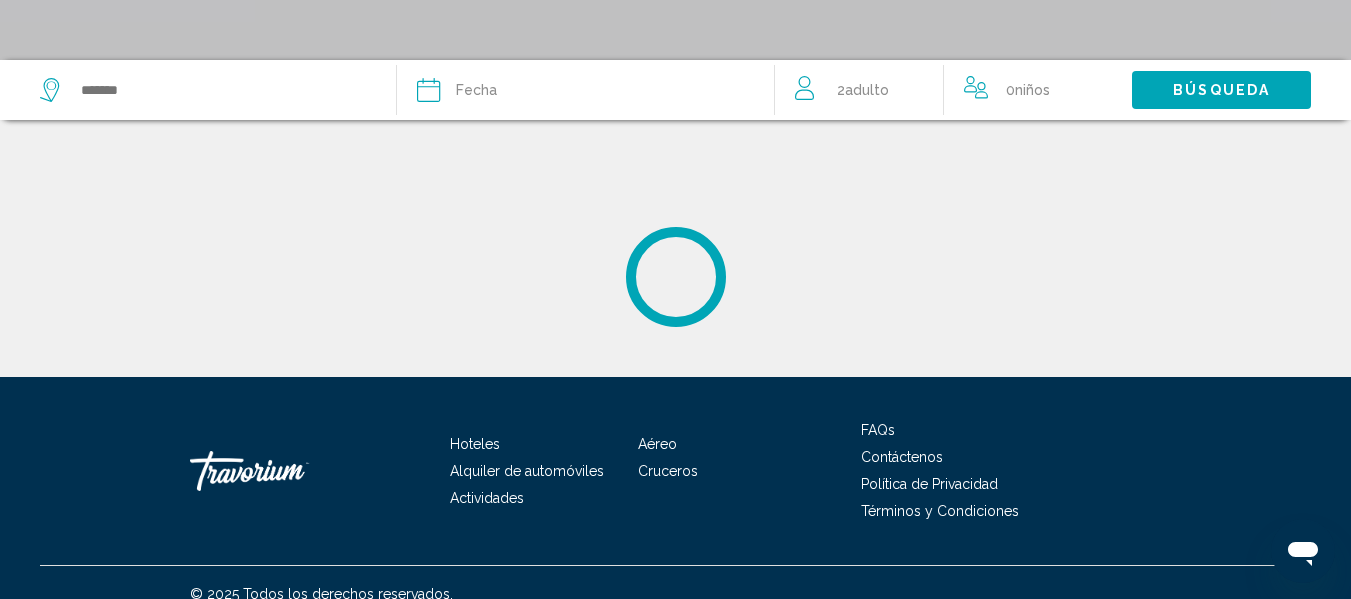 scroll, scrollTop: 0, scrollLeft: 0, axis: both 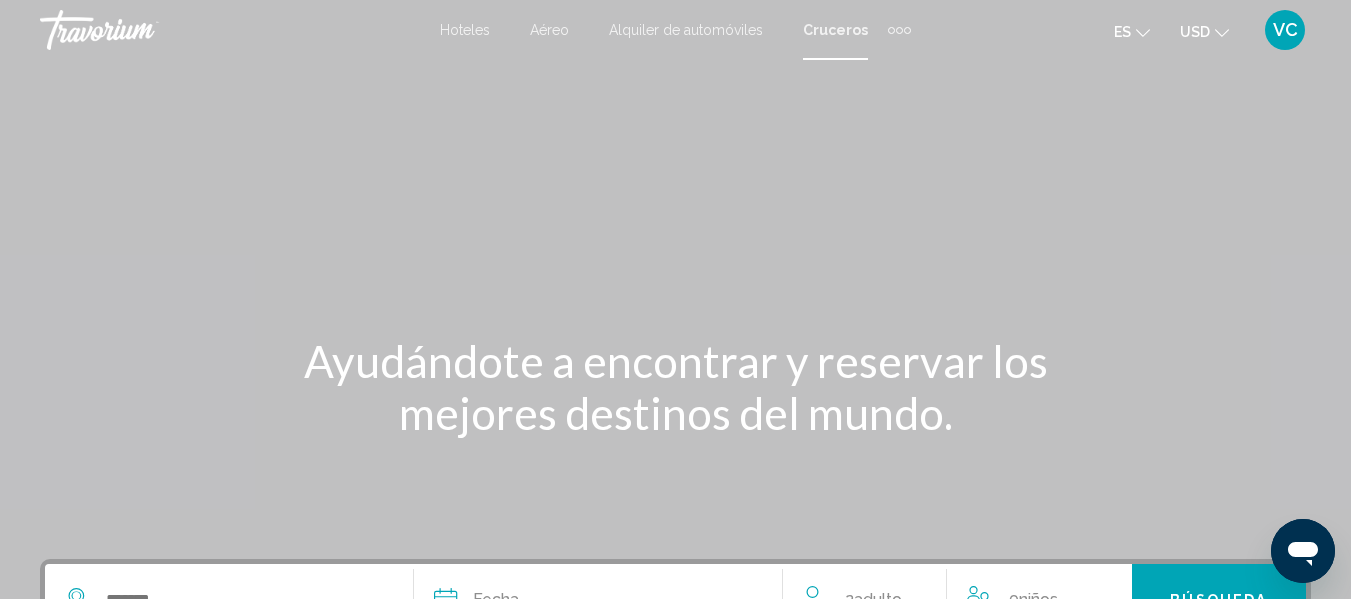 click on "Aéreo" at bounding box center [549, 30] 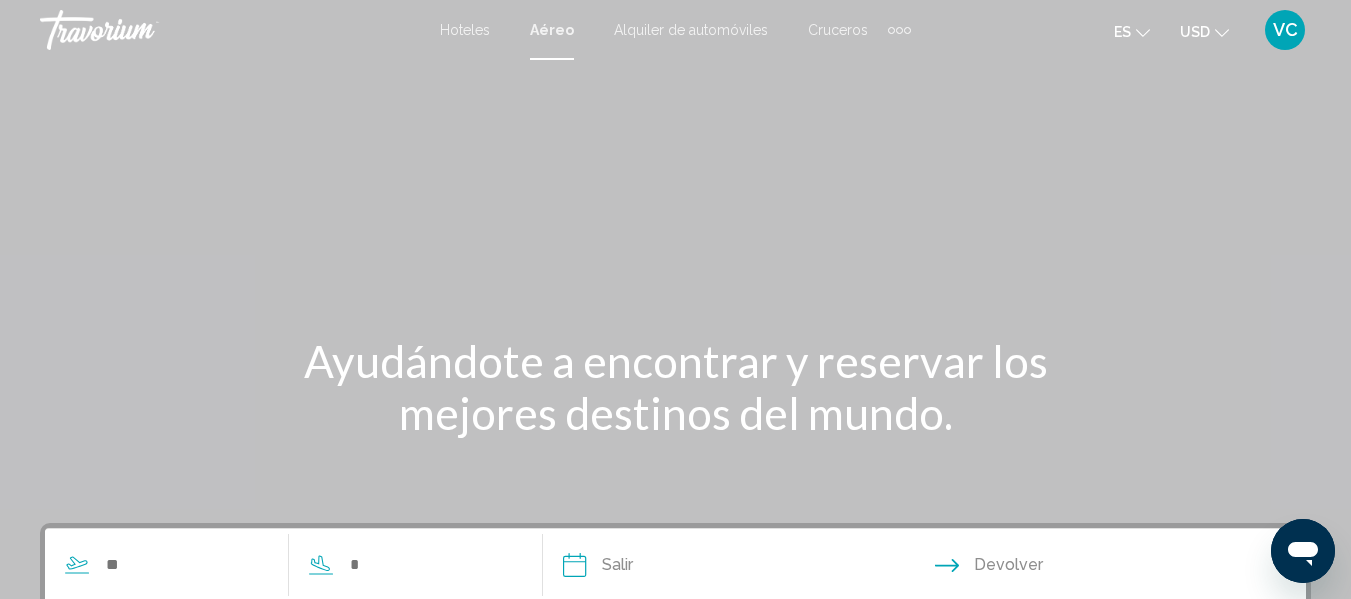 click on "USD" 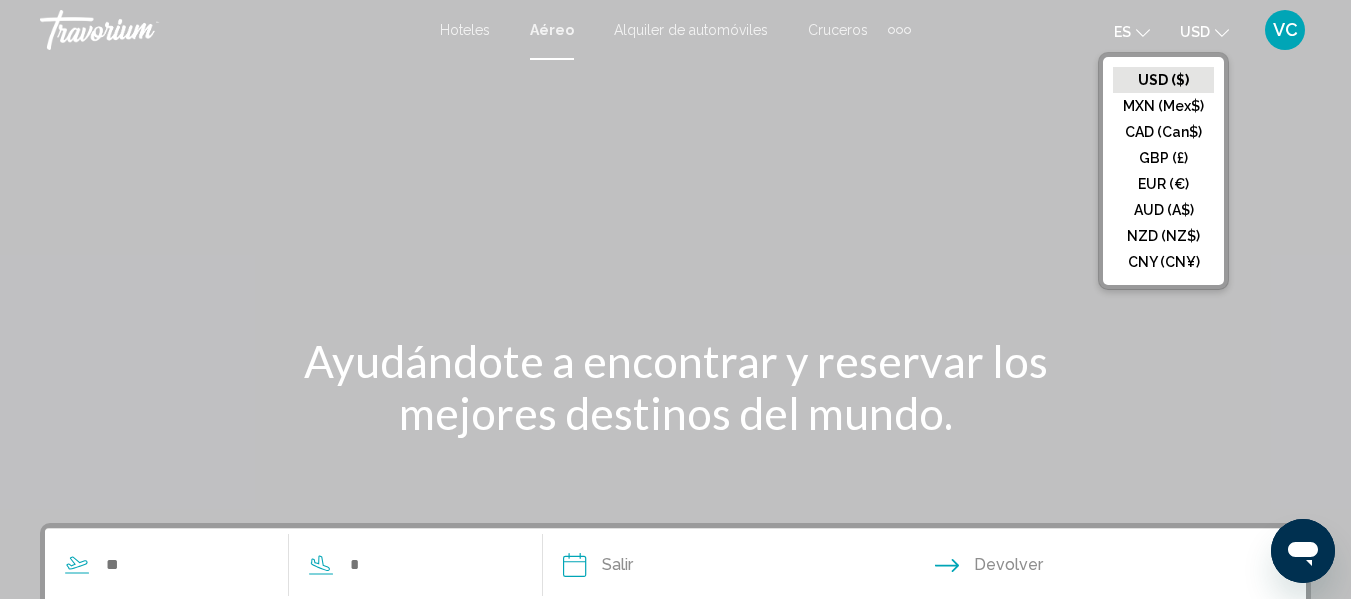 click on "Hoteles" at bounding box center [465, 30] 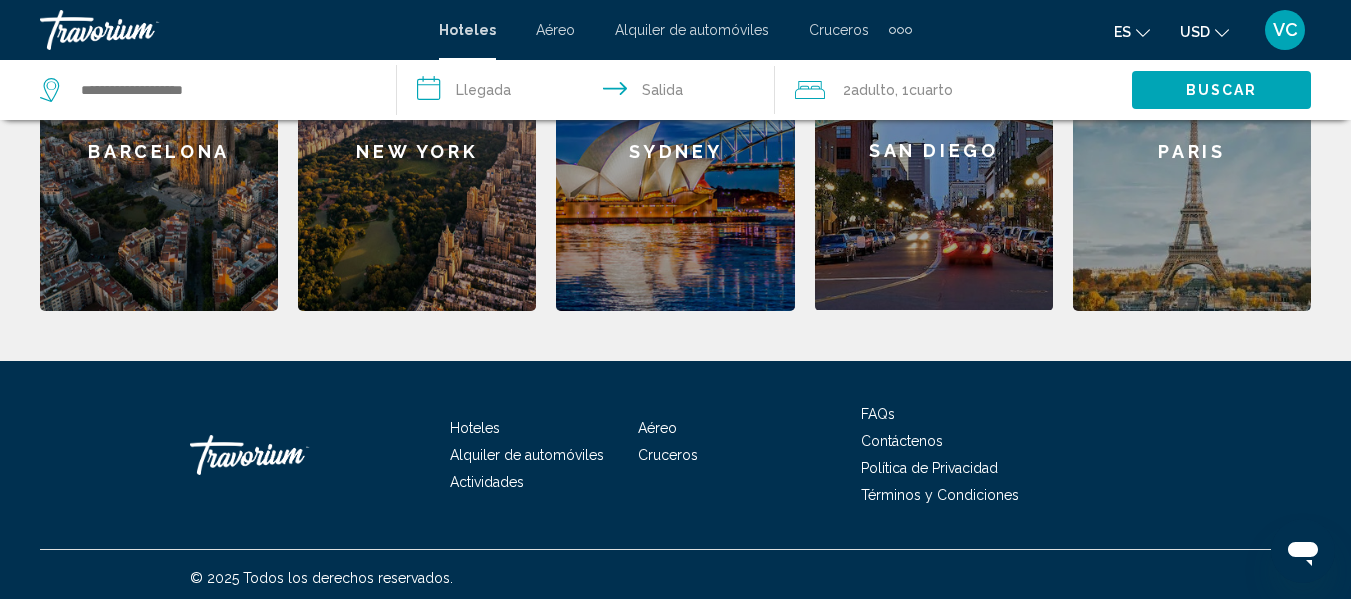scroll, scrollTop: 965, scrollLeft: 0, axis: vertical 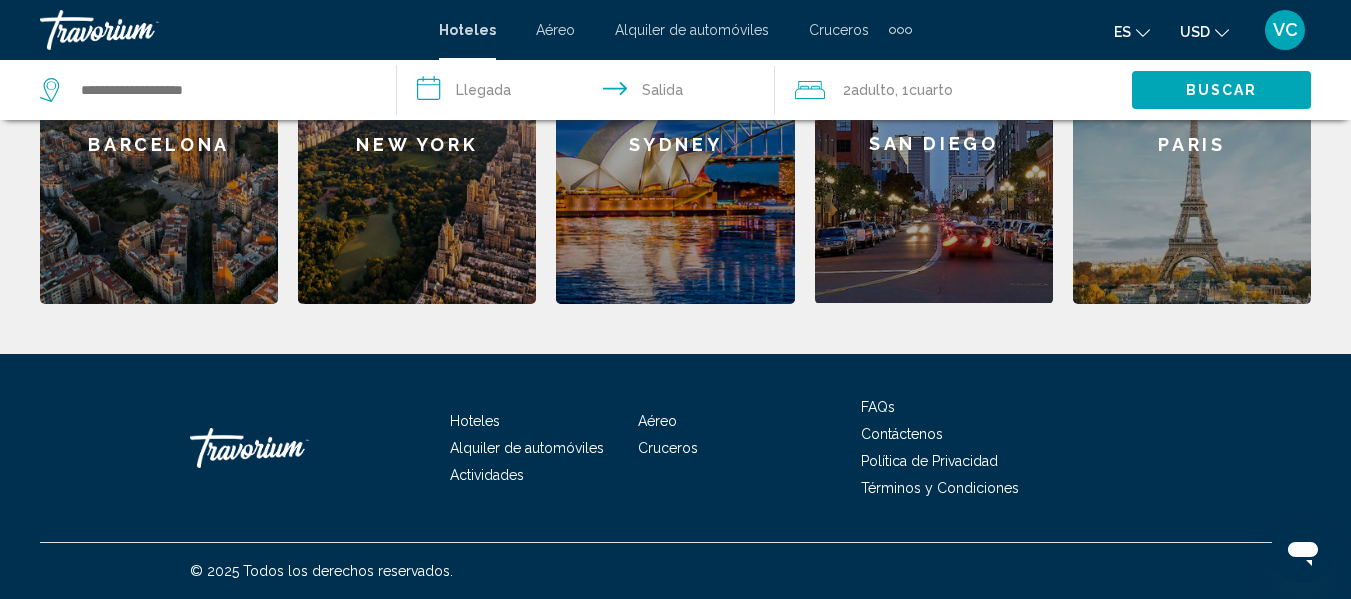 click on "Hoteles" at bounding box center (475, 421) 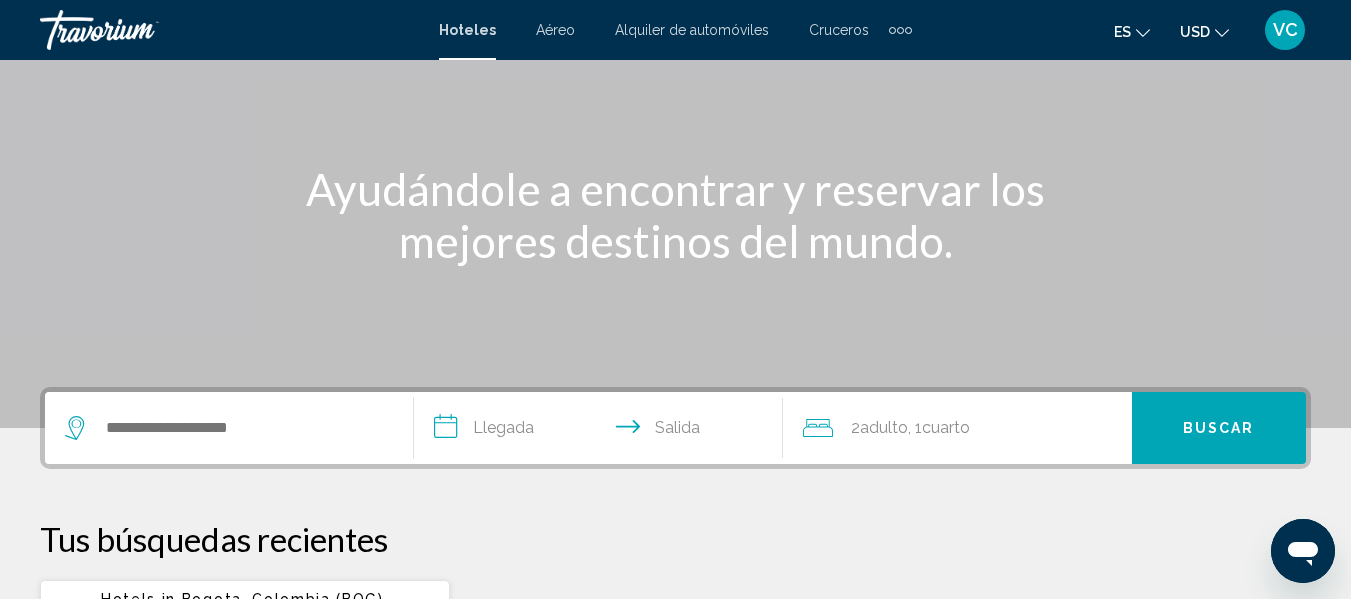scroll, scrollTop: 165, scrollLeft: 0, axis: vertical 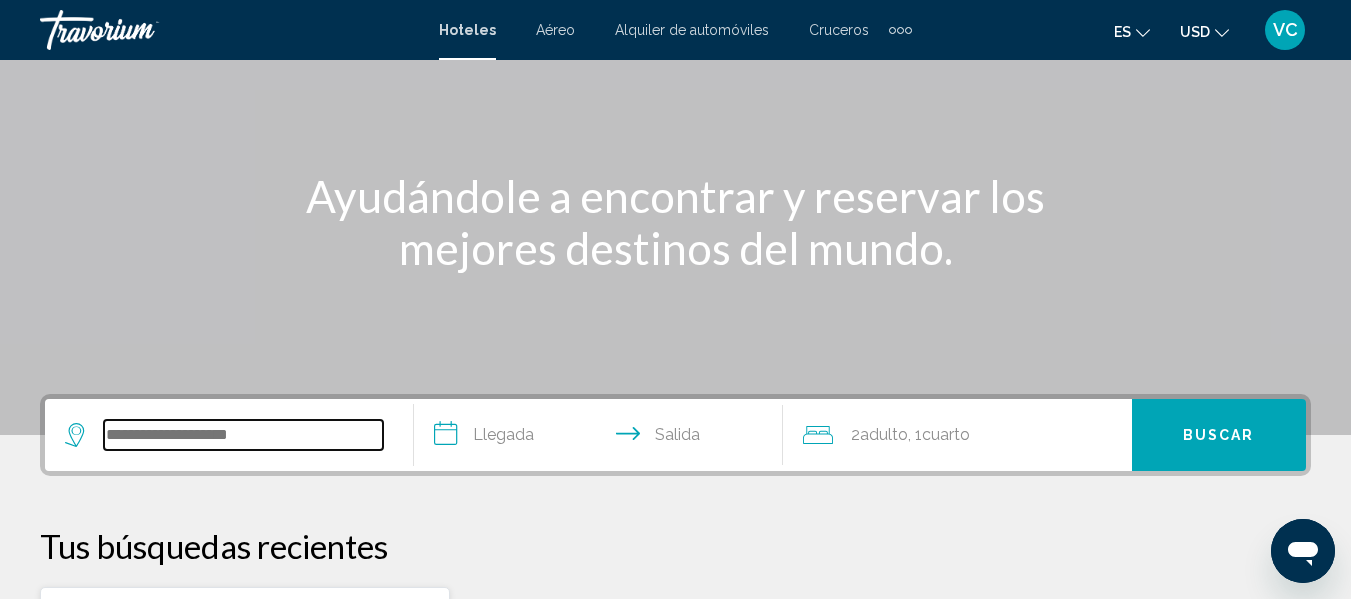 click at bounding box center (243, 435) 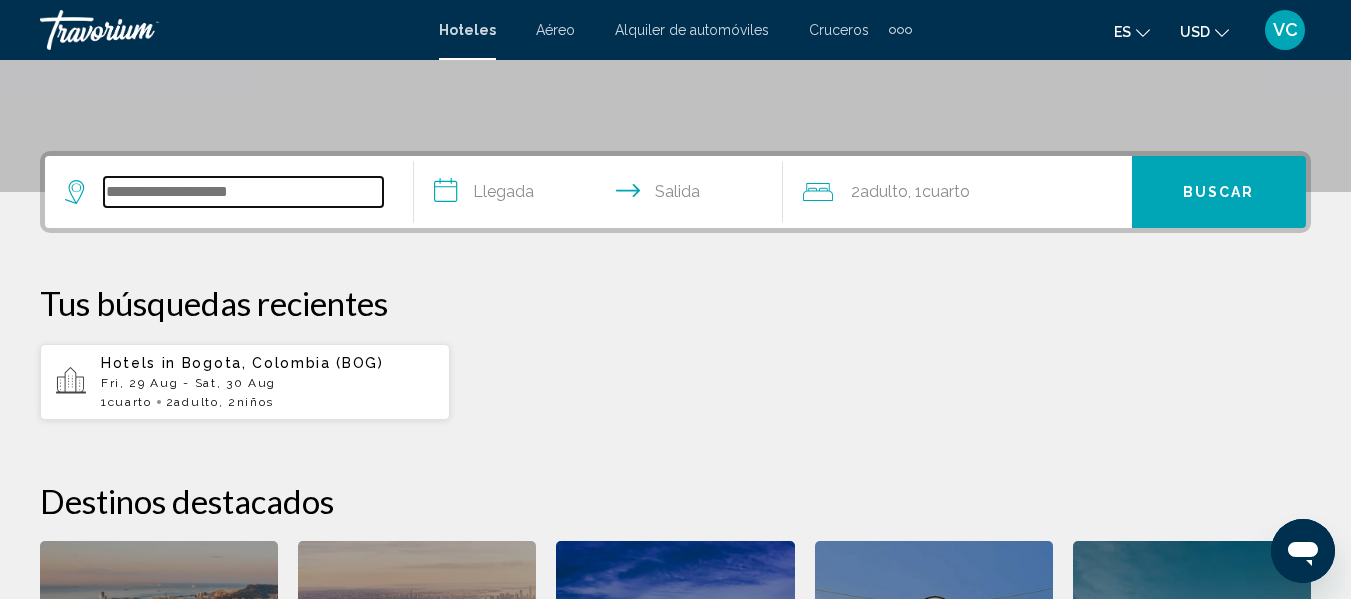 scroll, scrollTop: 494, scrollLeft: 0, axis: vertical 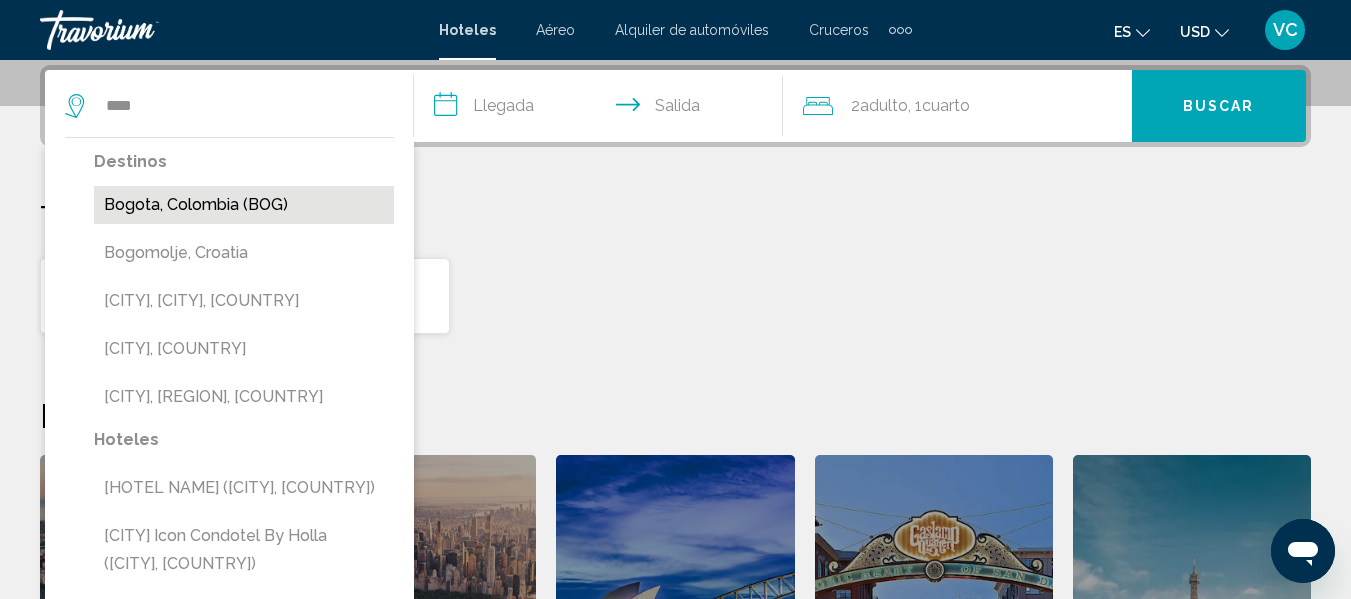 click on "Bogota, Colombia (BOG)" at bounding box center [244, 205] 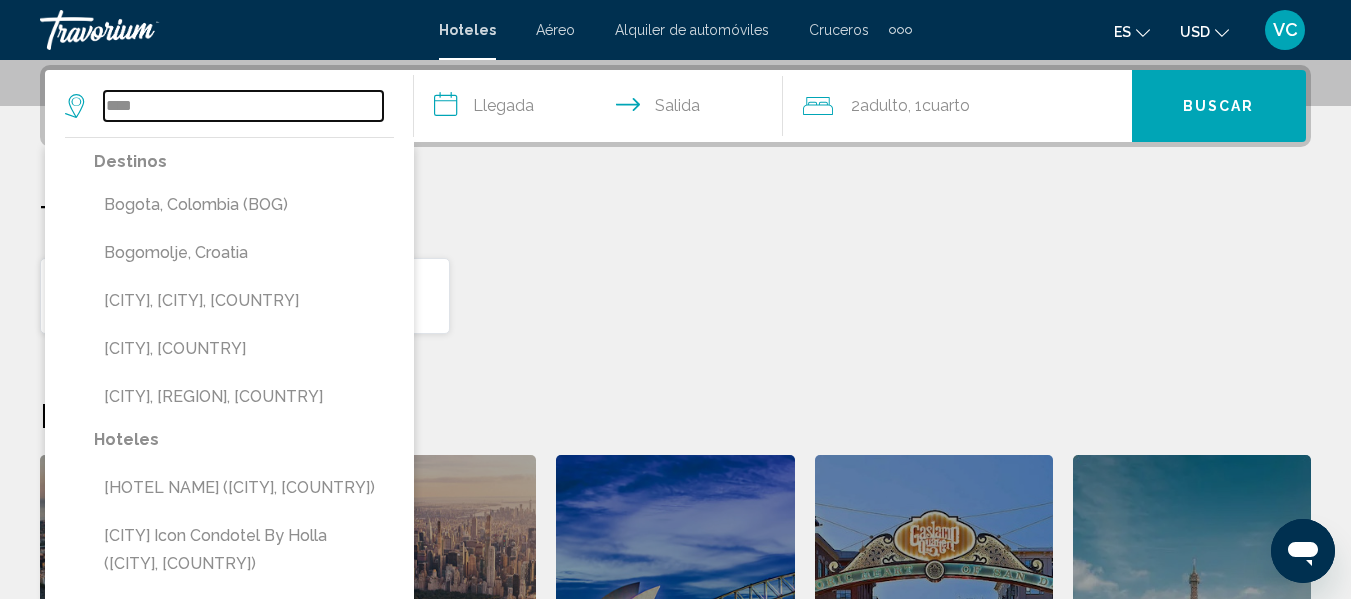 type on "**********" 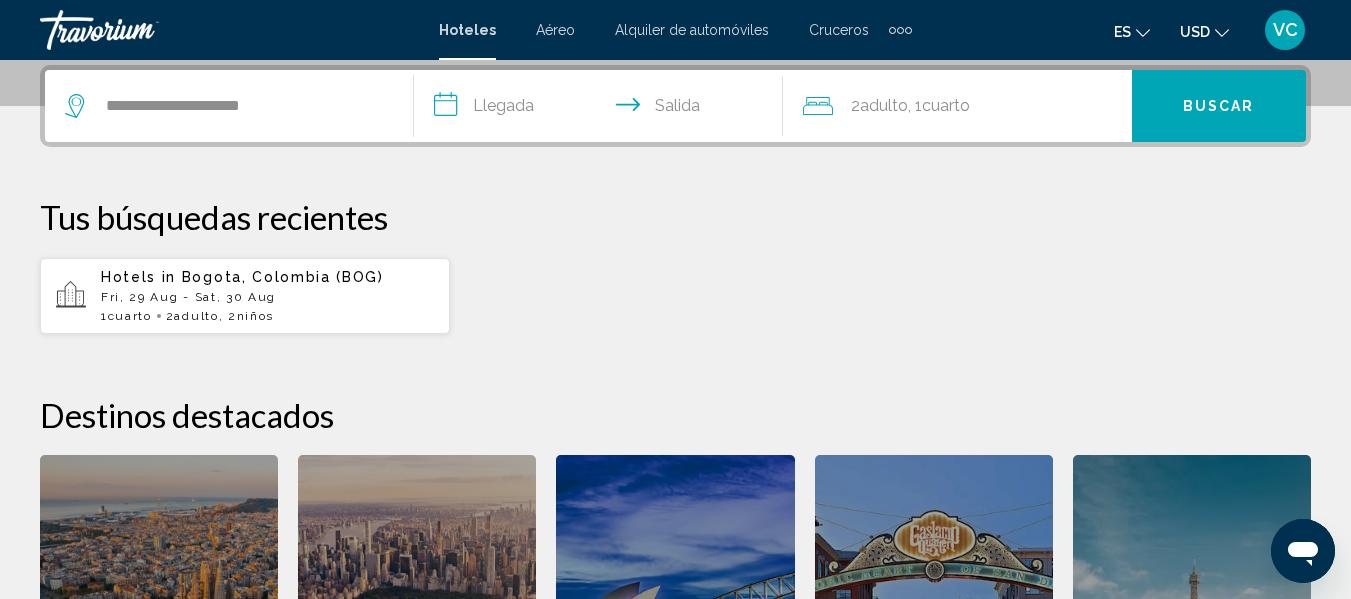 click on "**********" at bounding box center [602, 109] 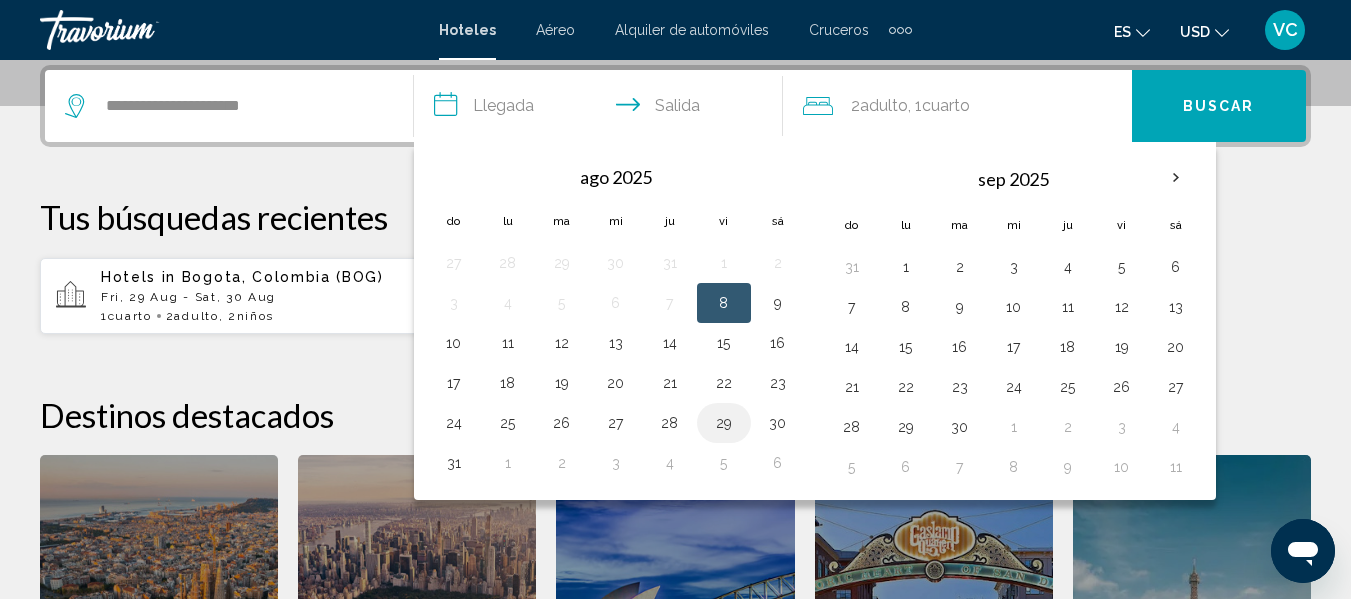 click on "29" at bounding box center (724, 423) 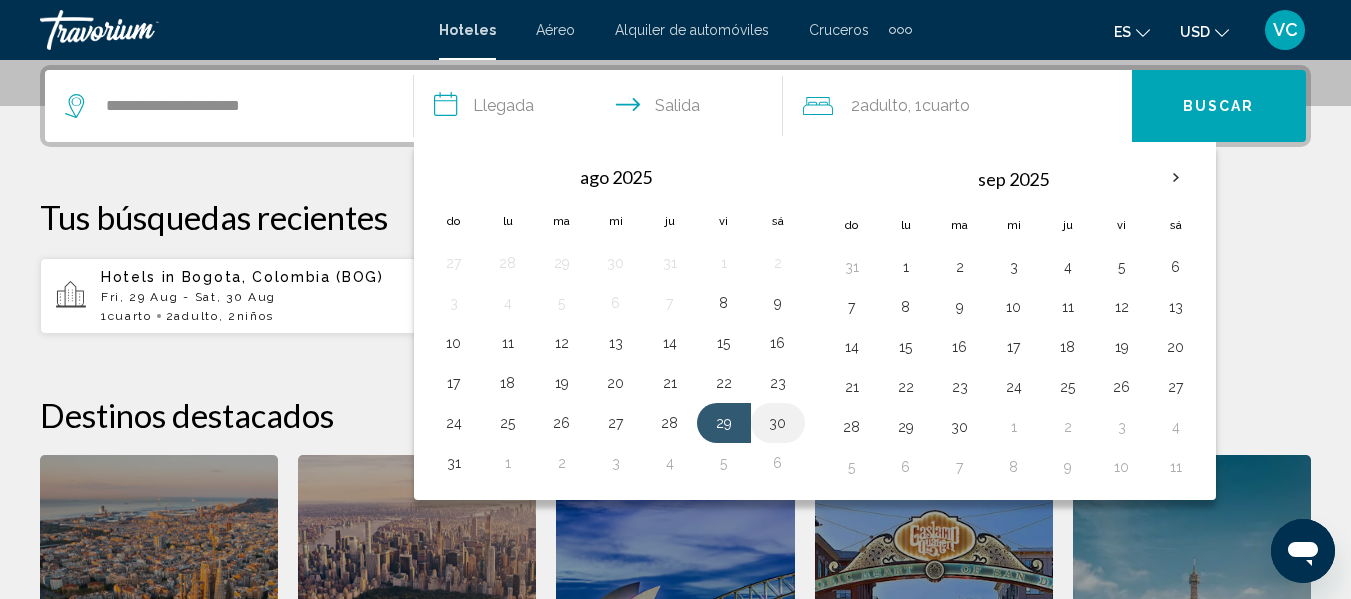 click on "30" at bounding box center [778, 423] 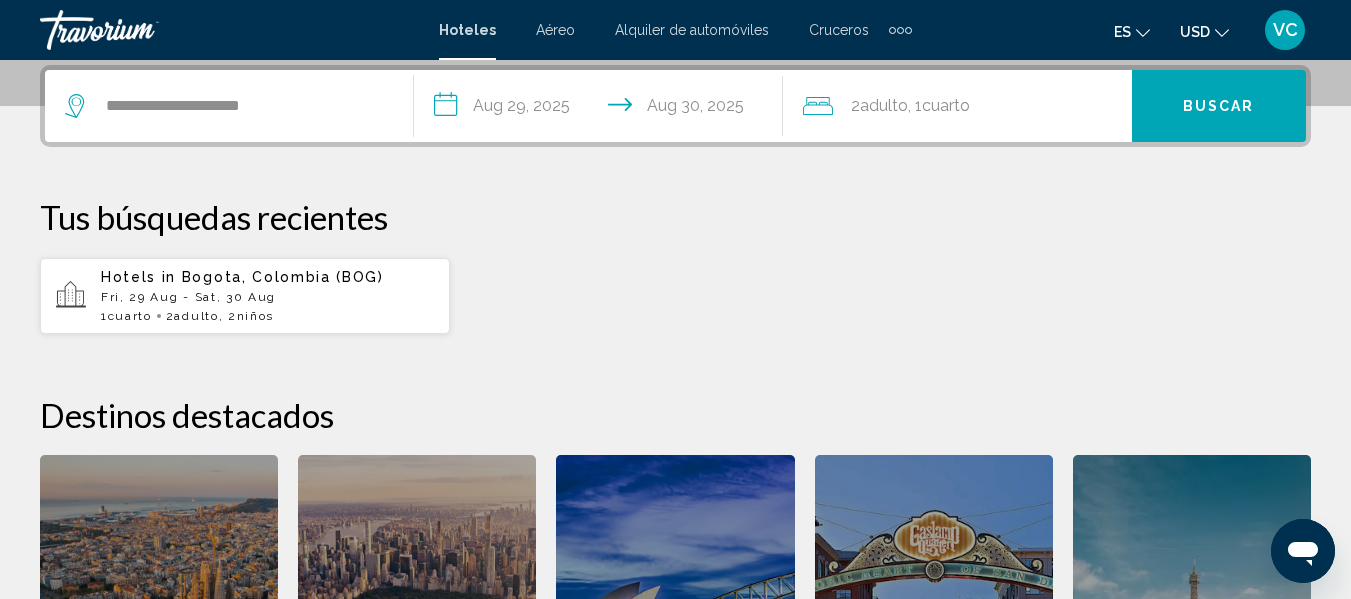 click on "2  Adulto Adulto , 1  Cuarto habitaciones" 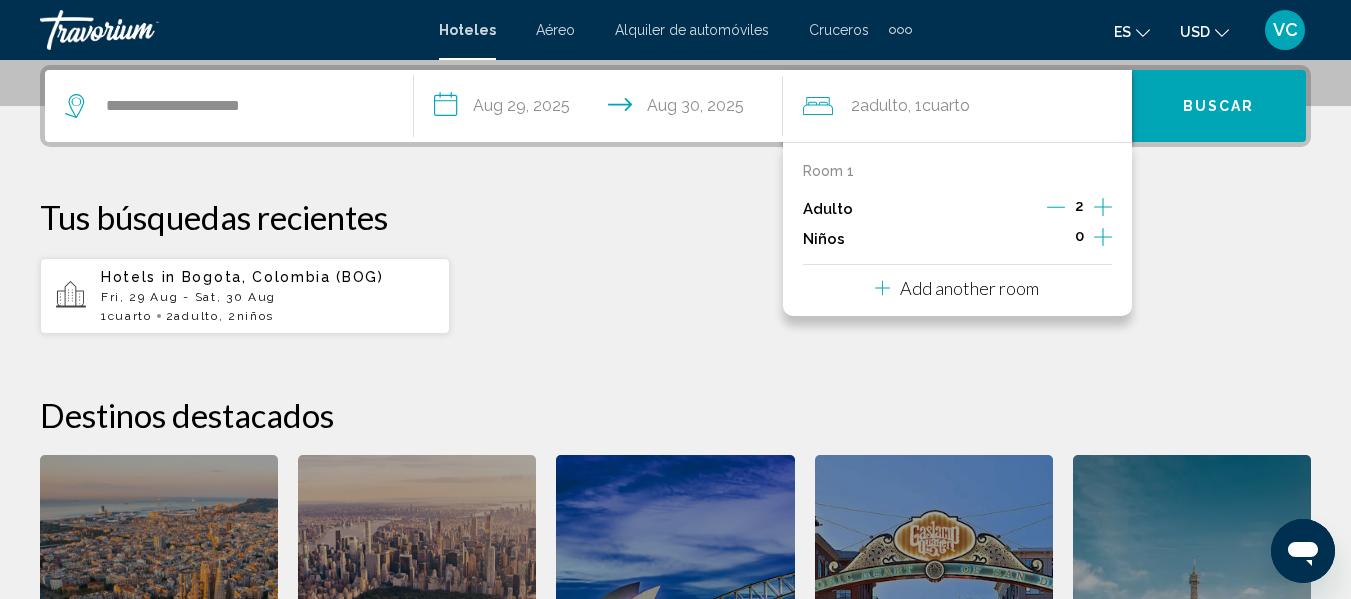 click 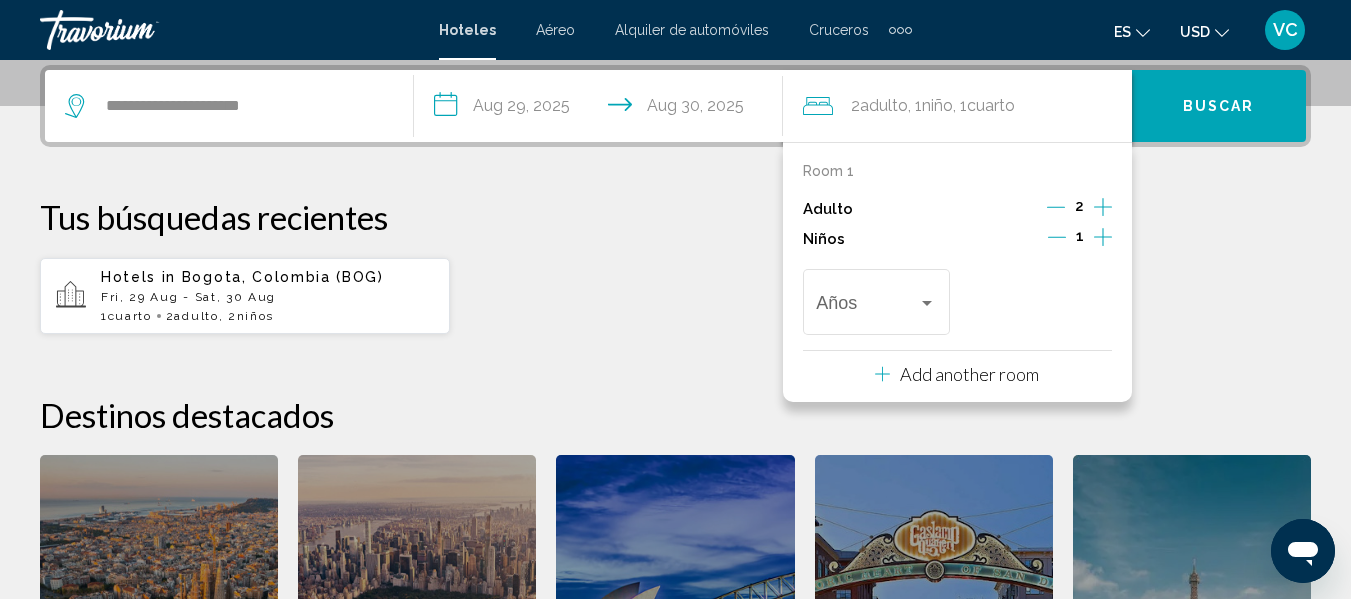 click 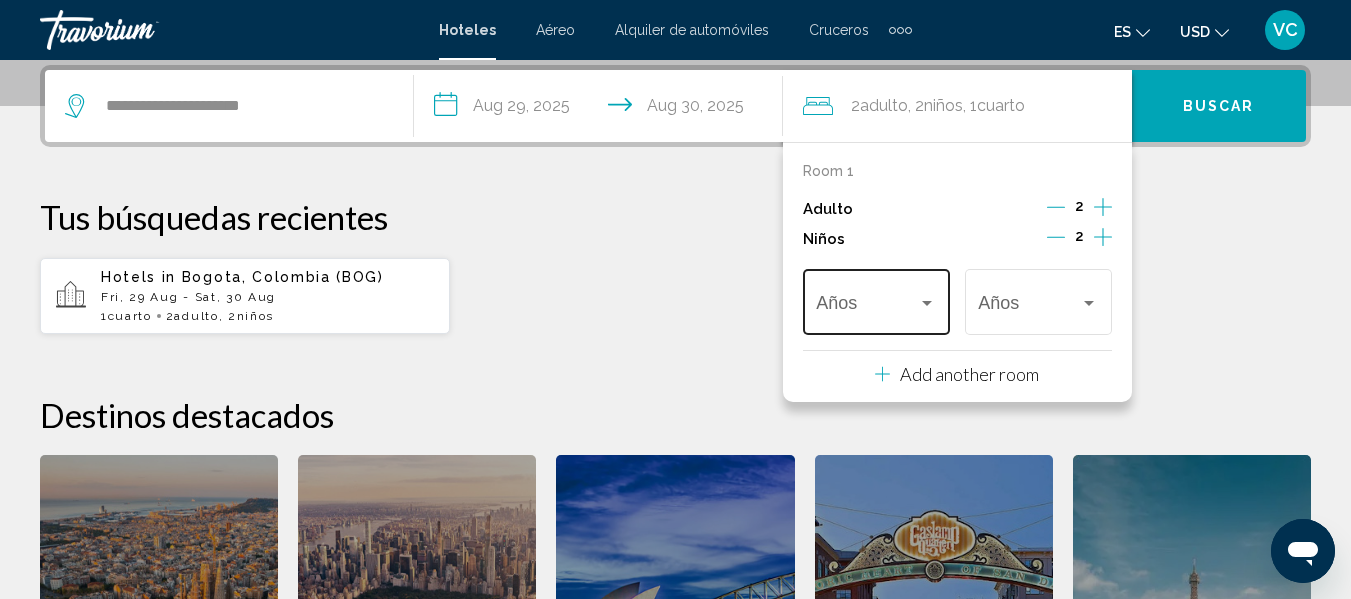 click at bounding box center (927, 303) 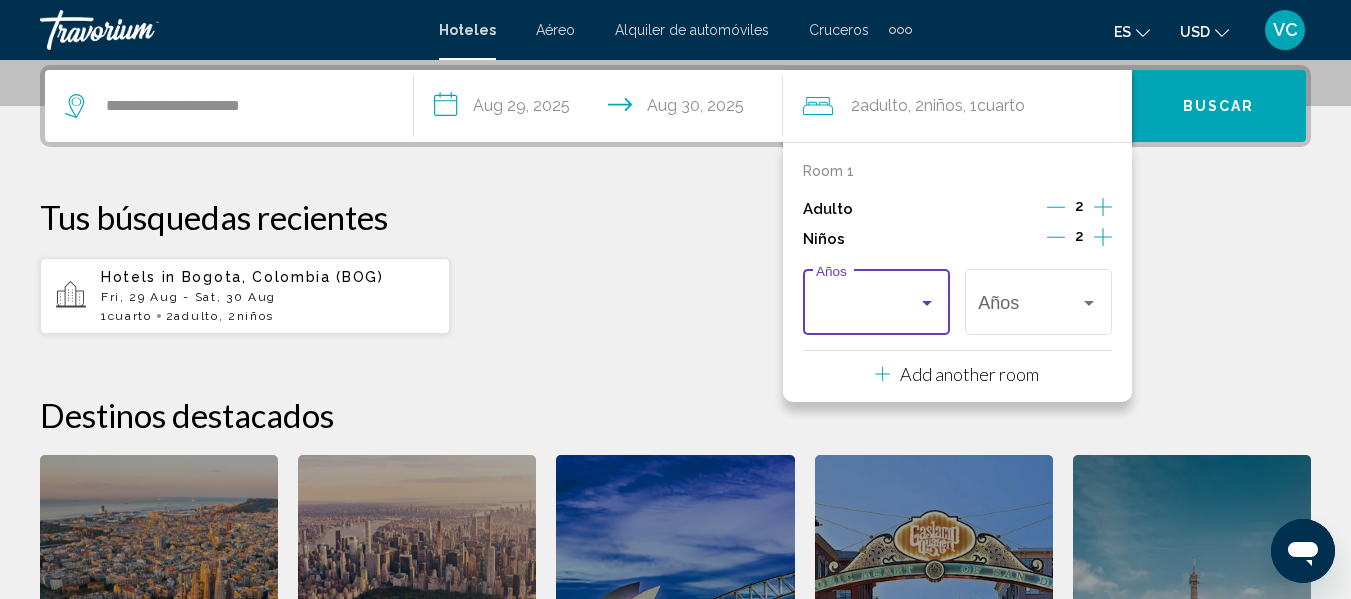 scroll, scrollTop: 176, scrollLeft: 0, axis: vertical 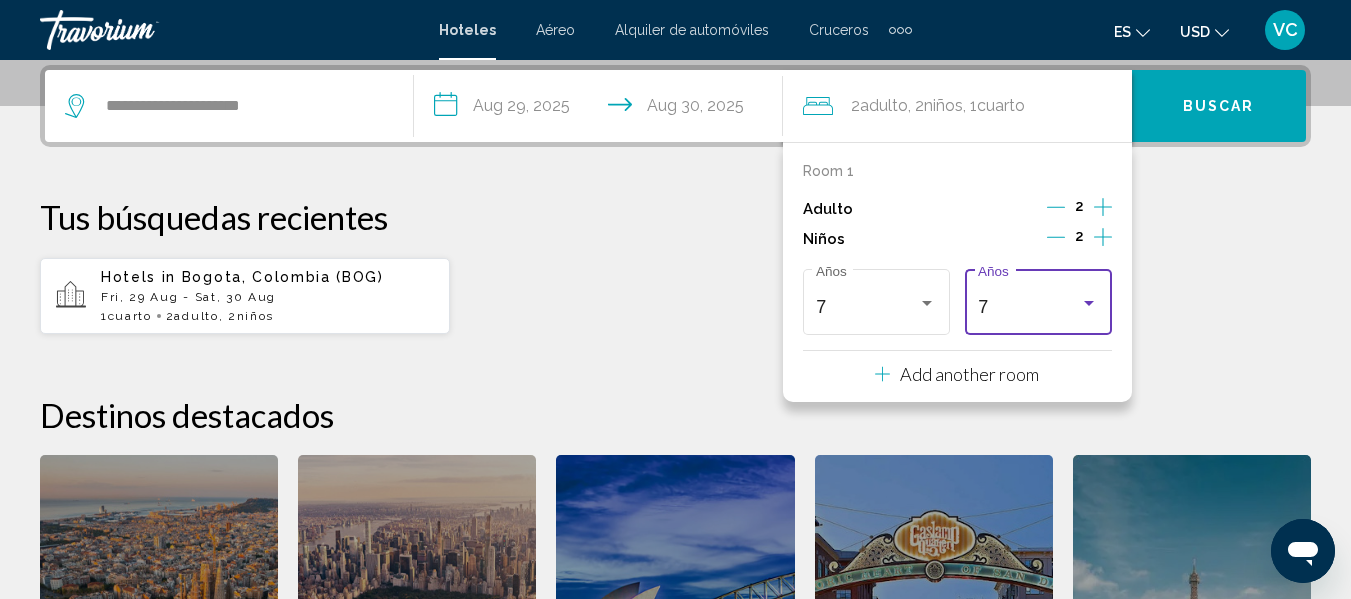 click on "7" at bounding box center (1029, 307) 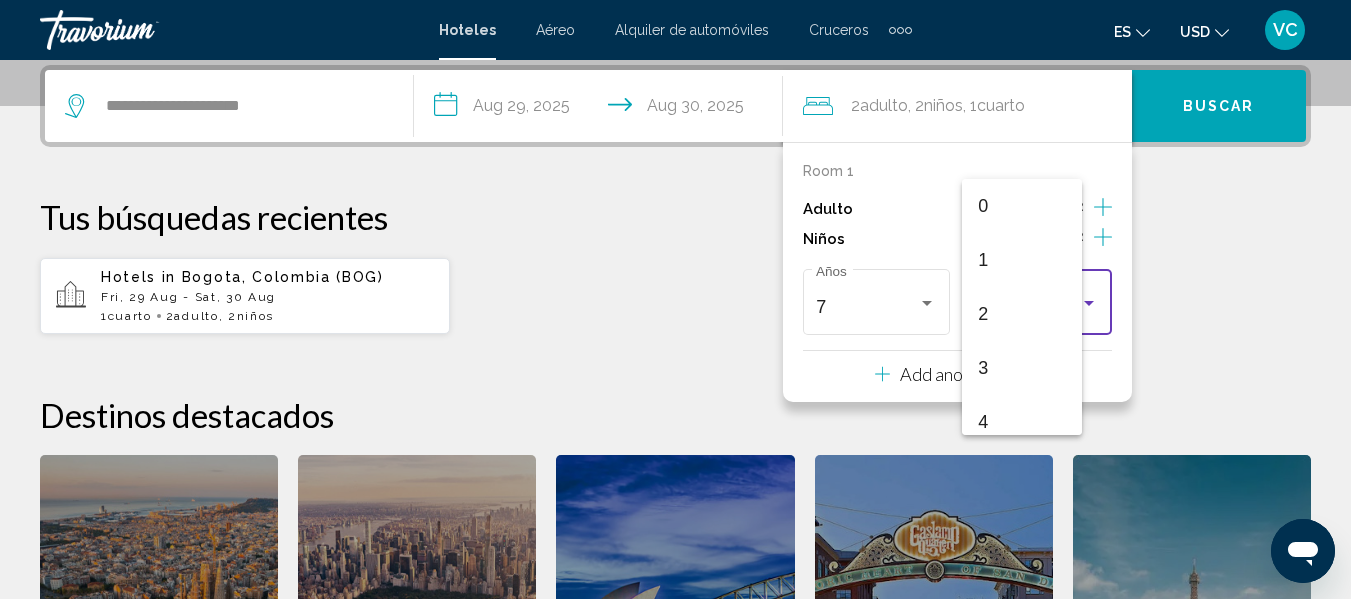 scroll, scrollTop: 277, scrollLeft: 0, axis: vertical 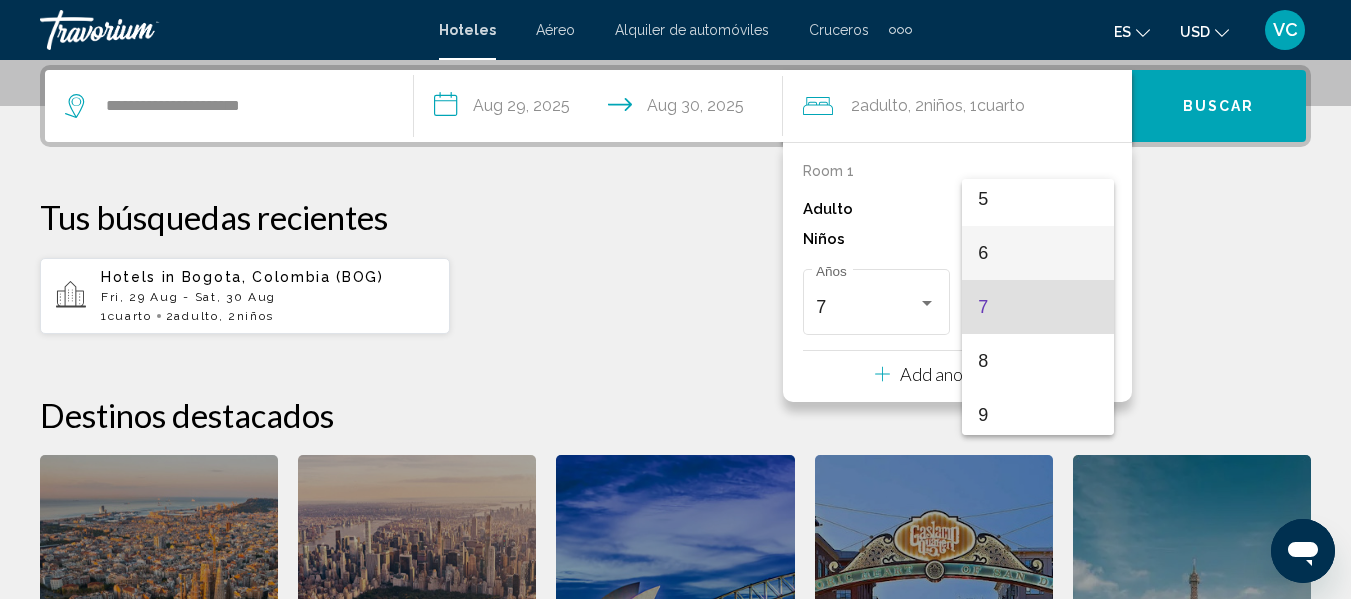 click on "6" at bounding box center (1038, 253) 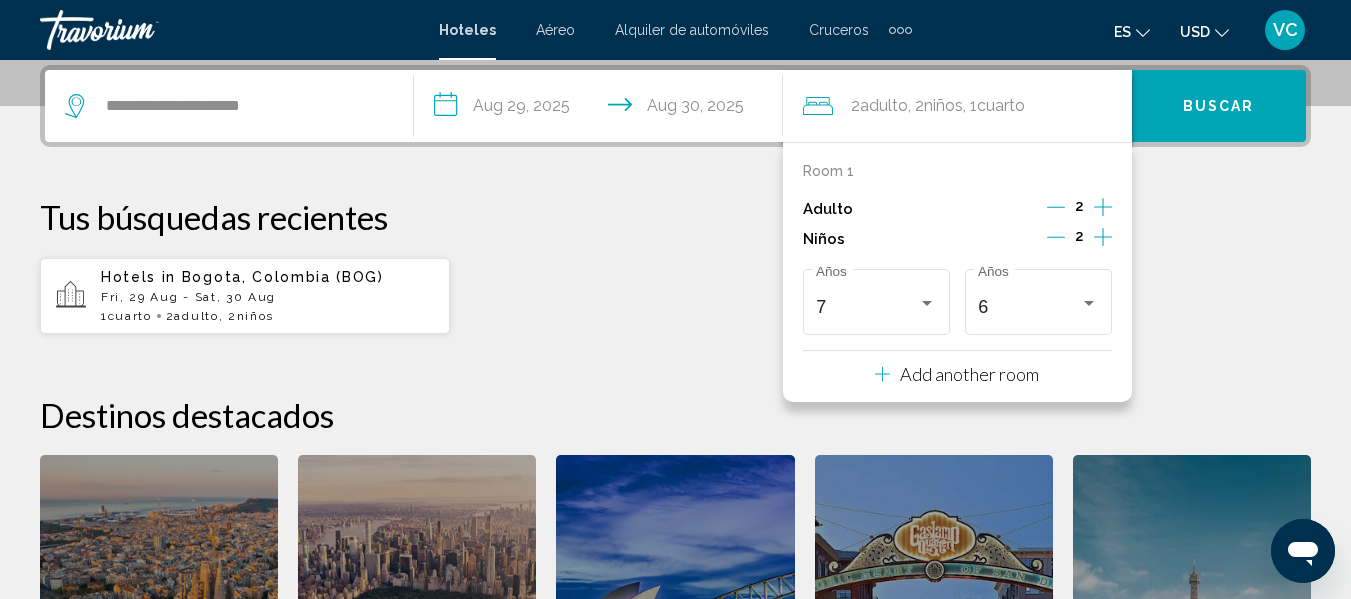 click on "Hotels in    Bogota, Colombia (BOG)  Fri, 29 Aug - Sat, 30 Aug  1  Cuarto habitaciones 2  Adulto Adulto , 2  Niño Niños" at bounding box center [675, 296] 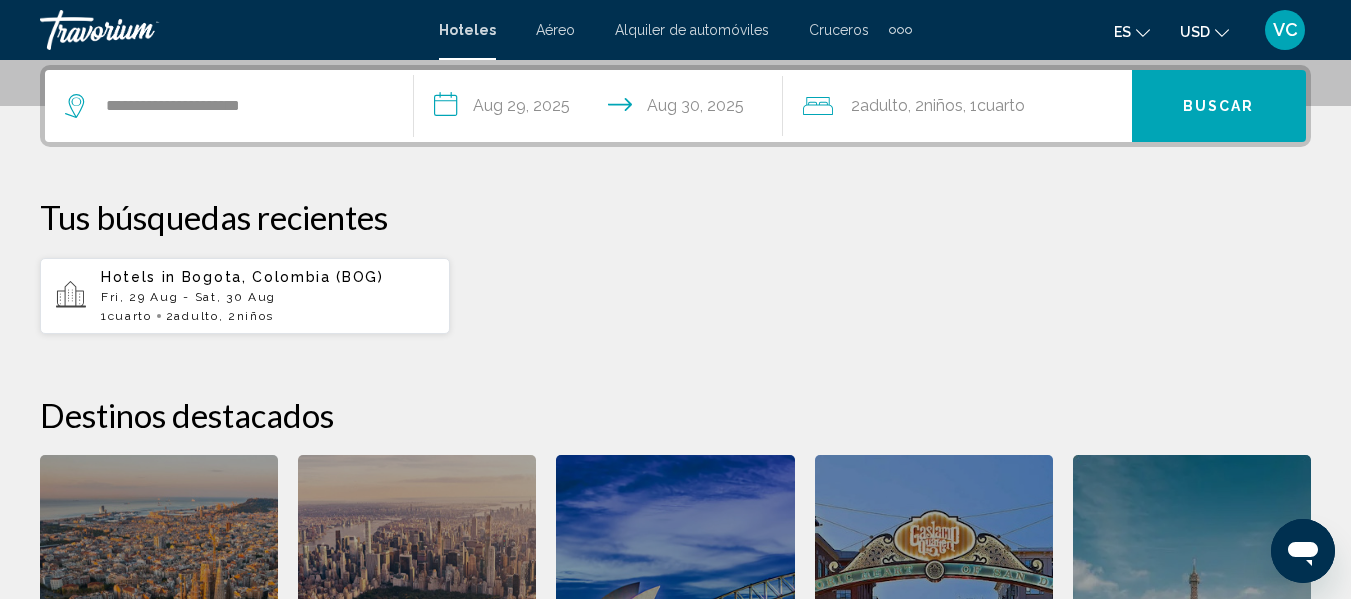 click on "Buscar" at bounding box center [1219, 107] 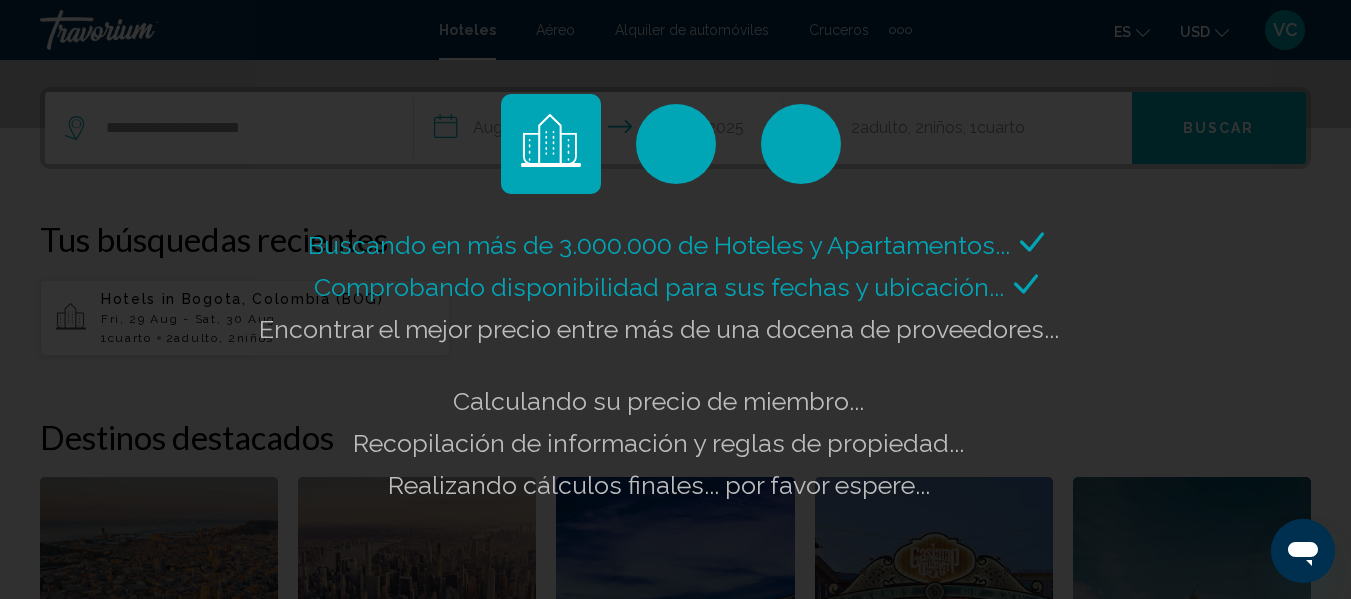 scroll, scrollTop: 494, scrollLeft: 0, axis: vertical 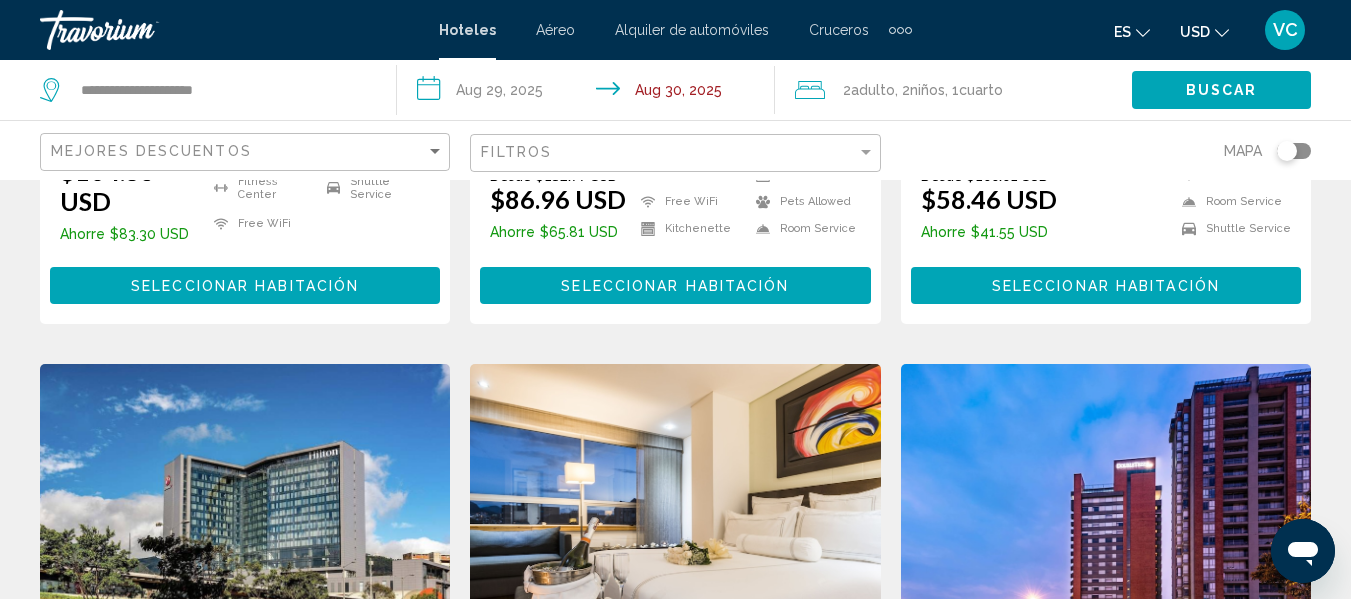 click at bounding box center [675, 524] 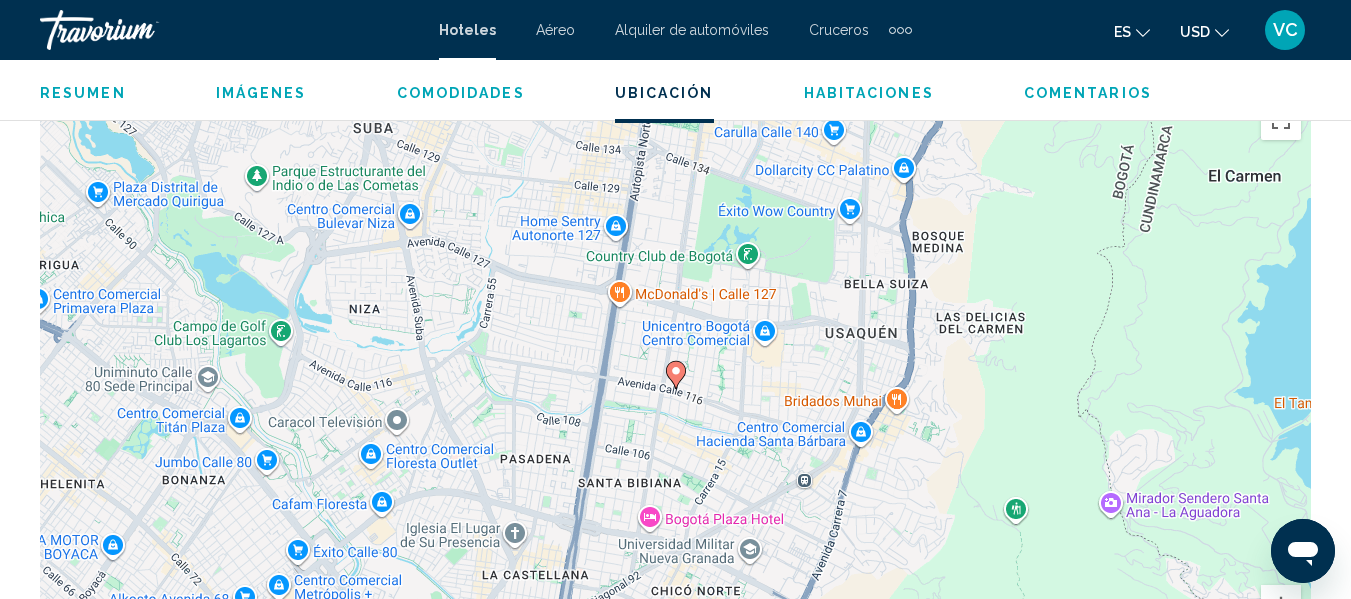 scroll, scrollTop: 2281, scrollLeft: 0, axis: vertical 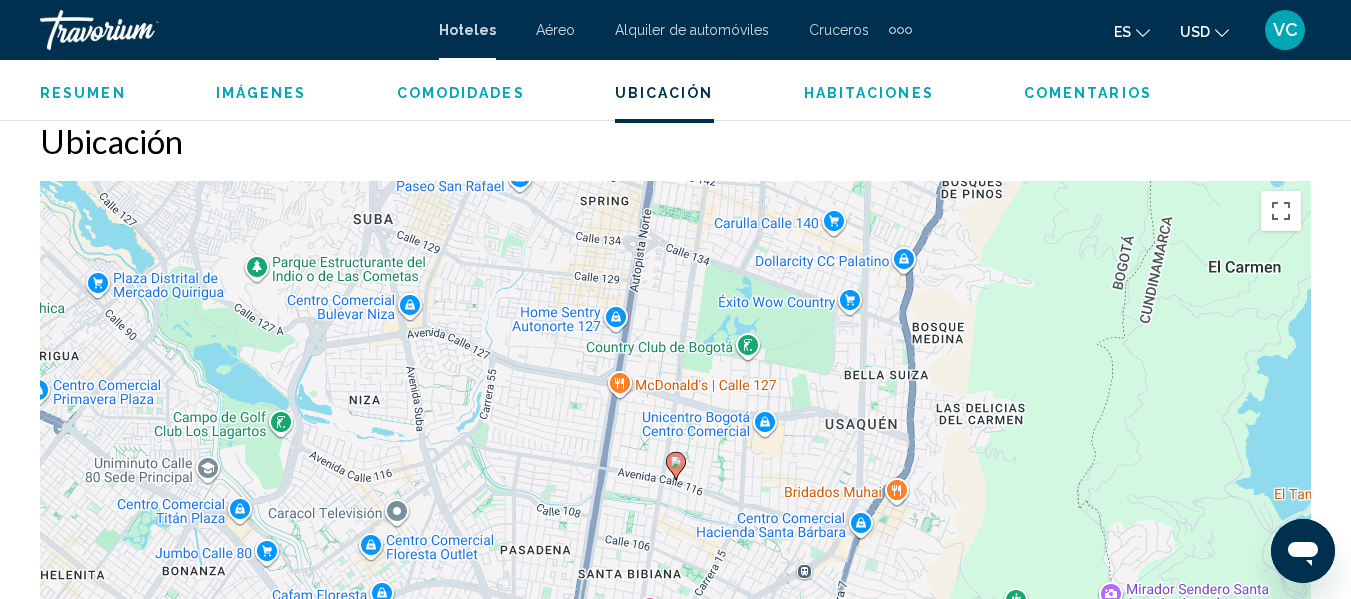 click on "Para activar la función de arrastre con el teclado, pulsa Alt + Intro. Cuando hayas habilitado esa función, usa las teclas de flecha para mover el marcador. Para completar el arrastre, pulsa Intro. Para cancelar, pulsa Escape." at bounding box center (675, 481) 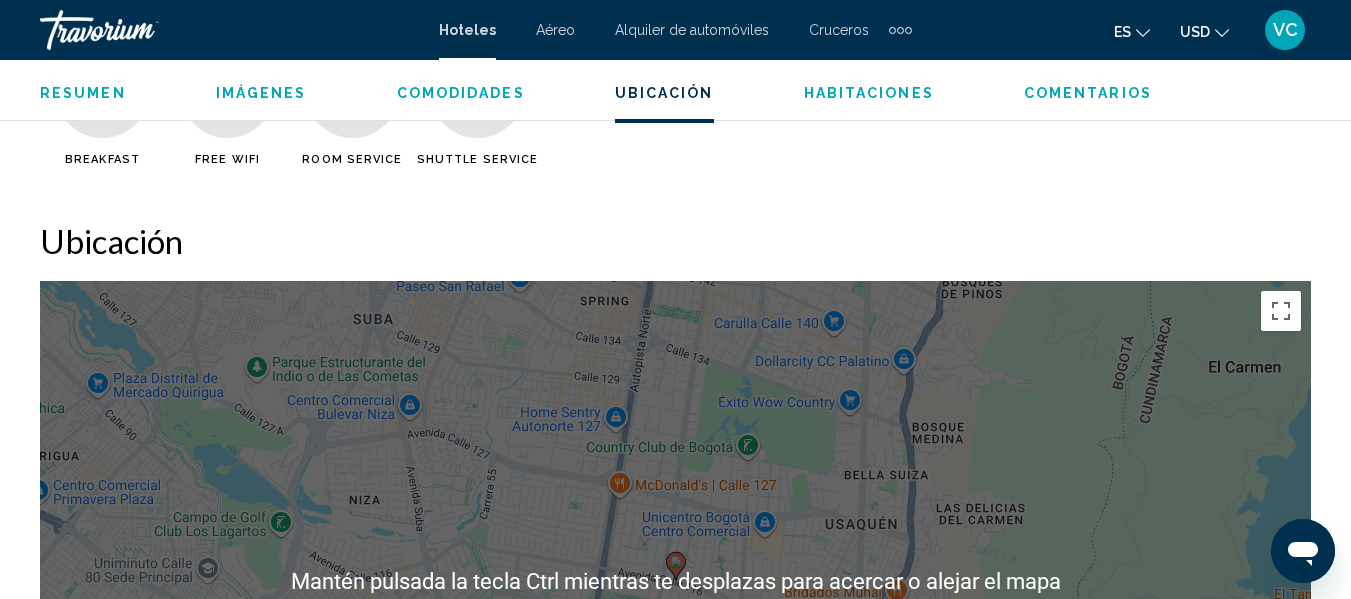 scroll, scrollTop: 2281, scrollLeft: 0, axis: vertical 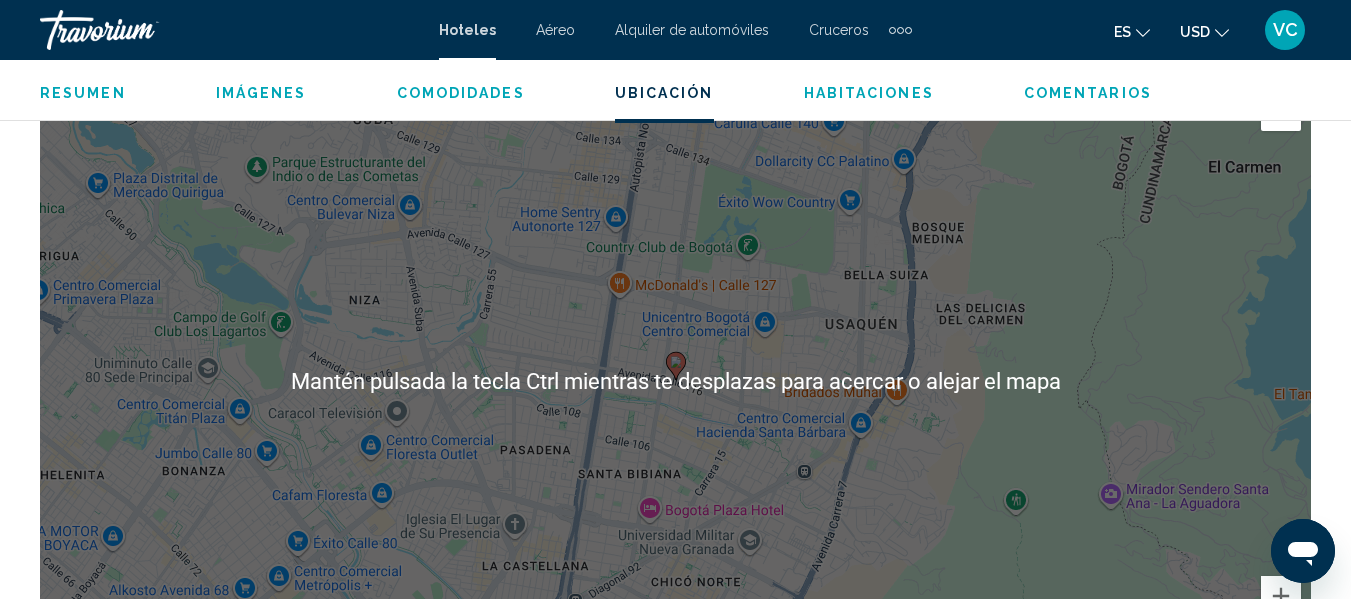 click on "Para activar la función de arrastre con el teclado, pulsa Alt + Intro. Cuando hayas habilitado esa función, usa las teclas de flecha para mover el marcador. Para completar el arrastre, pulsa Intro. Para cancelar, pulsa Escape." at bounding box center [675, 381] 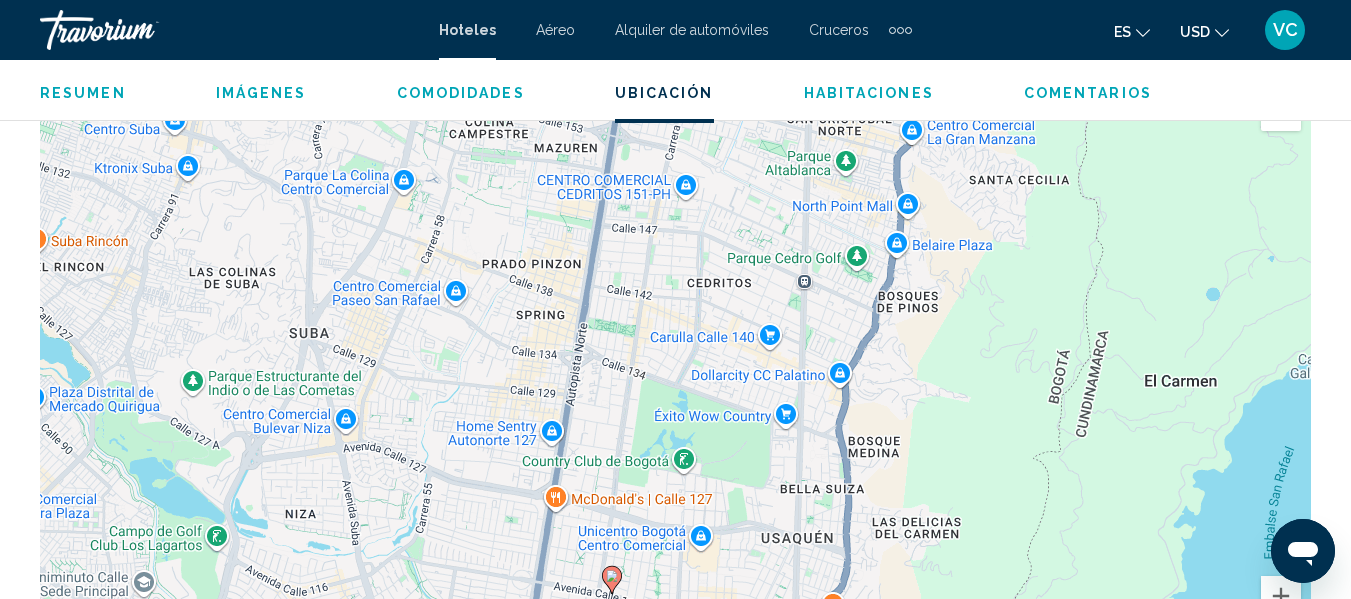 drag, startPoint x: 812, startPoint y: 287, endPoint x: 750, endPoint y: 467, distance: 190.37857 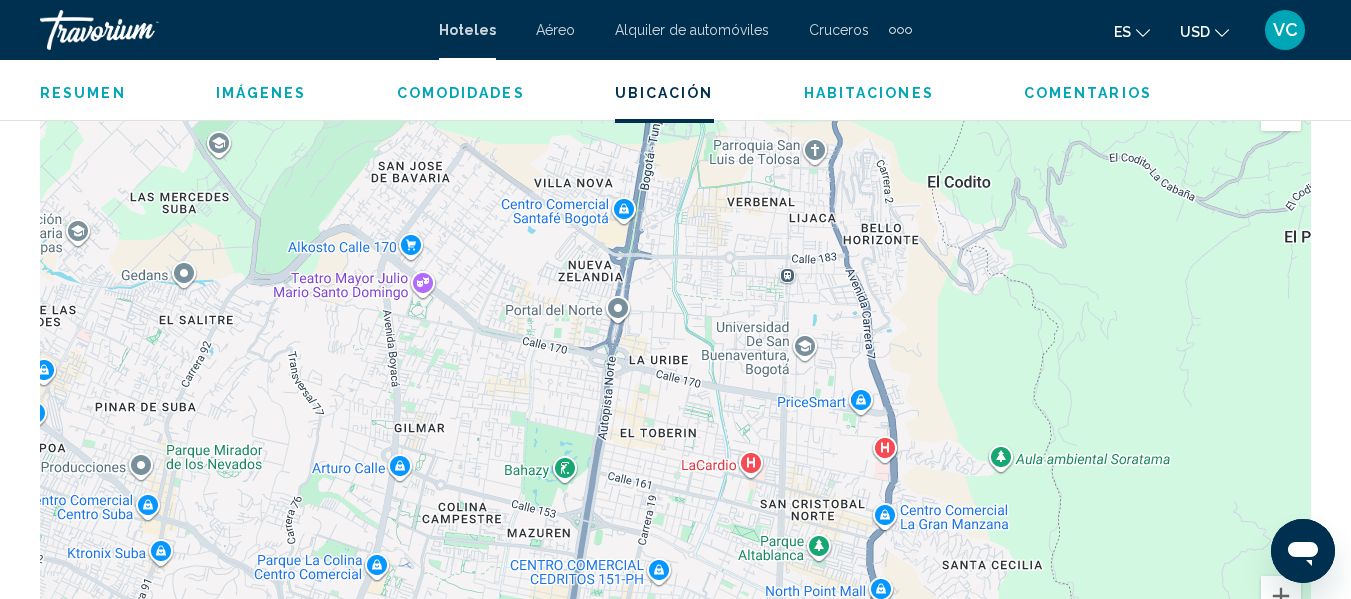 drag, startPoint x: 739, startPoint y: 197, endPoint x: 712, endPoint y: 585, distance: 388.9383 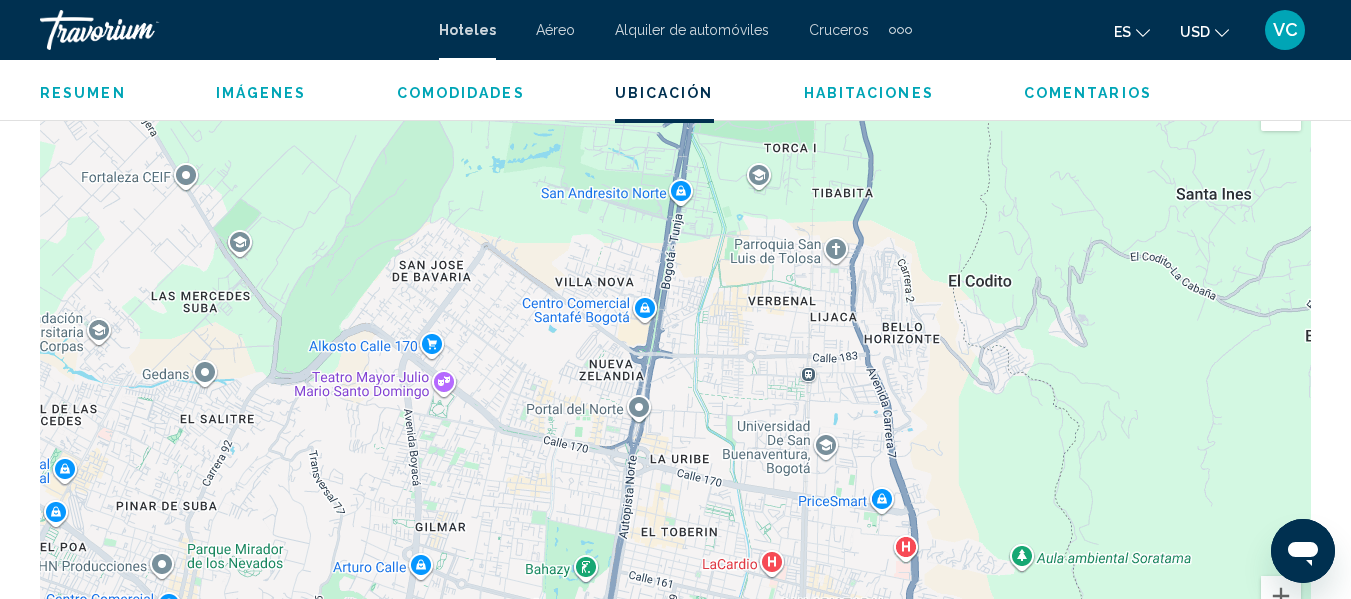 drag, startPoint x: 703, startPoint y: 255, endPoint x: 727, endPoint y: 299, distance: 50.119858 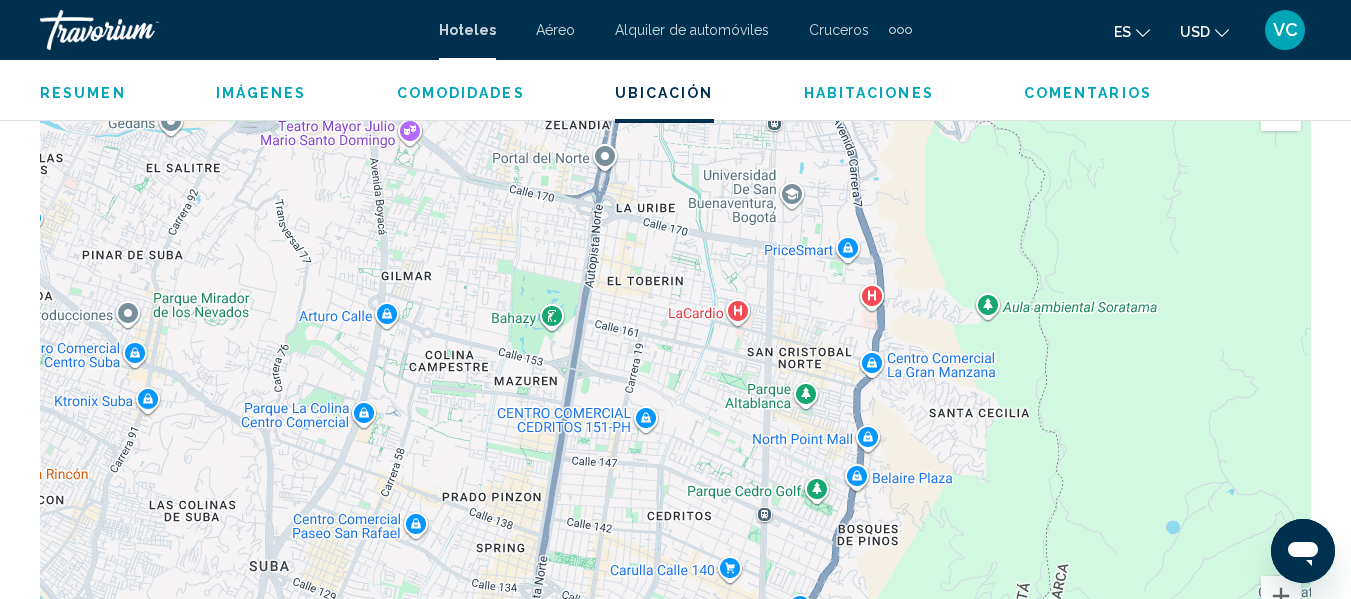 drag, startPoint x: 825, startPoint y: 476, endPoint x: 786, endPoint y: 284, distance: 195.9209 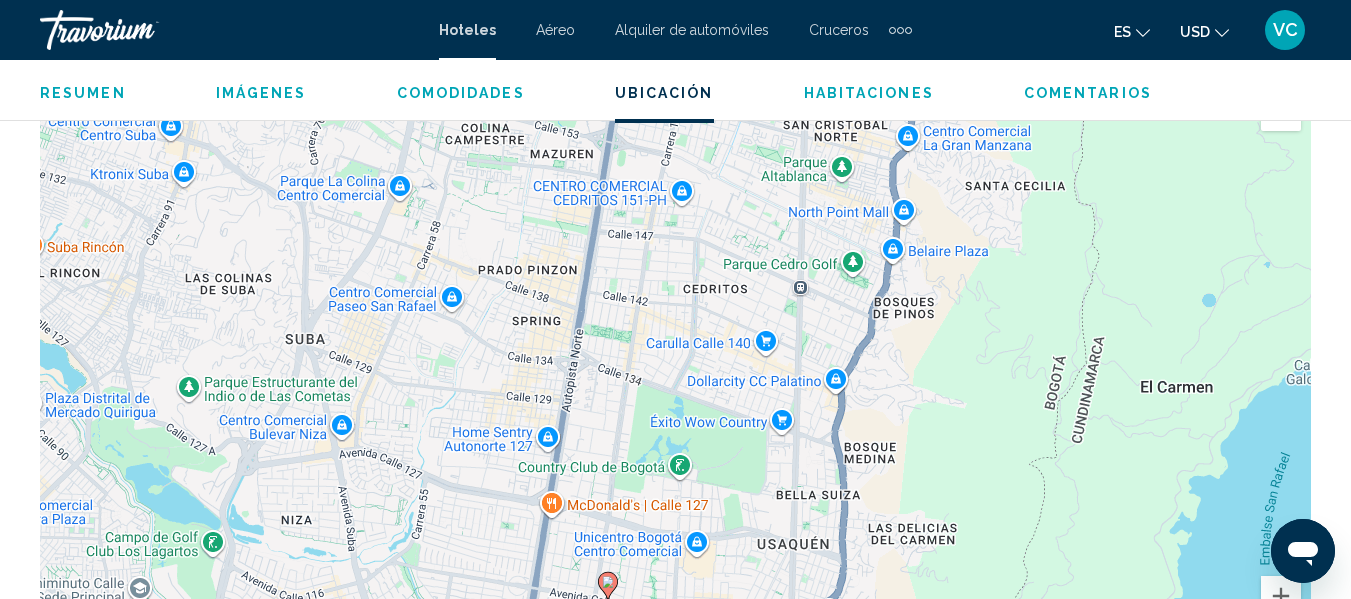 drag, startPoint x: 702, startPoint y: 479, endPoint x: 738, endPoint y: 251, distance: 230.82462 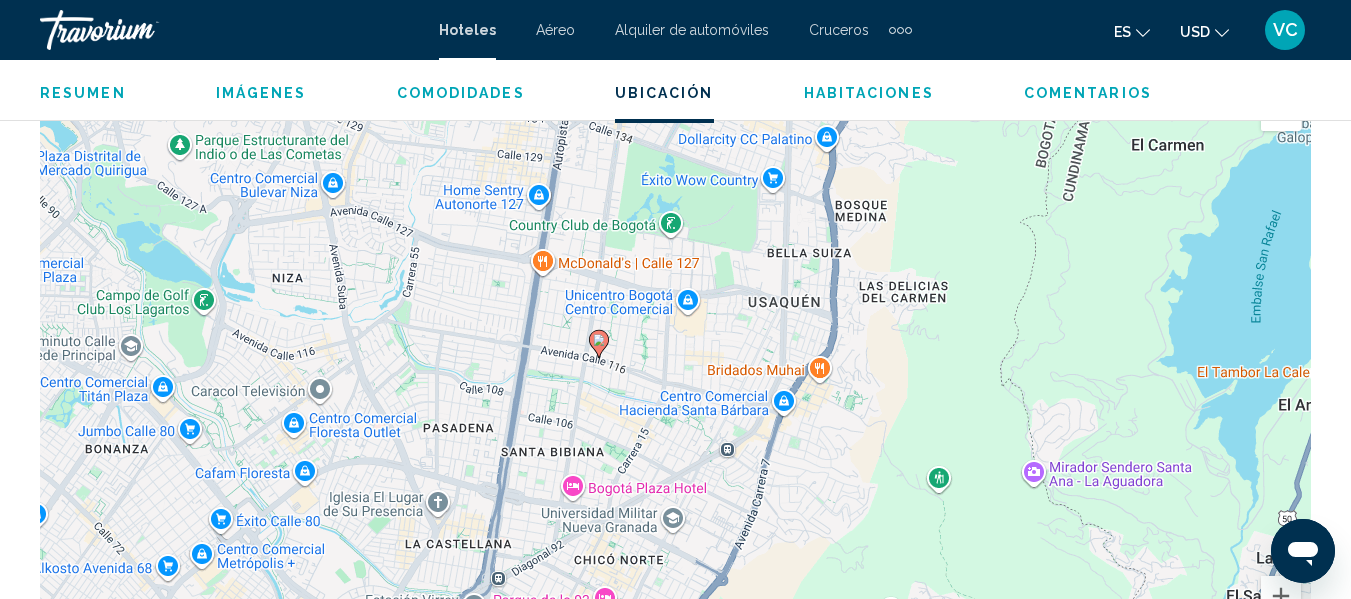 drag, startPoint x: 764, startPoint y: 502, endPoint x: 755, endPoint y: 248, distance: 254.1594 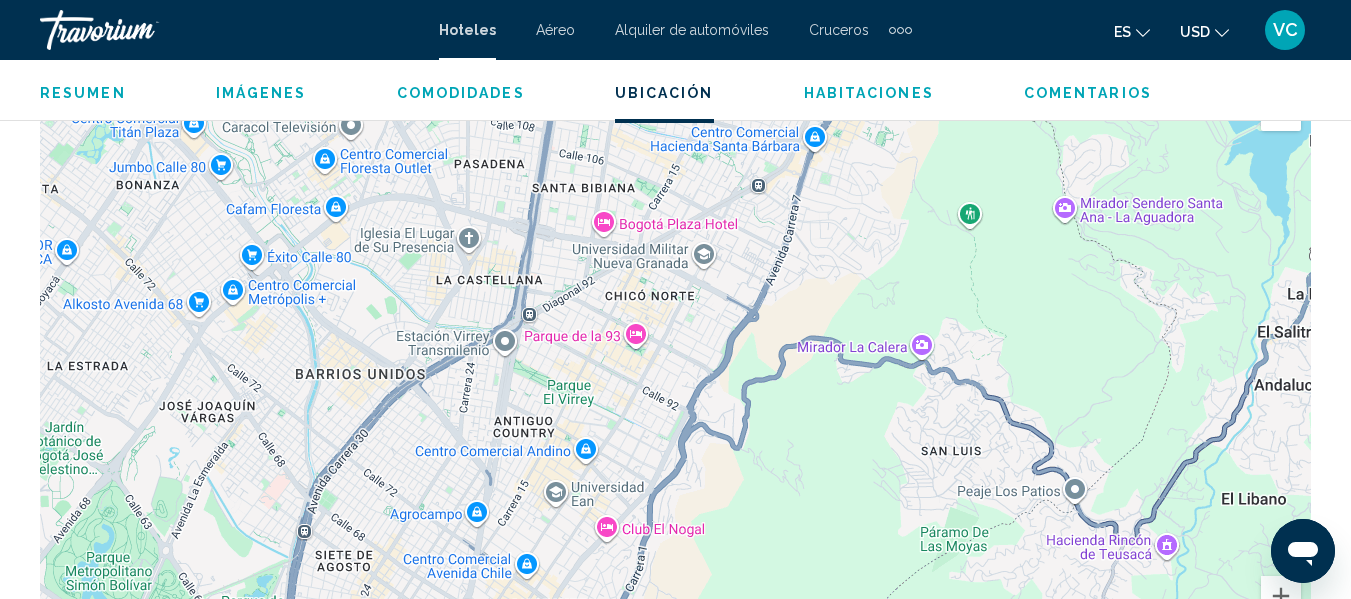 drag, startPoint x: 728, startPoint y: 511, endPoint x: 762, endPoint y: 250, distance: 263.20523 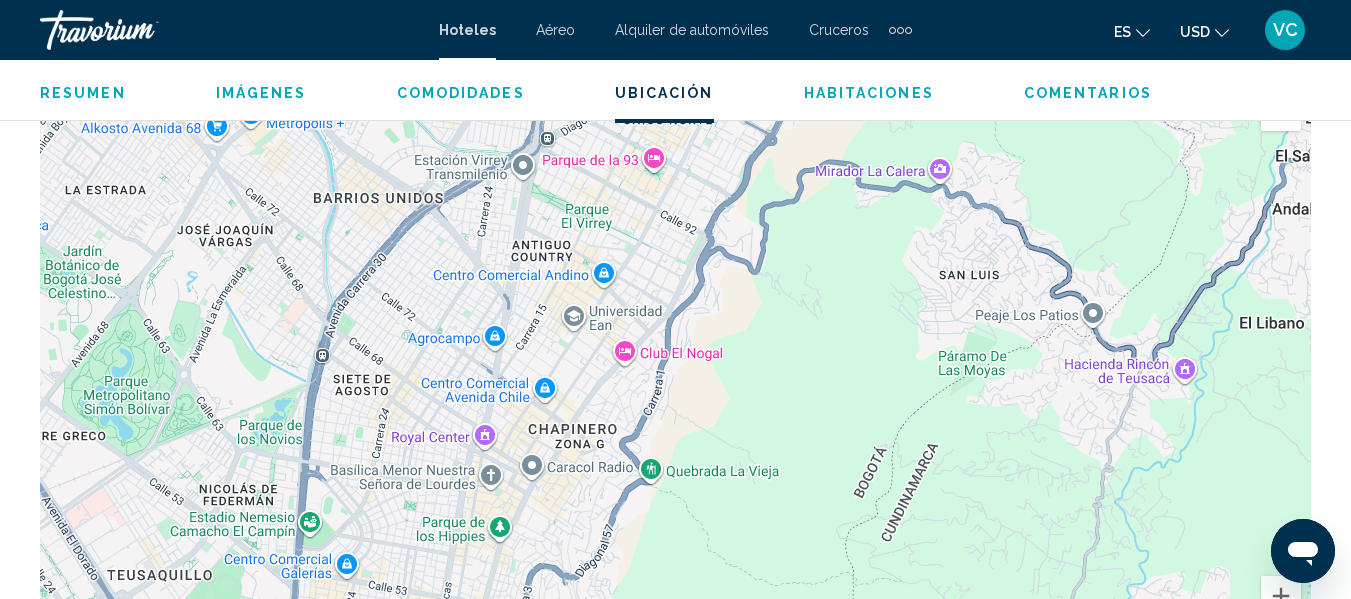 drag, startPoint x: 686, startPoint y: 465, endPoint x: 703, endPoint y: 283, distance: 182.79224 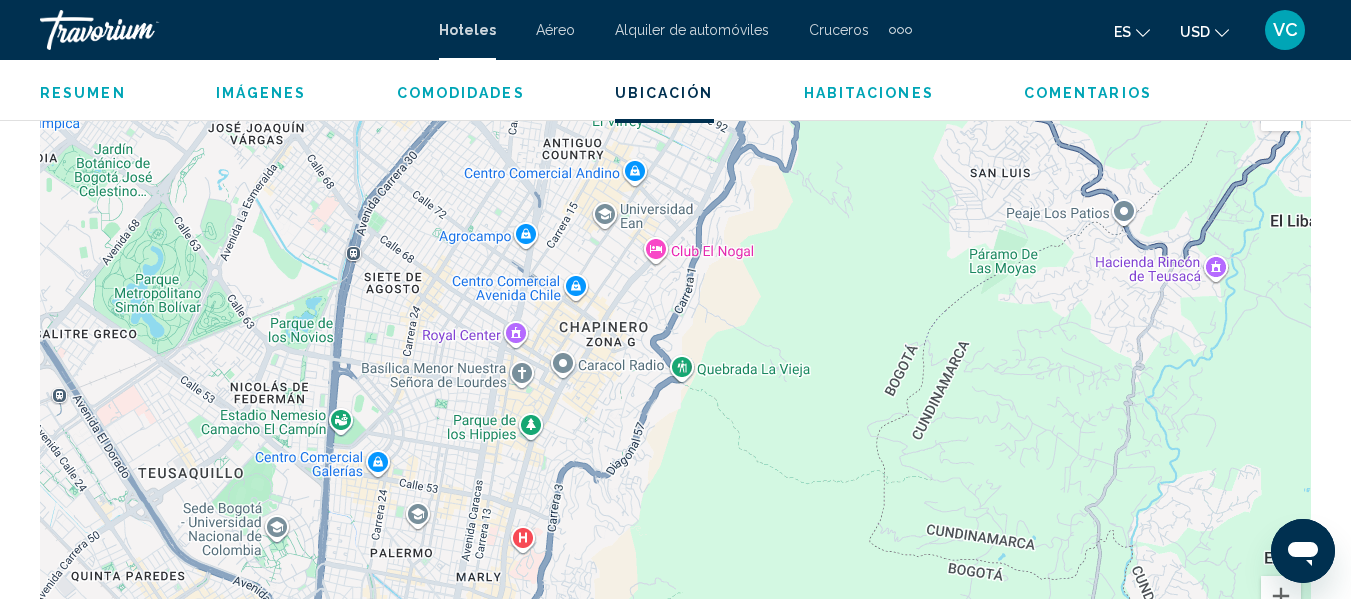 drag, startPoint x: 582, startPoint y: 400, endPoint x: 612, endPoint y: 300, distance: 104.40307 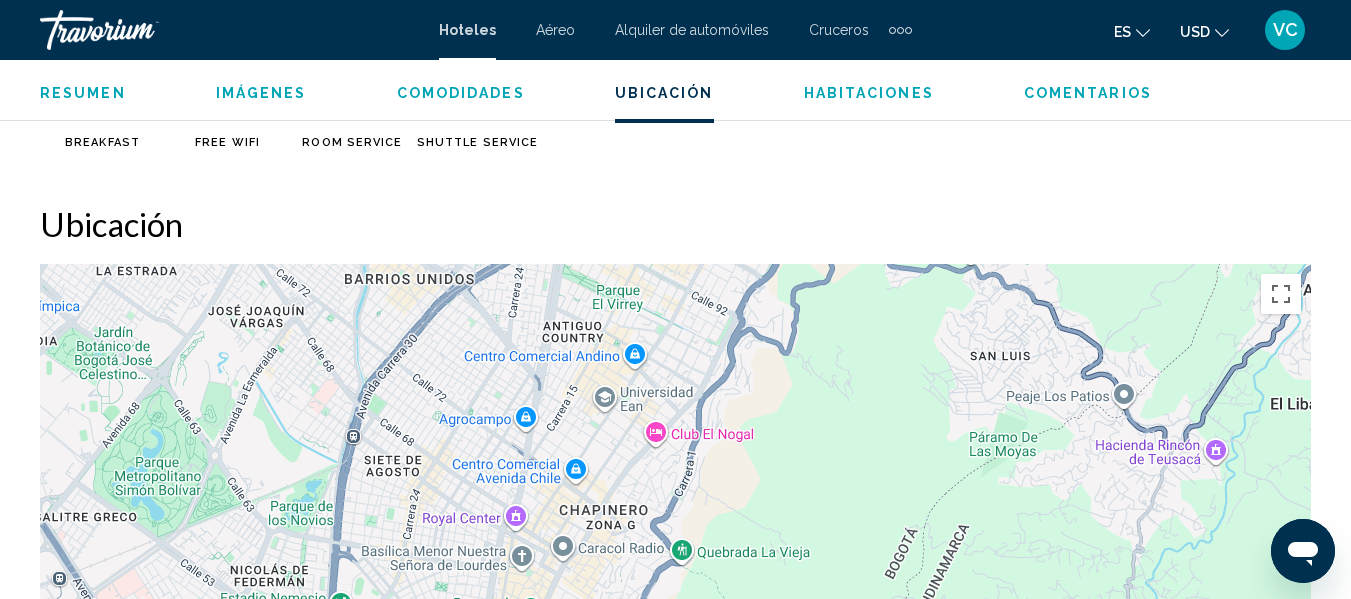 scroll, scrollTop: 1881, scrollLeft: 0, axis: vertical 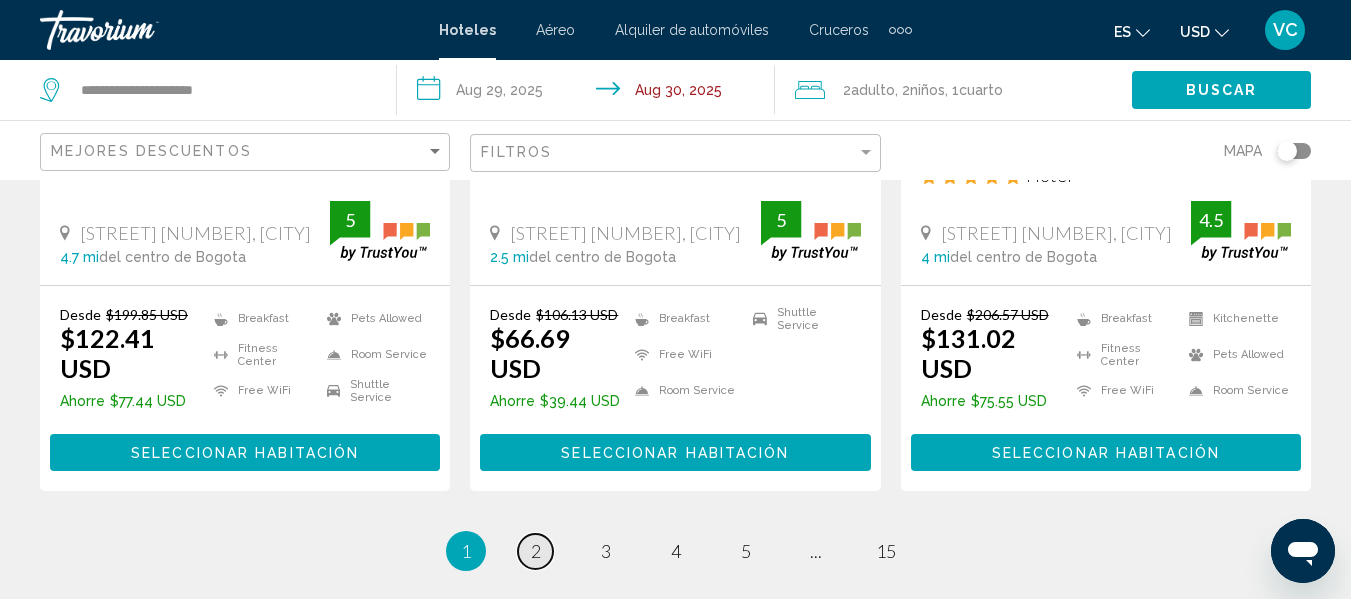 click on "2" at bounding box center [536, 551] 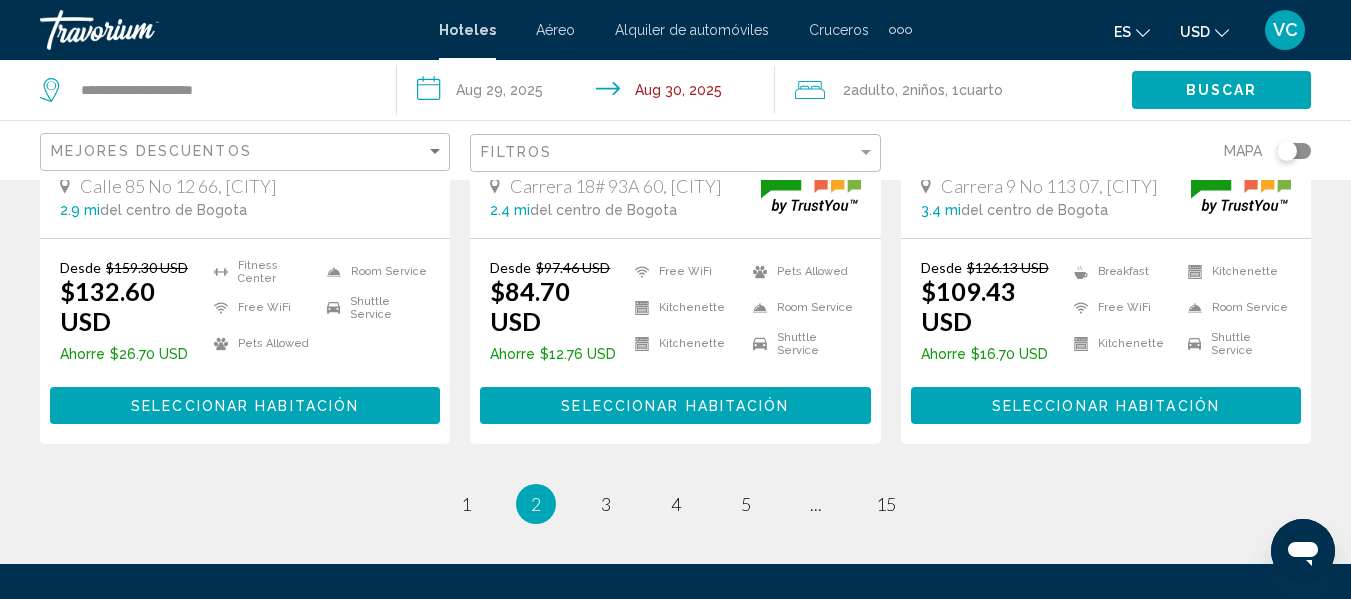 scroll, scrollTop: 0, scrollLeft: 0, axis: both 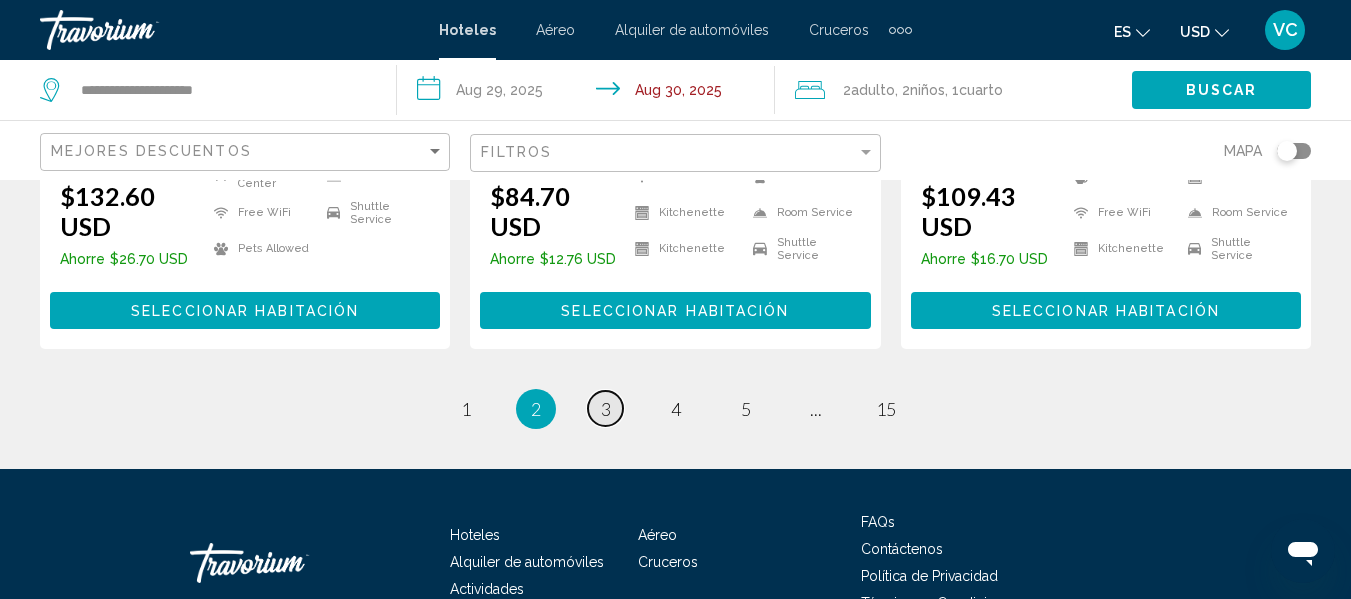click on "page  3" at bounding box center [605, 408] 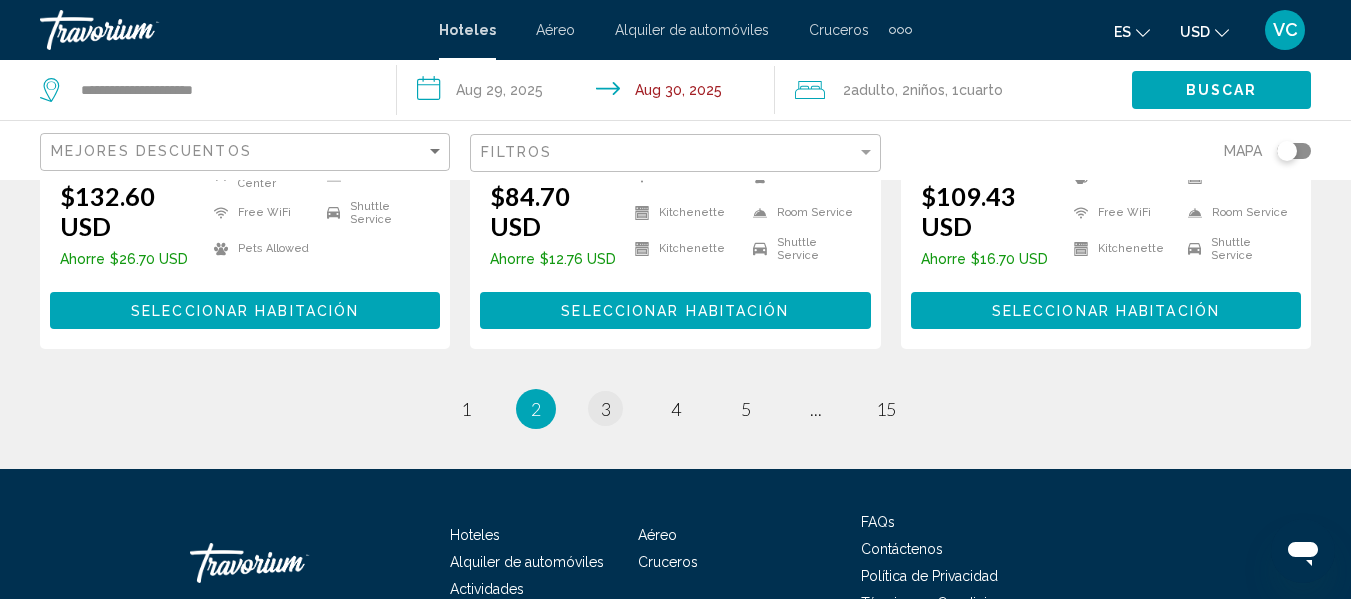 scroll, scrollTop: 0, scrollLeft: 0, axis: both 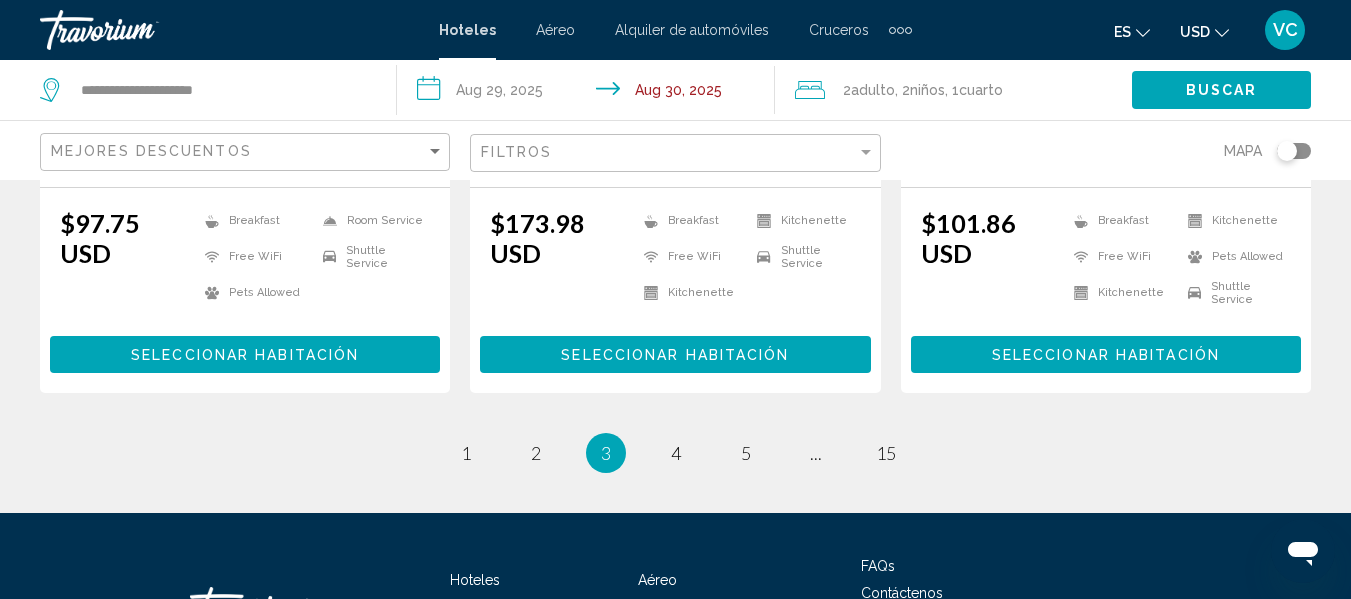 click on "page  4" at bounding box center [676, 453] 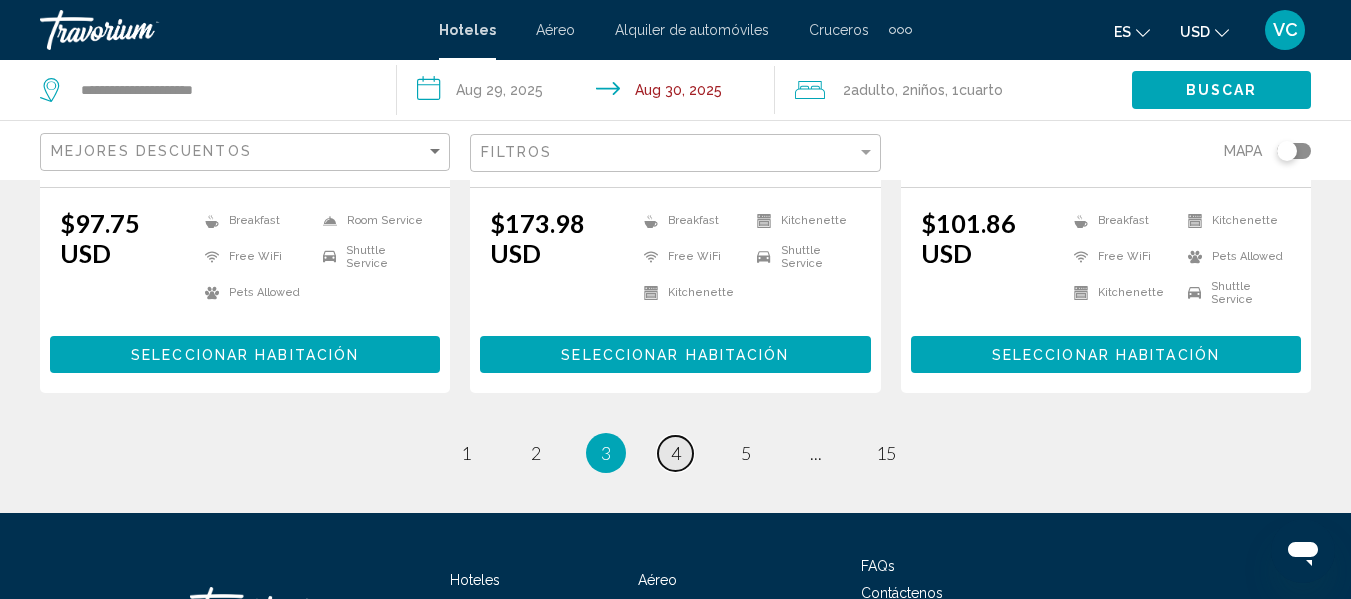 click on "4" at bounding box center (676, 453) 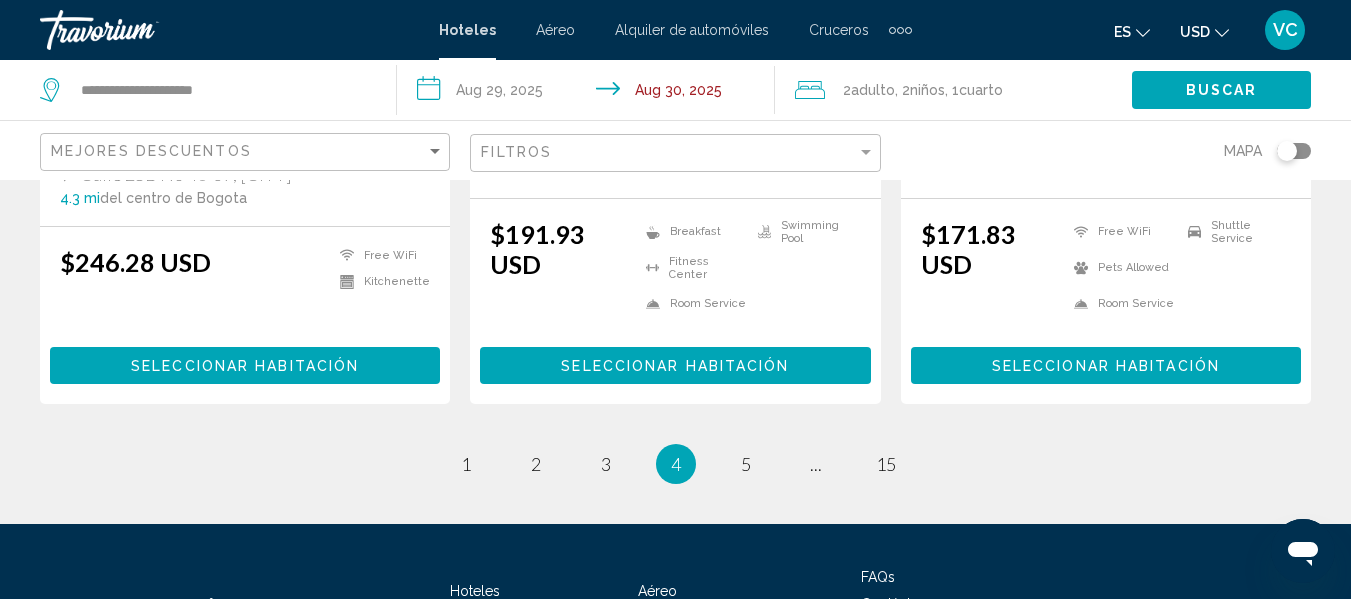 scroll, scrollTop: 0, scrollLeft: 0, axis: both 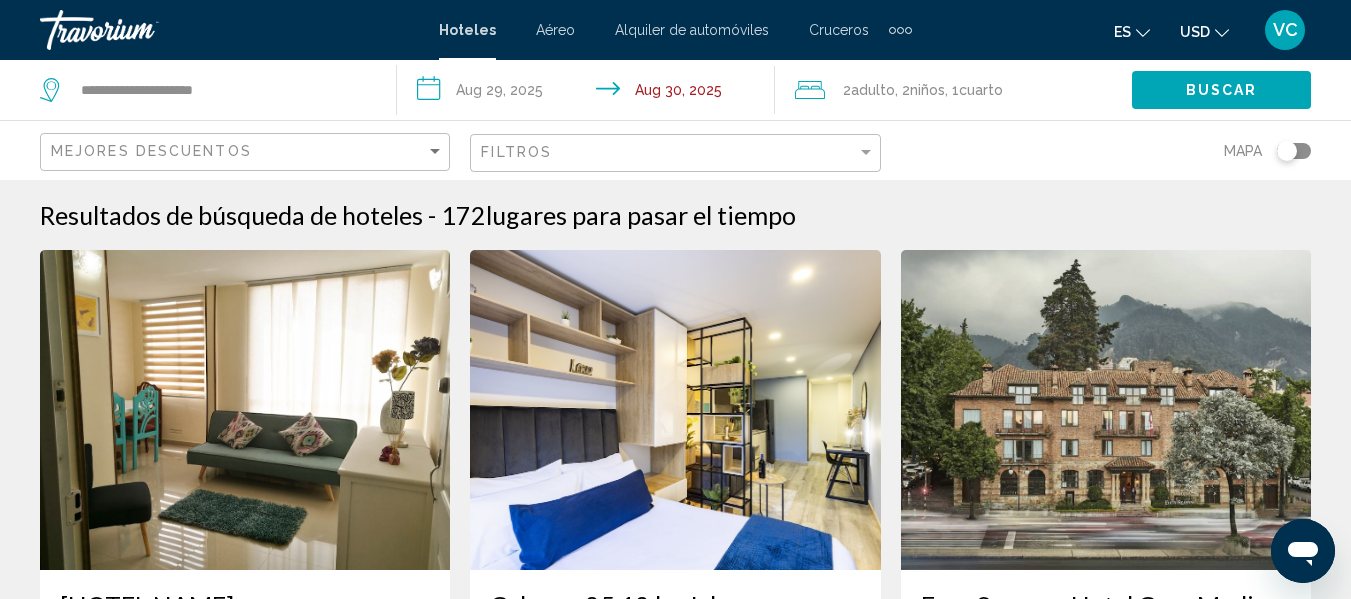 drag, startPoint x: 461, startPoint y: 155, endPoint x: 632, endPoint y: 150, distance: 171.07309 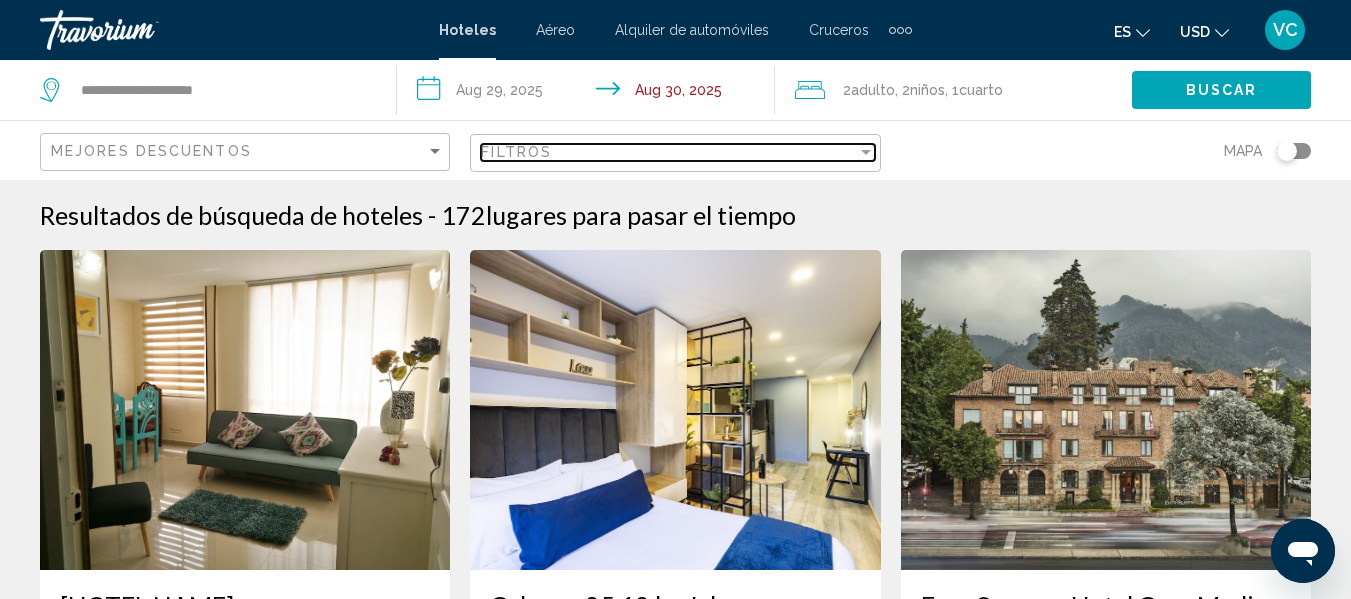 click on "Filtros" at bounding box center (668, 152) 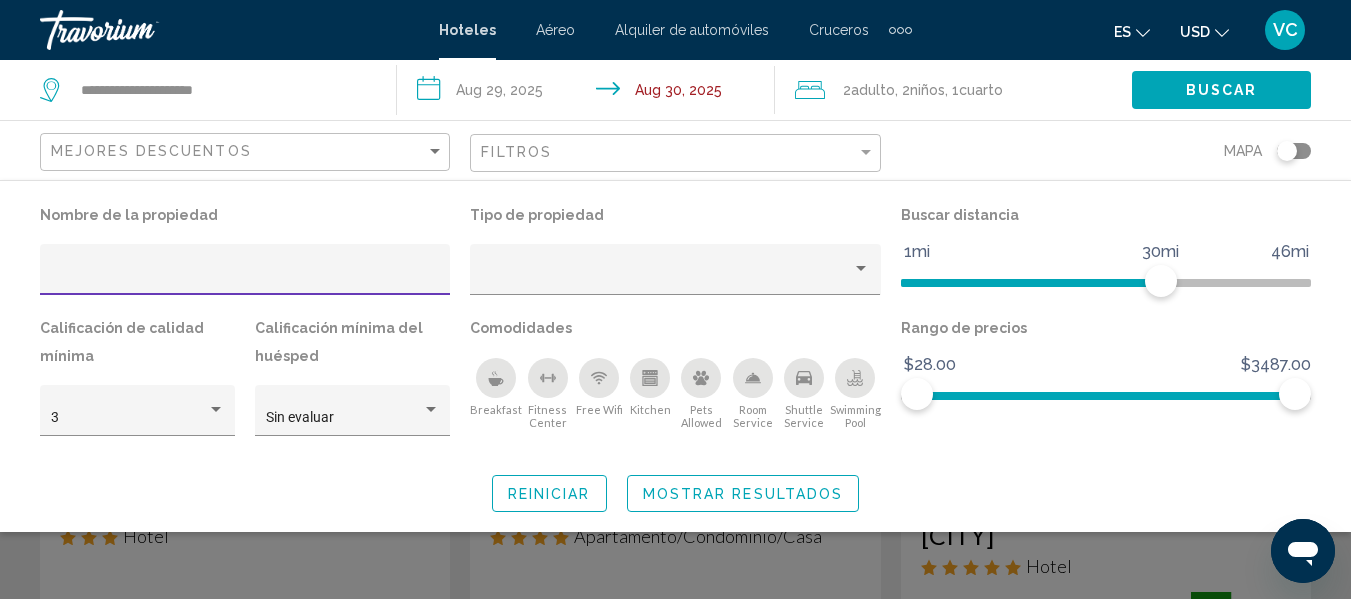 scroll, scrollTop: 0, scrollLeft: 0, axis: both 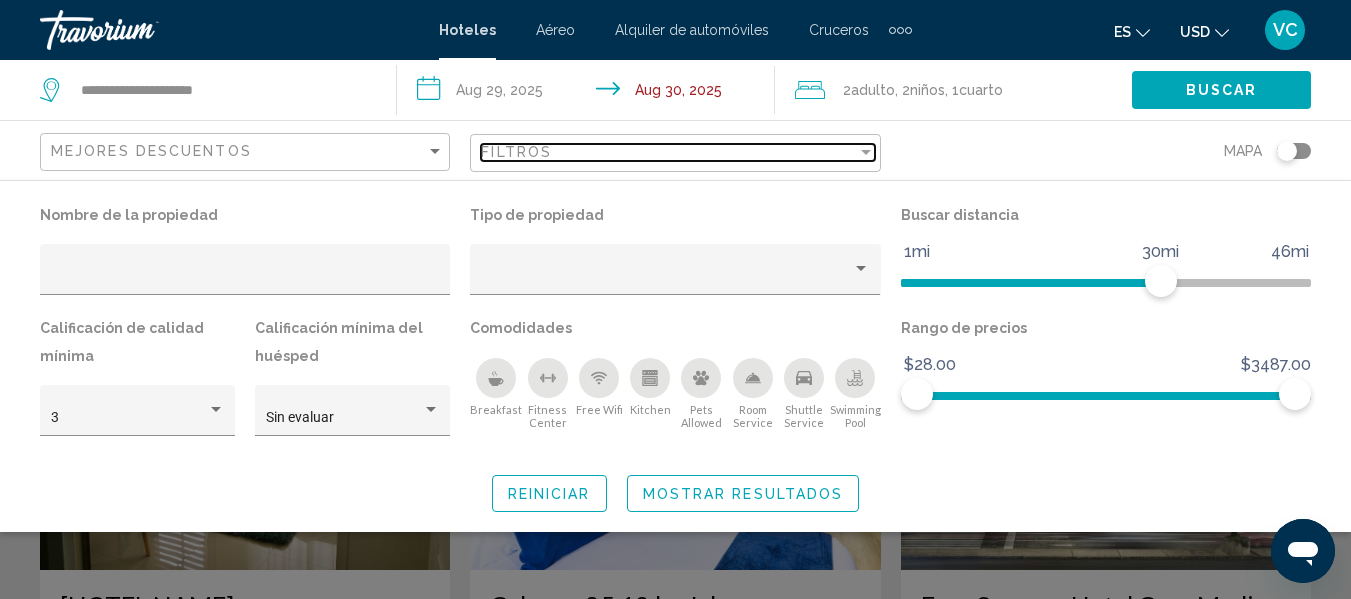 click on "Filtros" at bounding box center (668, 152) 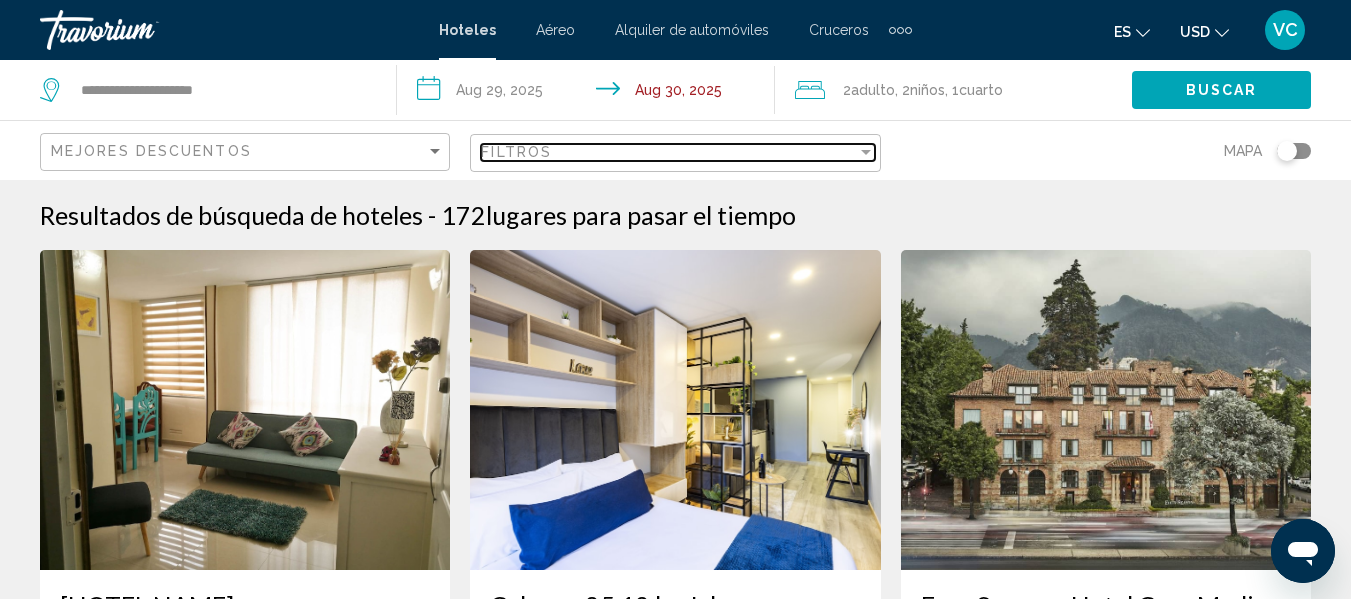 click on "Filtros" at bounding box center [668, 152] 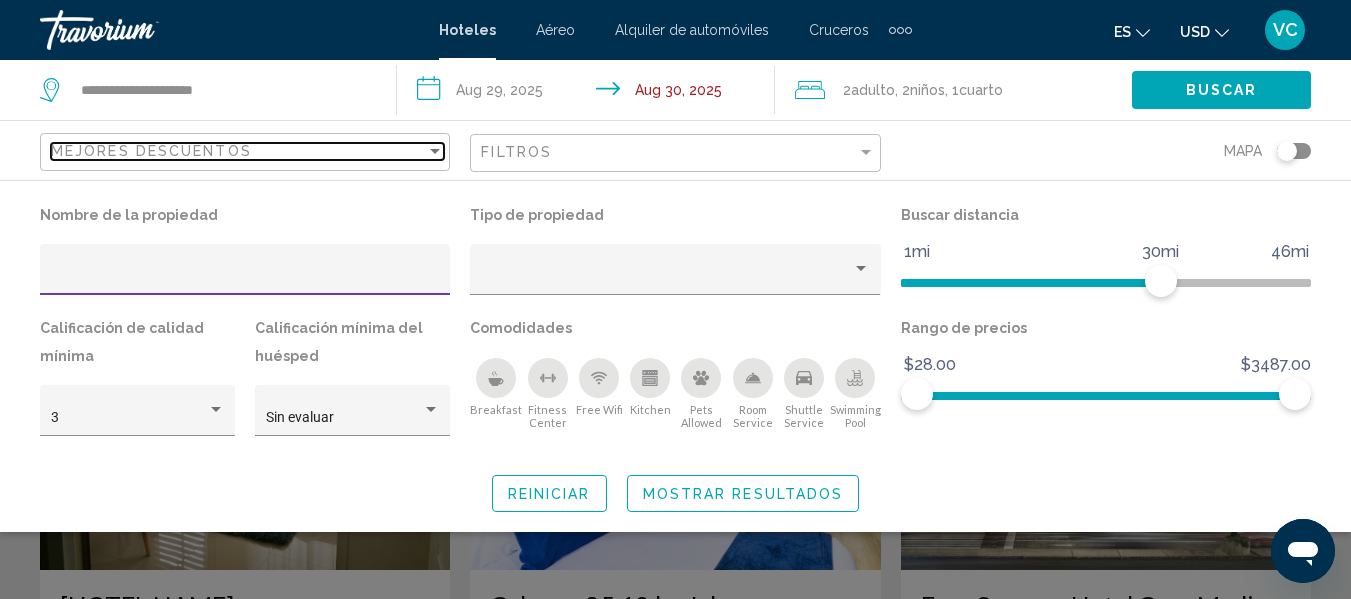 click on "Mejores descuentos" 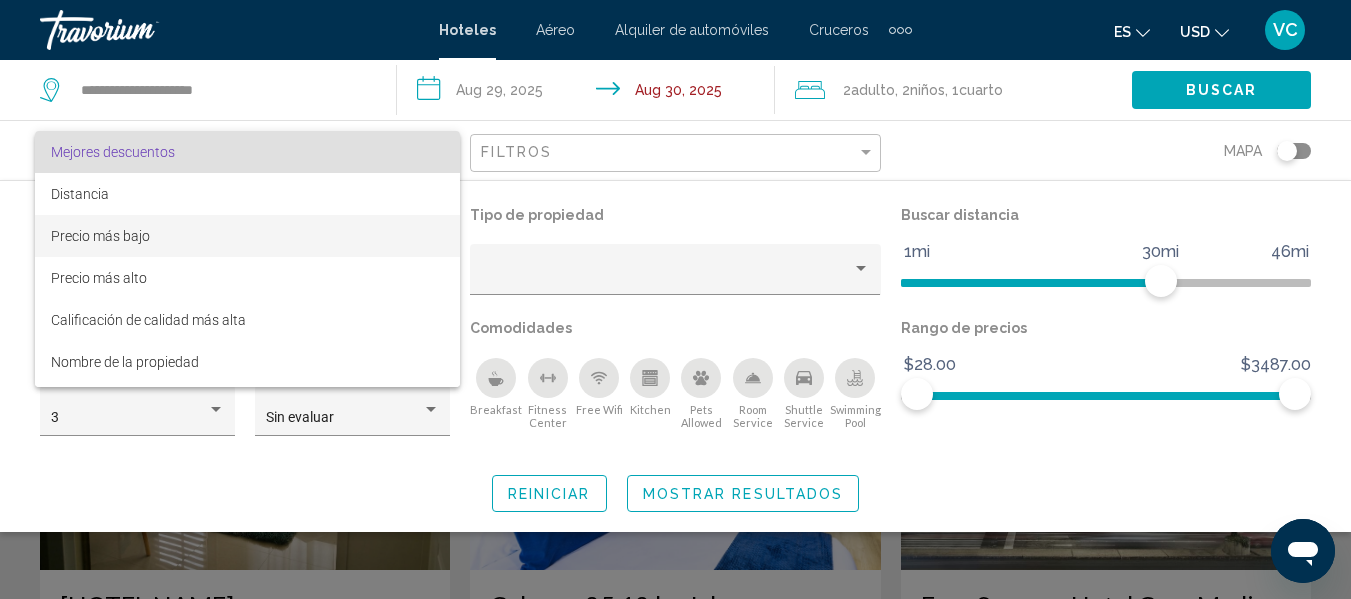 click on "Precio más bajo" at bounding box center [100, 236] 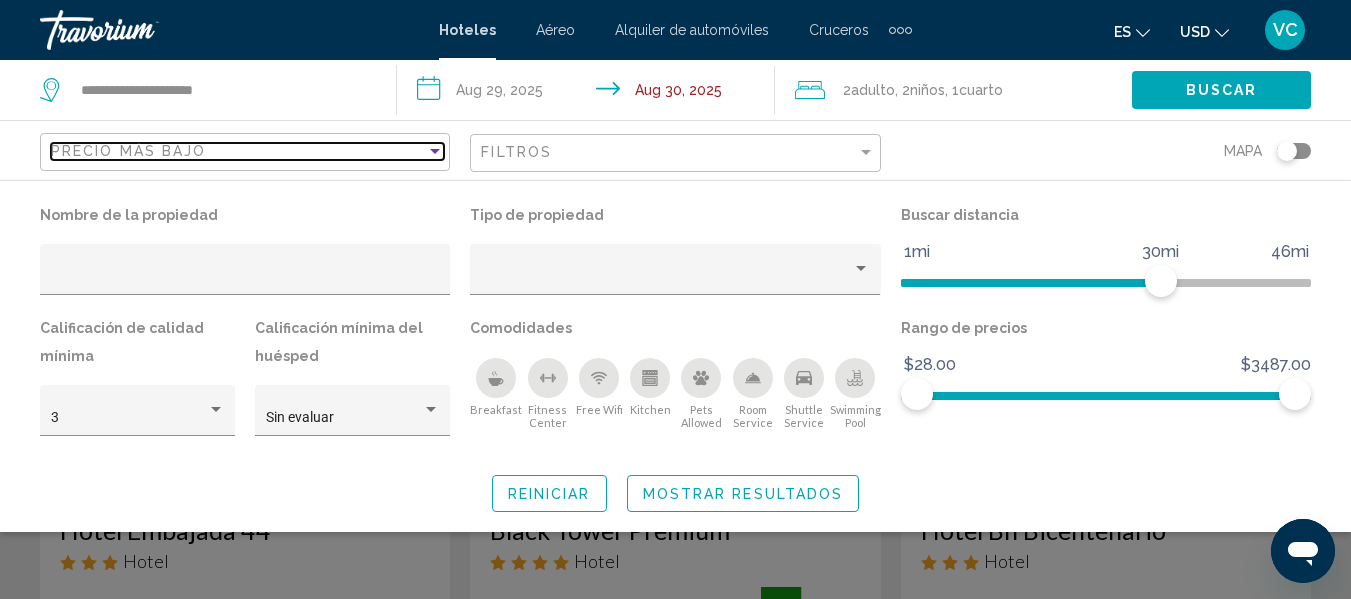 scroll, scrollTop: 0, scrollLeft: 0, axis: both 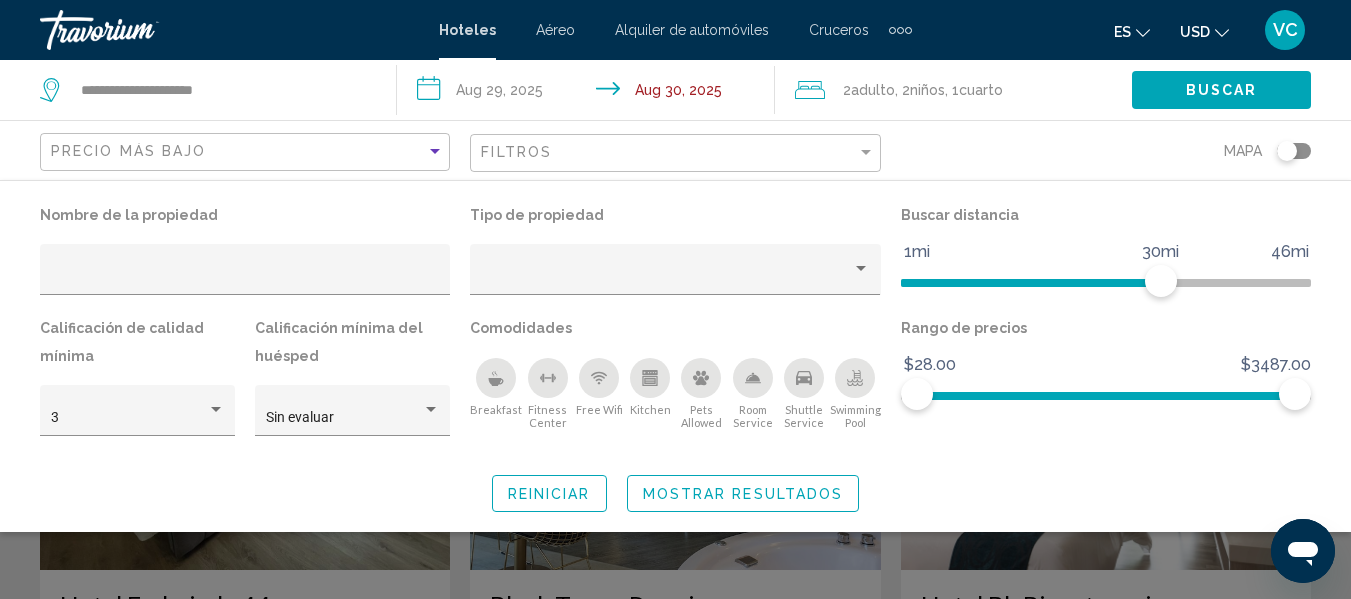 click 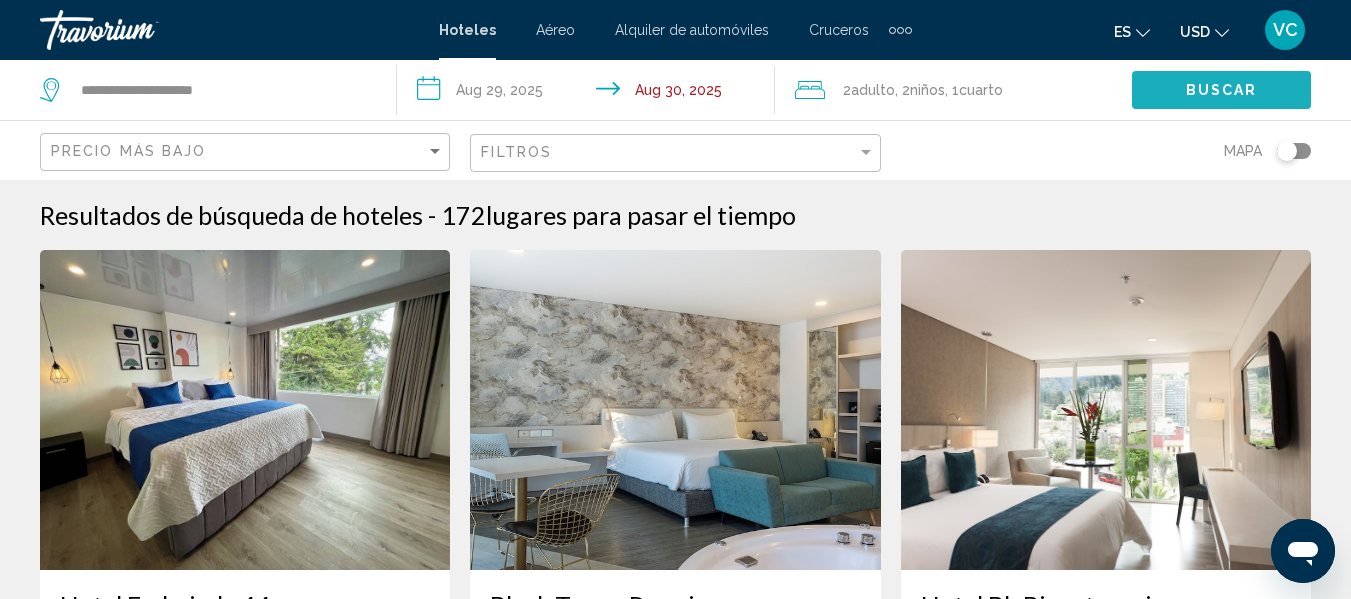 click on "Buscar" 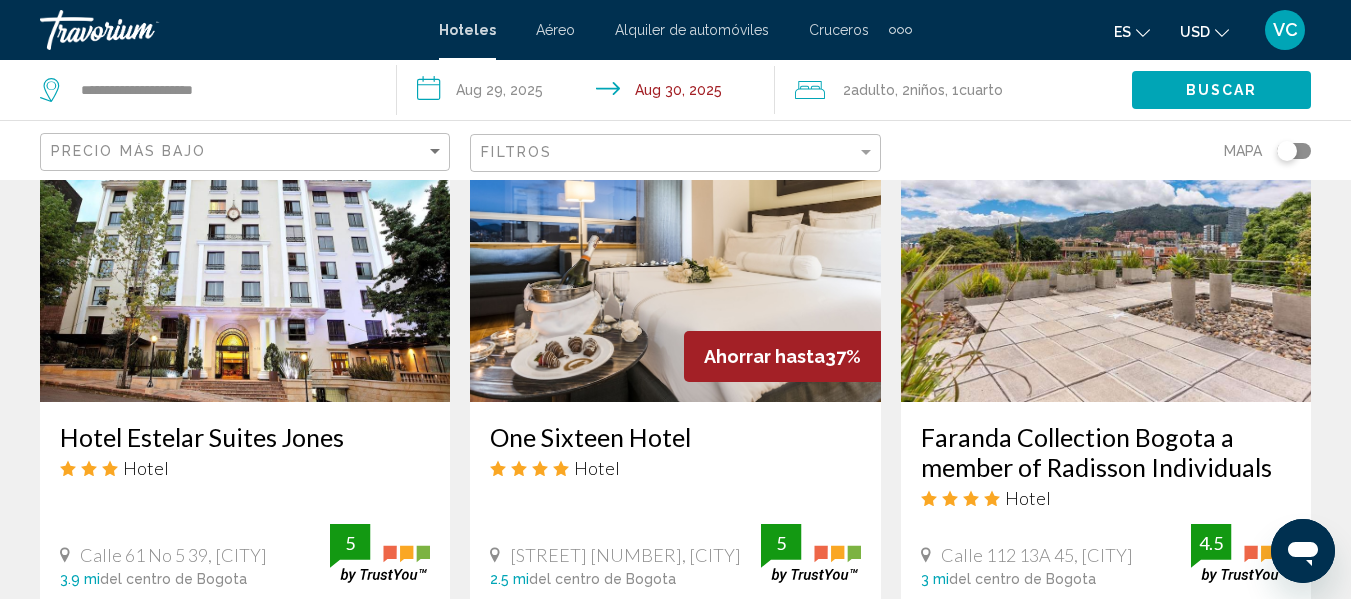 scroll, scrollTop: 900, scrollLeft: 0, axis: vertical 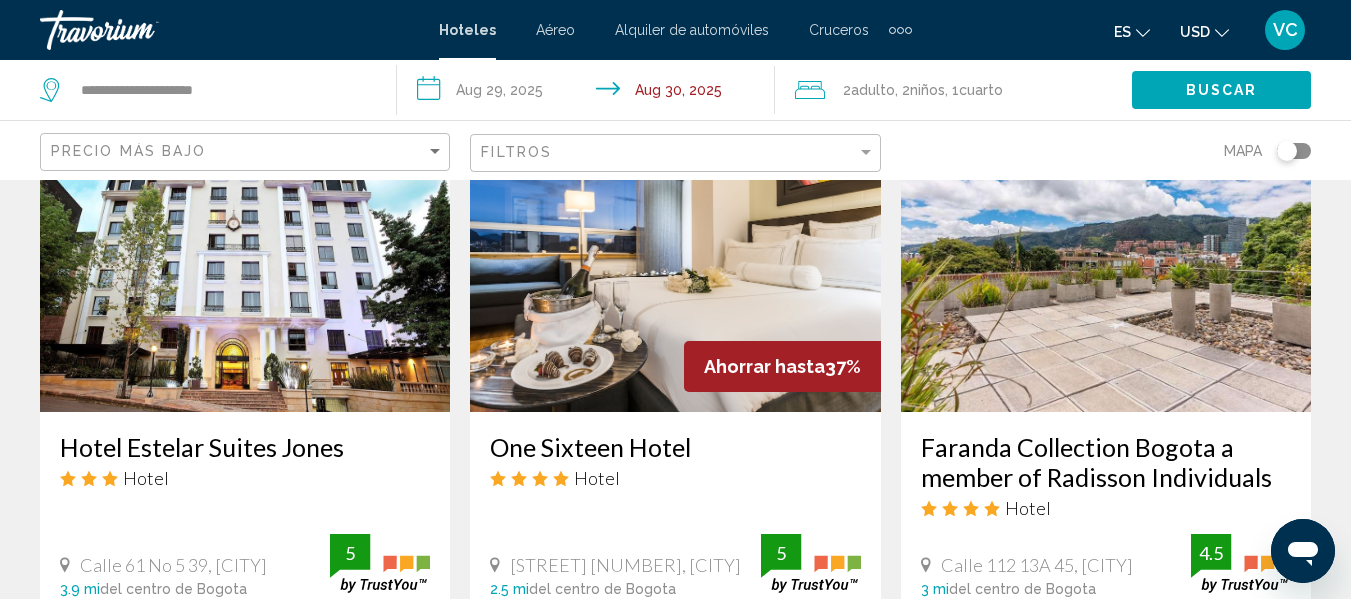 click on "Hotel Estelar Suites Jones" at bounding box center (245, 447) 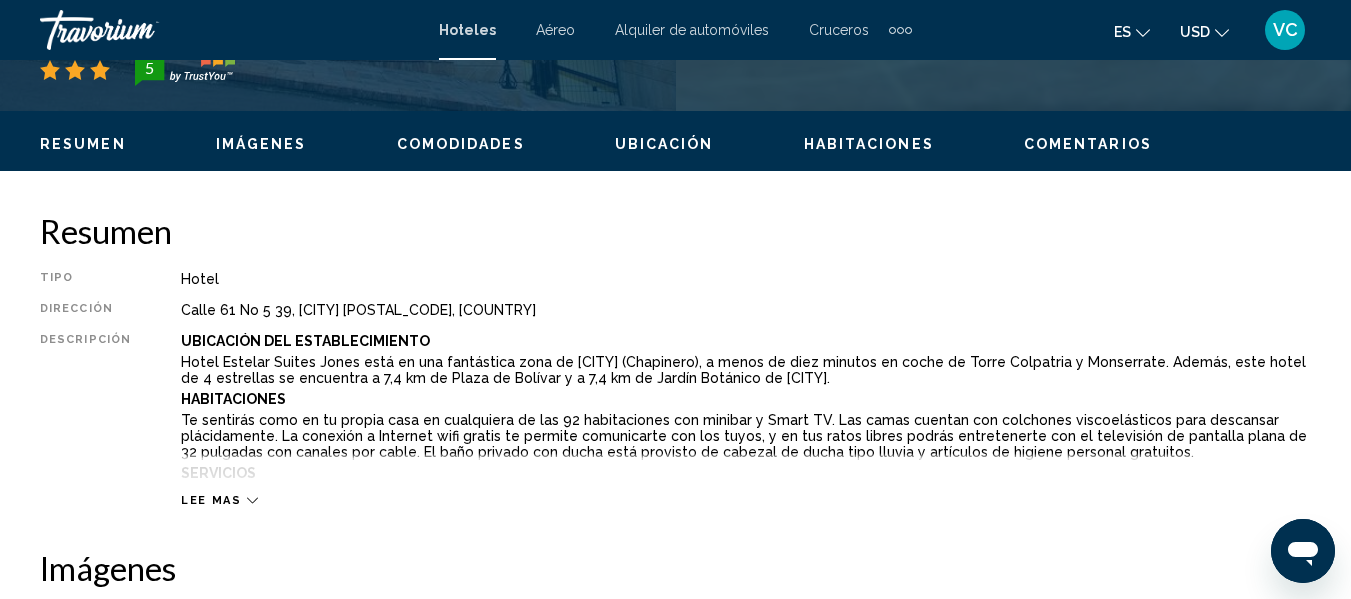 scroll, scrollTop: 935, scrollLeft: 0, axis: vertical 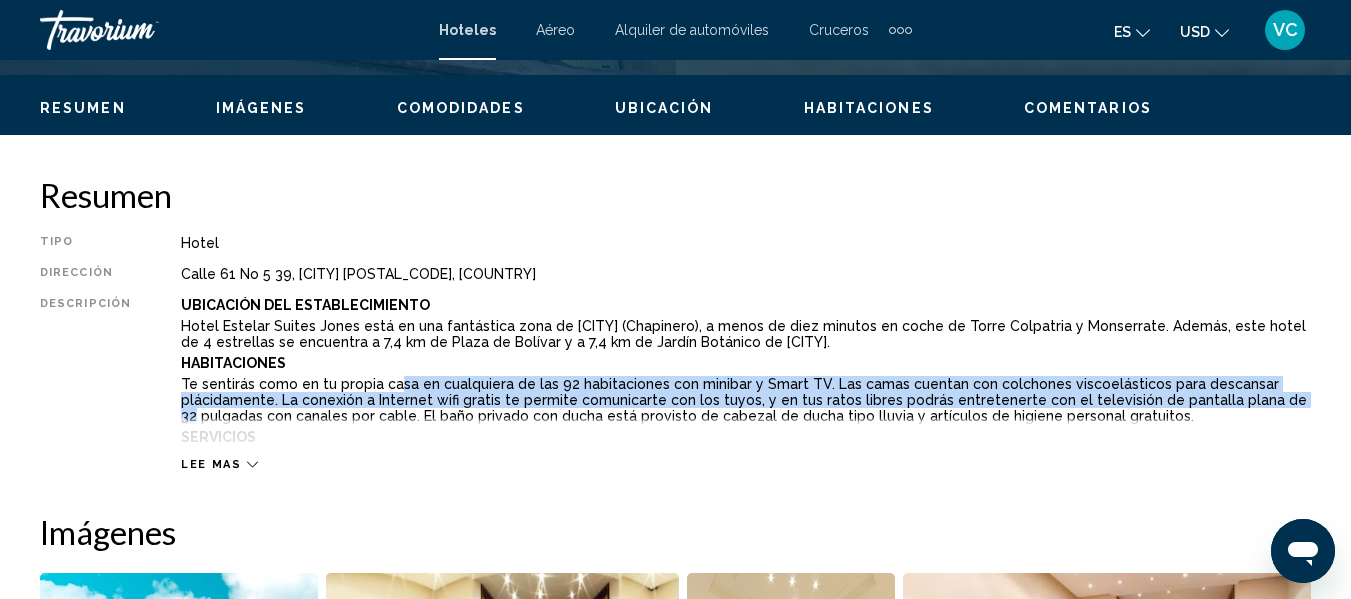 drag, startPoint x: 481, startPoint y: 382, endPoint x: 1273, endPoint y: 400, distance: 792.2045 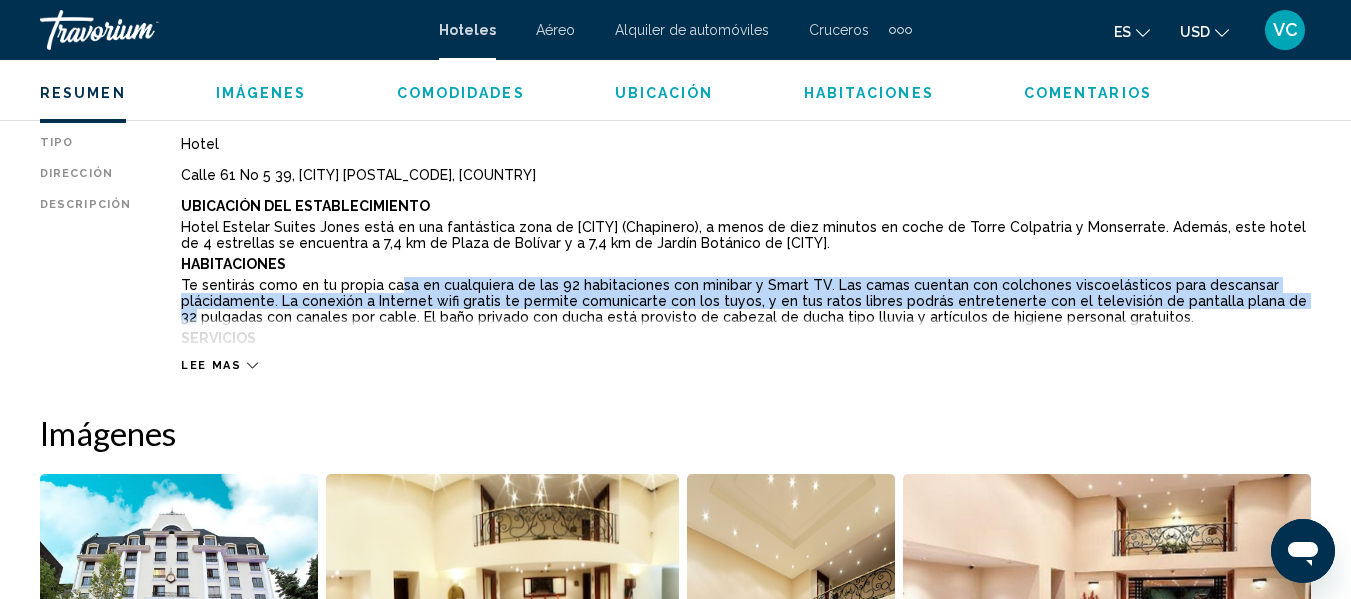 scroll, scrollTop: 1135, scrollLeft: 0, axis: vertical 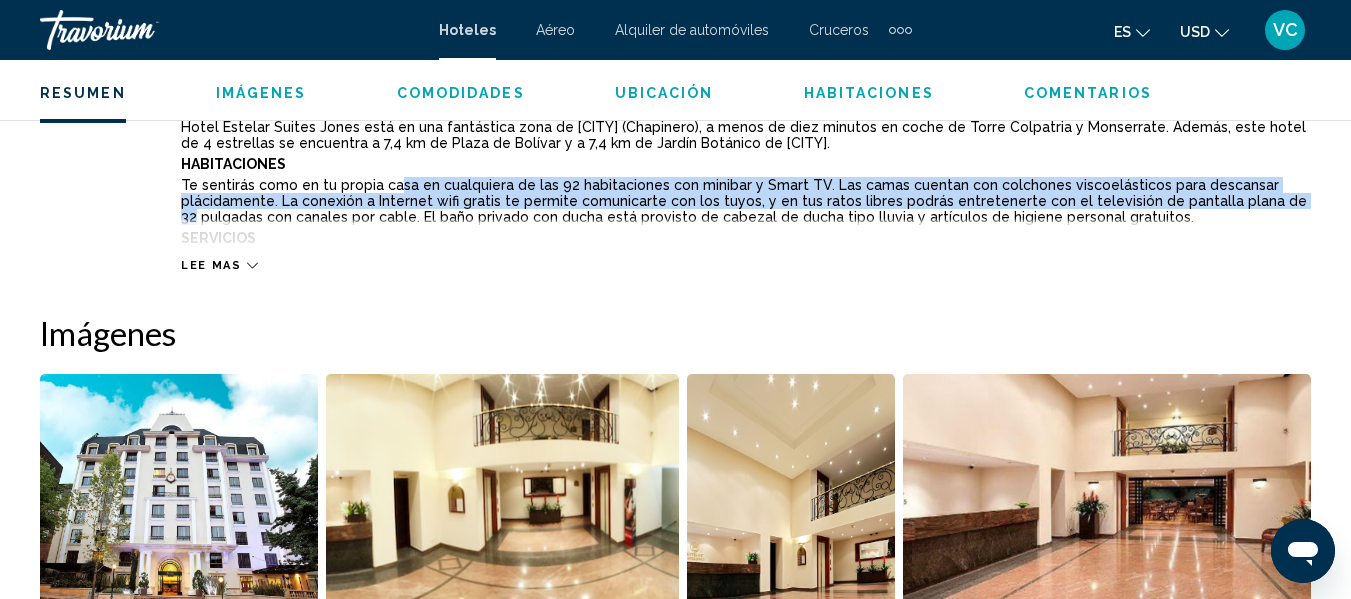 click 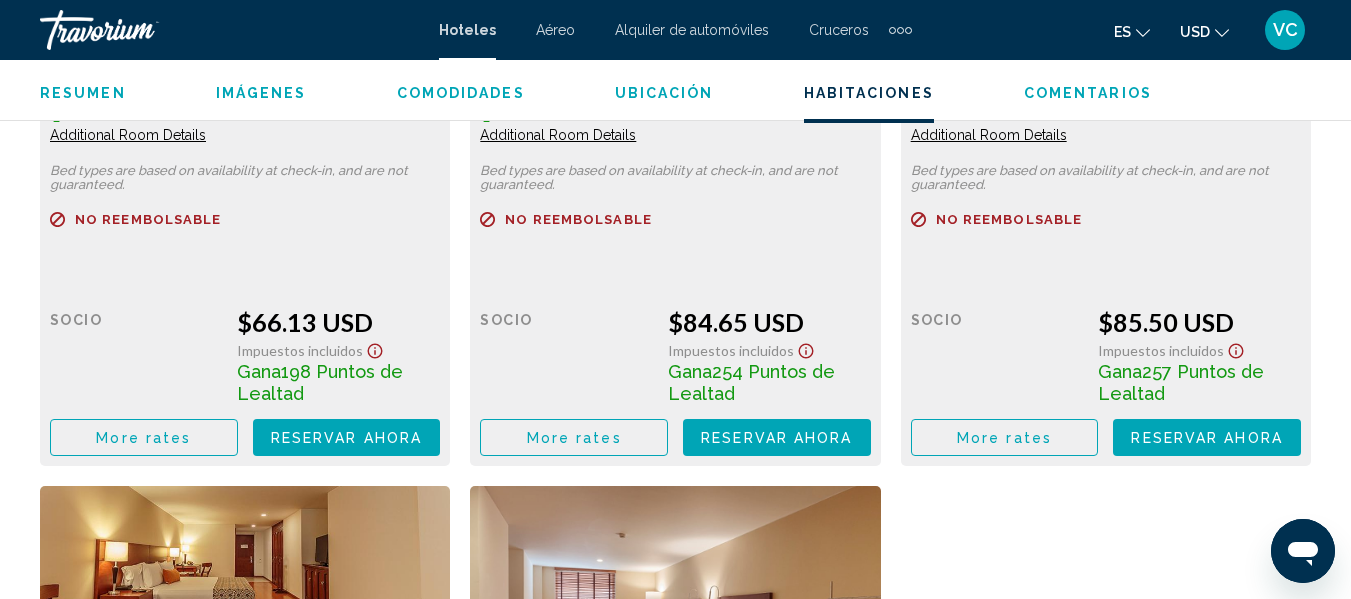scroll, scrollTop: 3535, scrollLeft: 0, axis: vertical 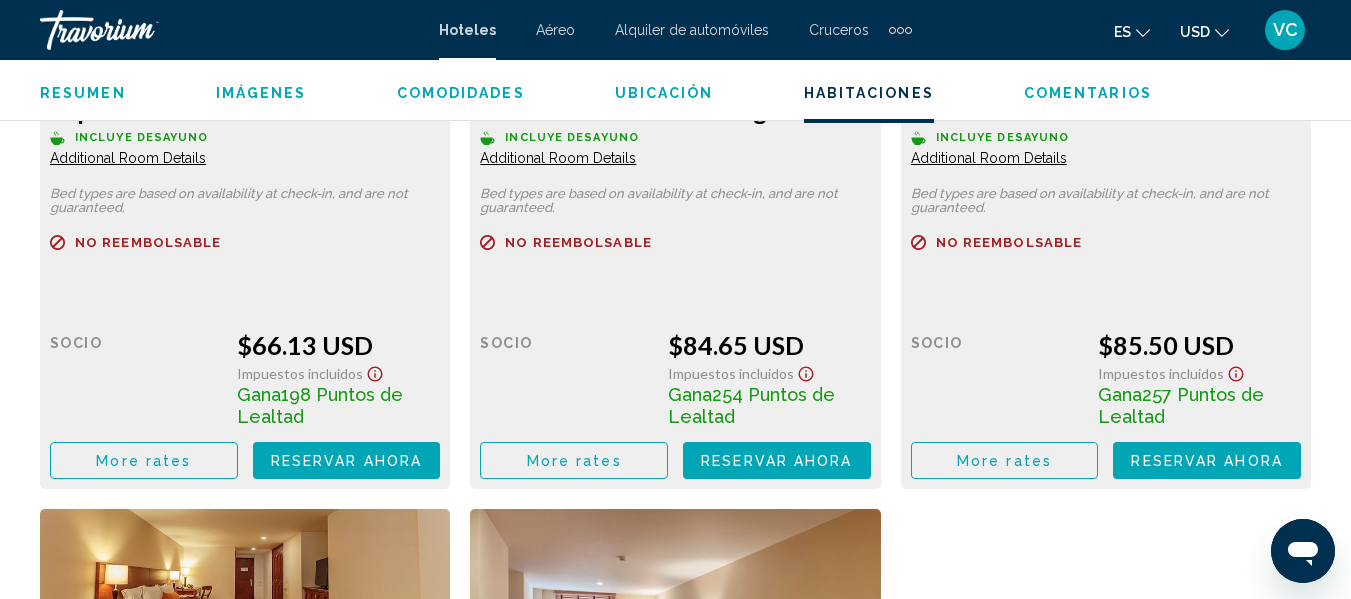 click on "Superior Room with 2 Twin Beds
Incluye desayuno Additional Room Details Bed types are based on availability at check-in, and are not guaranteed.
Reembolsable
No reembolsable
No reembolsable     Tarifa Minorista  $0.00  cuando canjeas    Socio  $66.13 USD  Impuestos incluidos
Gana  198 Puntos de Lealtad  More rates Reservar ahora Ya no está disponible" at bounding box center (245, 287) 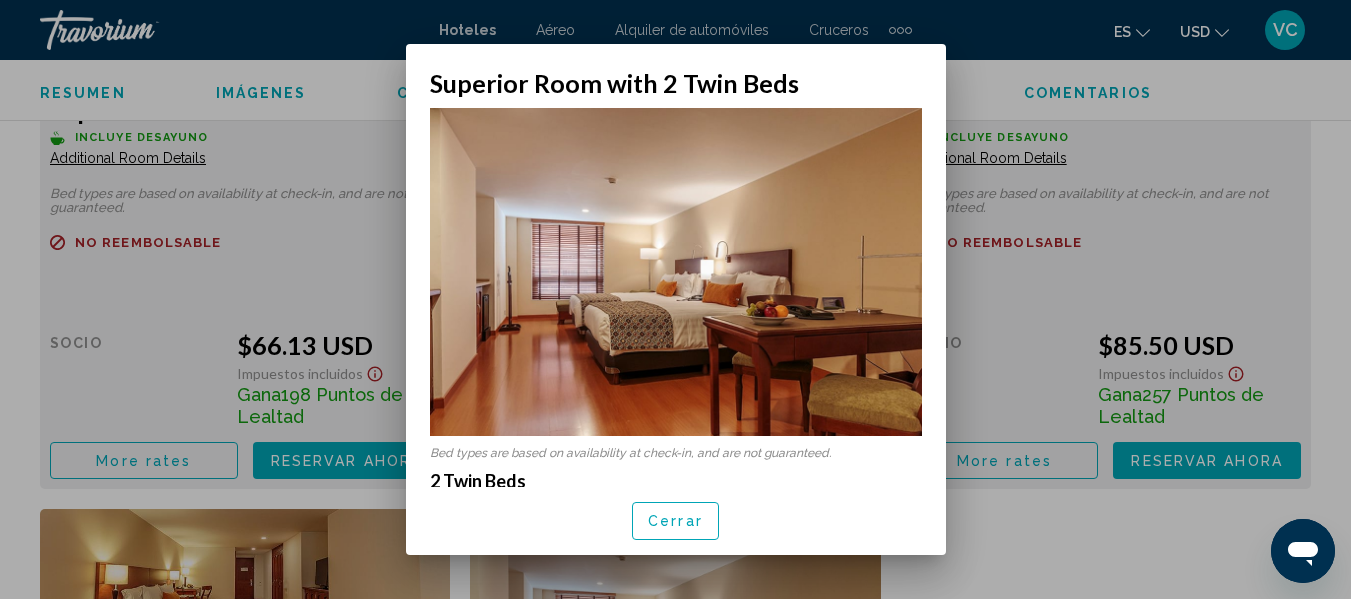 scroll, scrollTop: 0, scrollLeft: 0, axis: both 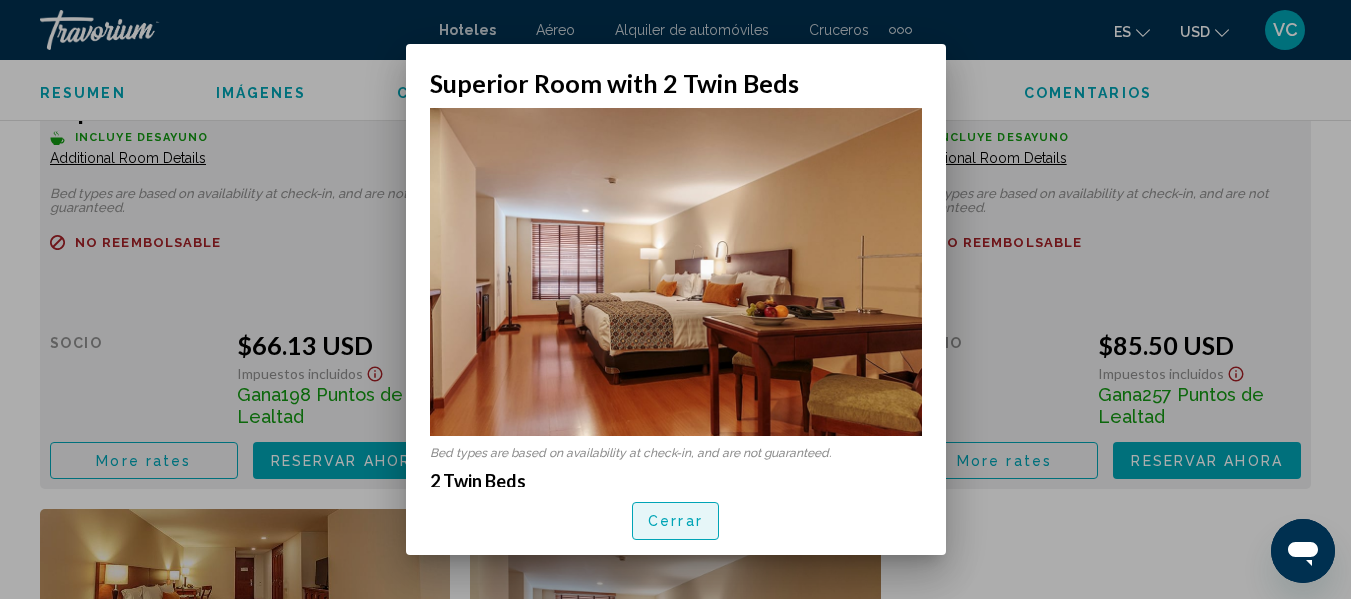 click on "Cerrar" at bounding box center [675, 522] 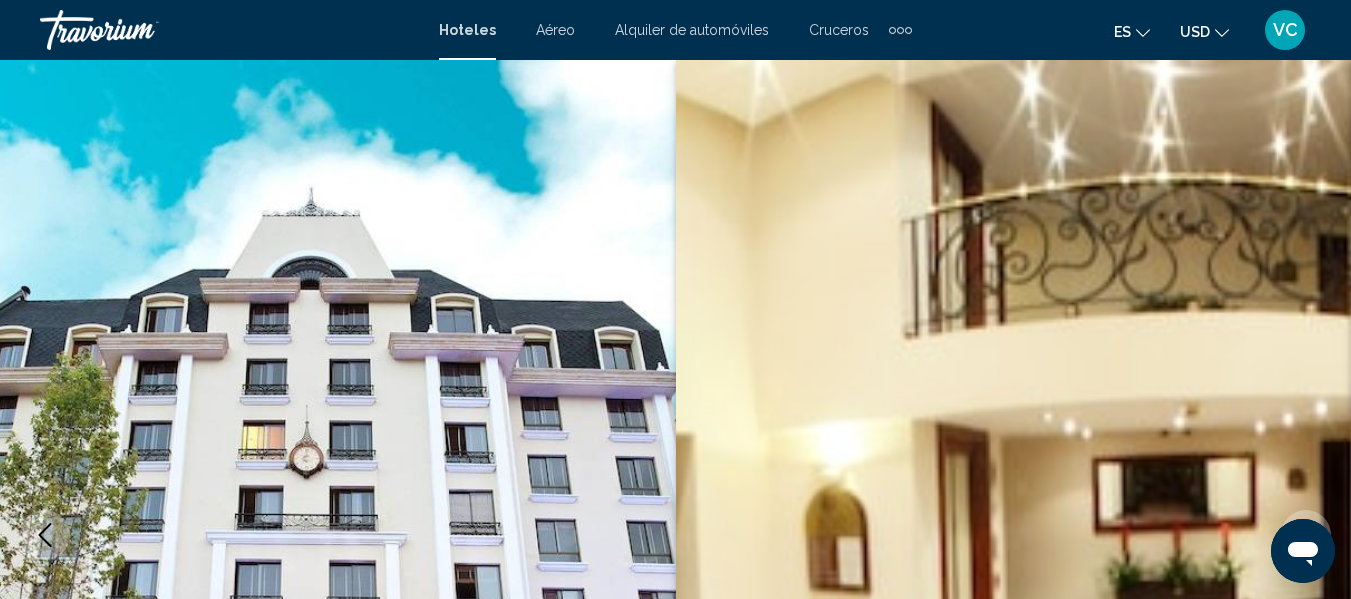 scroll, scrollTop: 3535, scrollLeft: 0, axis: vertical 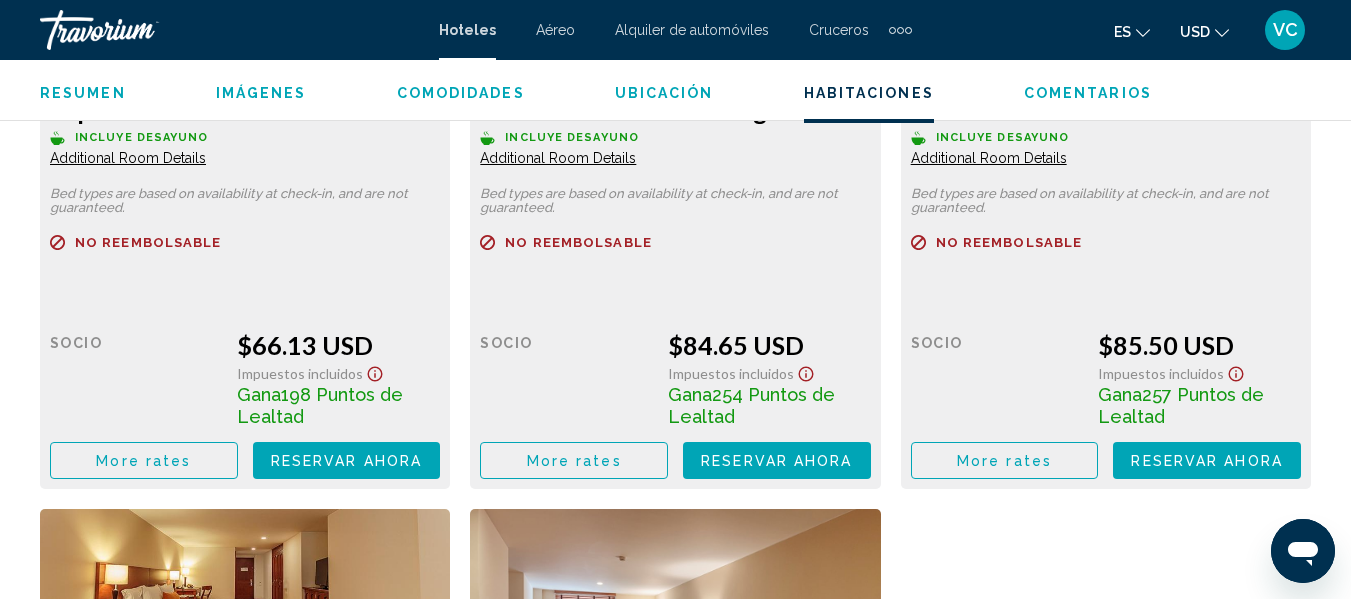 click on "Additional Room Details" at bounding box center [128, 158] 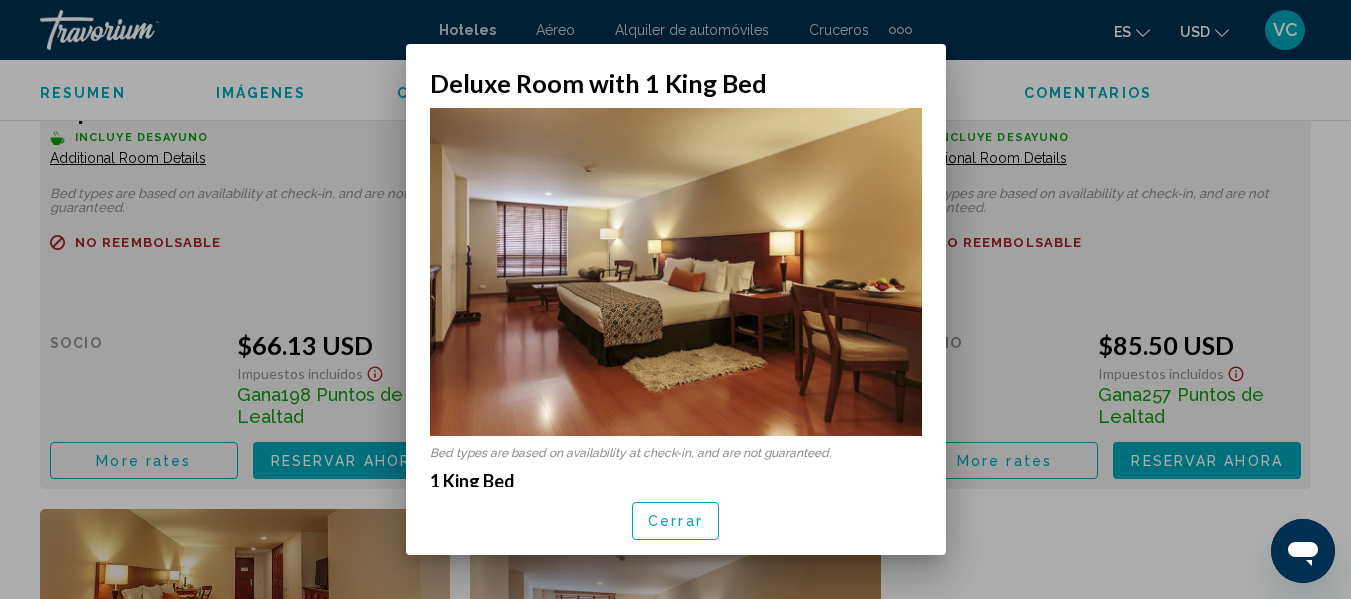 click at bounding box center (676, 272) 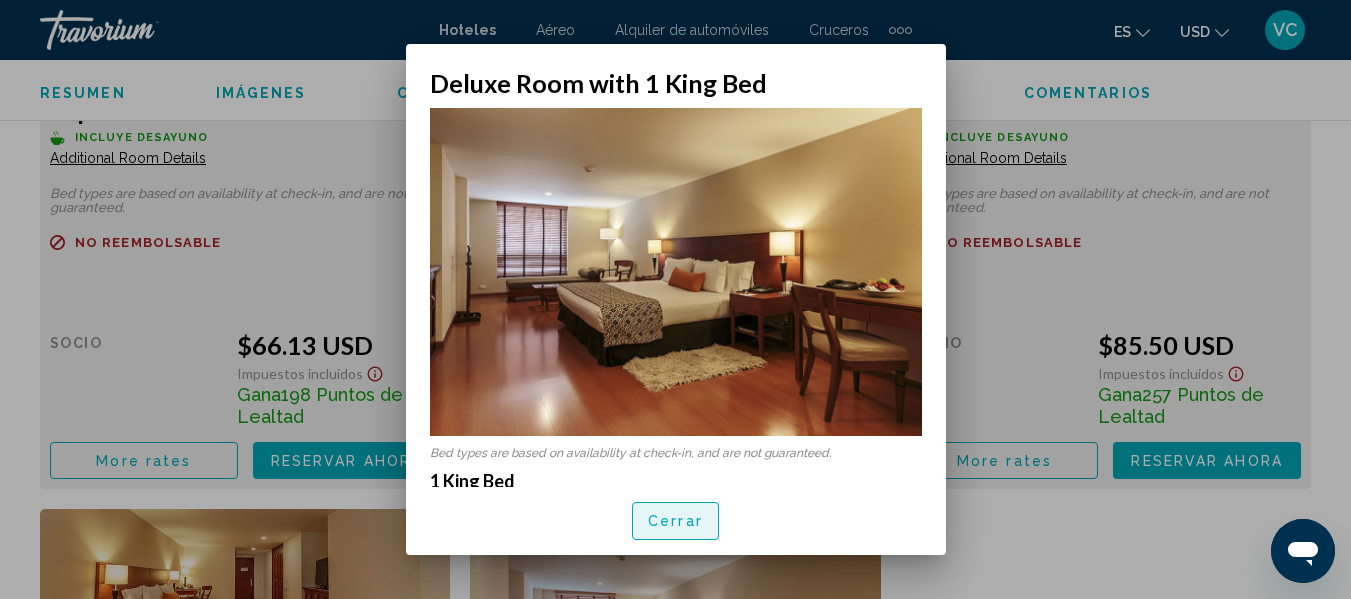 click on "Cerrar" at bounding box center (675, 520) 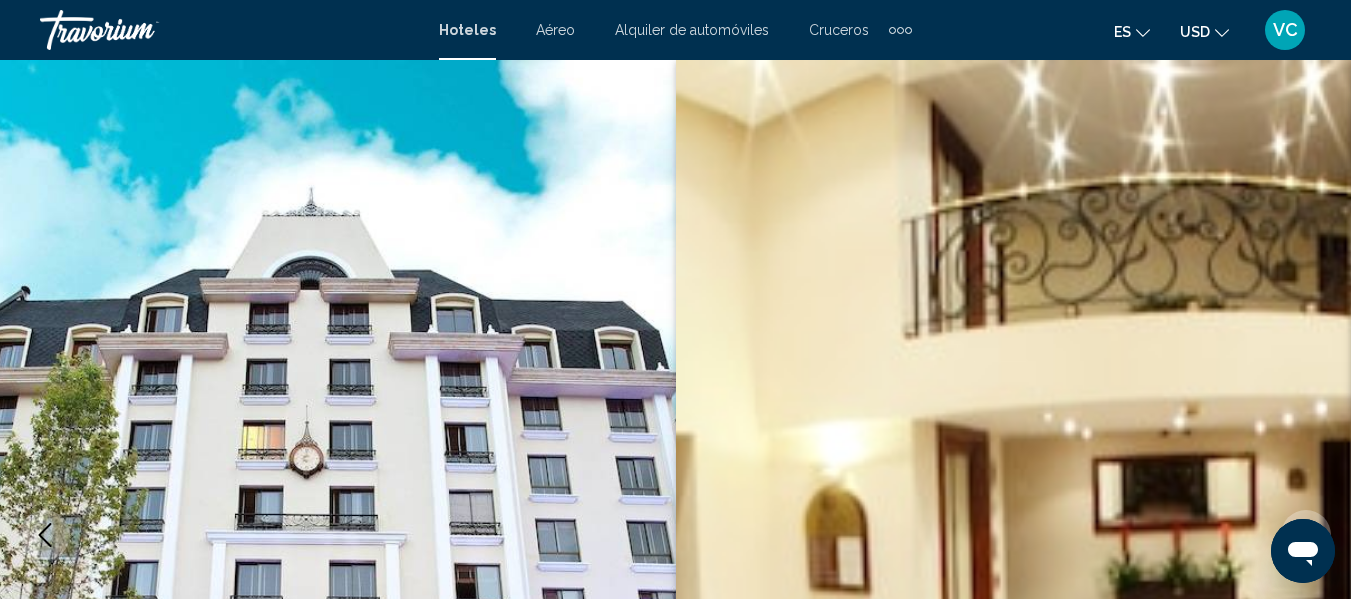 scroll, scrollTop: 3535, scrollLeft: 0, axis: vertical 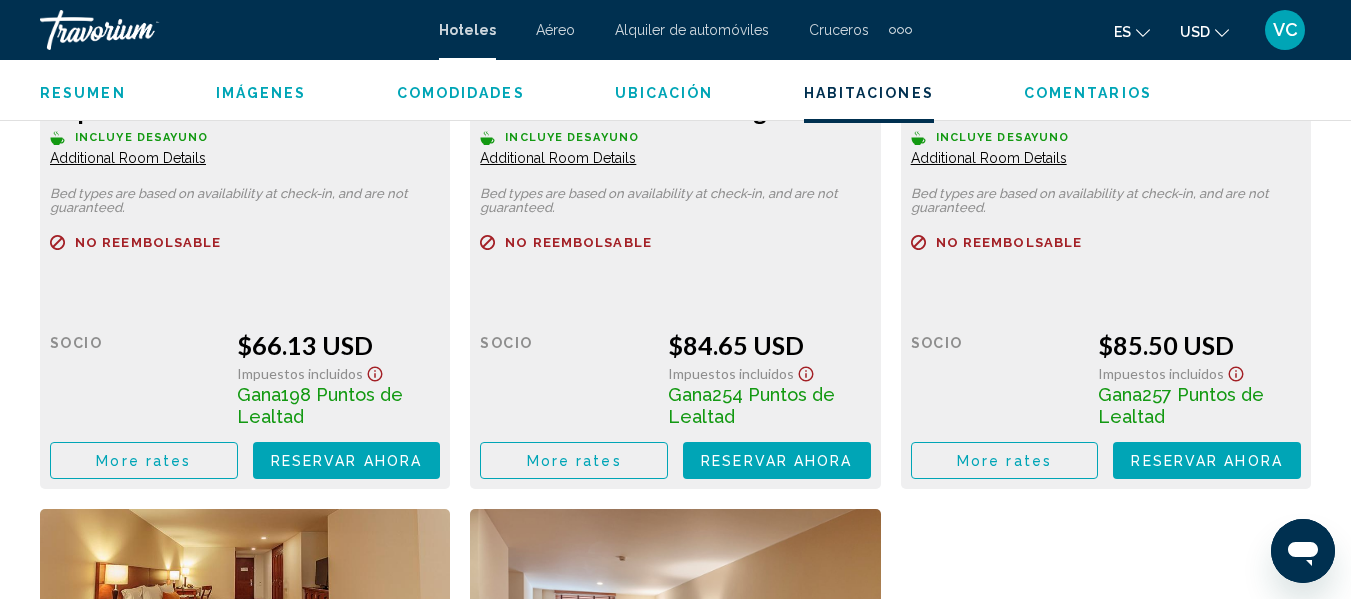 click on "Additional Room Details" at bounding box center [128, 158] 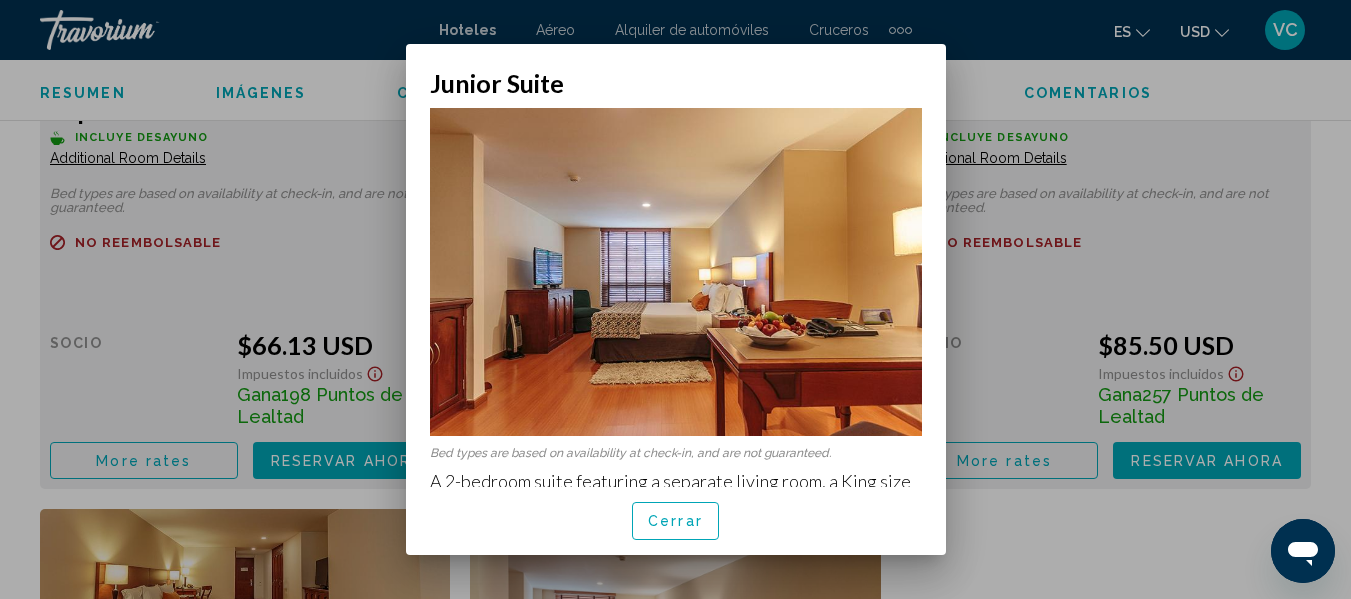 scroll, scrollTop: 0, scrollLeft: 0, axis: both 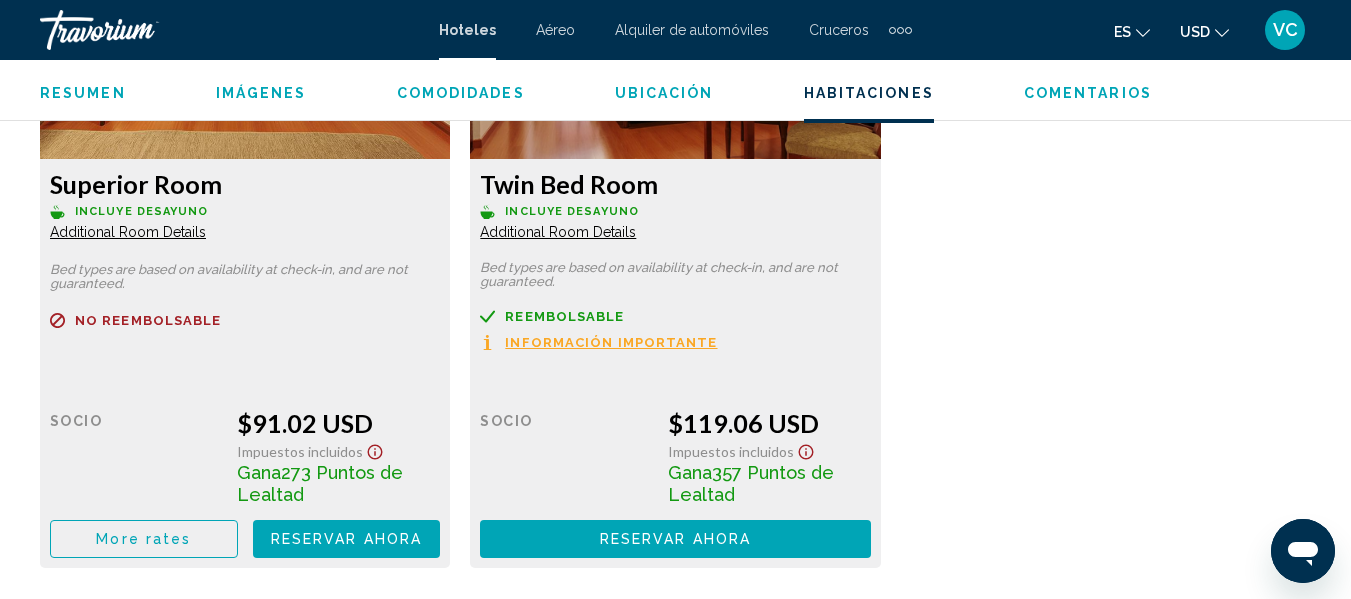click on "Información importante" at bounding box center [611, 342] 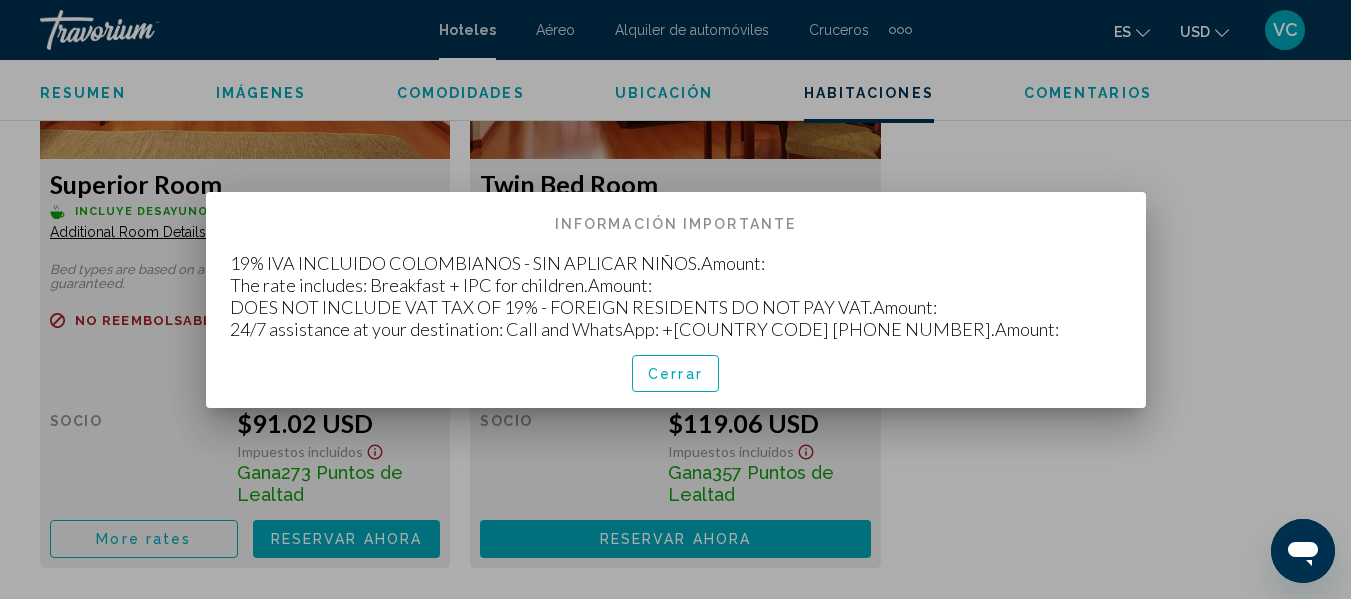 click at bounding box center [675, 299] 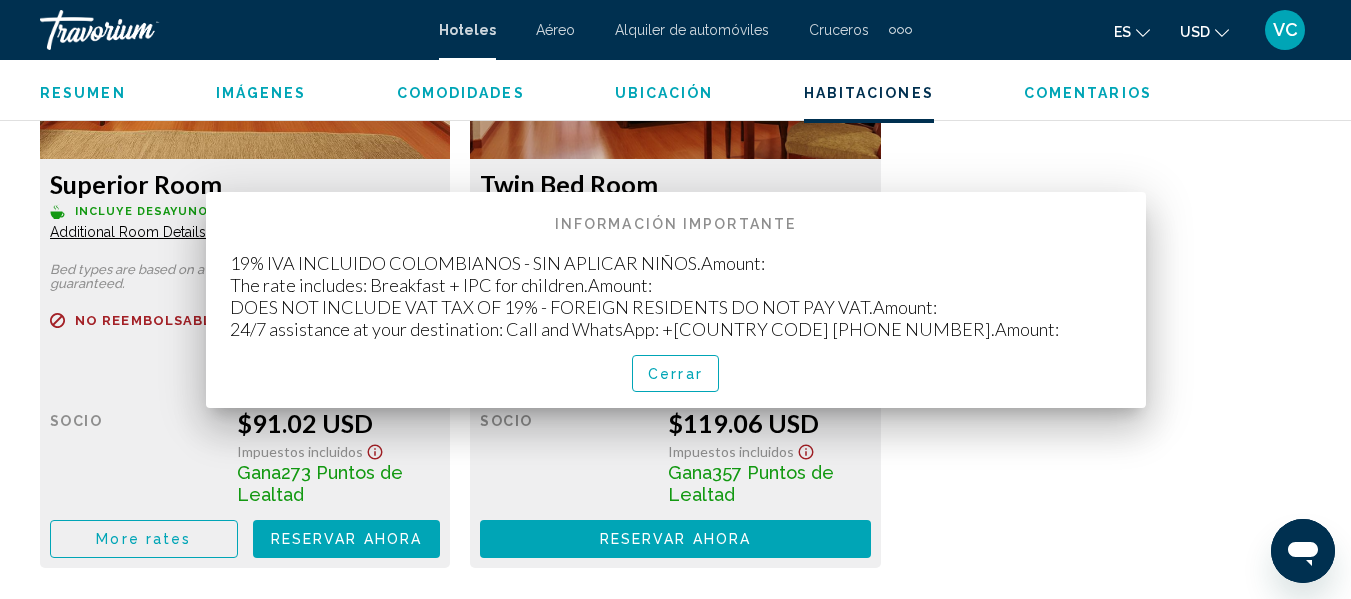 scroll, scrollTop: 4135, scrollLeft: 0, axis: vertical 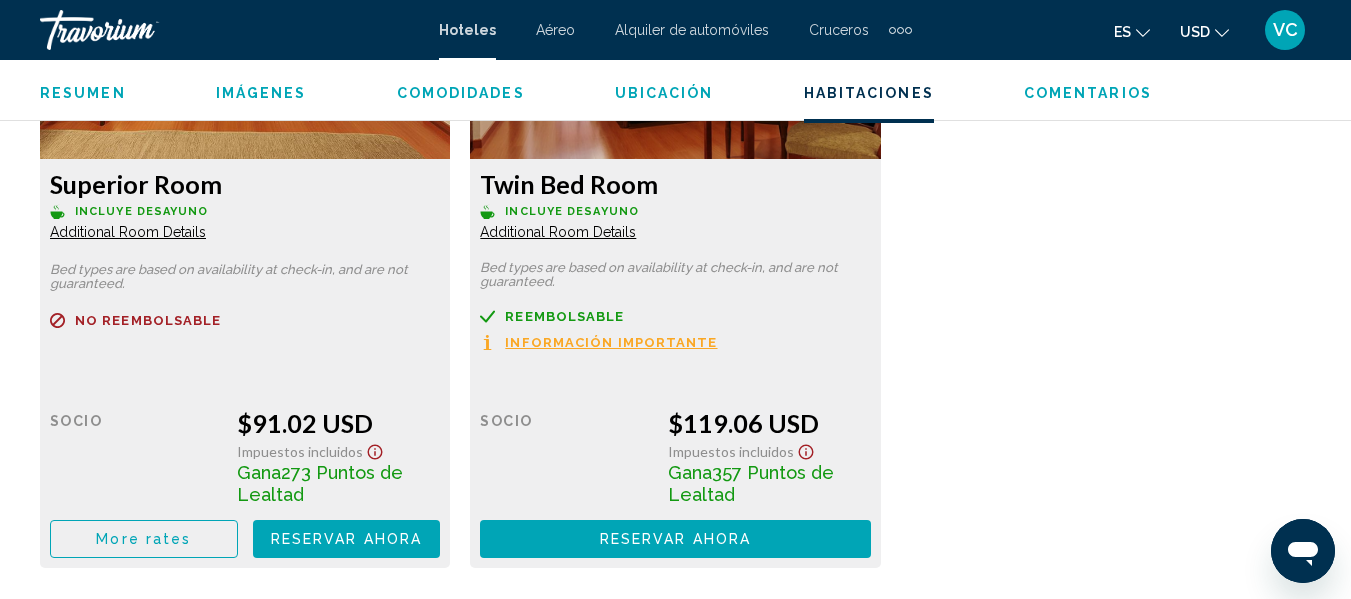 click on "Additional Room Details" at bounding box center [128, -442] 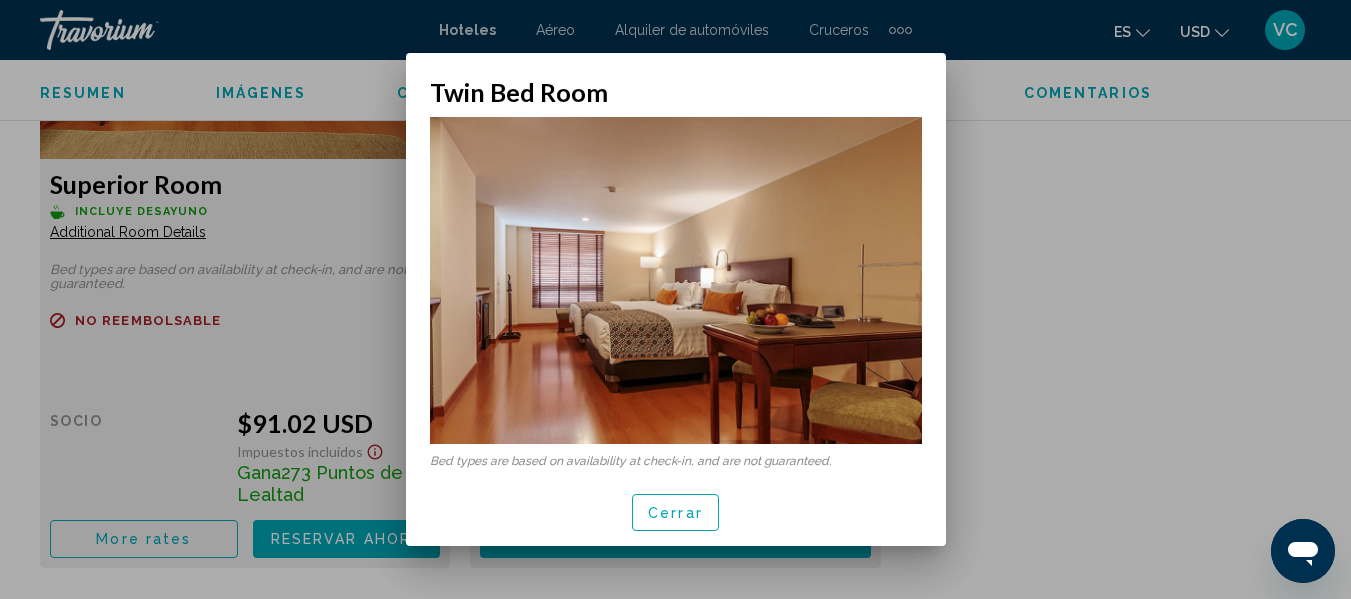 scroll, scrollTop: 0, scrollLeft: 0, axis: both 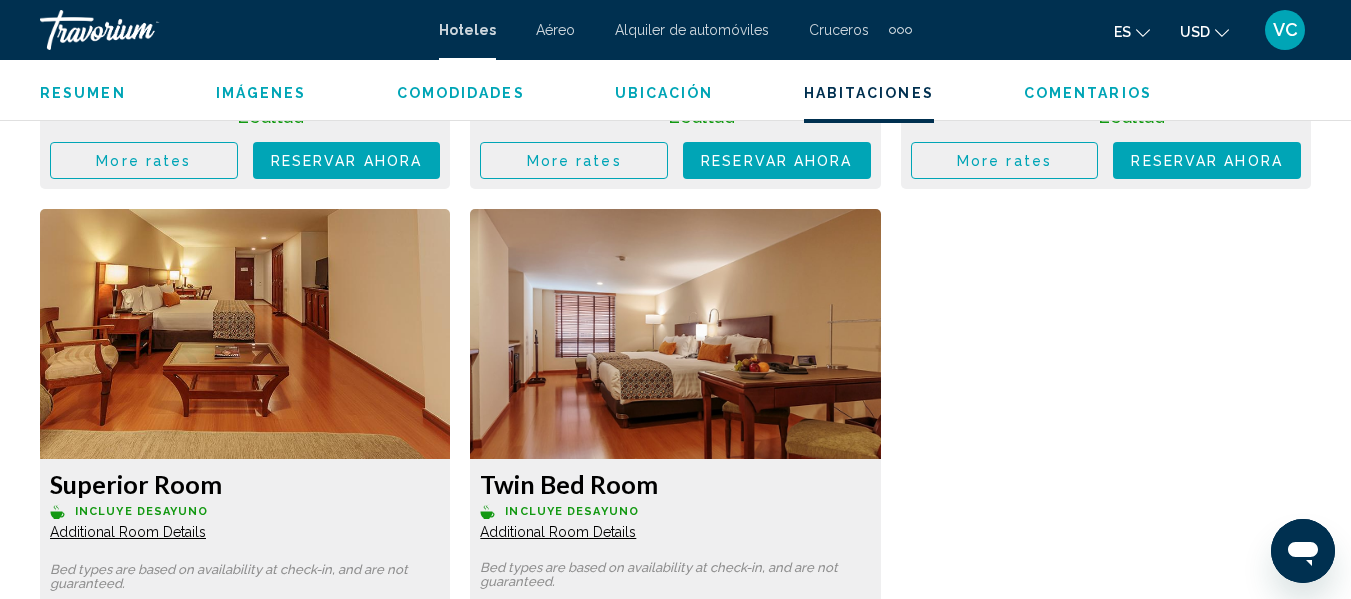 click on "Additional Room Details" at bounding box center (128, -142) 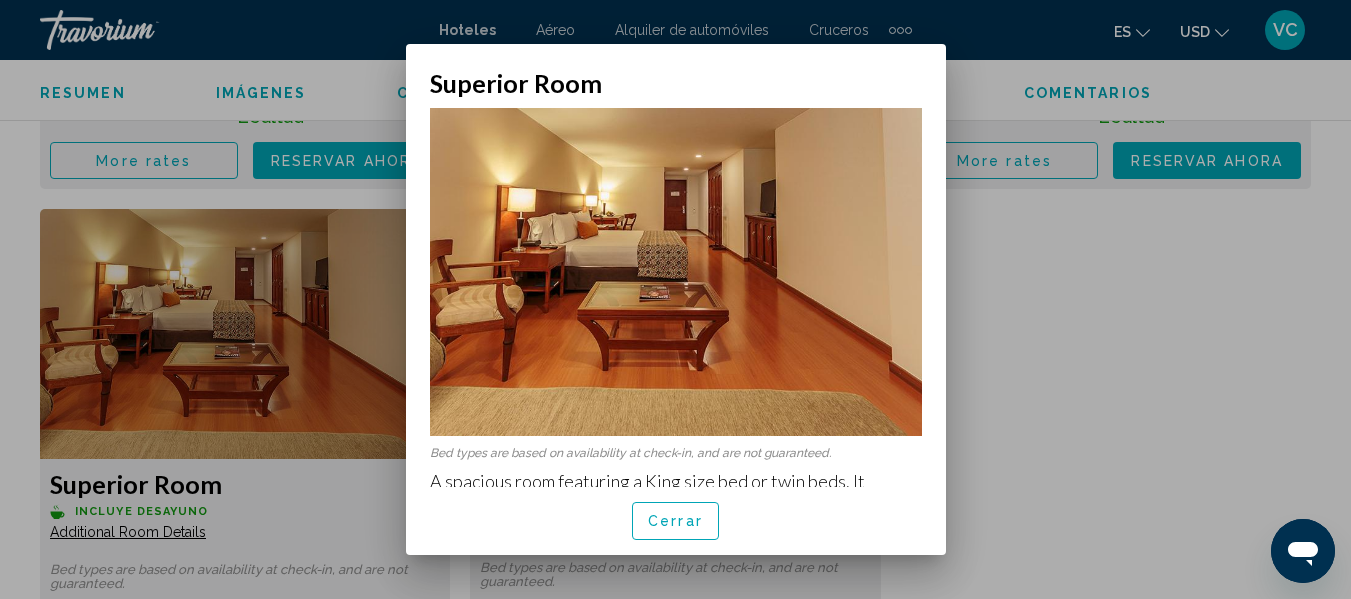 scroll, scrollTop: 0, scrollLeft: 0, axis: both 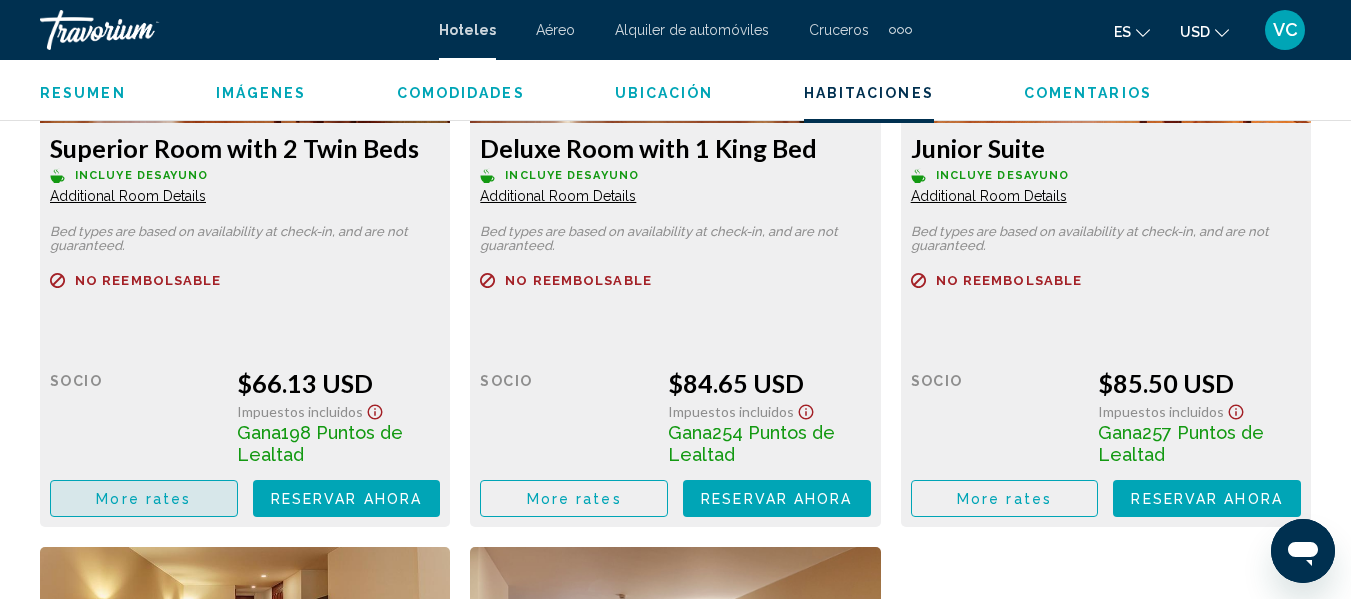 click on "More rates" at bounding box center (143, 499) 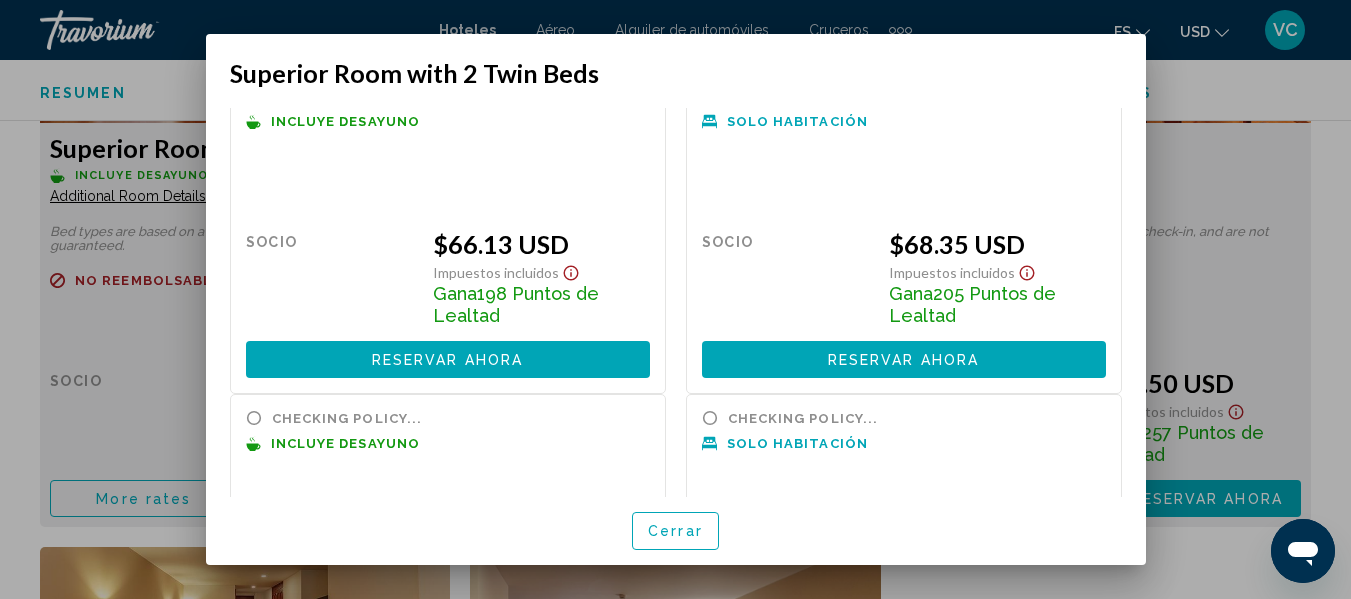 scroll, scrollTop: 0, scrollLeft: 0, axis: both 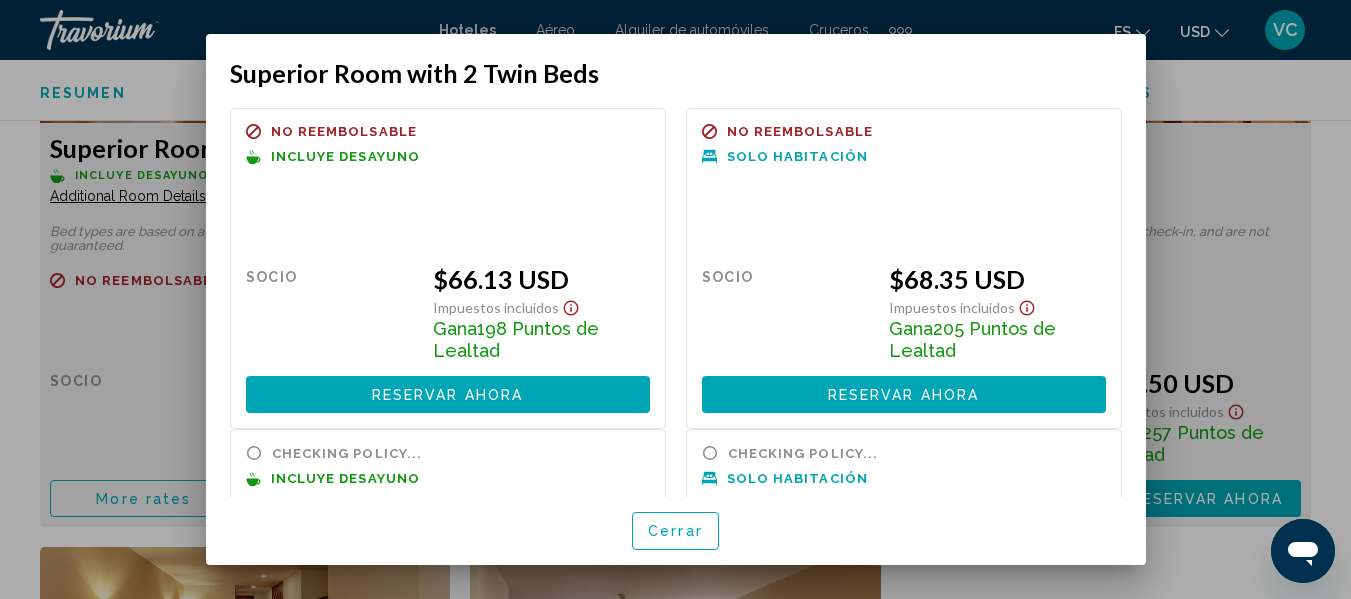 click at bounding box center (675, 299) 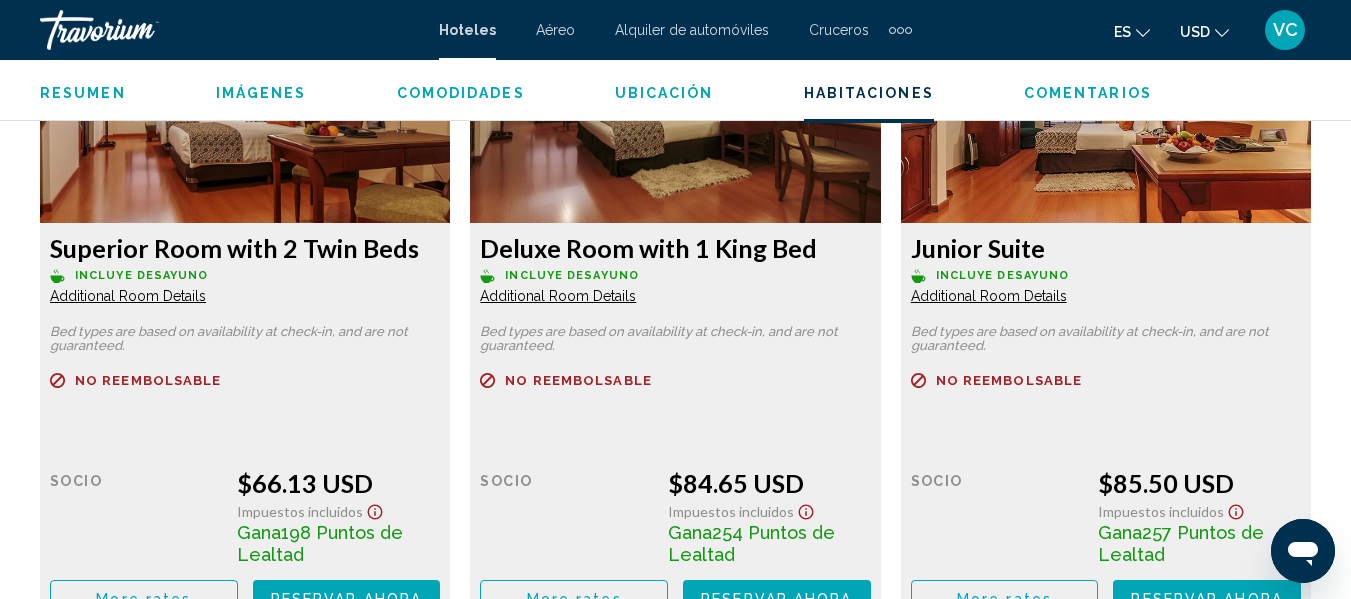 scroll, scrollTop: 3497, scrollLeft: 0, axis: vertical 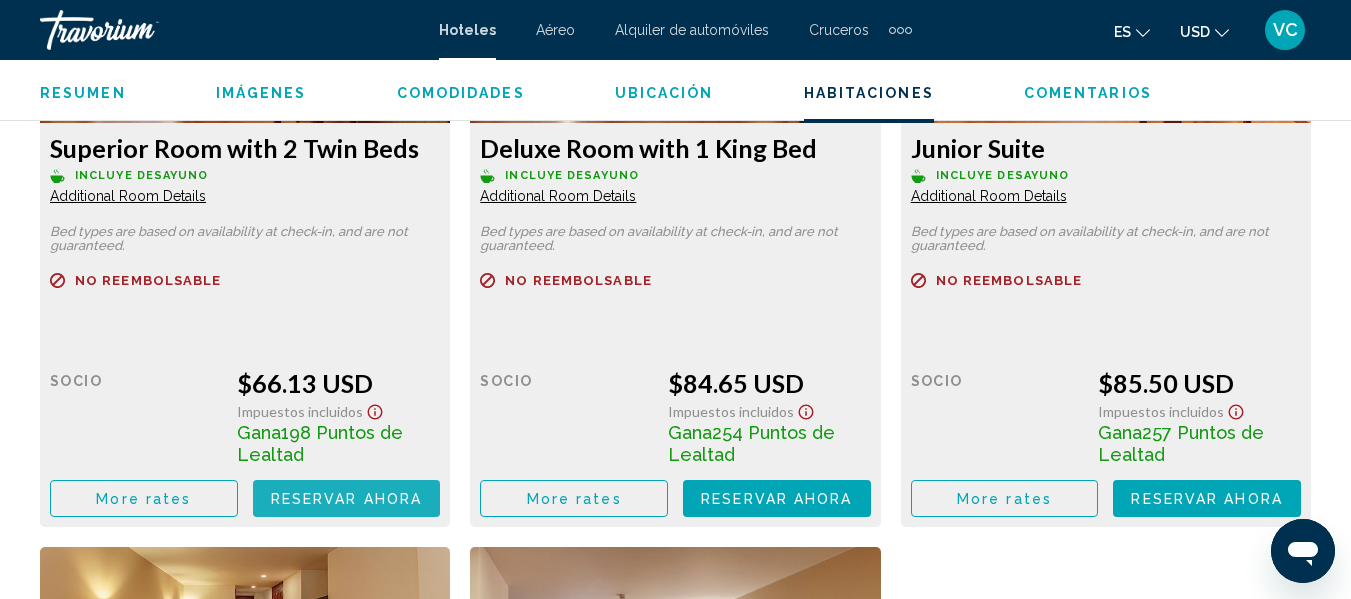 click on "Reservar ahora" at bounding box center [346, 499] 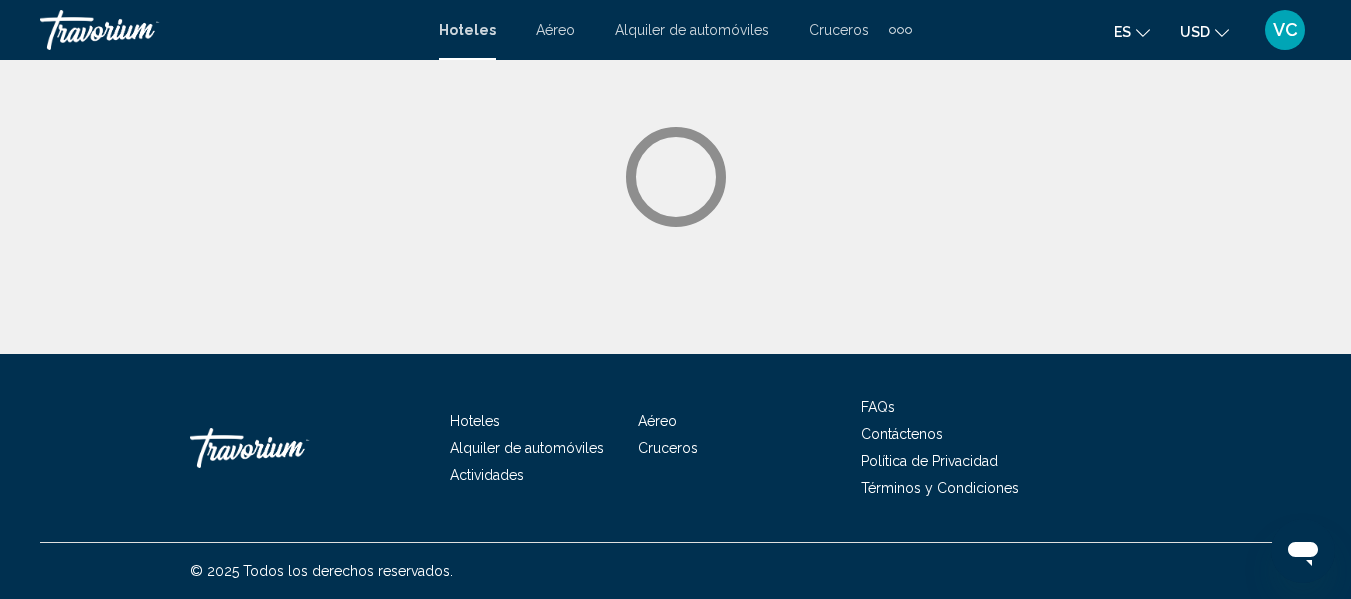 scroll, scrollTop: 0, scrollLeft: 0, axis: both 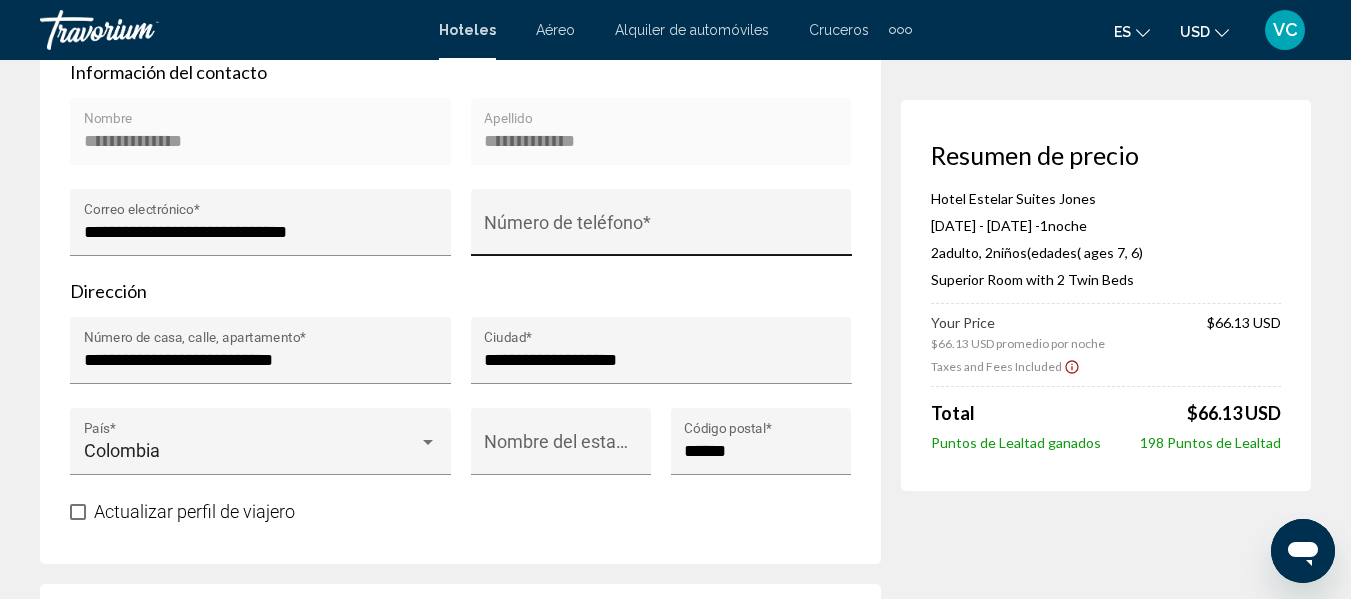 click on "Número de teléfono  *" at bounding box center (661, 228) 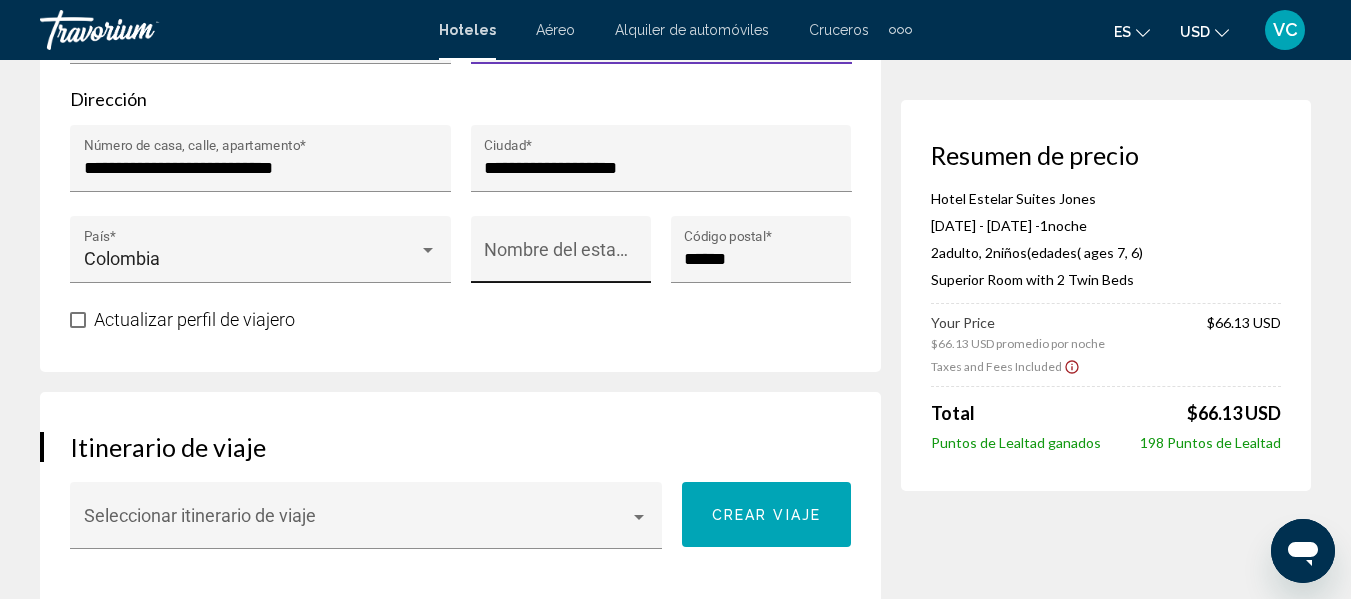 scroll, scrollTop: 944, scrollLeft: 0, axis: vertical 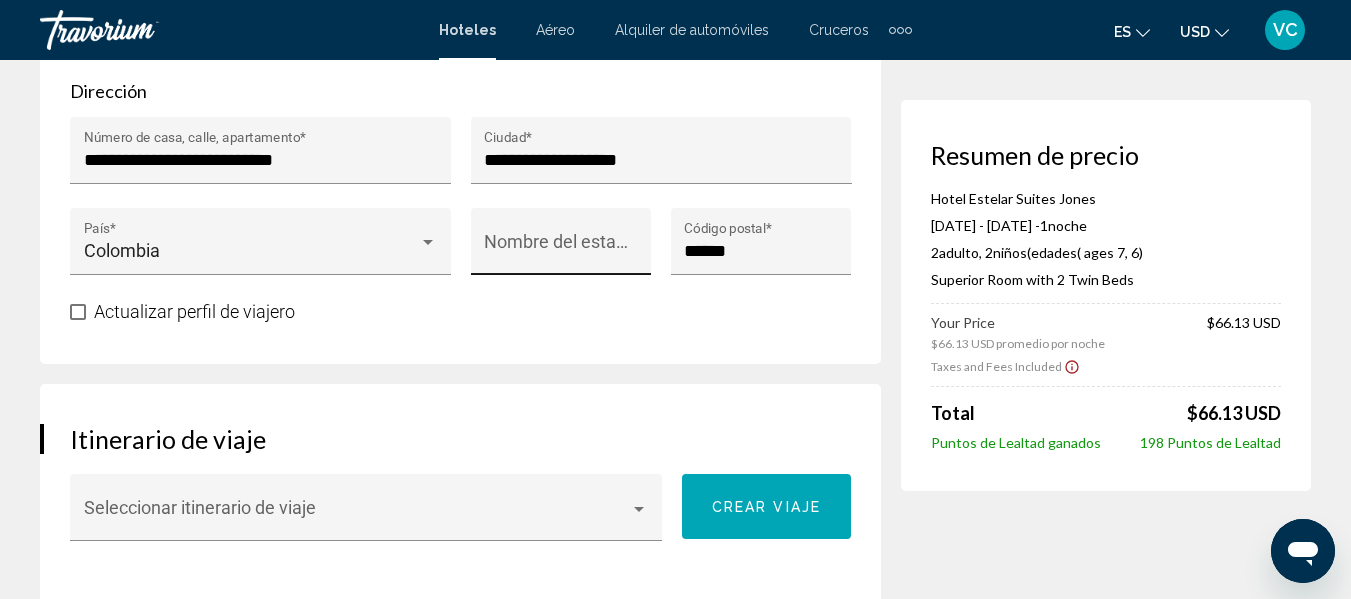 type on "**********" 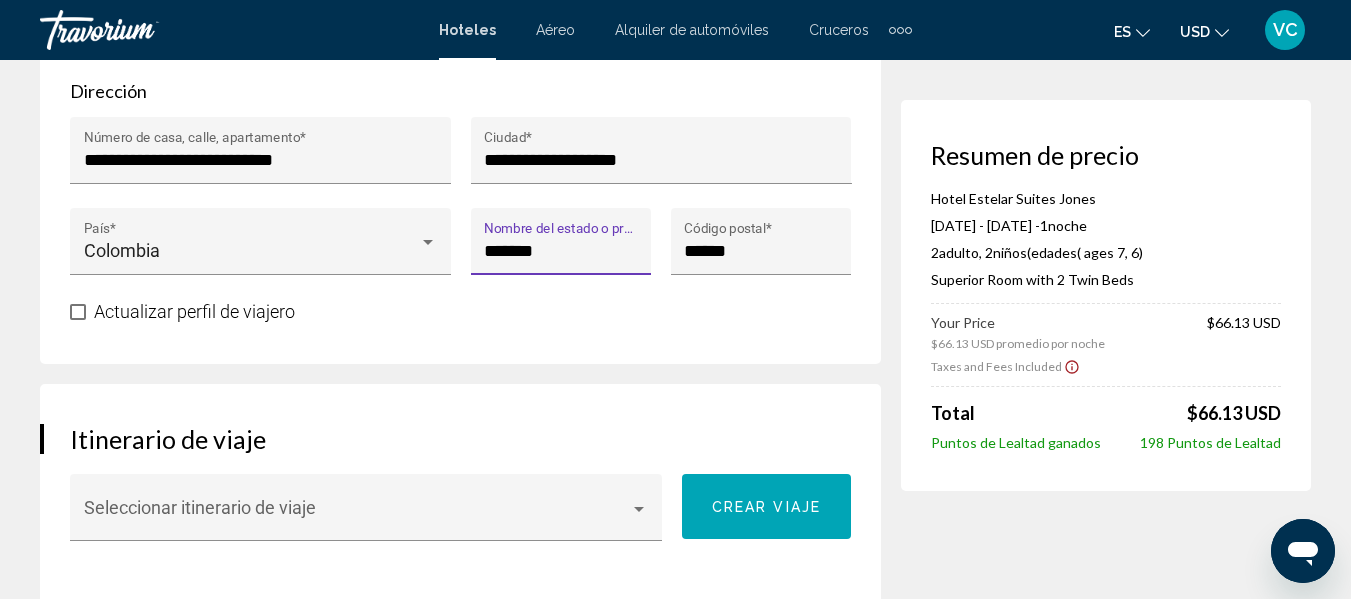 type on "*******" 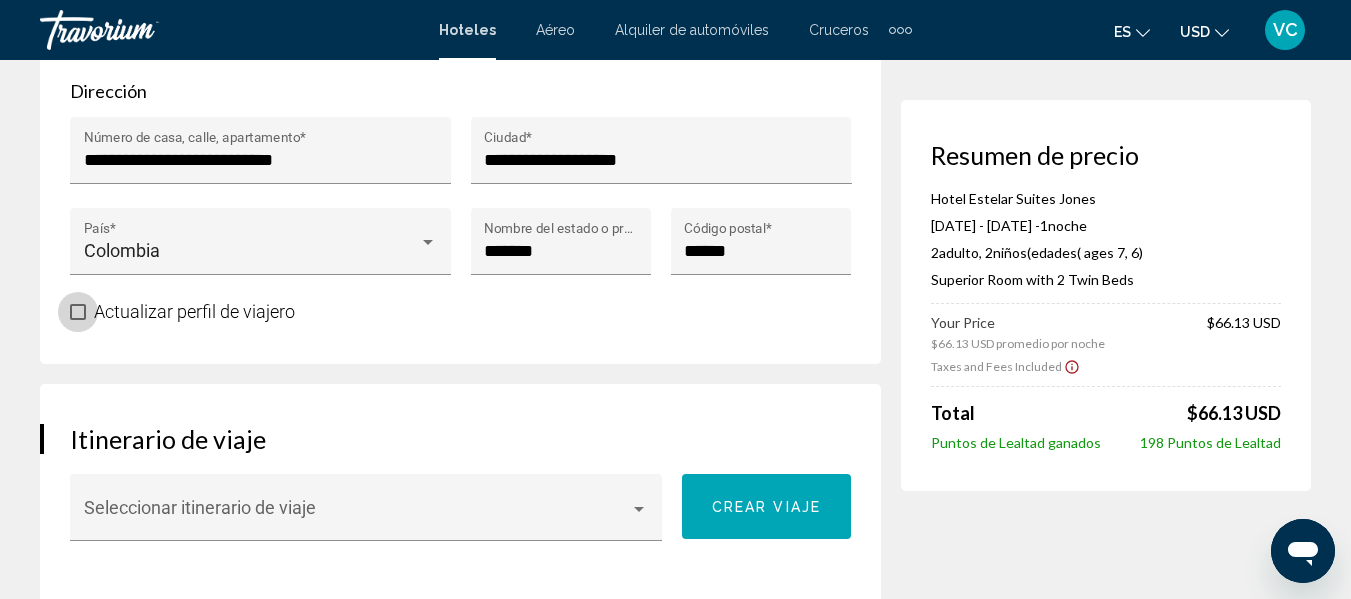 click at bounding box center (78, 312) 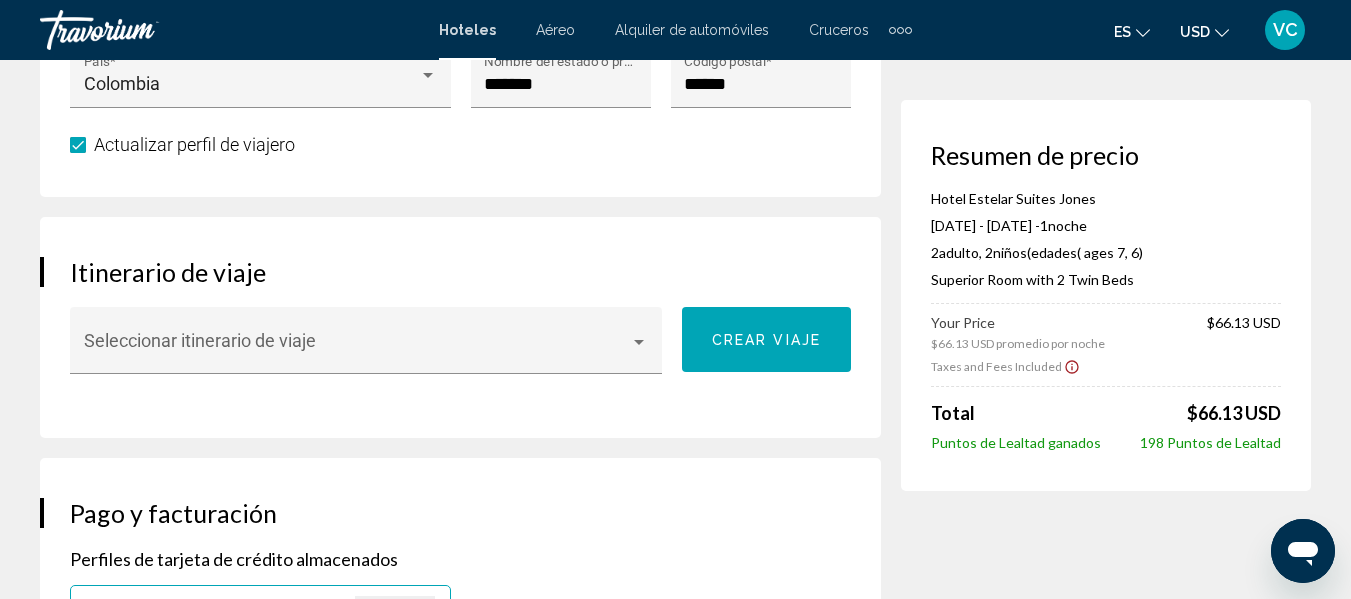 scroll, scrollTop: 1144, scrollLeft: 0, axis: vertical 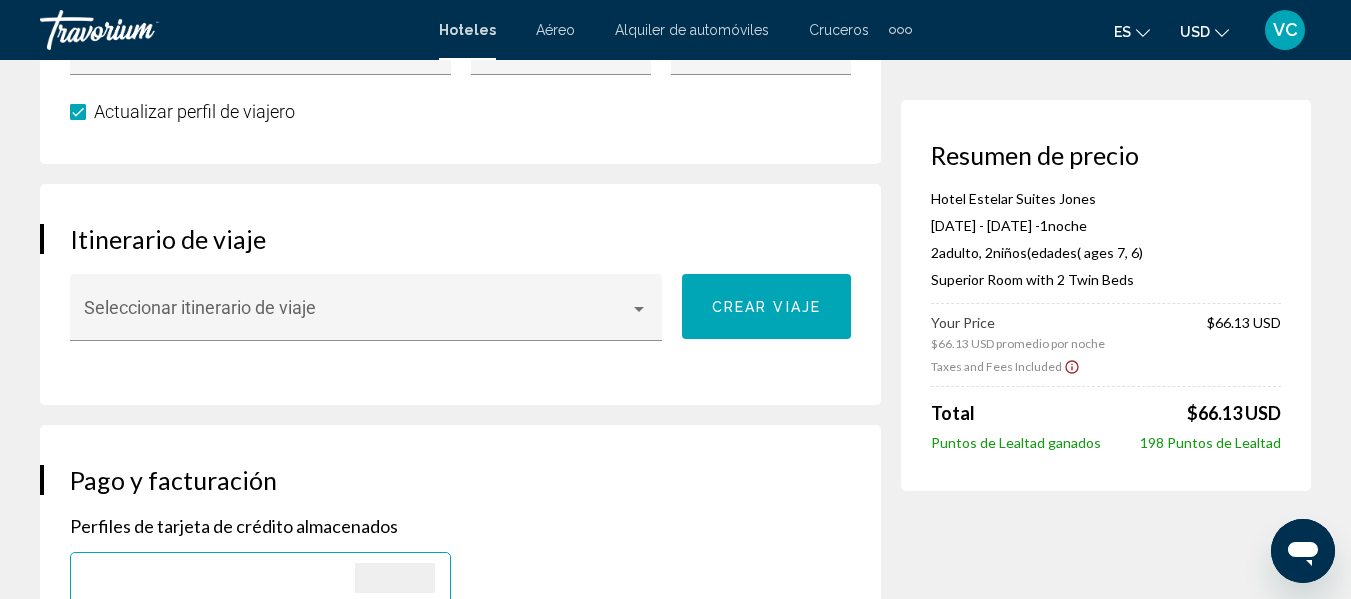 click at bounding box center [357, 317] 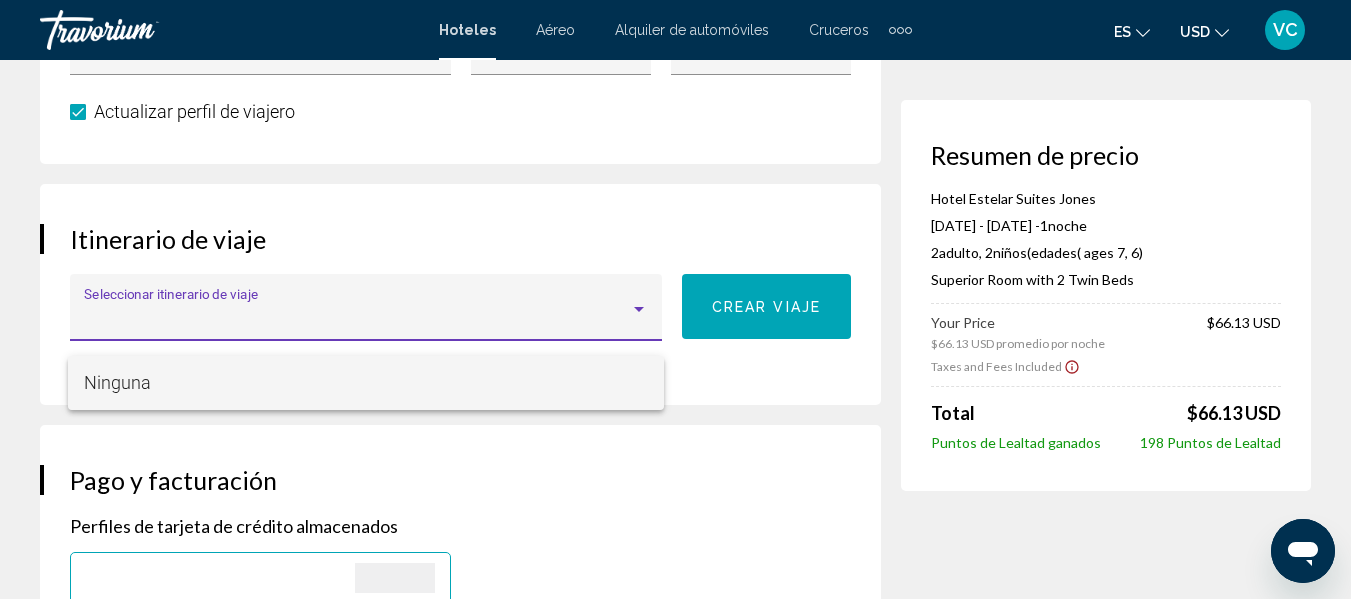 click at bounding box center (675, 299) 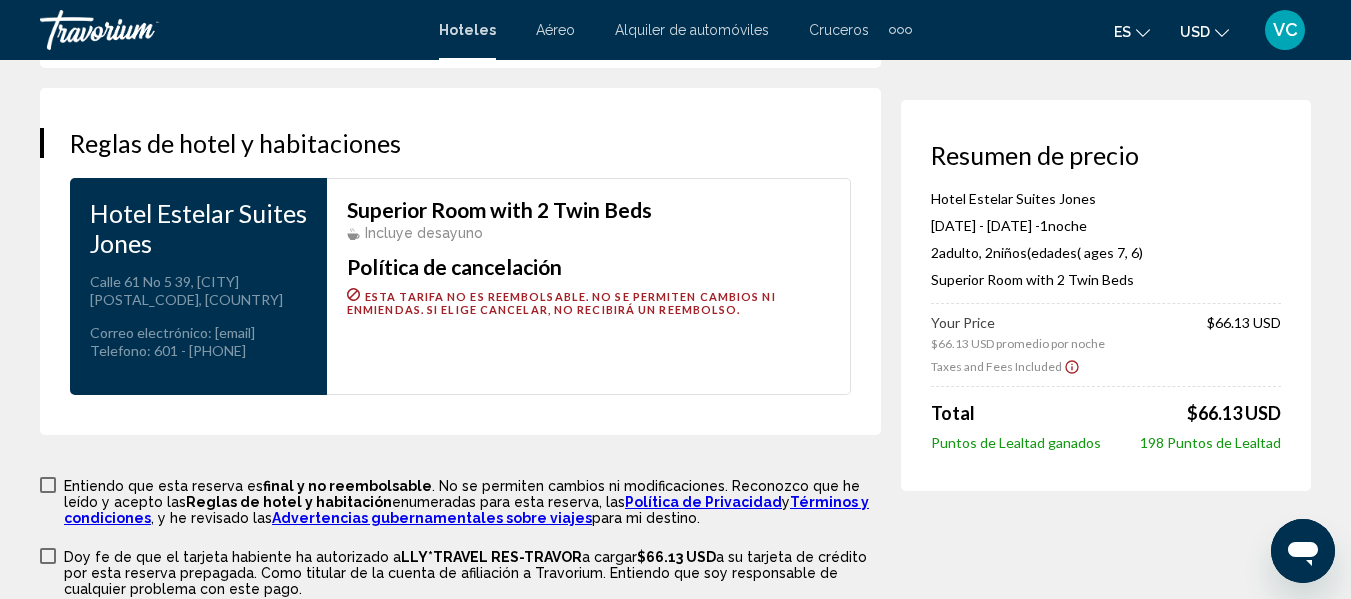 scroll, scrollTop: 2744, scrollLeft: 0, axis: vertical 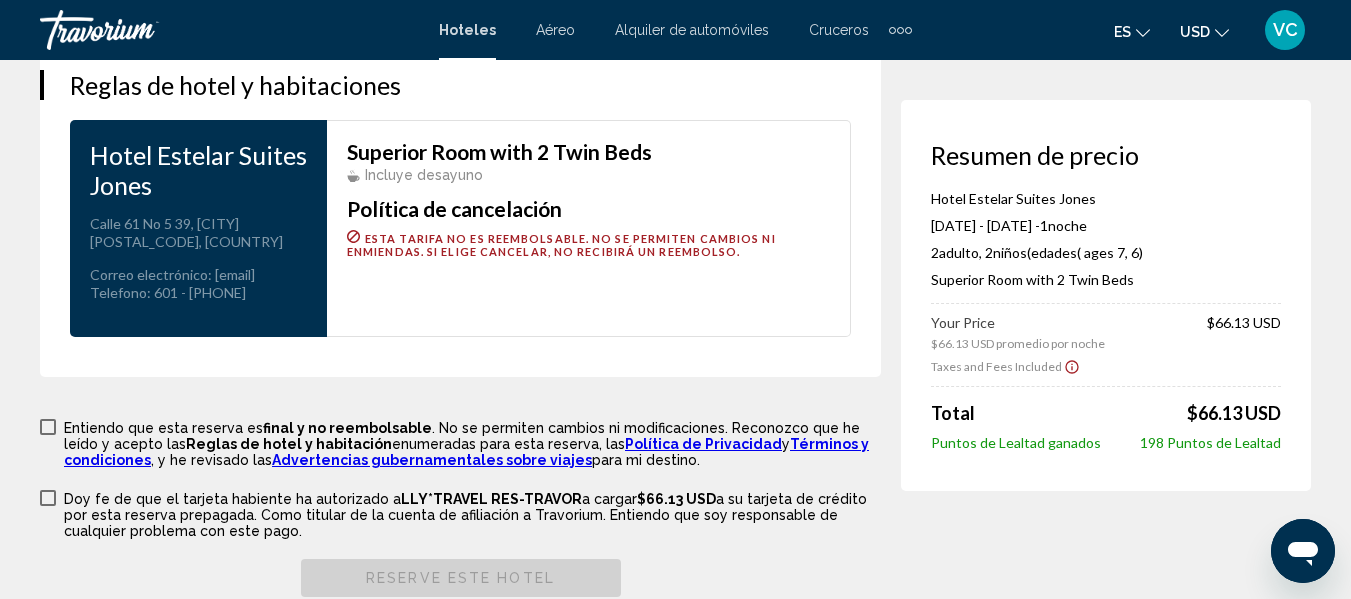 click on "Superior Room with 2 Twin Beds
Incluye desayuno Política de cancelación
Esta tarifa no es reembolsable. No se permiten cambios ni enmiendas. Si elige cancelar, no recibirá un reembolso. Información importante Lee mas" at bounding box center (589, 228) 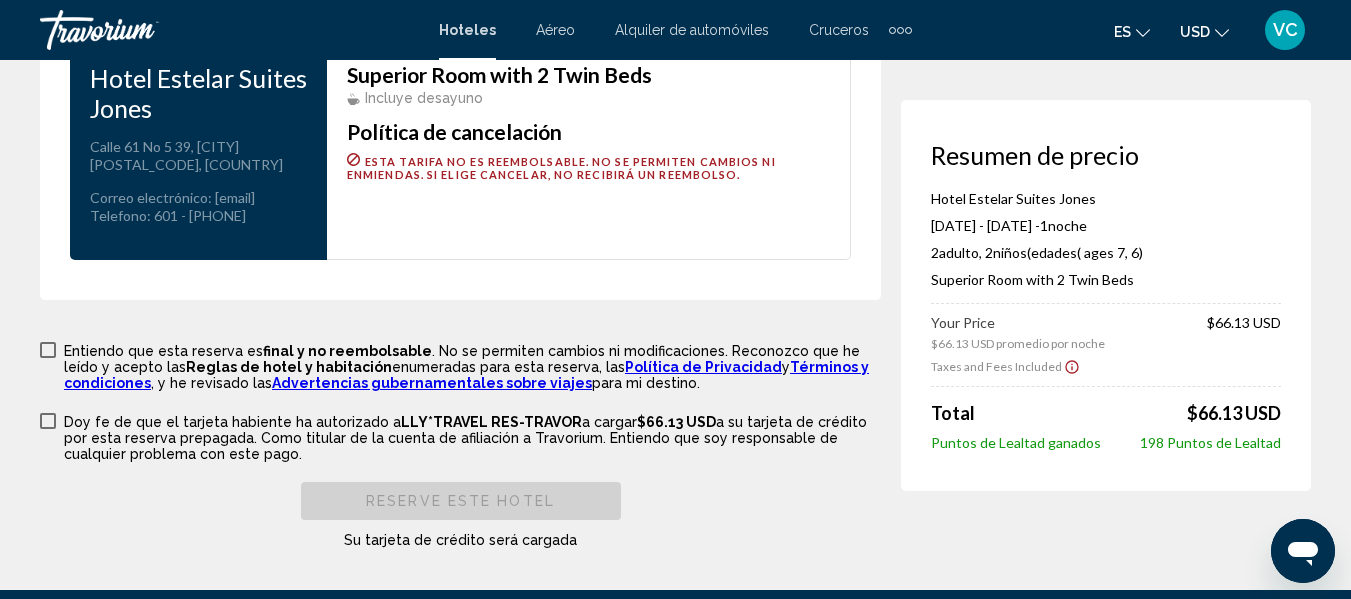 scroll, scrollTop: 2844, scrollLeft: 0, axis: vertical 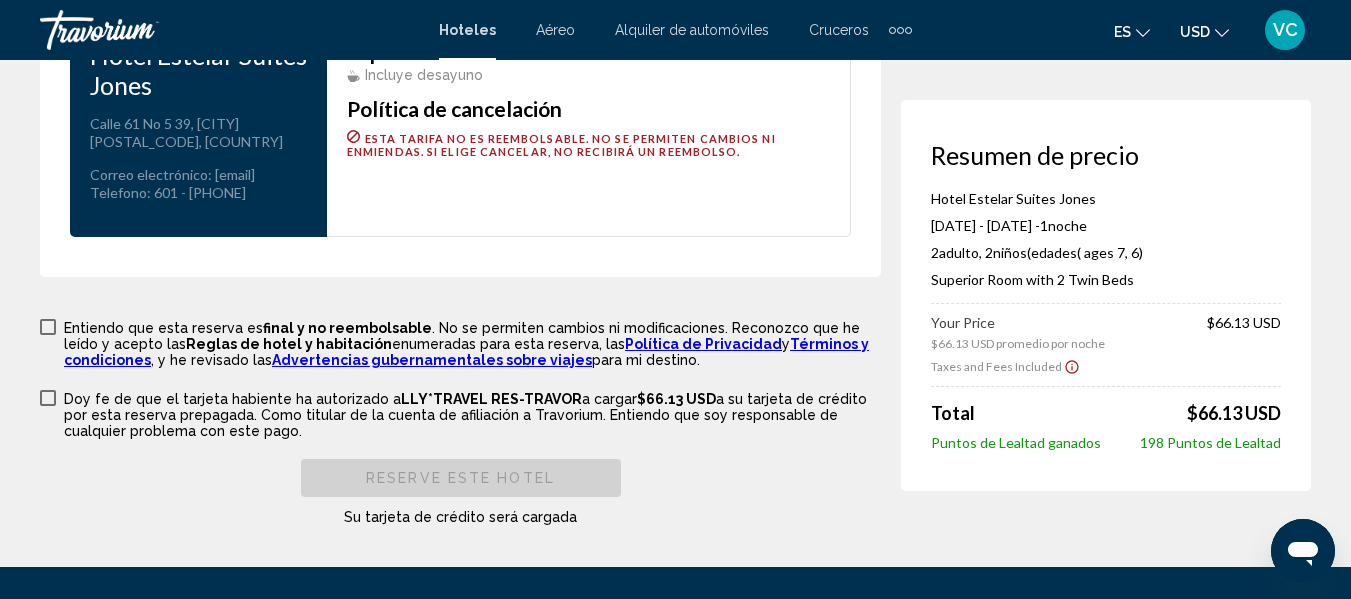 drag, startPoint x: 441, startPoint y: 361, endPoint x: 225, endPoint y: 345, distance: 216.59178 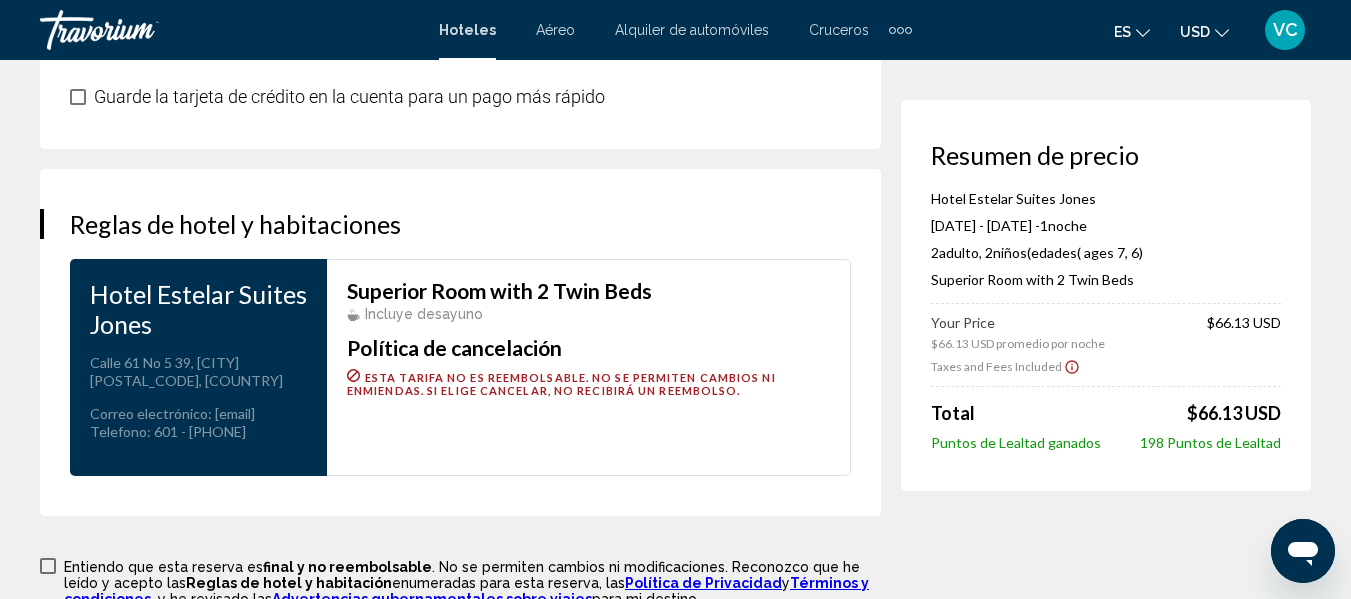 scroll, scrollTop: 2444, scrollLeft: 0, axis: vertical 